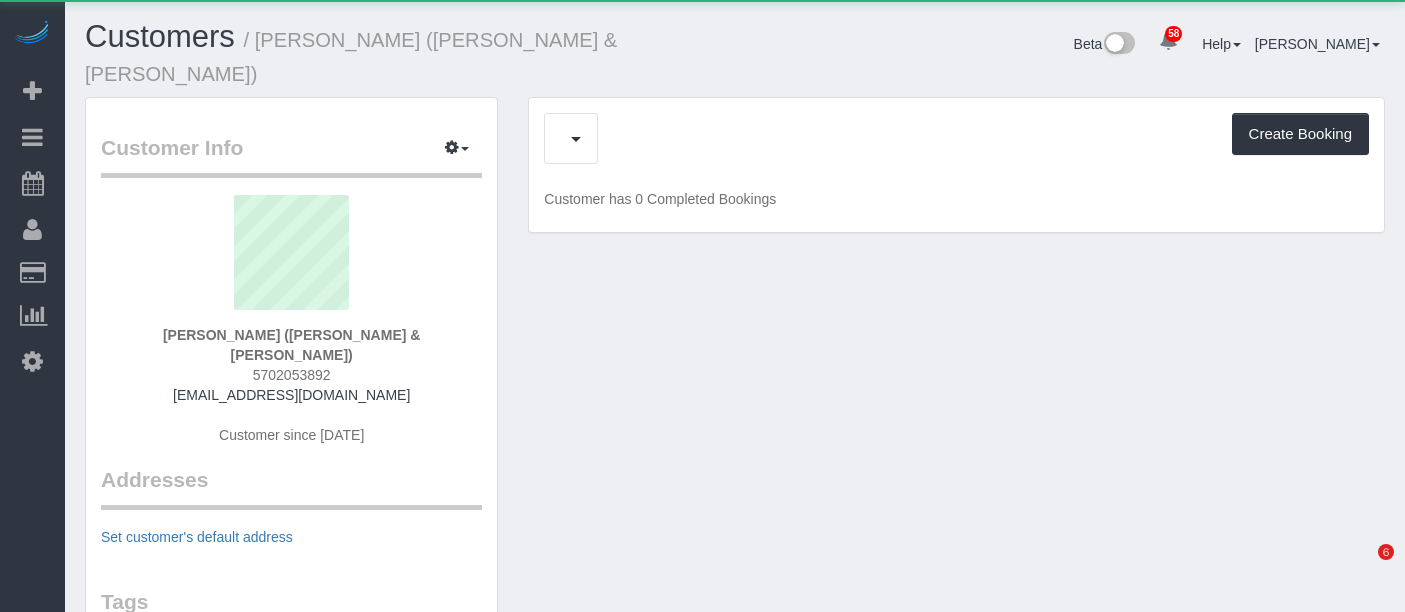 scroll, scrollTop: 0, scrollLeft: 0, axis: both 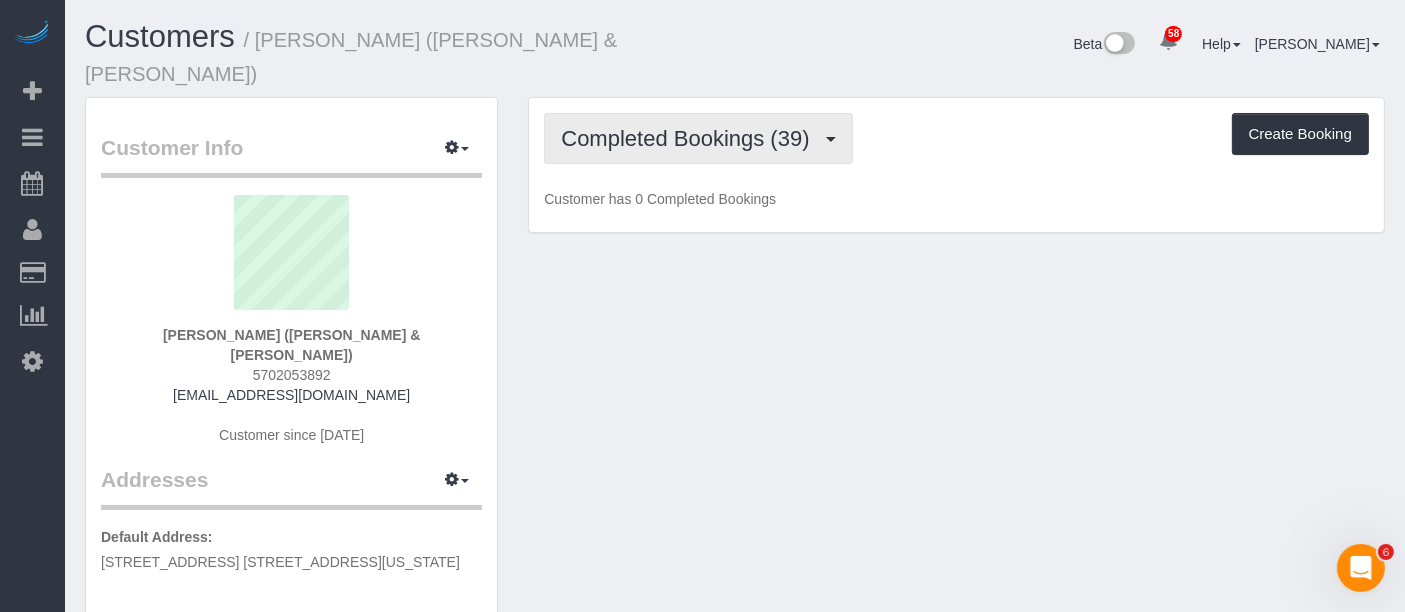 click on "Completed Bookings (39)" at bounding box center [690, 138] 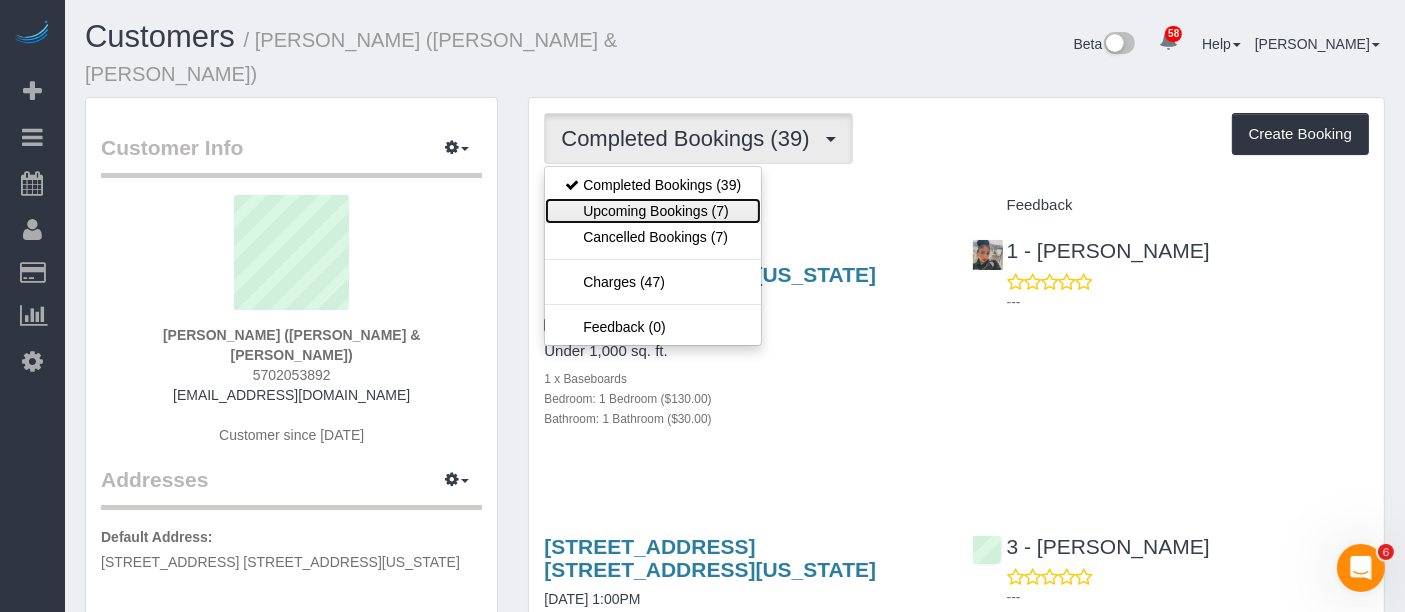 click on "Upcoming Bookings (7)" at bounding box center (653, 211) 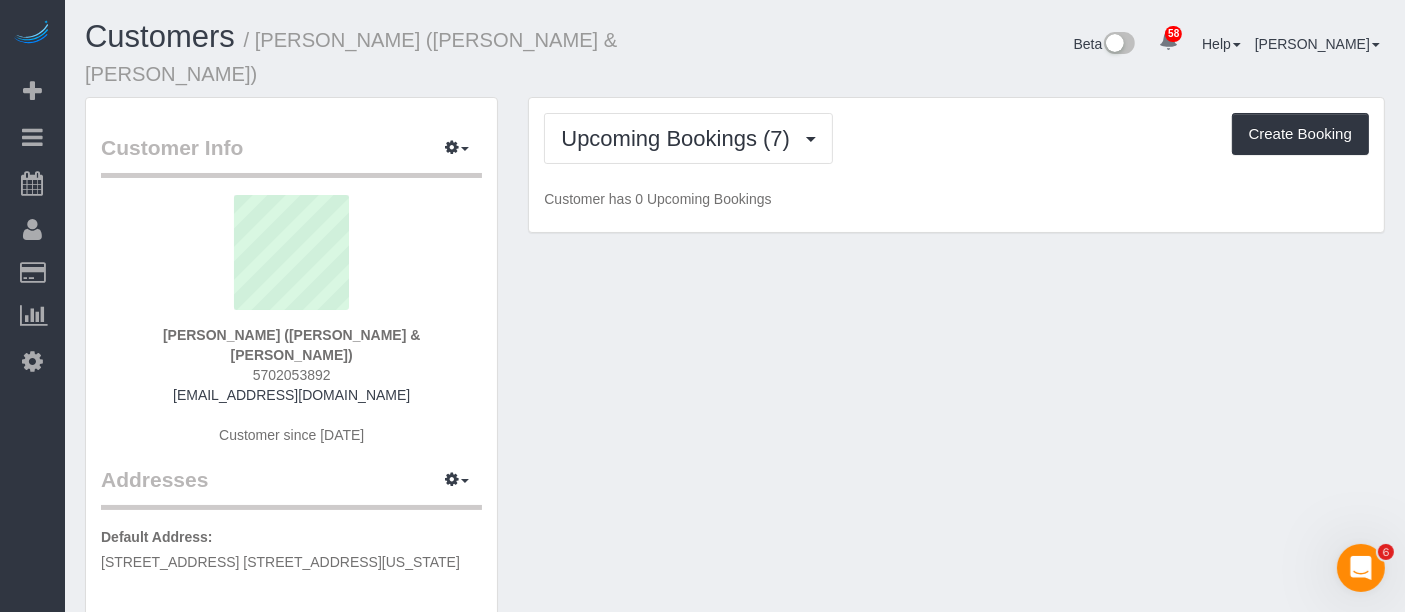 click on "Upcoming Bookings (7)
Completed Bookings (39)
Upcoming Bookings (7)
Cancelled Bookings (7)
Charges (47)
Feedback (0)
Create Booking
Customer has 0 Upcoming Bookings" at bounding box center (956, 165) 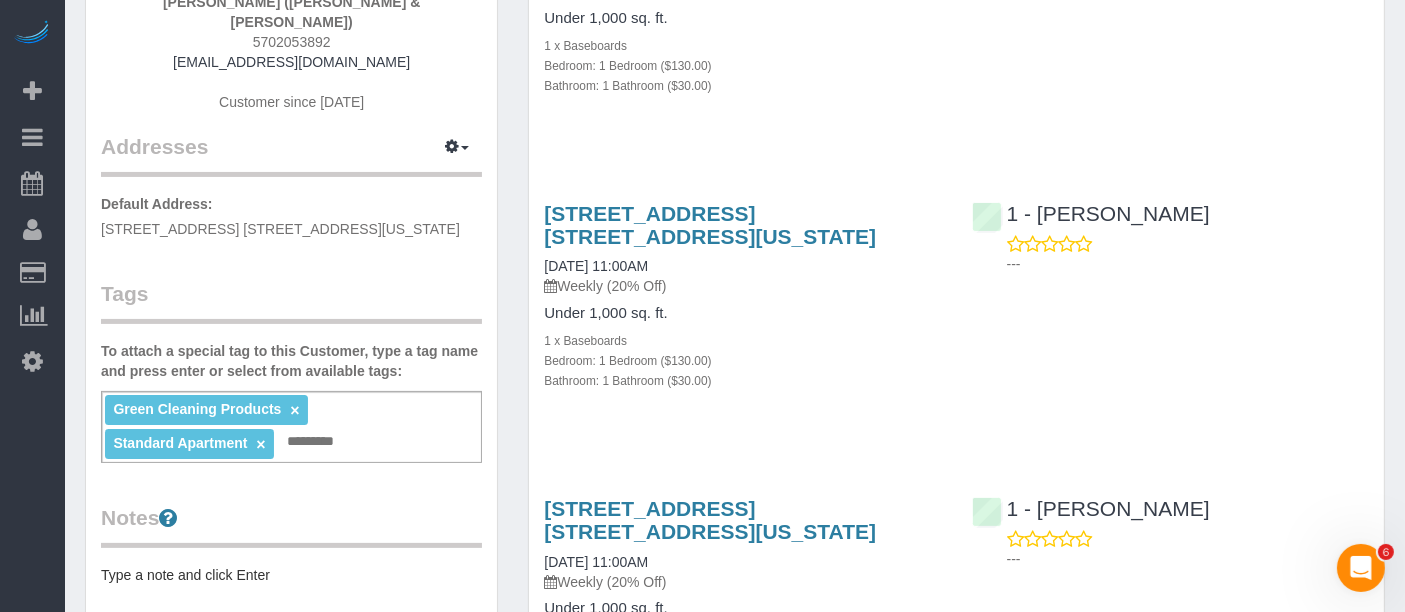 scroll, scrollTop: 0, scrollLeft: 0, axis: both 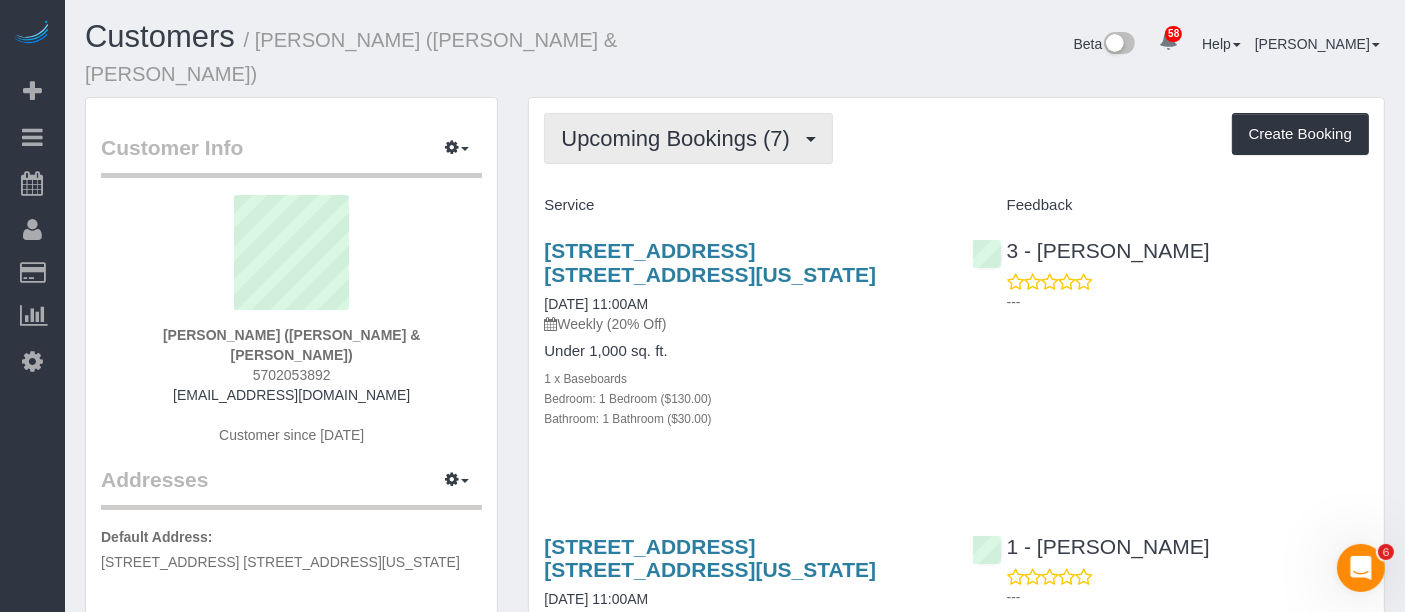 click on "Upcoming Bookings (7)" at bounding box center [680, 138] 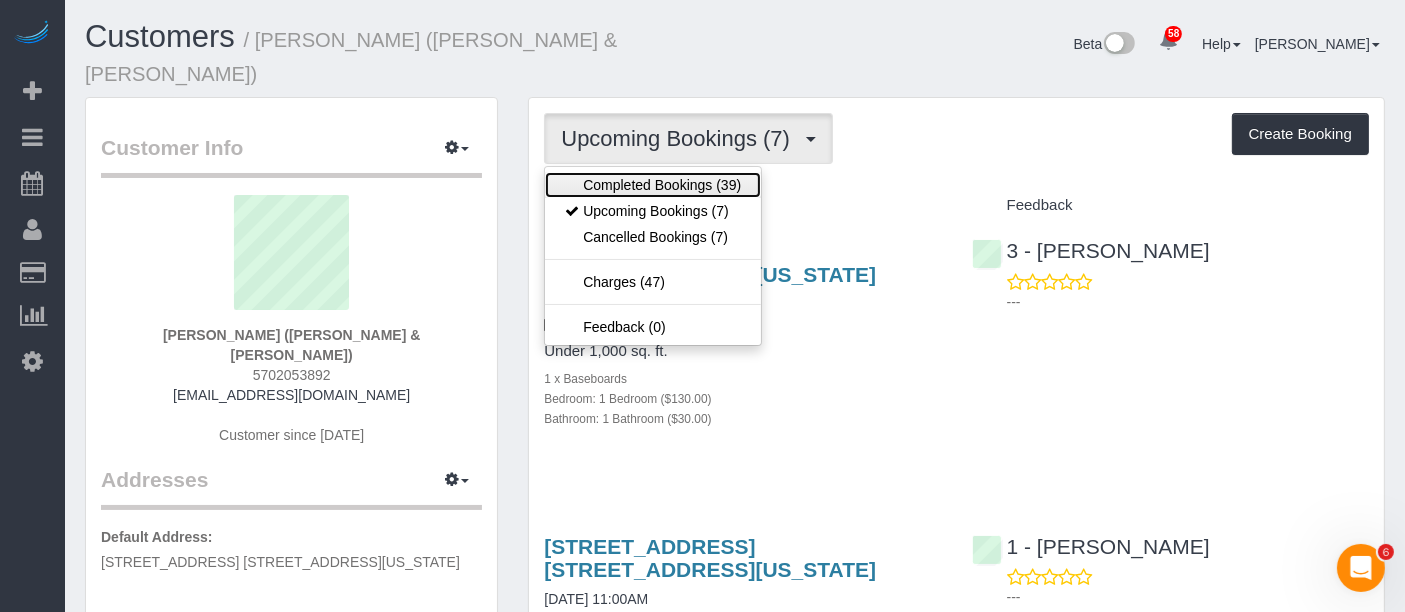 click on "Completed Bookings (39)" at bounding box center [653, 185] 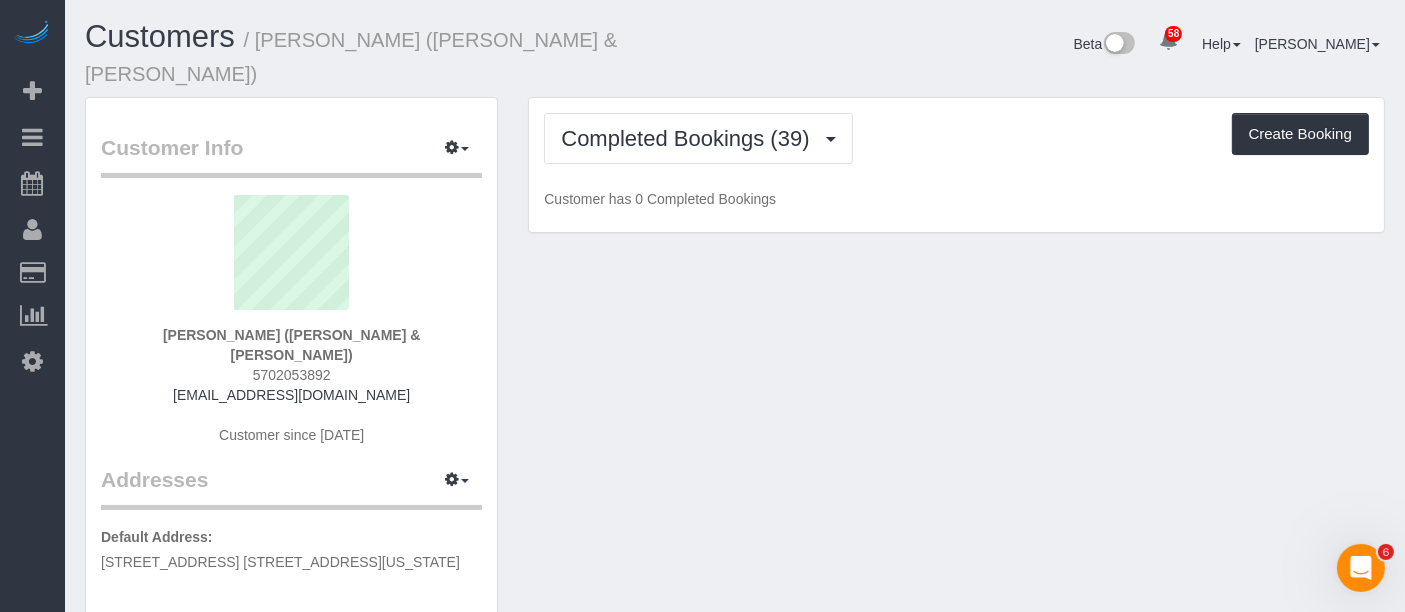 click on "Completed Bookings (39)
Completed Bookings (39)
Upcoming Bookings (7)
Cancelled Bookings (7)
Charges (47)
Feedback (0)
Create Booking
Customer has 0 Completed Bookings" at bounding box center [956, 165] 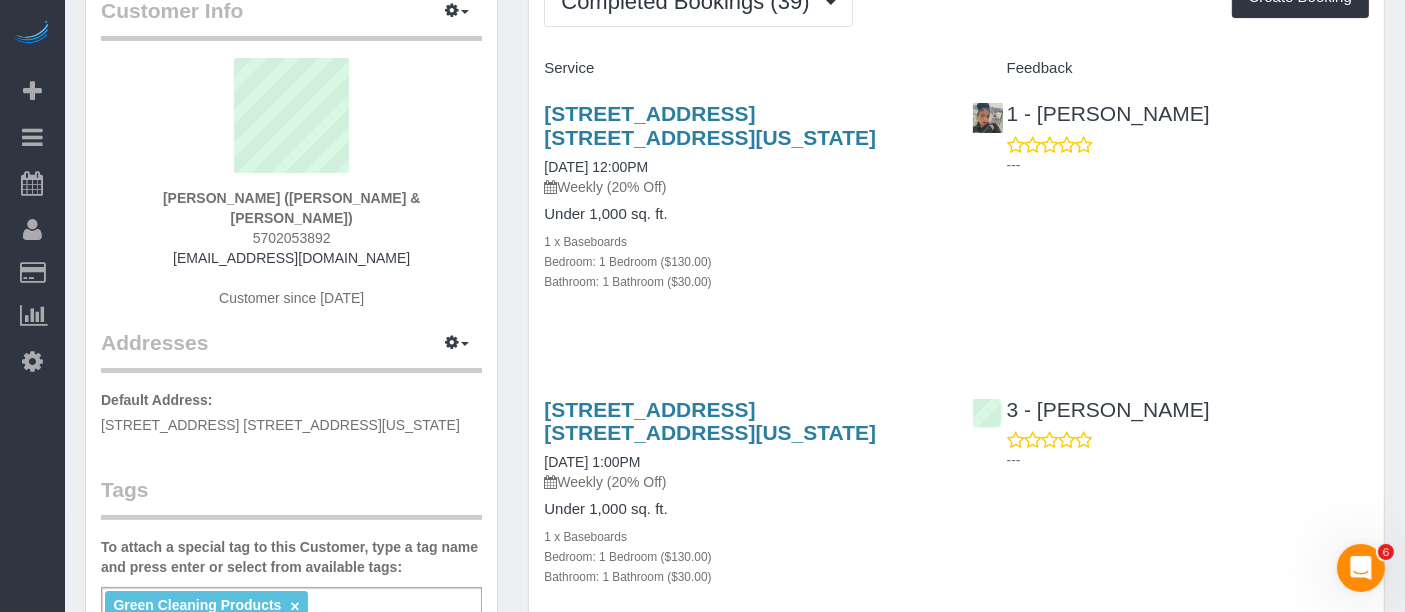 scroll, scrollTop: 0, scrollLeft: 0, axis: both 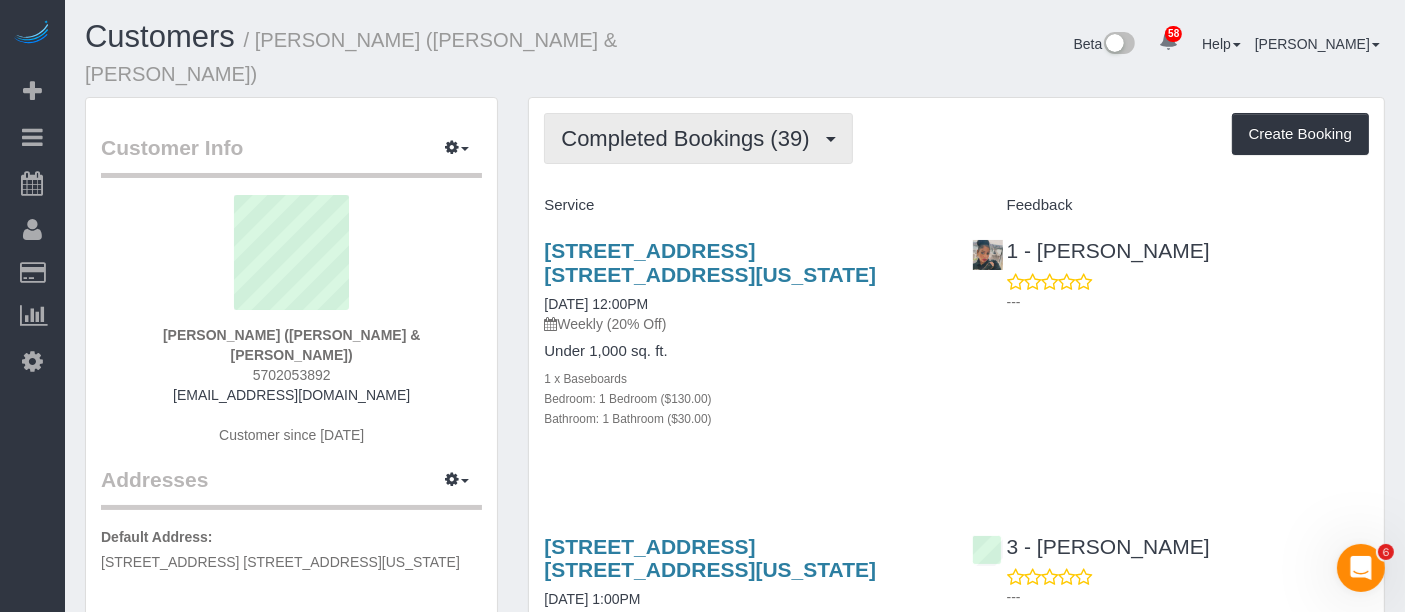 click on "Completed Bookings (39)" at bounding box center (690, 138) 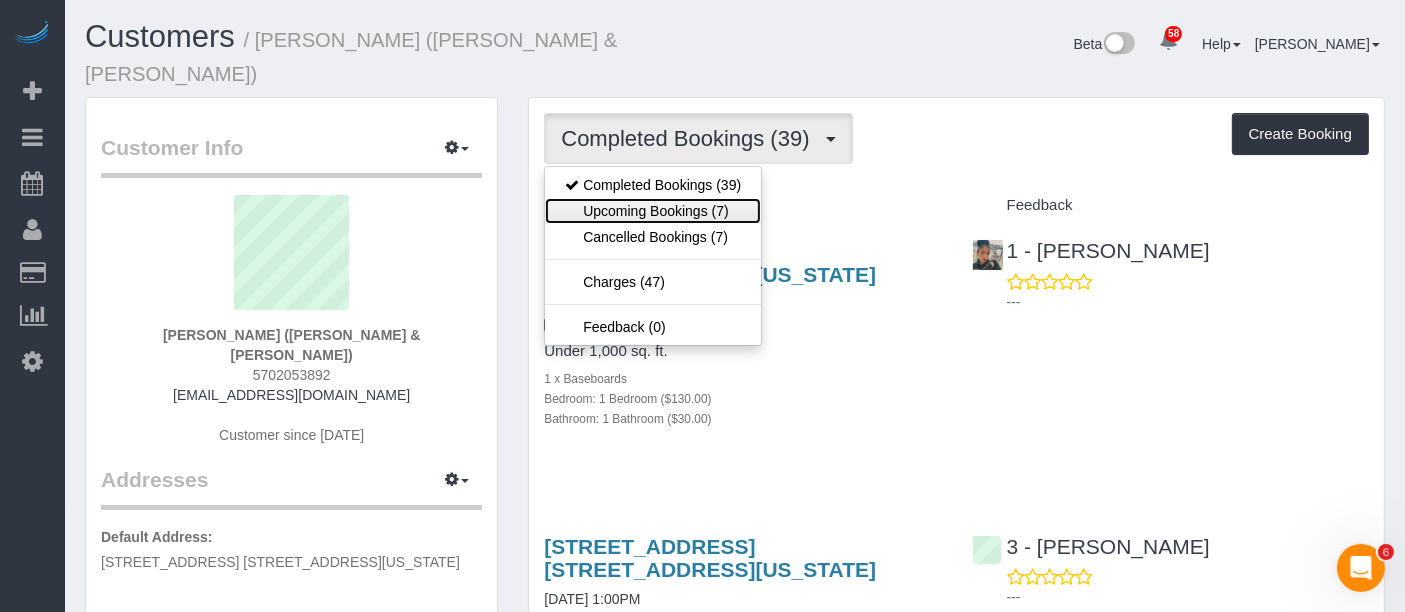 click on "Upcoming Bookings (7)" at bounding box center (653, 211) 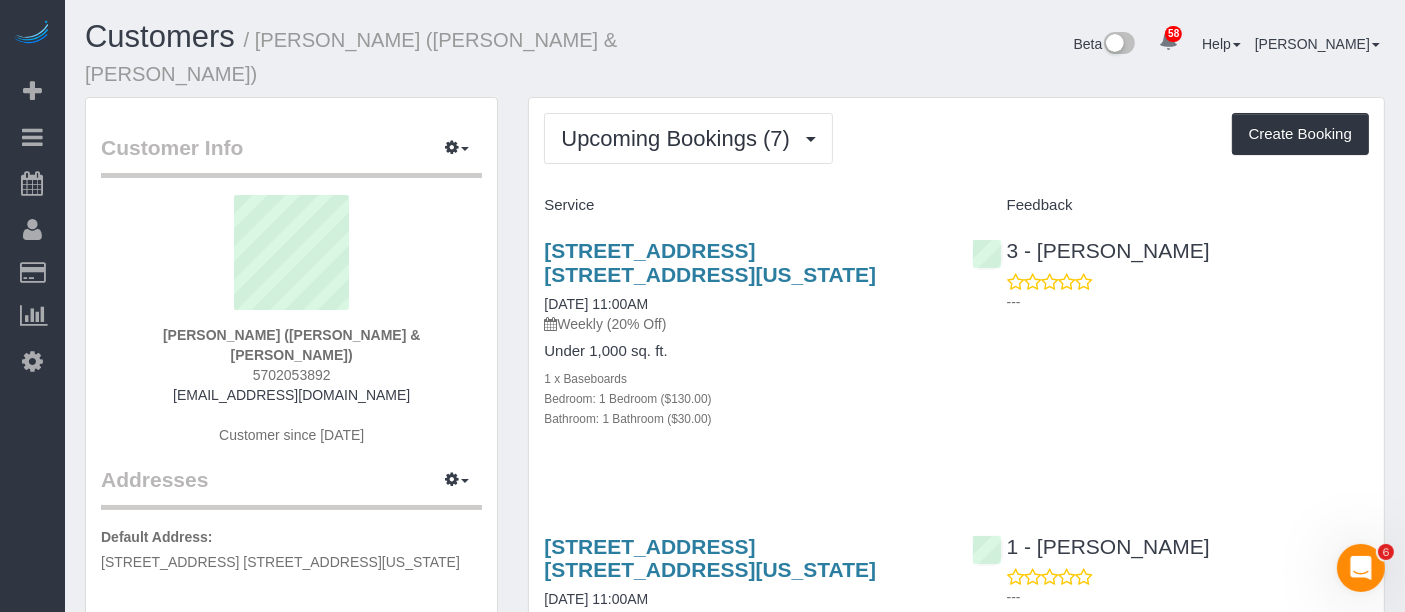 click on "Upcoming Bookings (7)
Completed Bookings (39)
Upcoming Bookings (7)
Cancelled Bookings (7)
Charges (47)
Feedback (0)
Create Booking" at bounding box center (956, 138) 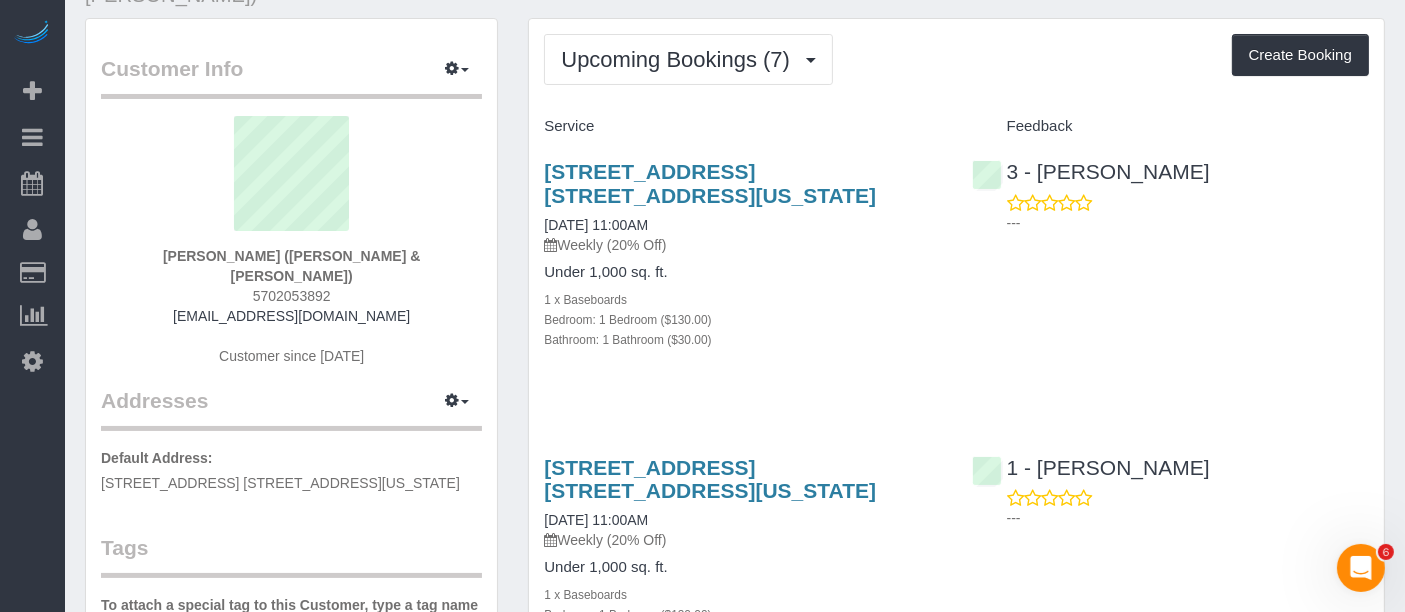 scroll, scrollTop: 0, scrollLeft: 0, axis: both 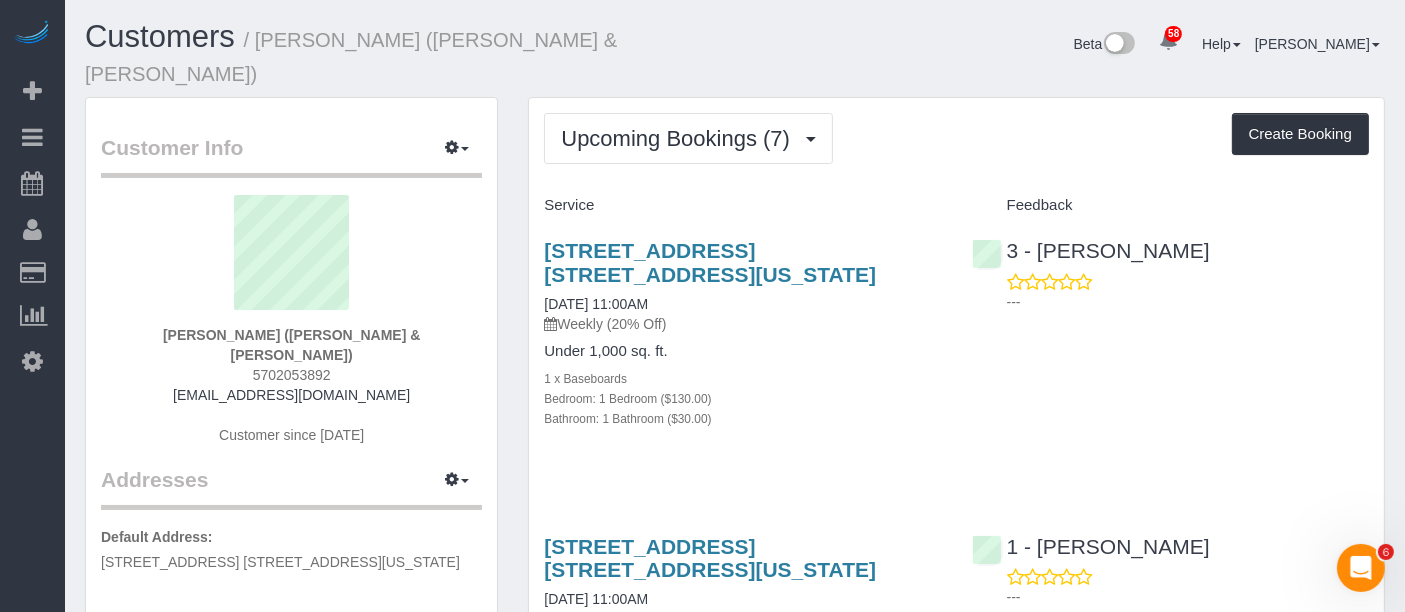 drag, startPoint x: 536, startPoint y: 210, endPoint x: 695, endPoint y: 239, distance: 161.62302 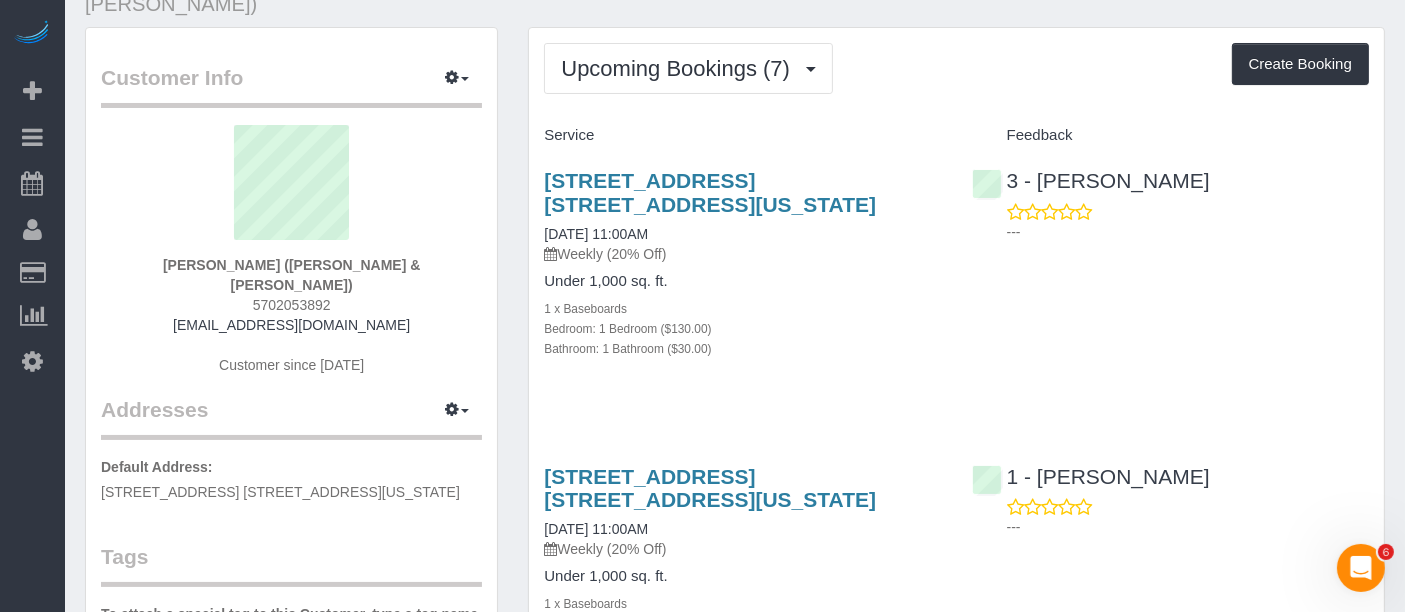 scroll, scrollTop: 0, scrollLeft: 0, axis: both 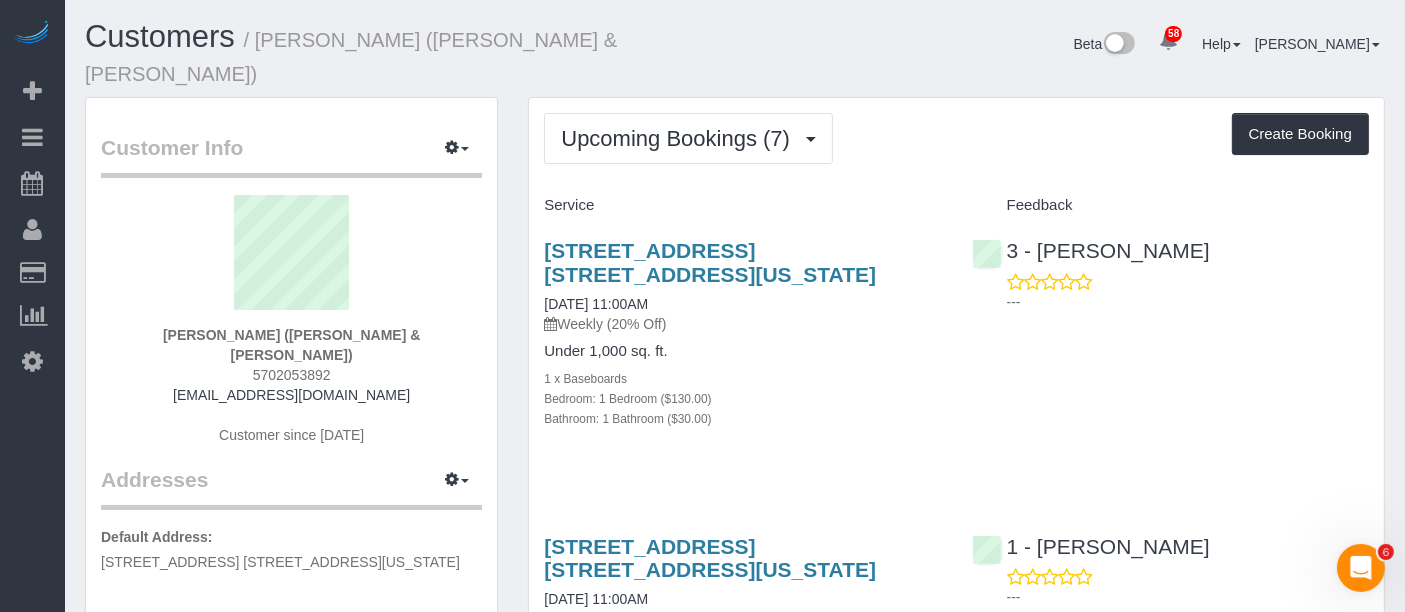 click on "Default Address:
160 West 24th Street, Apt. 9L, New York, NY 10011" at bounding box center (291, 549) 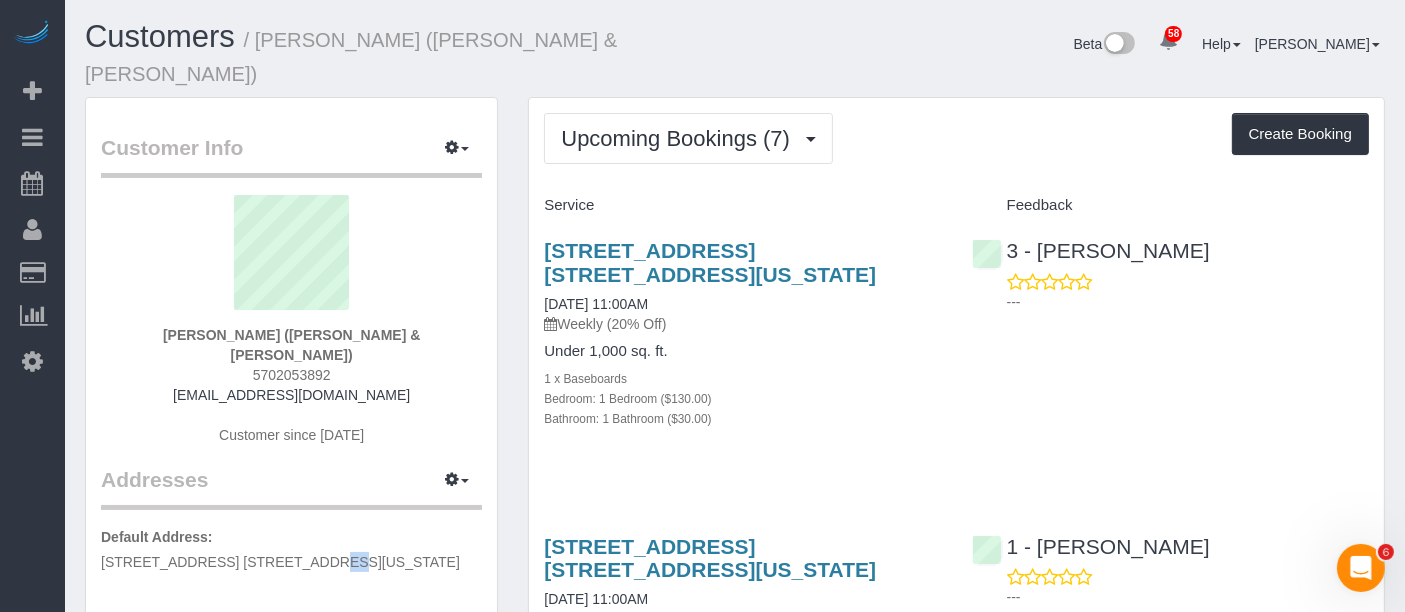 click on "Default Address:
160 West 24th Street, Apt. 9L, New York, NY 10011" at bounding box center (291, 549) 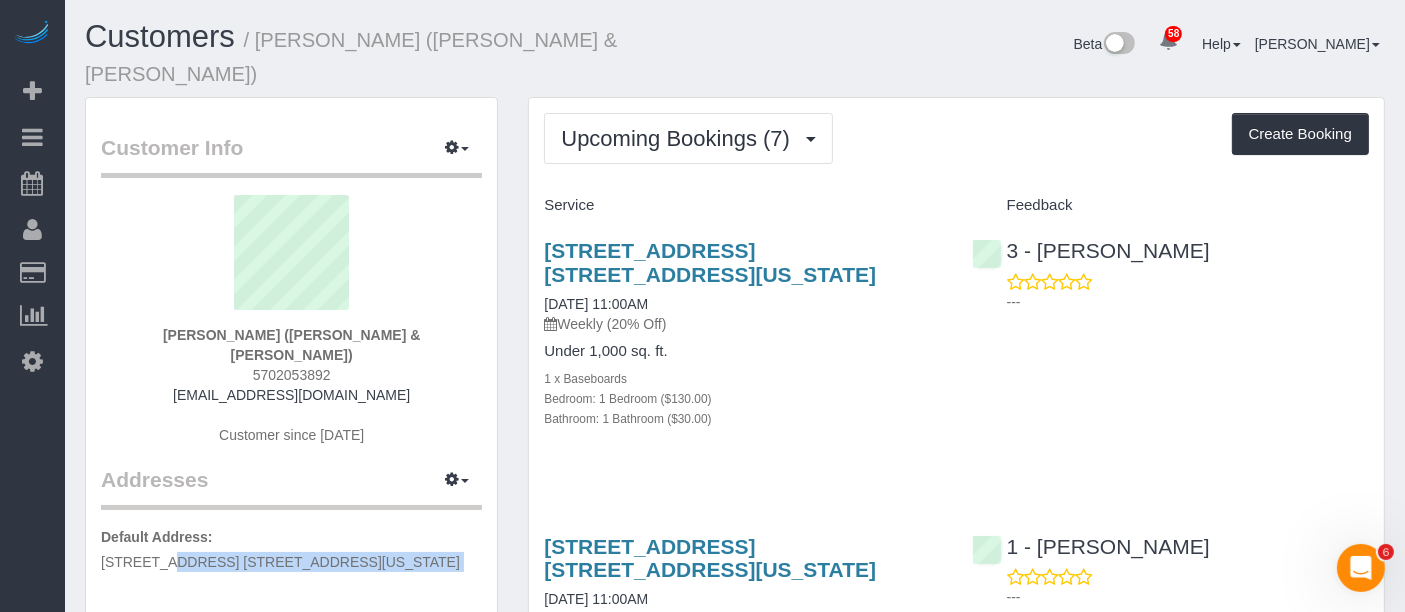 click on "Default Address:
160 West 24th Street, Apt. 9L, New York, NY 10011" at bounding box center [291, 549] 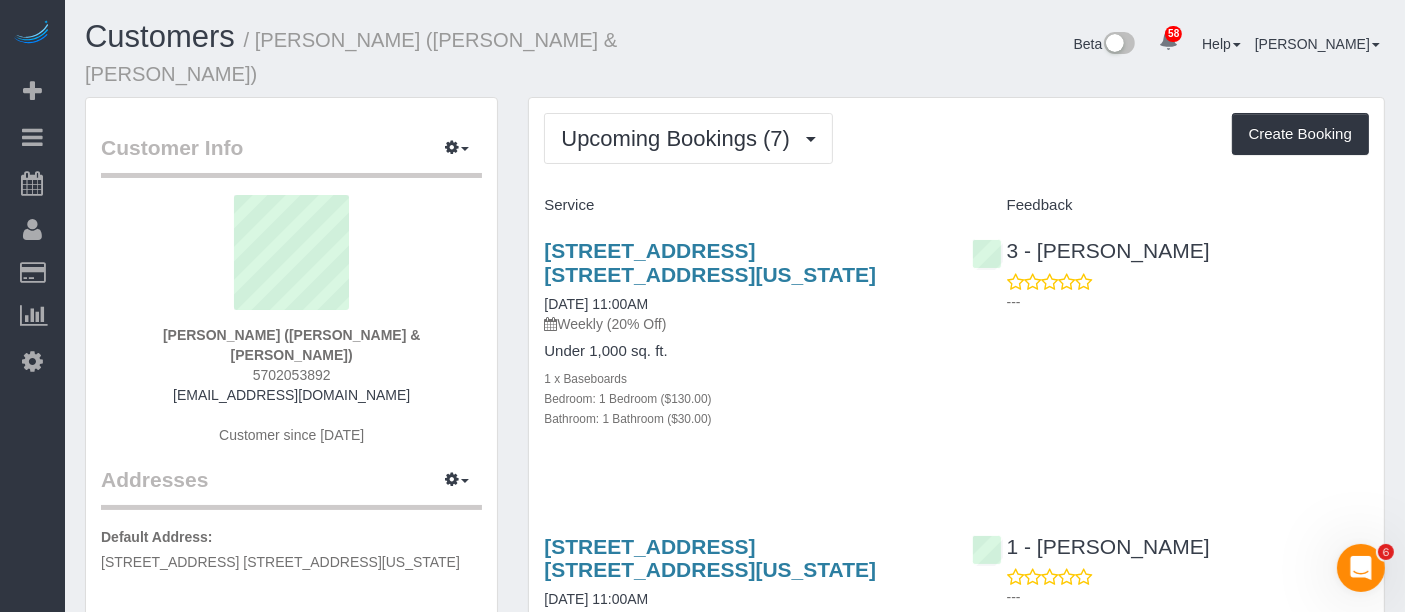 click on "Bathroom: 1 Bathroom ($30.00)" at bounding box center (742, 418) 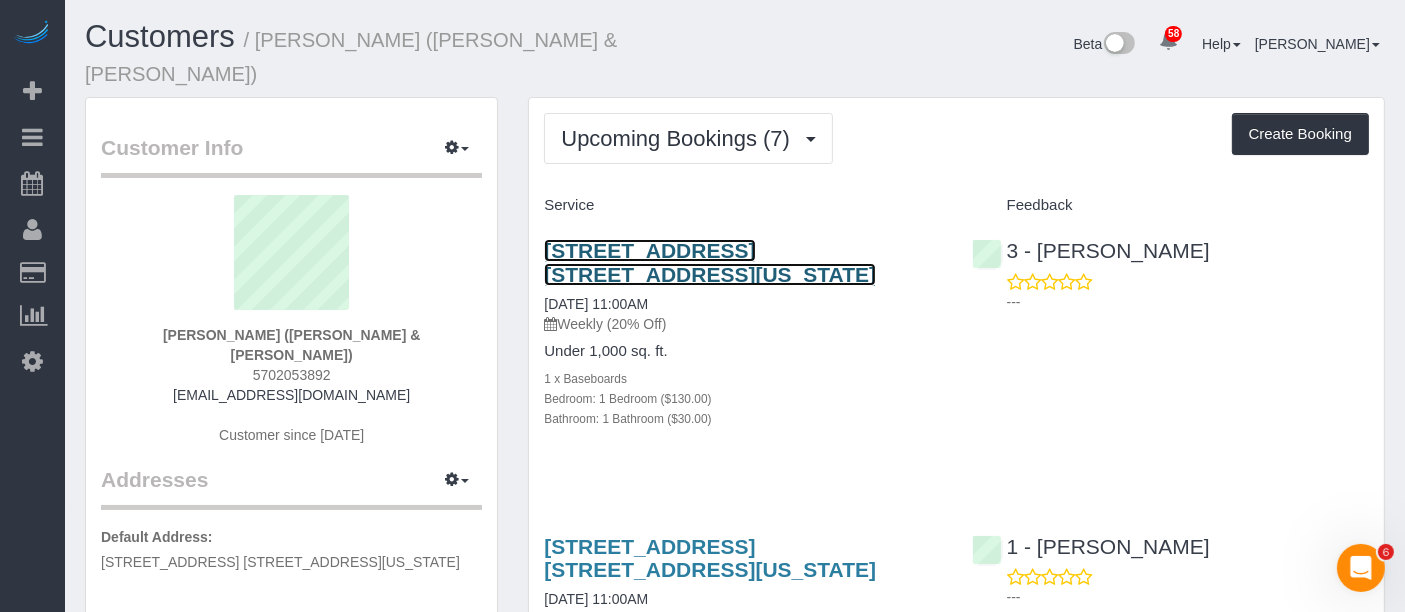 click on "160 West 24th Street, Apt. 9l, New York, NY 10011" at bounding box center [710, 262] 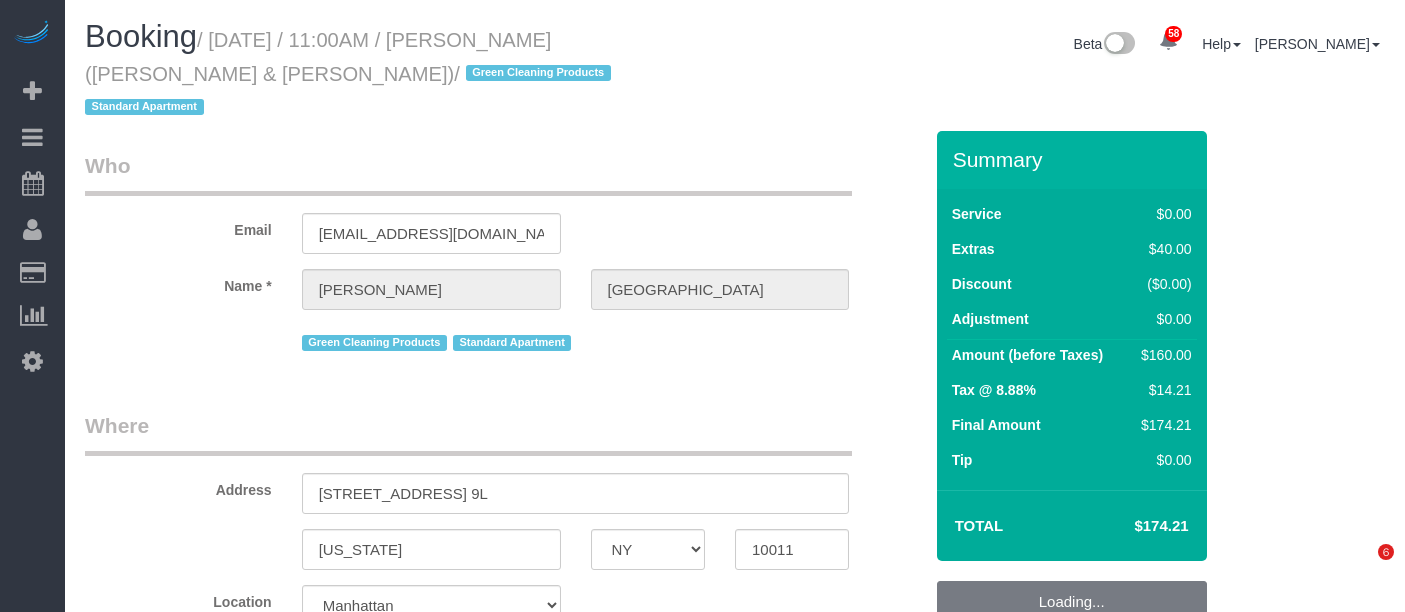 select on "NY" 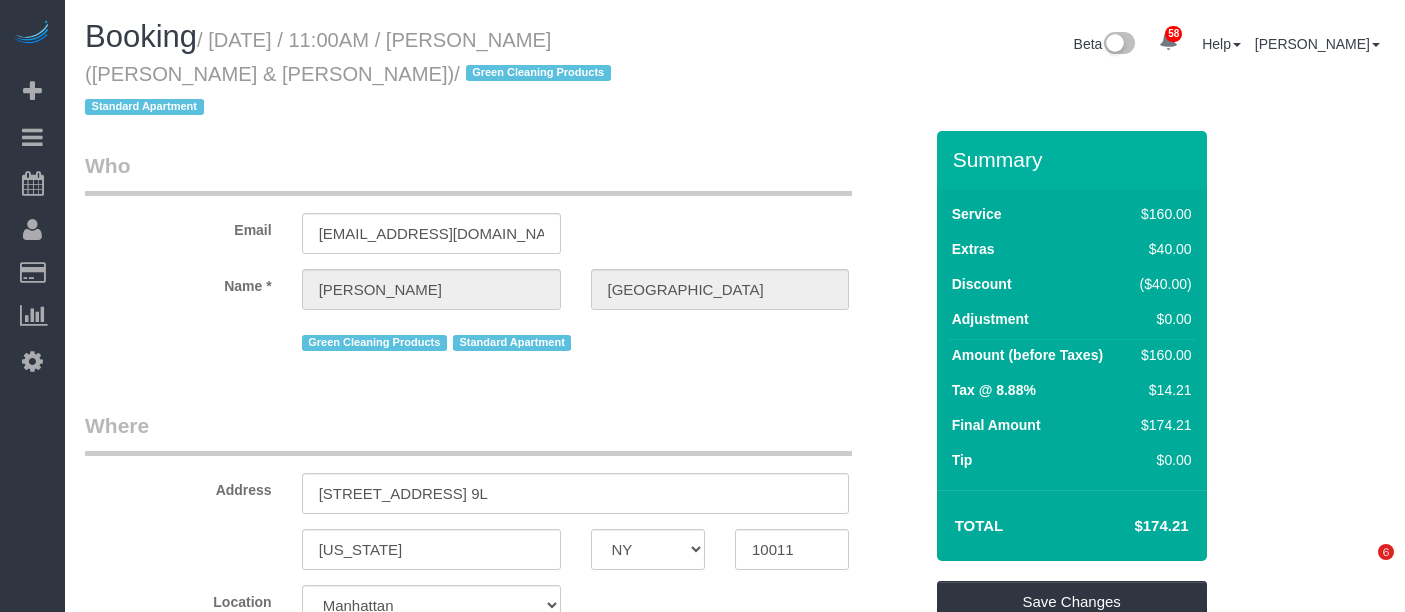 scroll, scrollTop: 0, scrollLeft: 0, axis: both 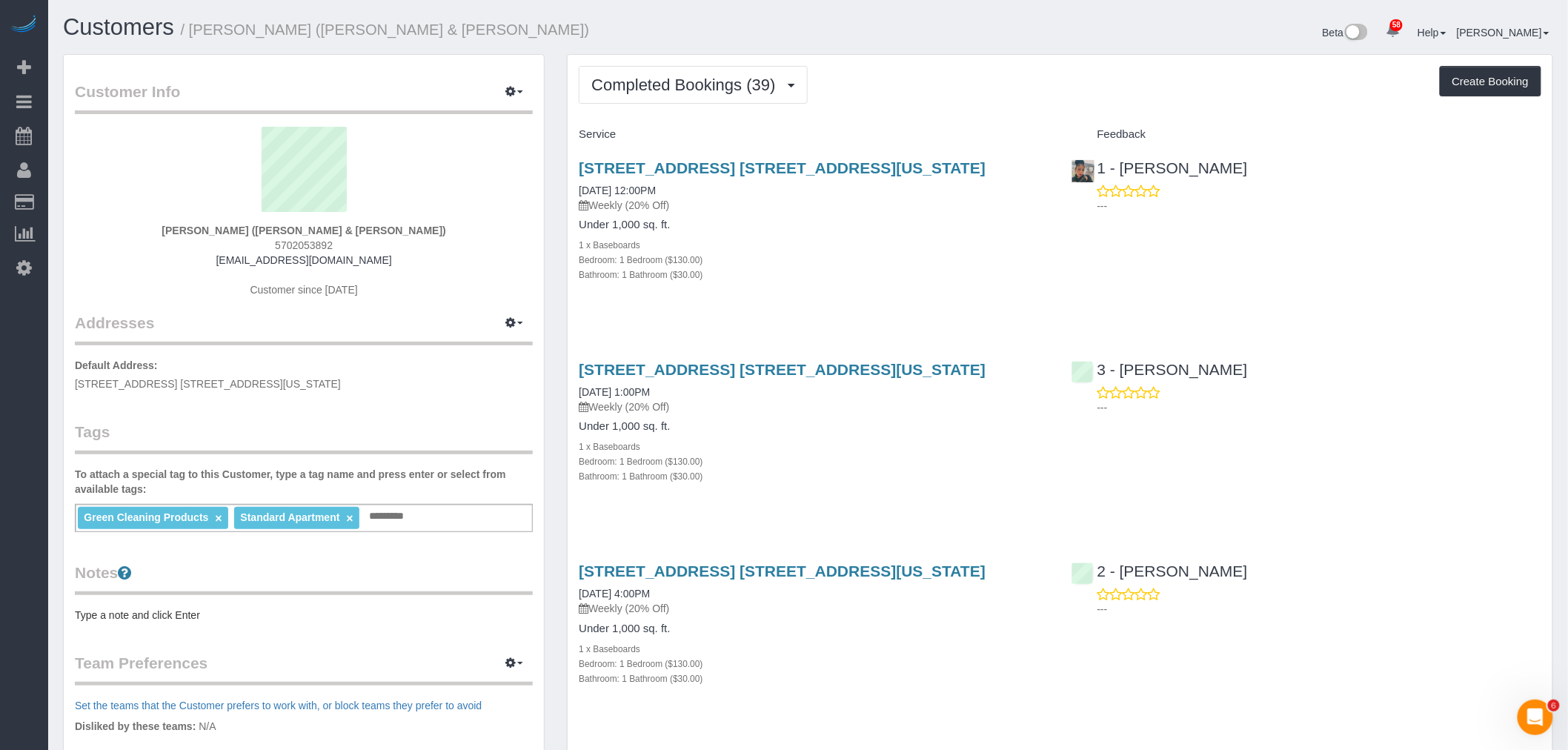 click on "Completed Bookings (39)
Completed Bookings (39)
Upcoming Bookings (7)
Cancelled Bookings (7)
Charges (47)
Feedback (0)
Create Booking
Service
Feedback" at bounding box center [1060, 2627] 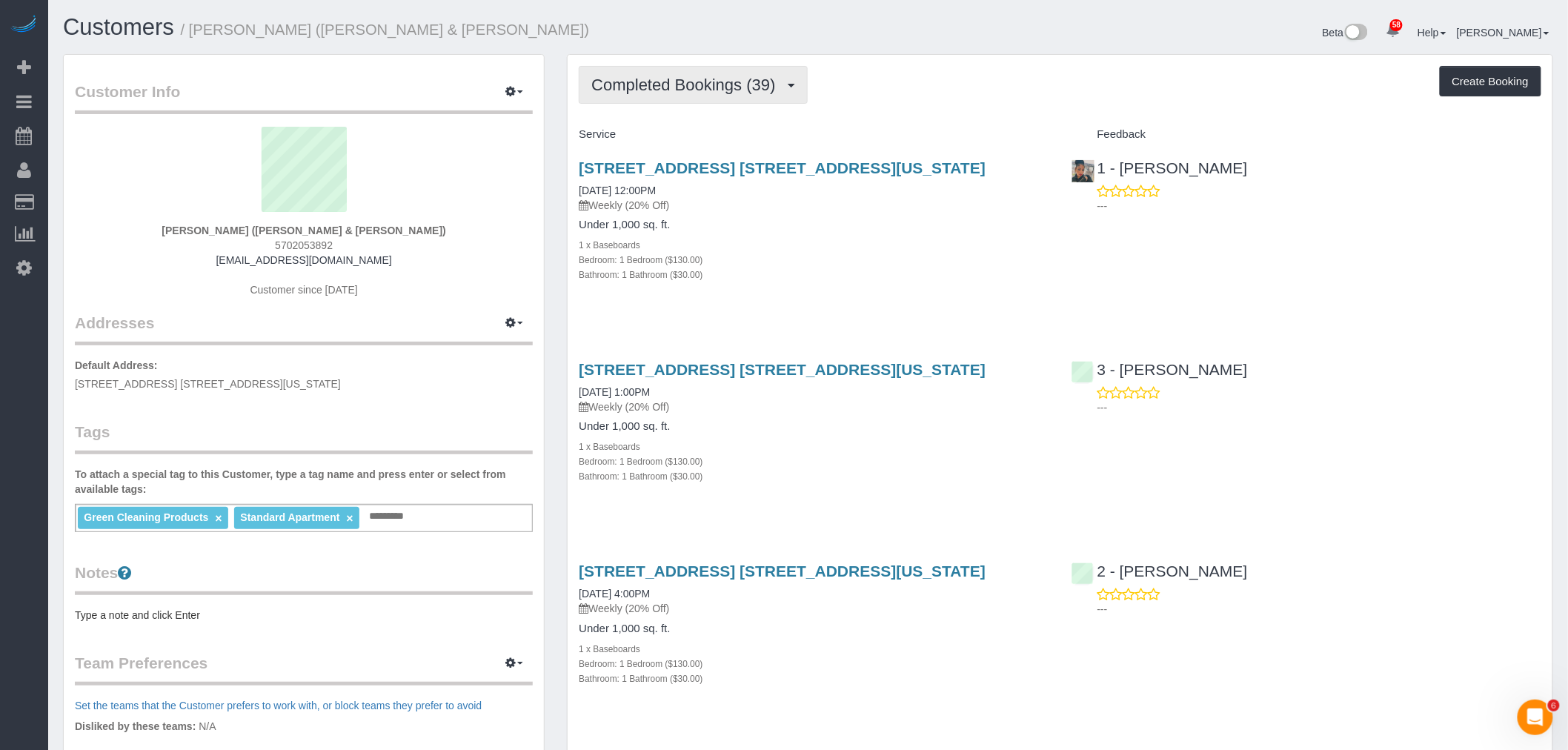 click on "Completed Bookings (39)" at bounding box center [687, 84] 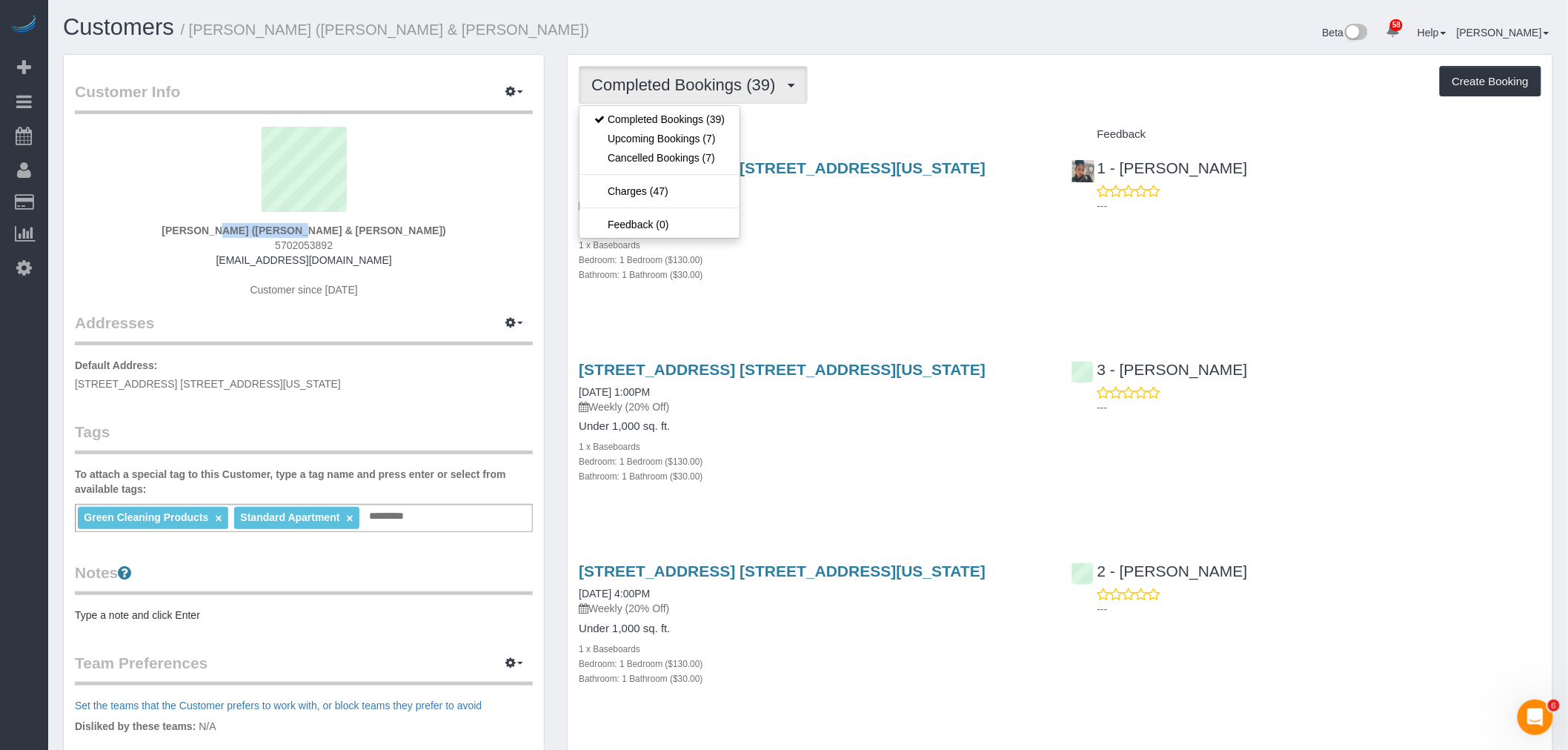 drag, startPoint x: 197, startPoint y: 228, endPoint x: 301, endPoint y: 233, distance: 104.12012 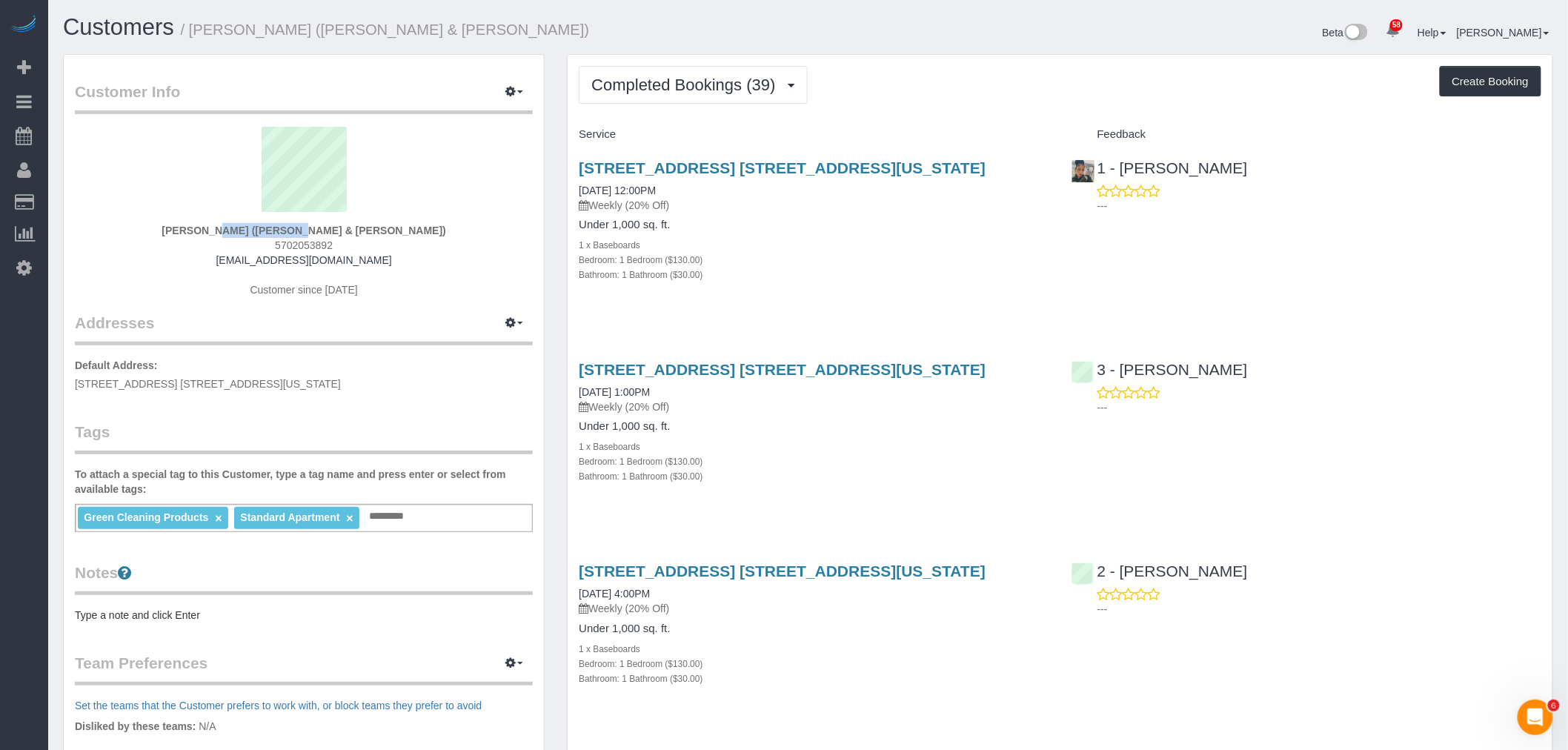 copy on "Andrew Norwich" 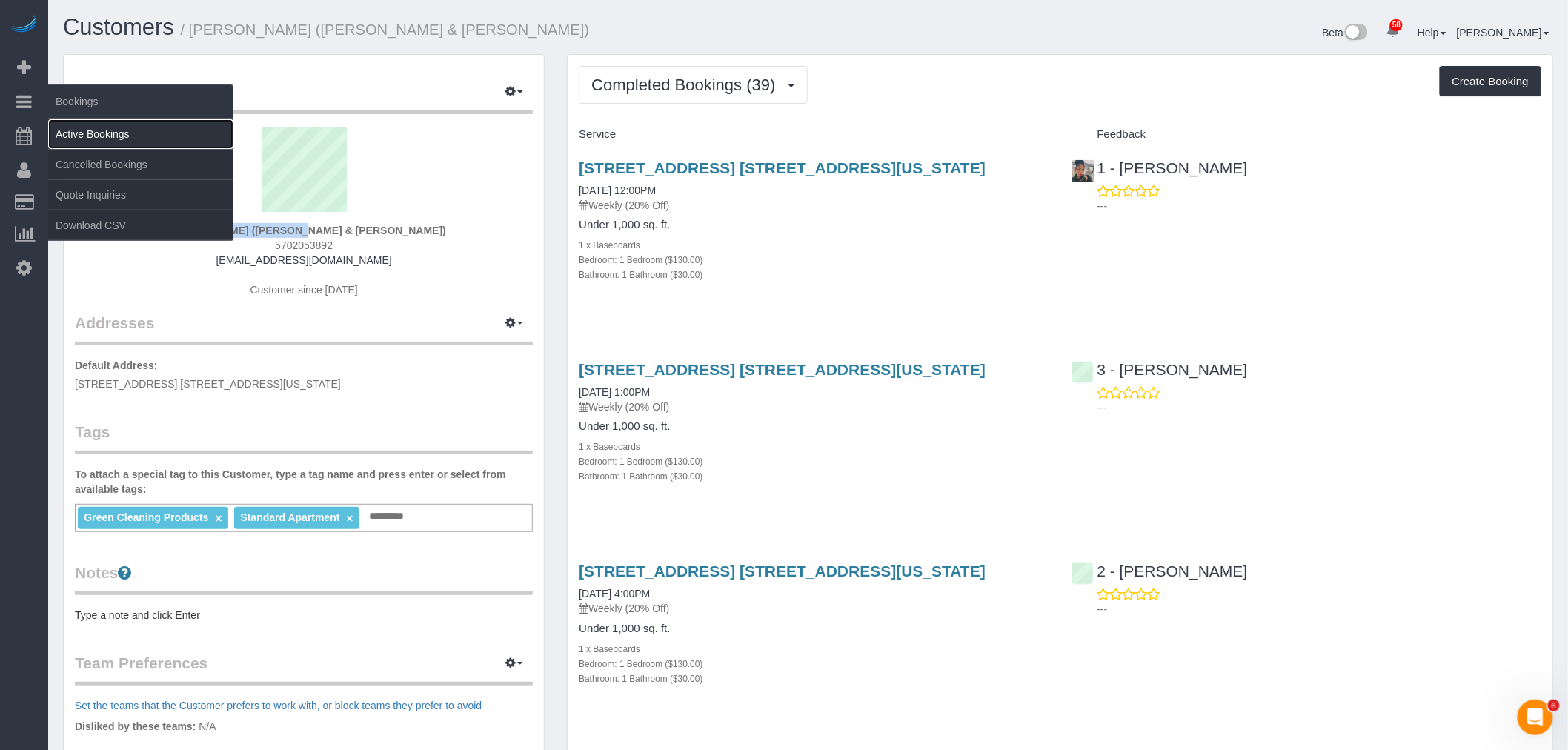 click on "Active Bookings" at bounding box center [141, 134] 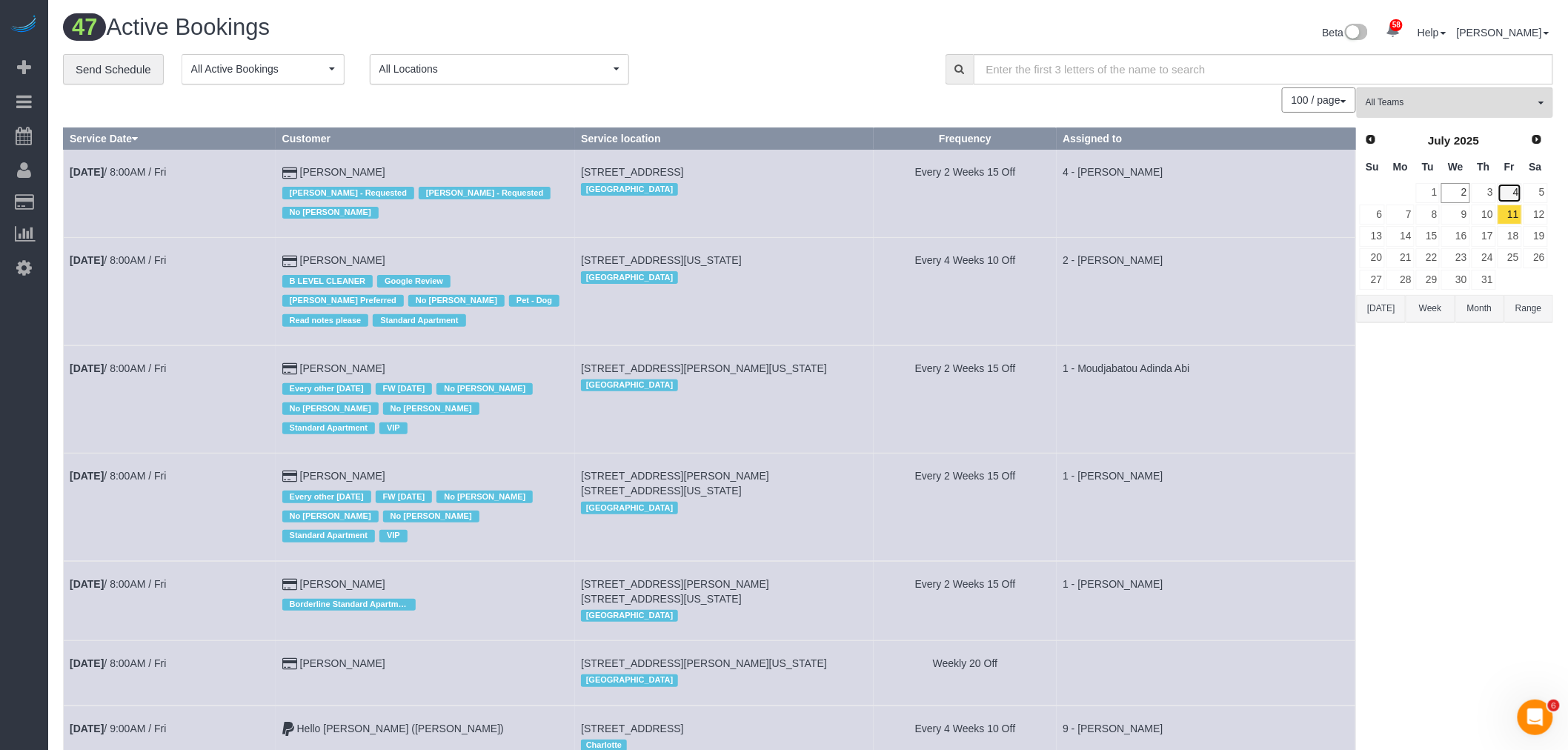 click on "4" at bounding box center (1509, 193) 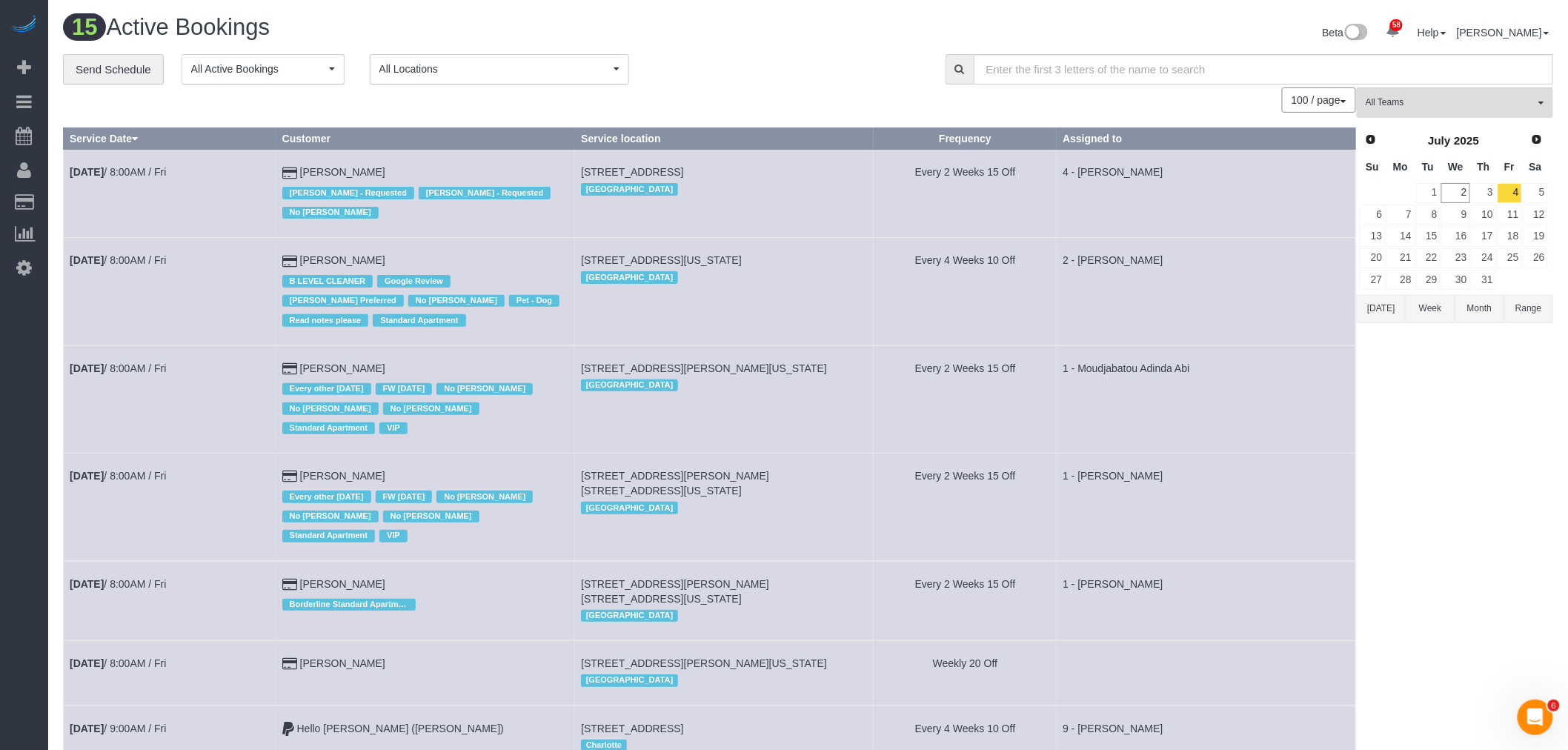 click on "**********" at bounding box center (808, 2083) 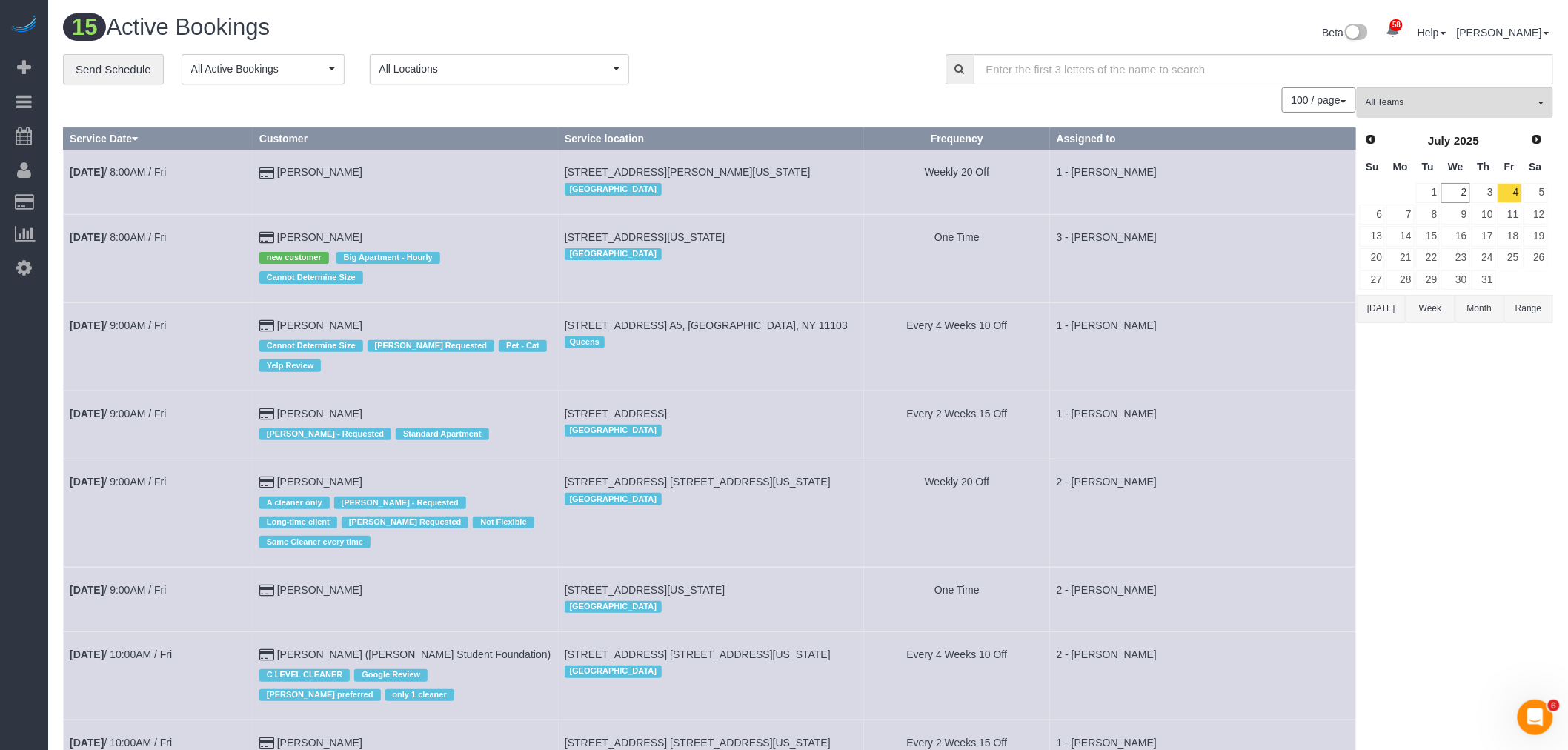 scroll, scrollTop: 694, scrollLeft: 0, axis: vertical 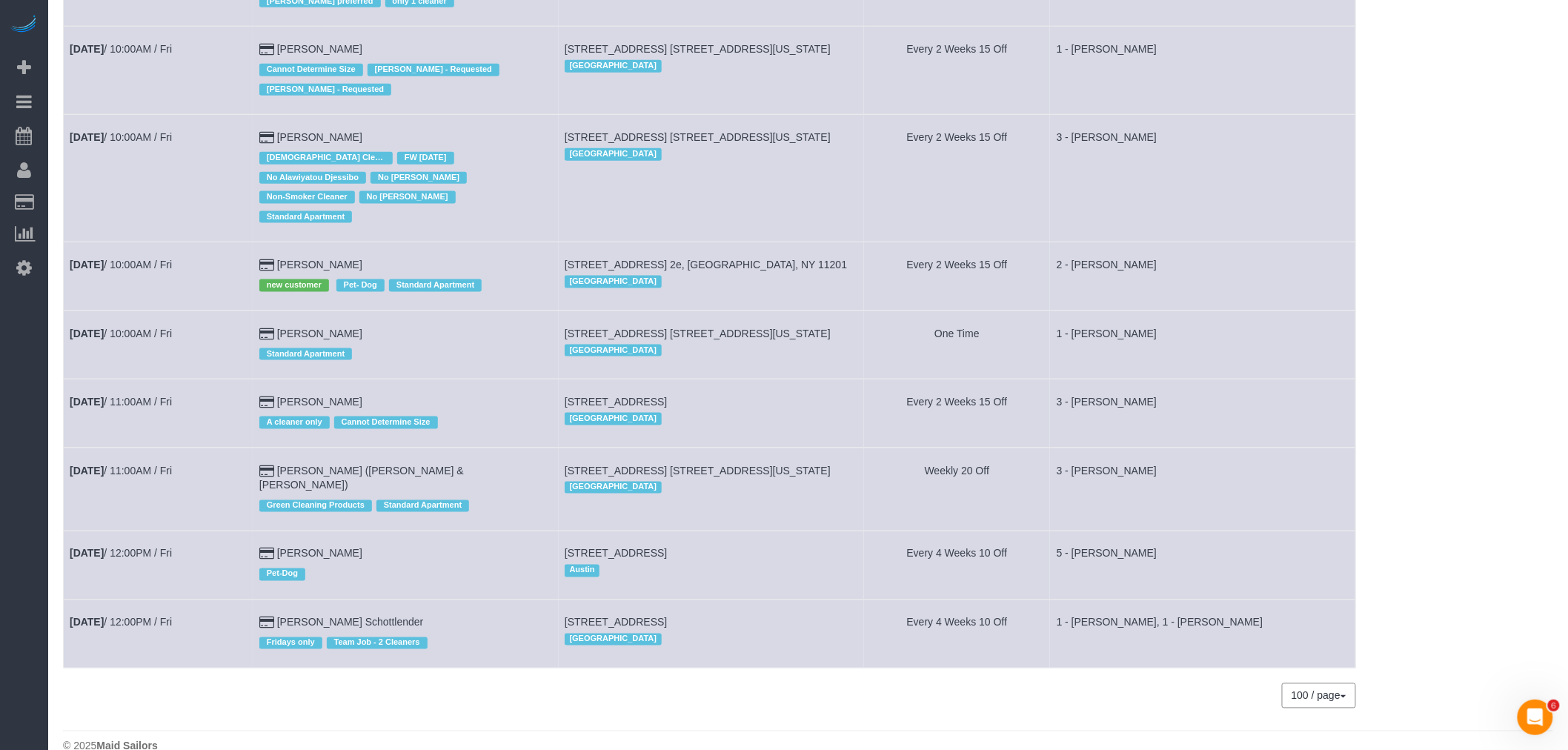 drag, startPoint x: 68, startPoint y: 454, endPoint x: 453, endPoint y: 451, distance: 385.01169 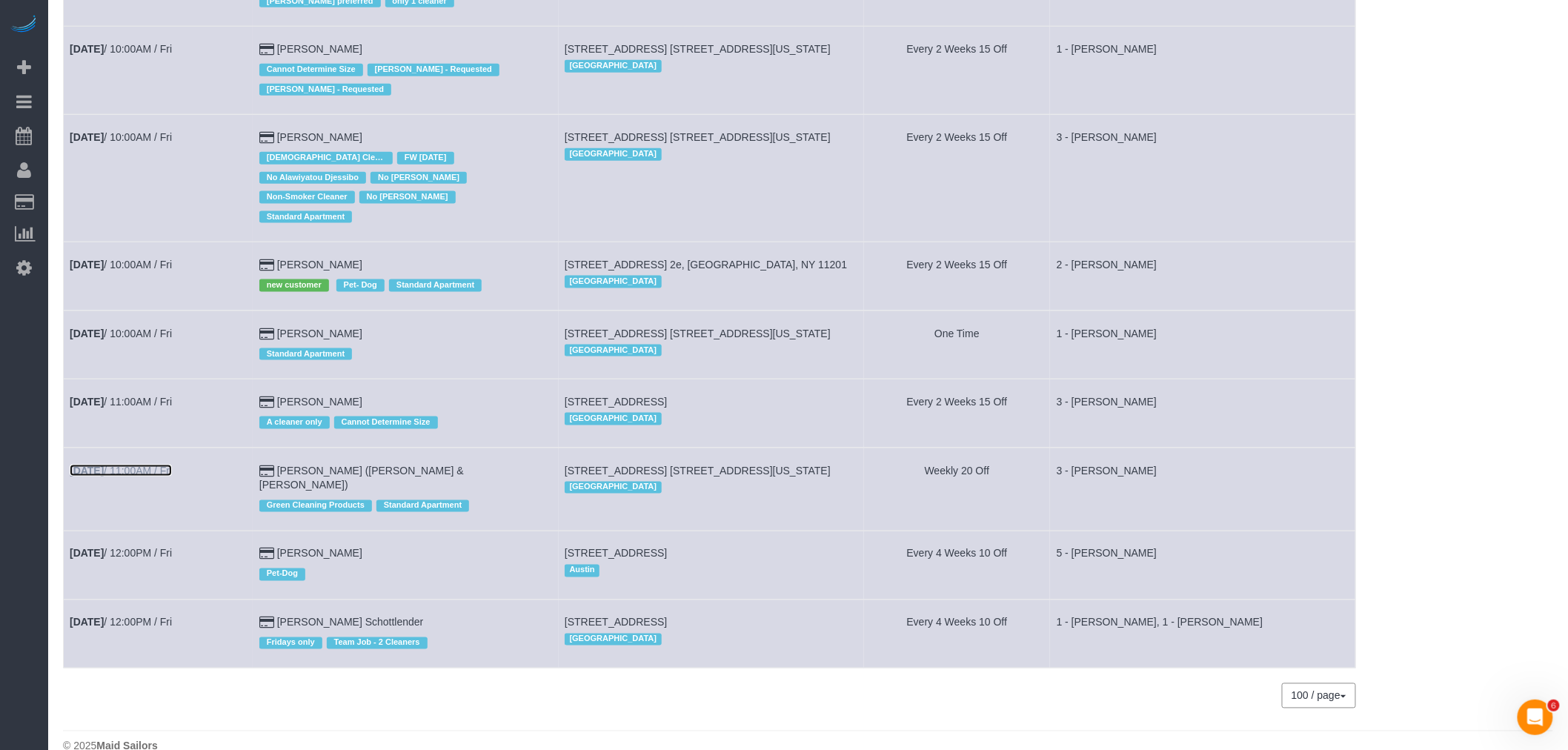 click on "Jul 4th
/ 11:00AM / Fri" at bounding box center (121, 471) 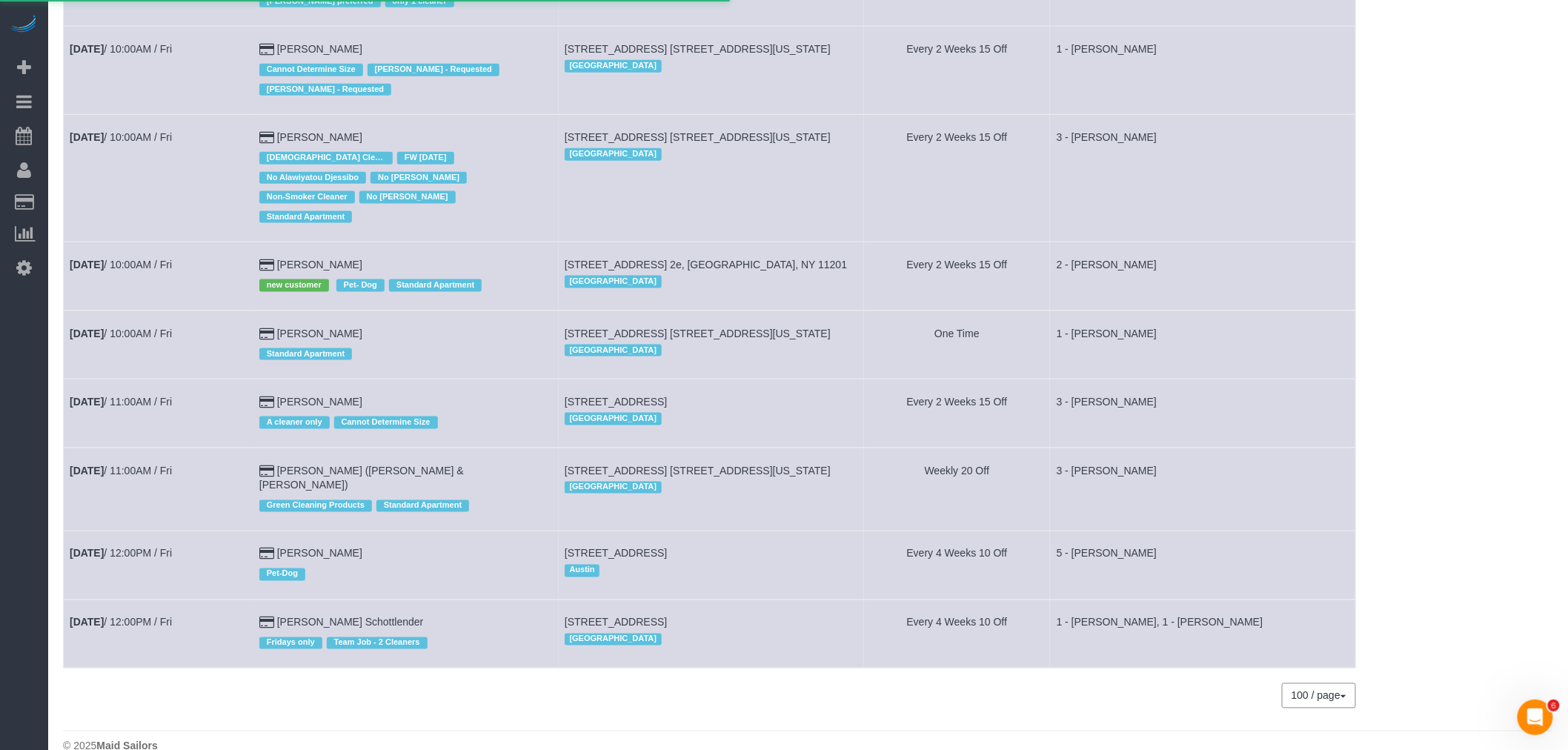 scroll, scrollTop: 0, scrollLeft: 0, axis: both 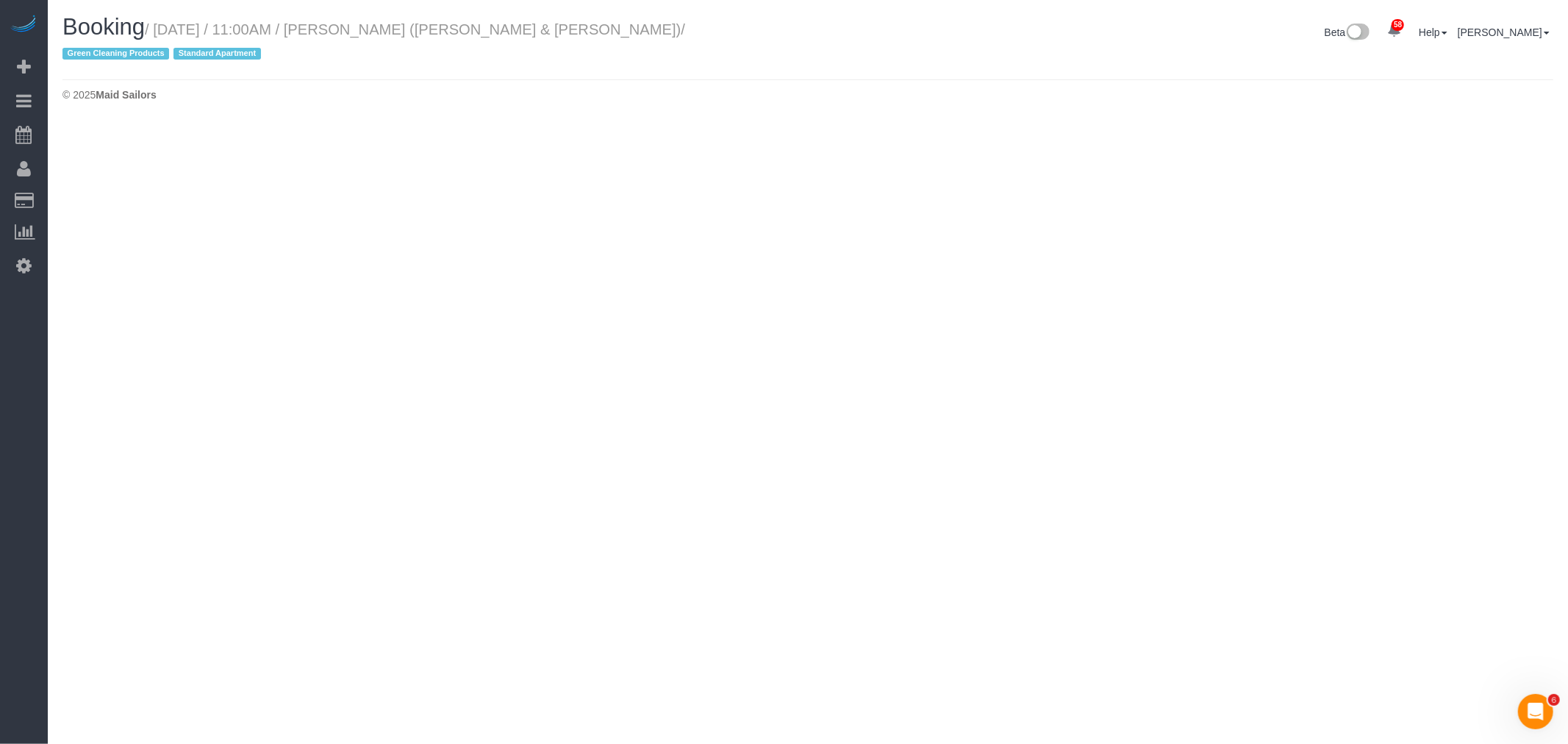 select on "NY" 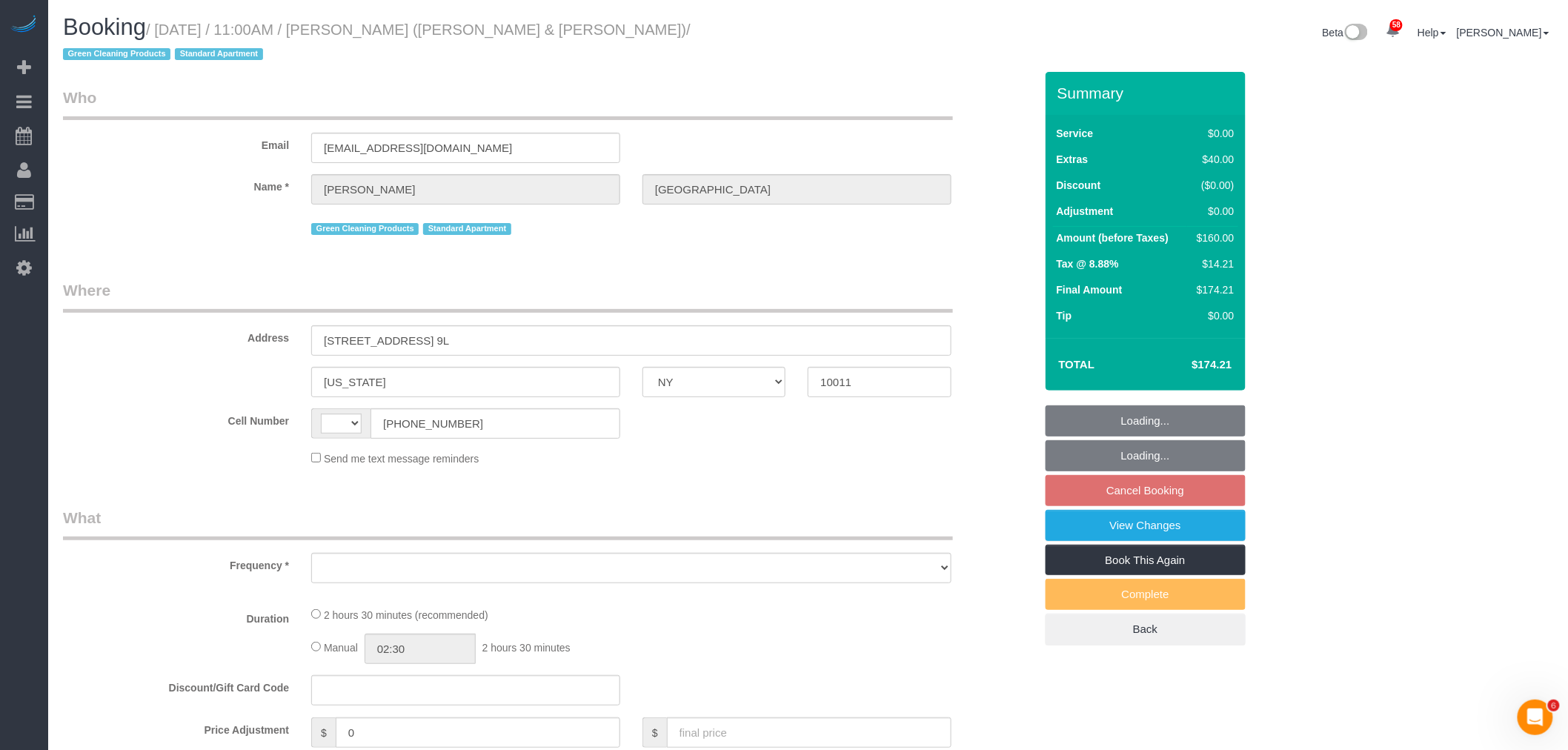 select on "string:stripe-pm_1PoAmE4VGloSiKo7yWsxKTvS" 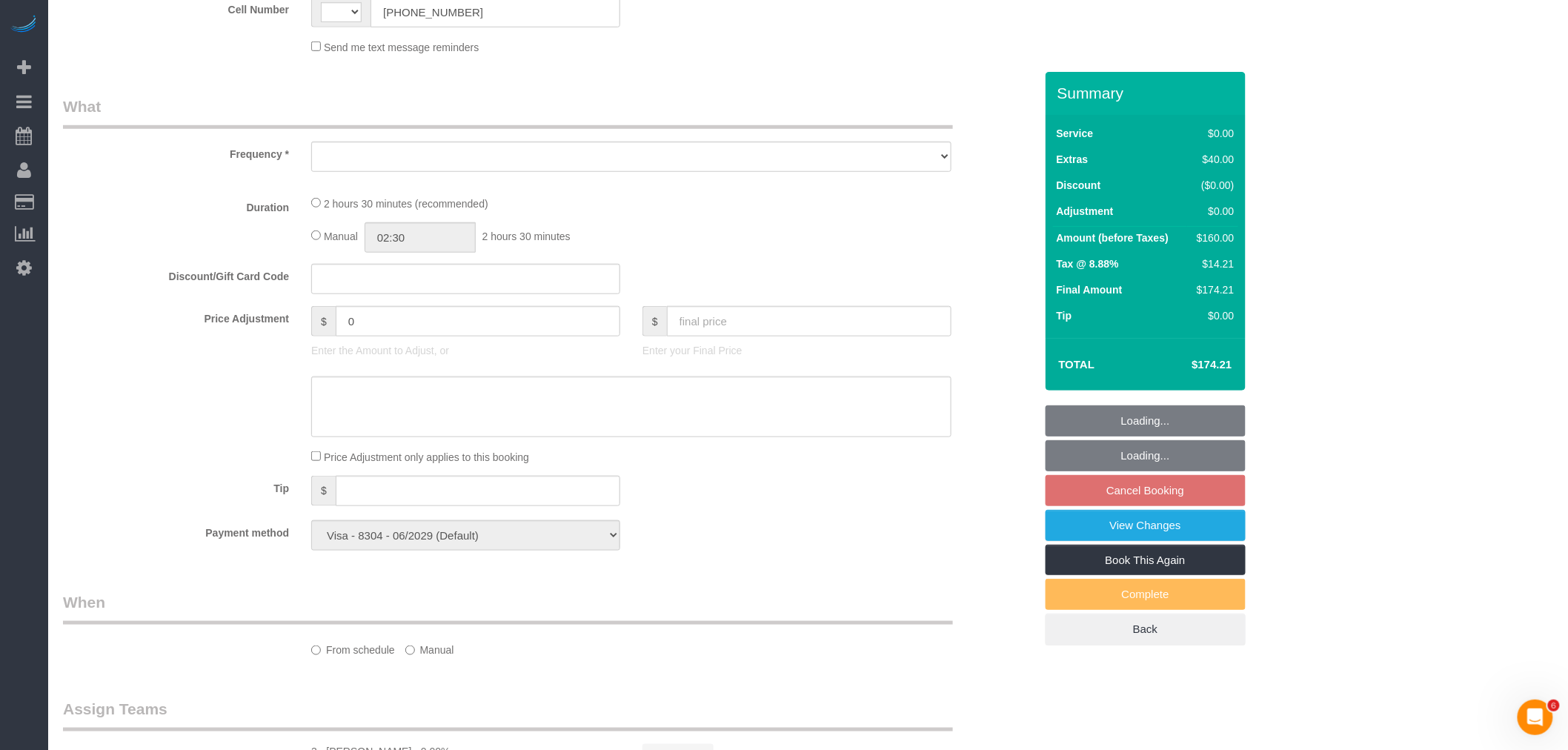 select on "string:US" 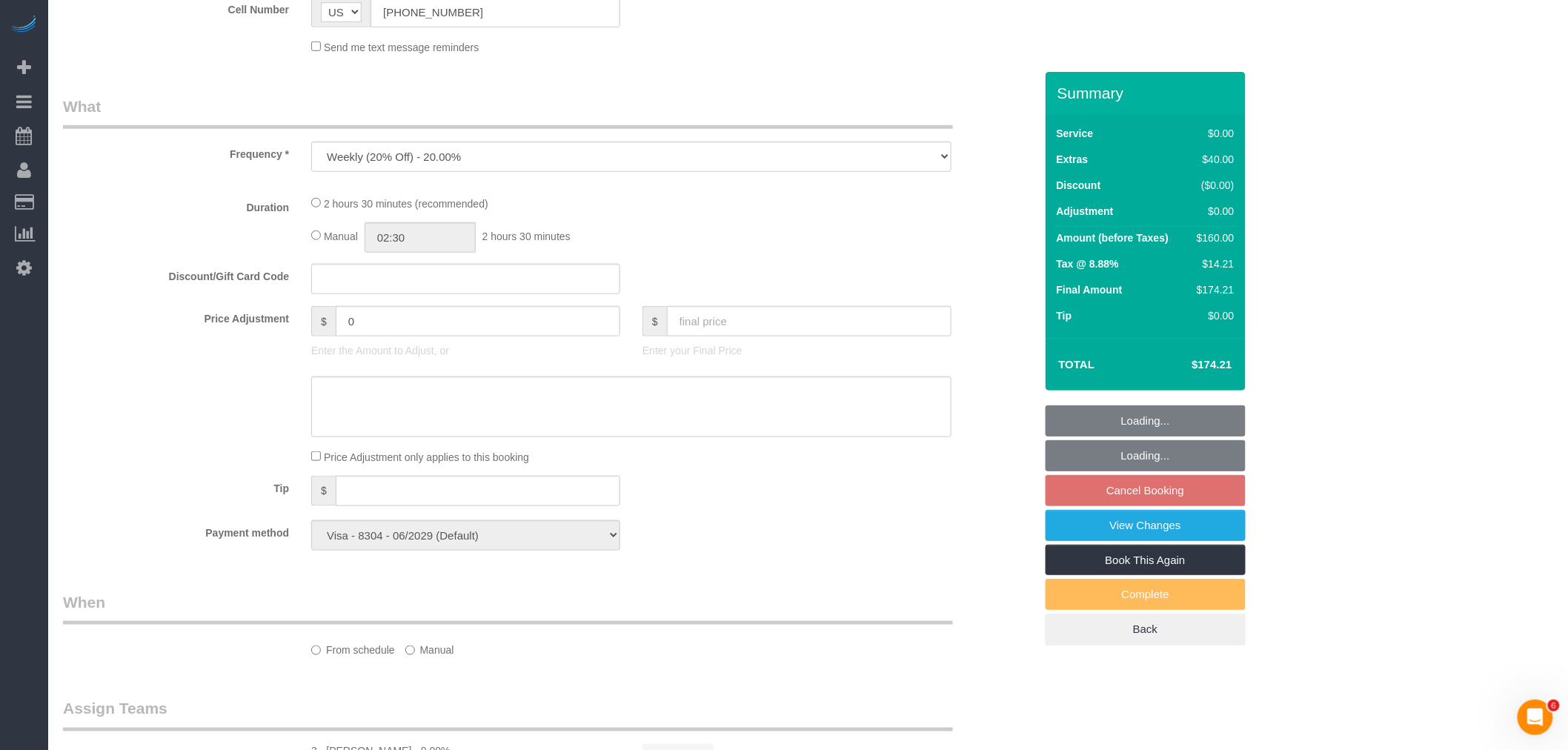 select on "spot4" 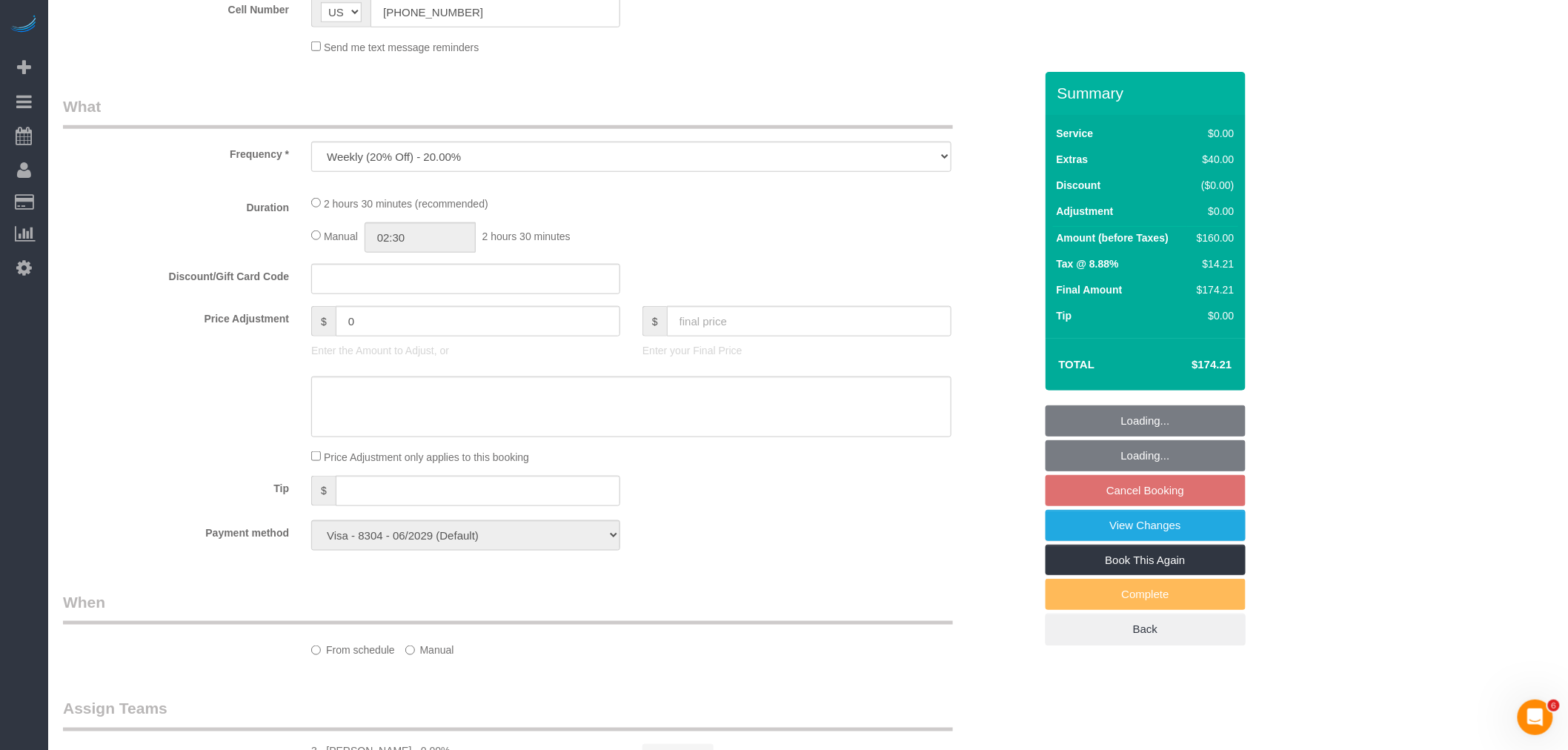 select on "number:89" 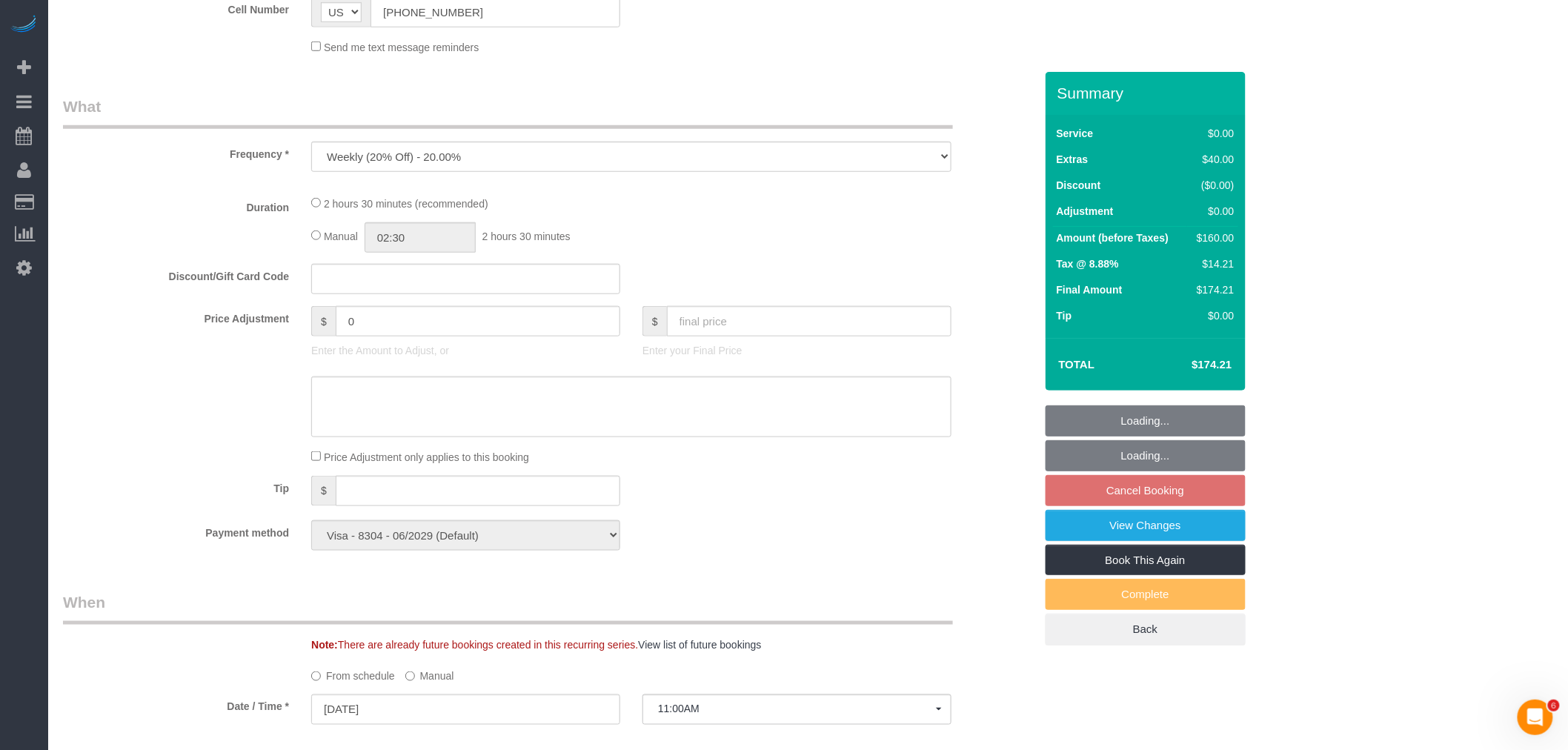 select on "object:6408" 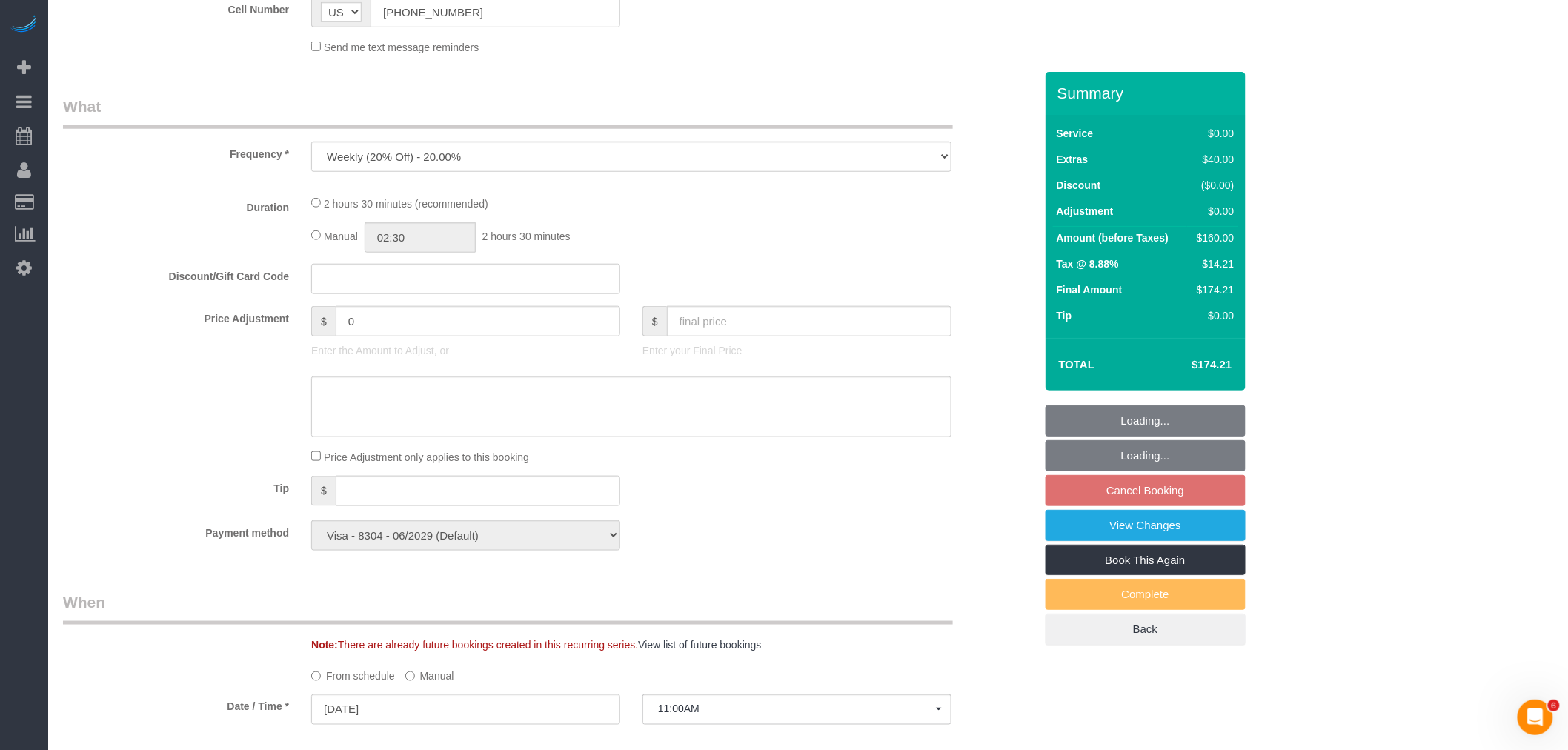 select on "1" 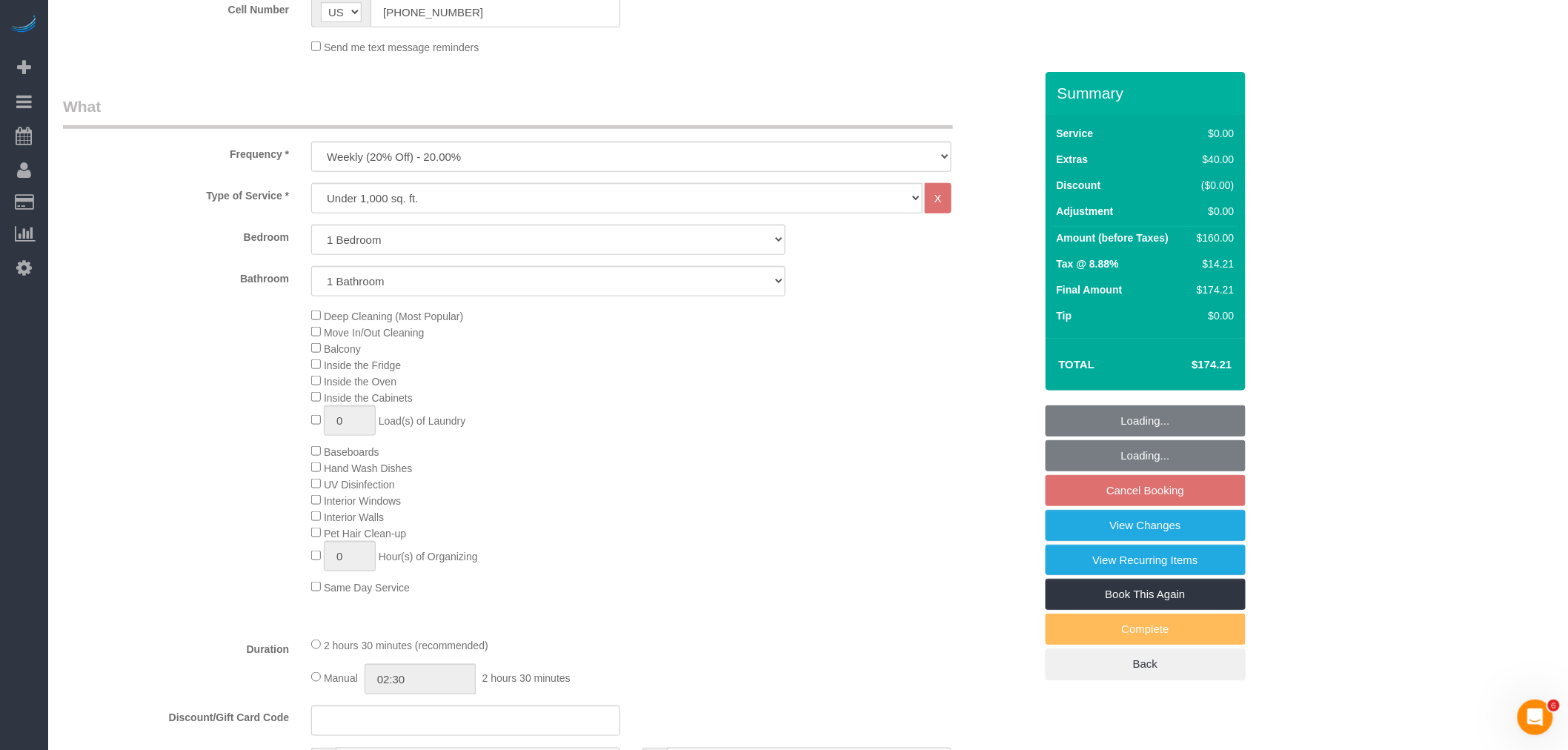 select on "1" 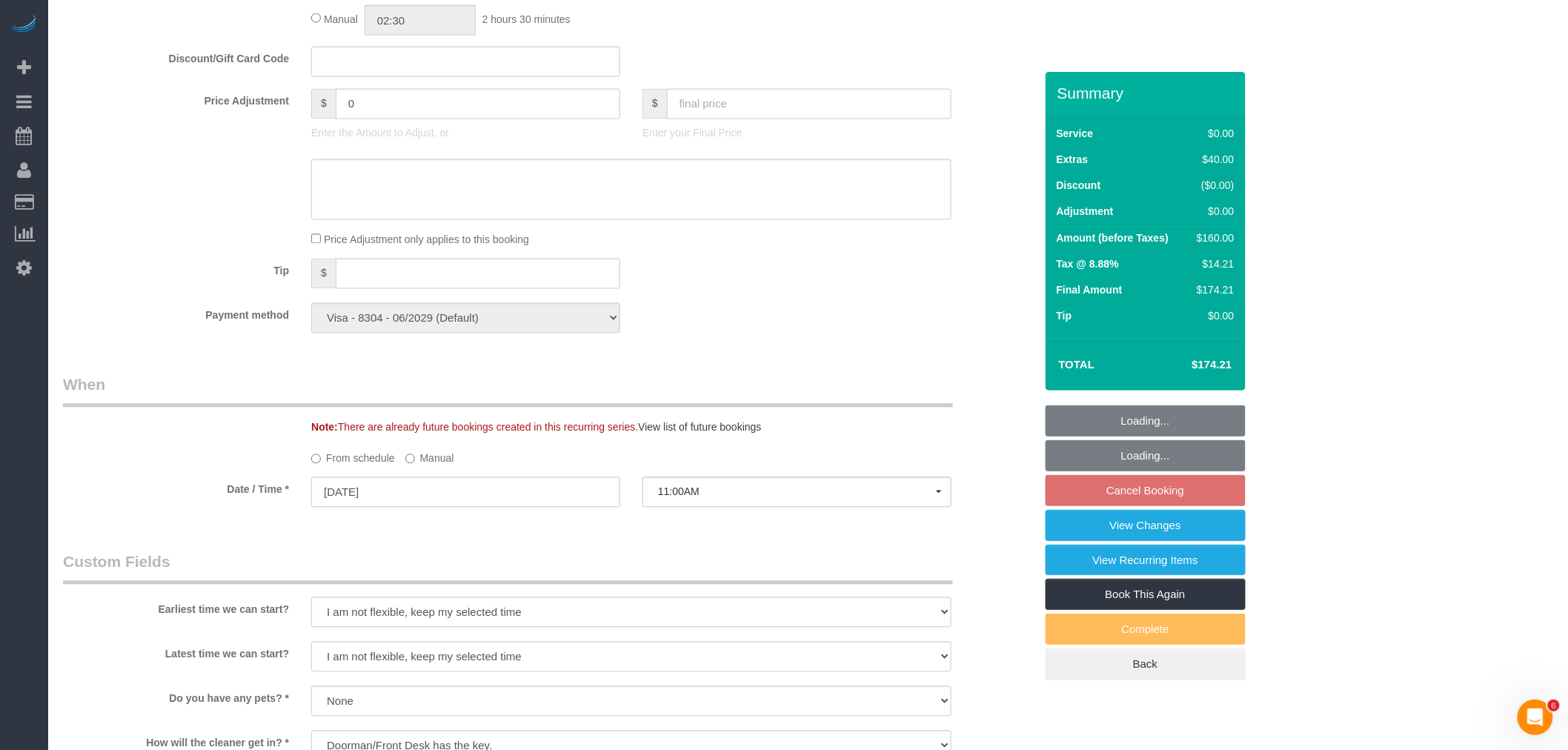 scroll, scrollTop: 1209, scrollLeft: 0, axis: vertical 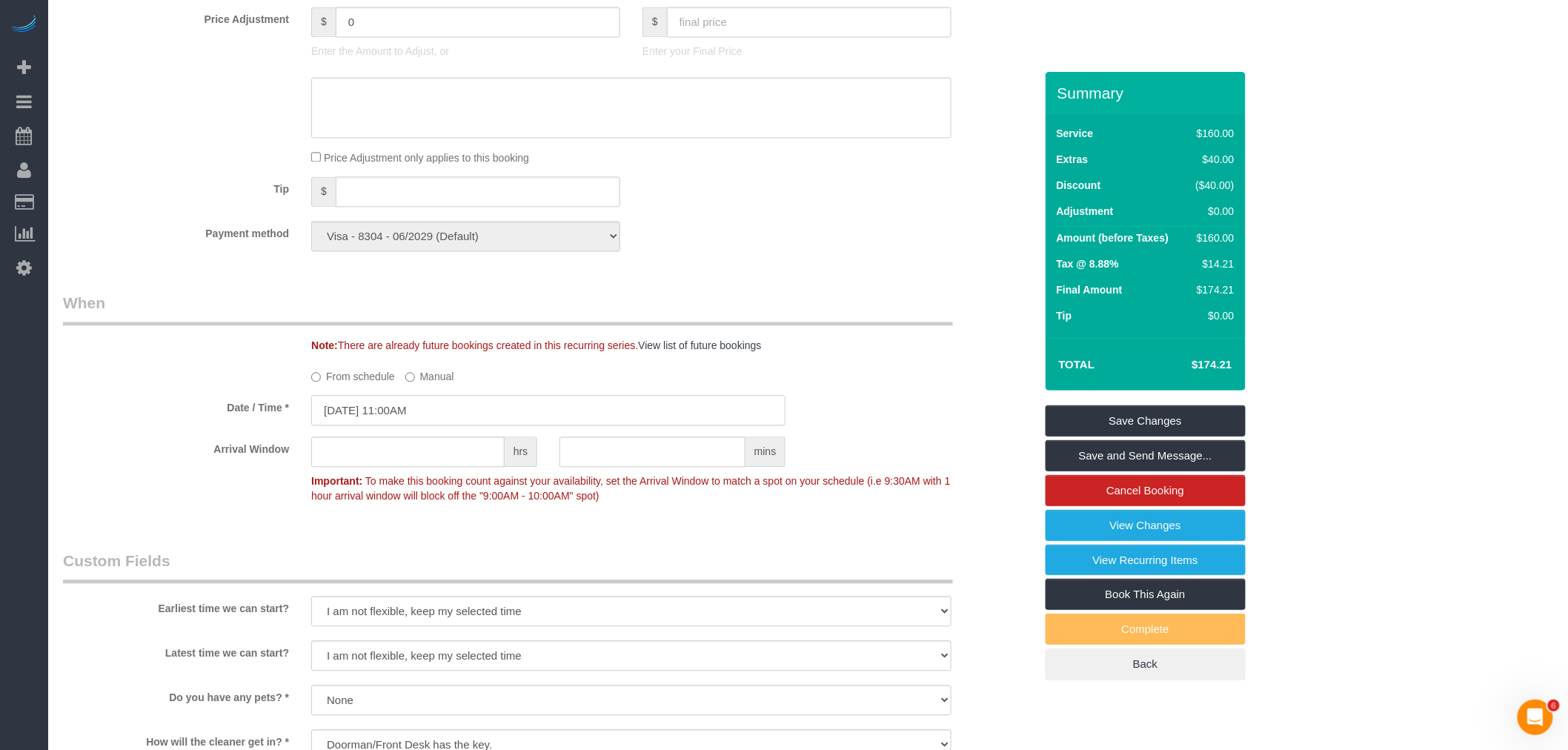 click on "07/04/2025 11:00AM" at bounding box center [548, 410] 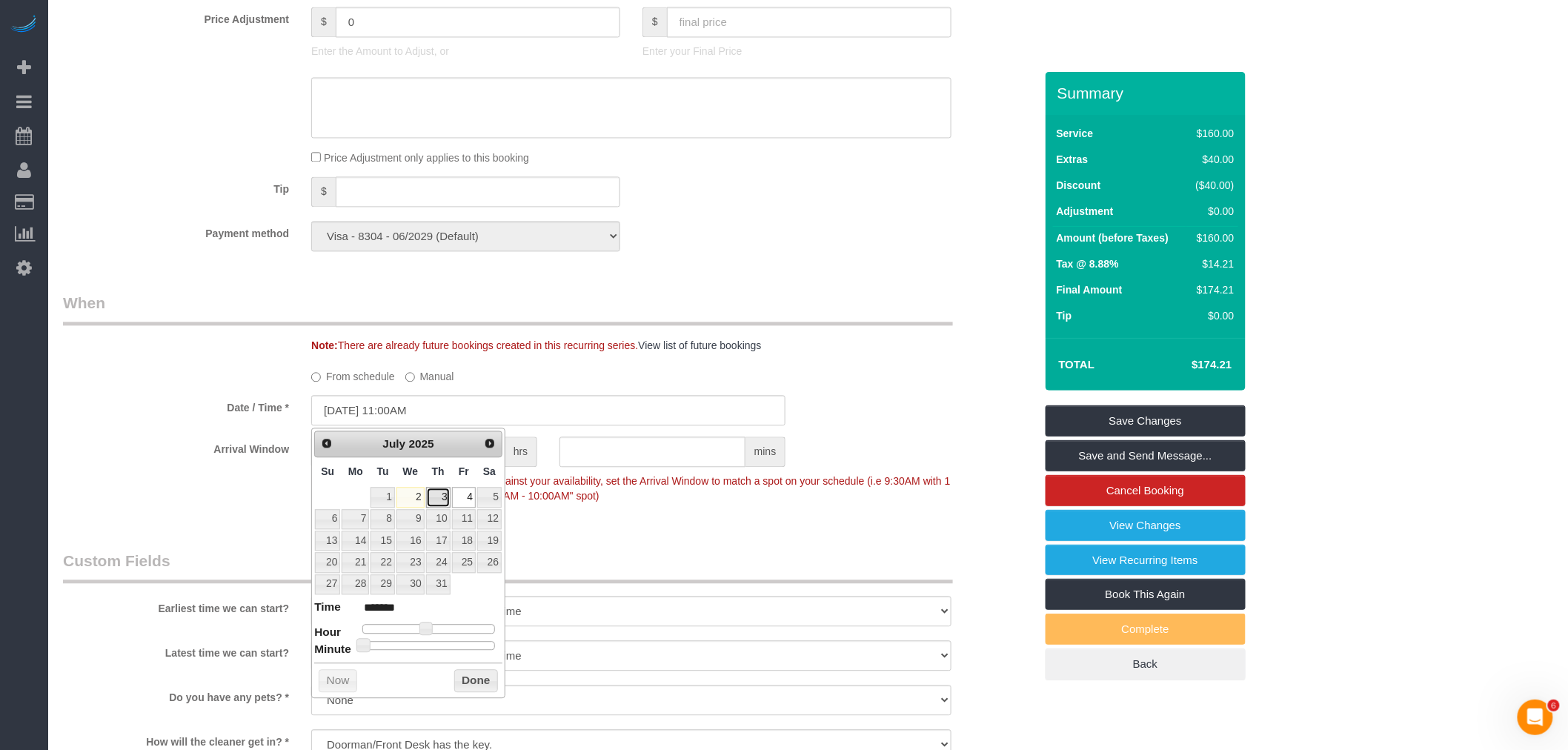 click on "3" at bounding box center [438, 497] 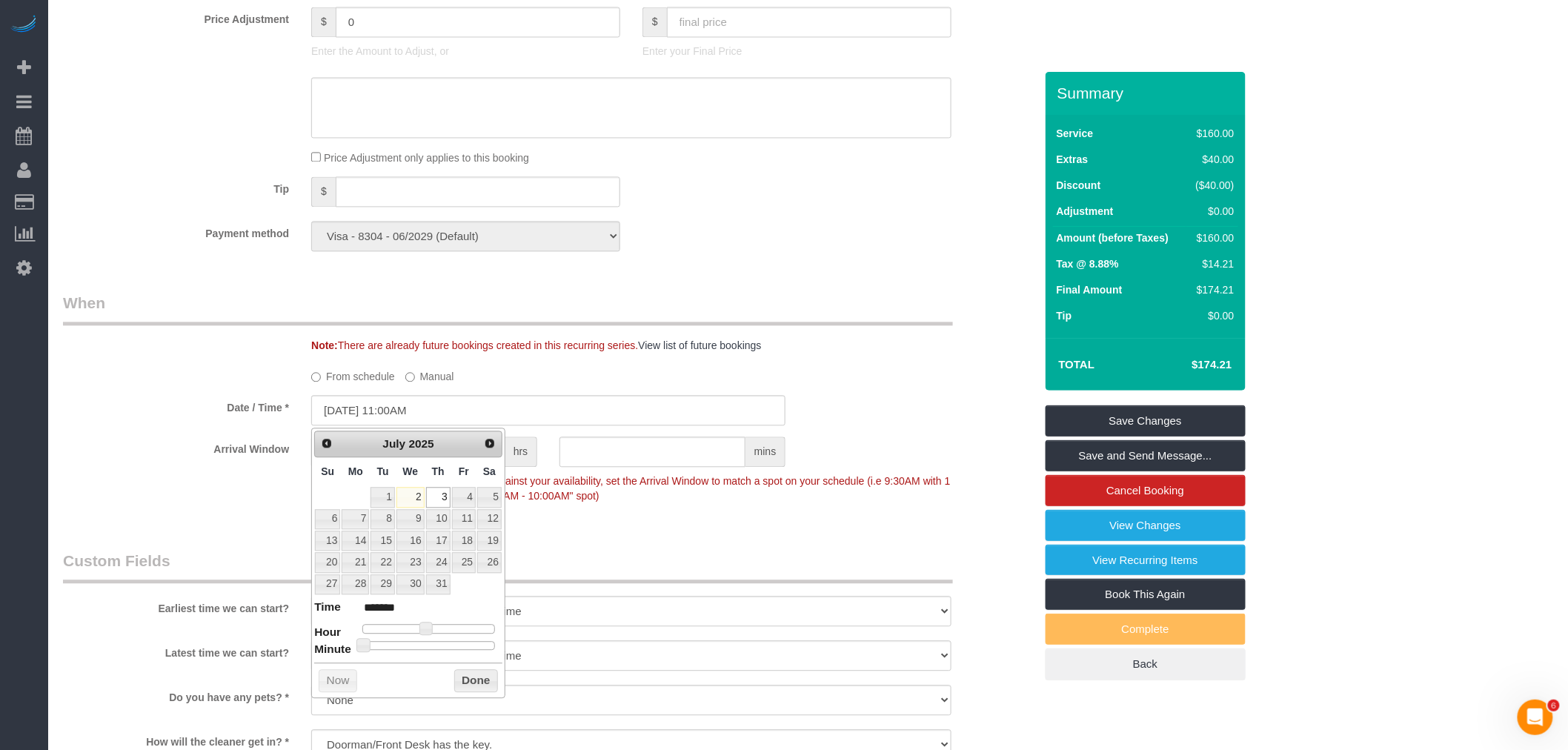 type on "07/03/2025 8:00AM" 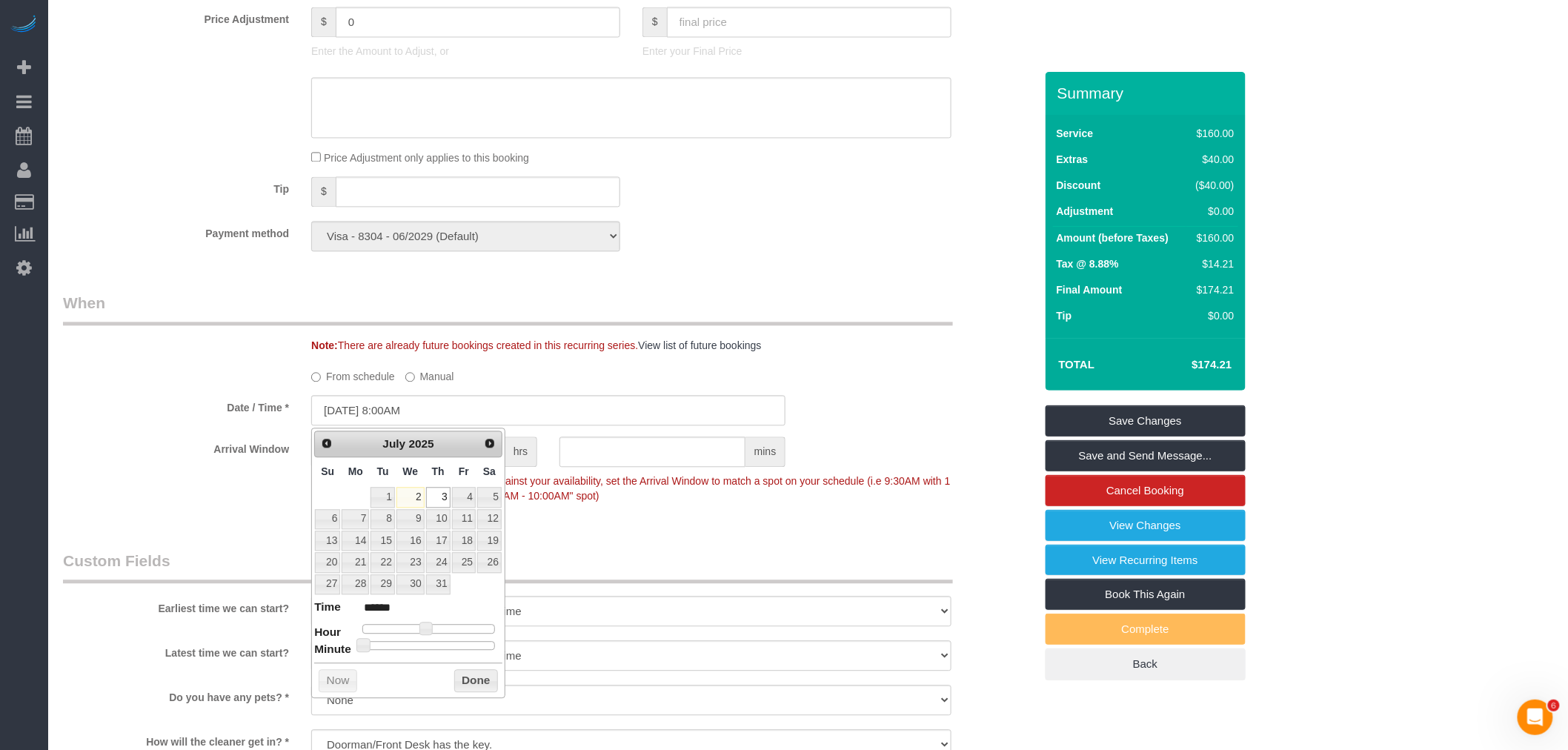 click at bounding box center (428, 628) 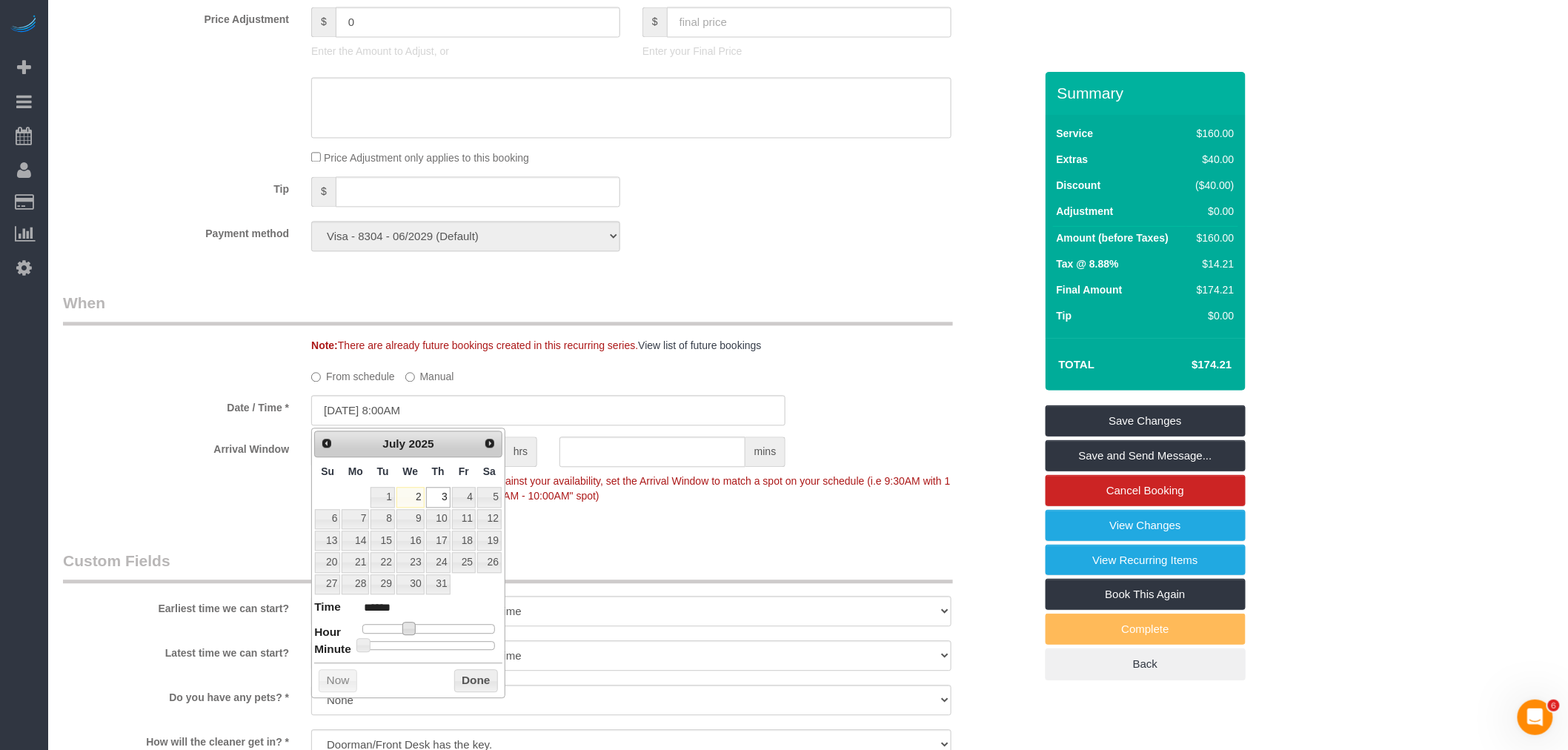 type on "07/03/2025 9:00AM" 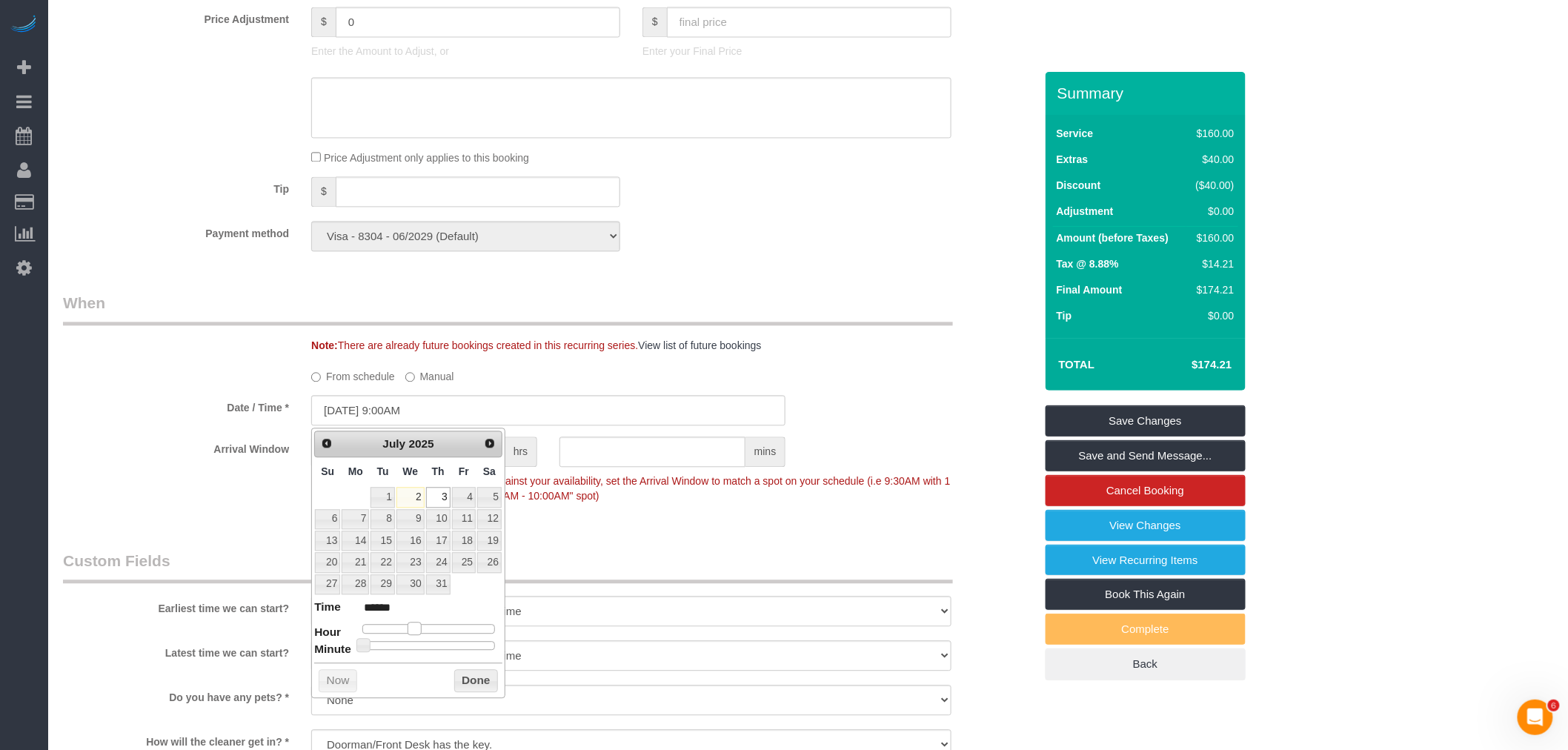 type on "07/03/2025 10:00AM" 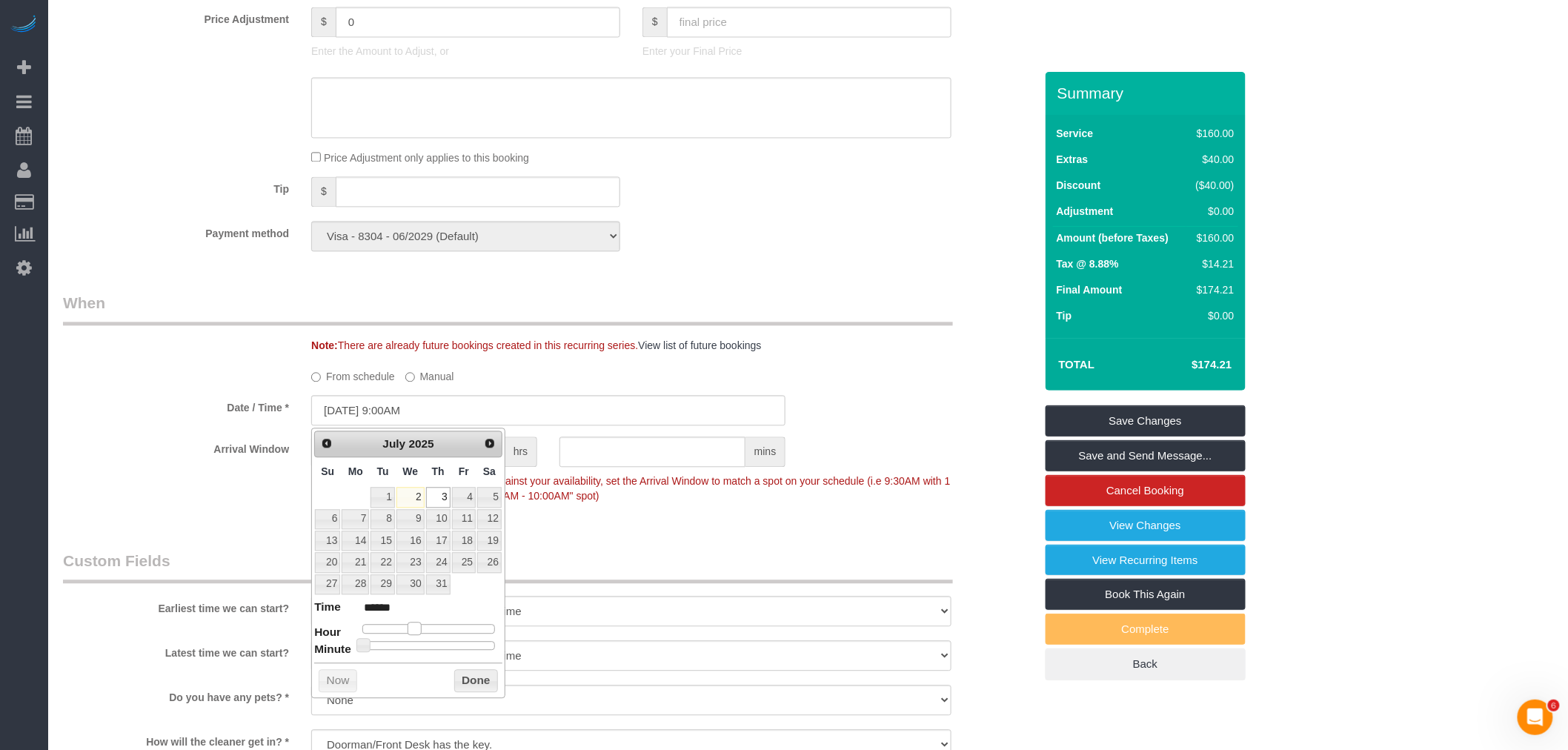 type on "*******" 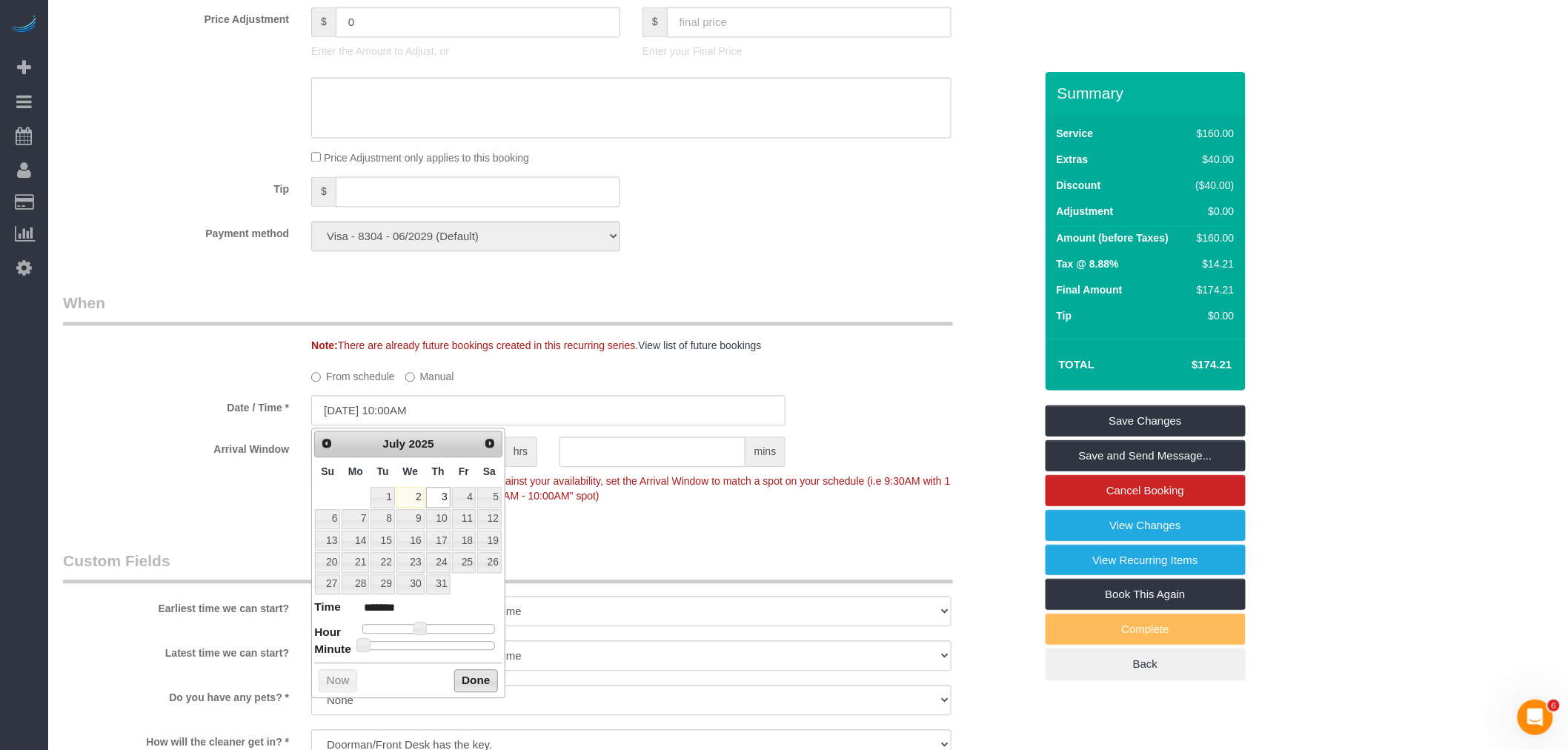 click on "Done" at bounding box center (476, 681) 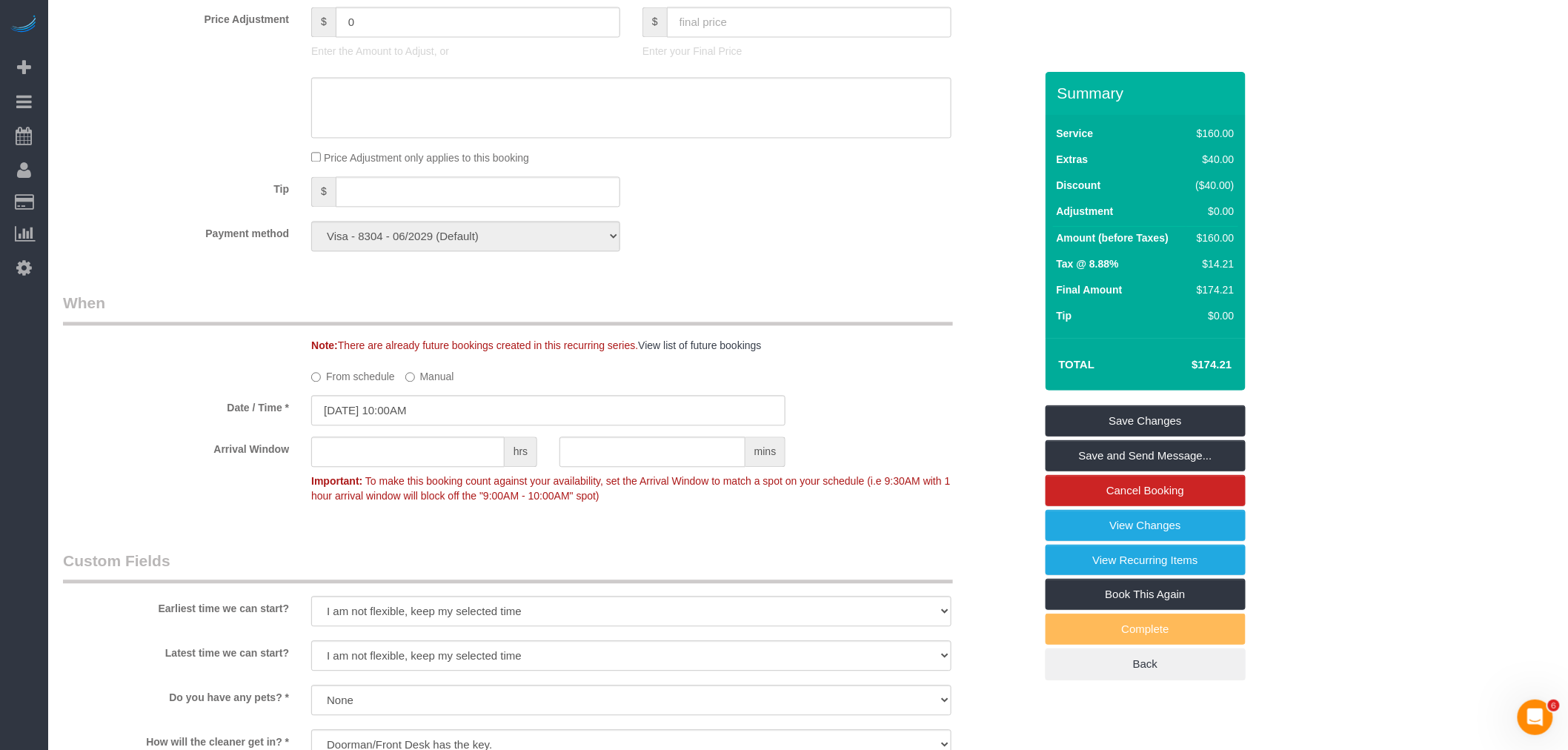 click on "When" at bounding box center [508, 308] 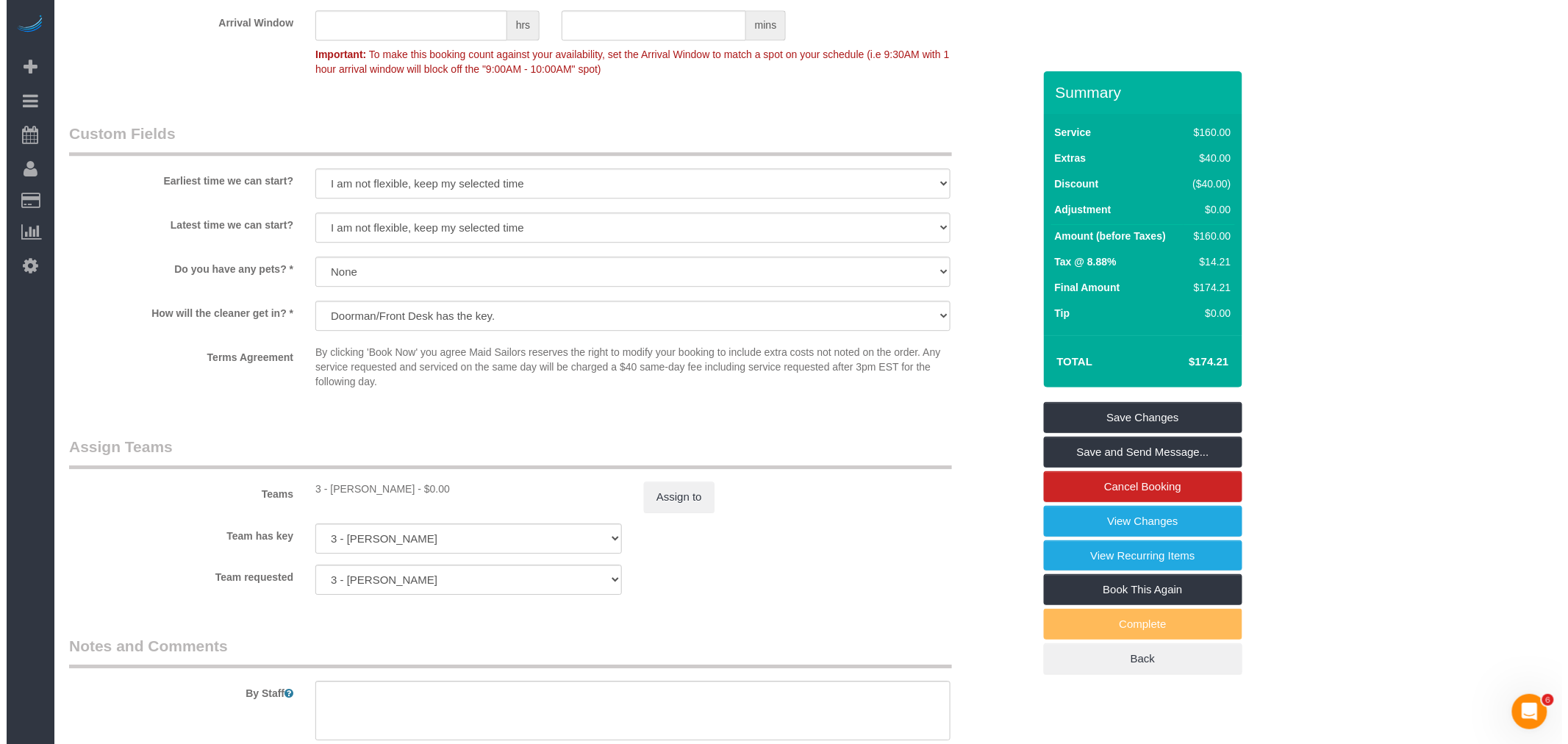 scroll, scrollTop: 1770, scrollLeft: 0, axis: vertical 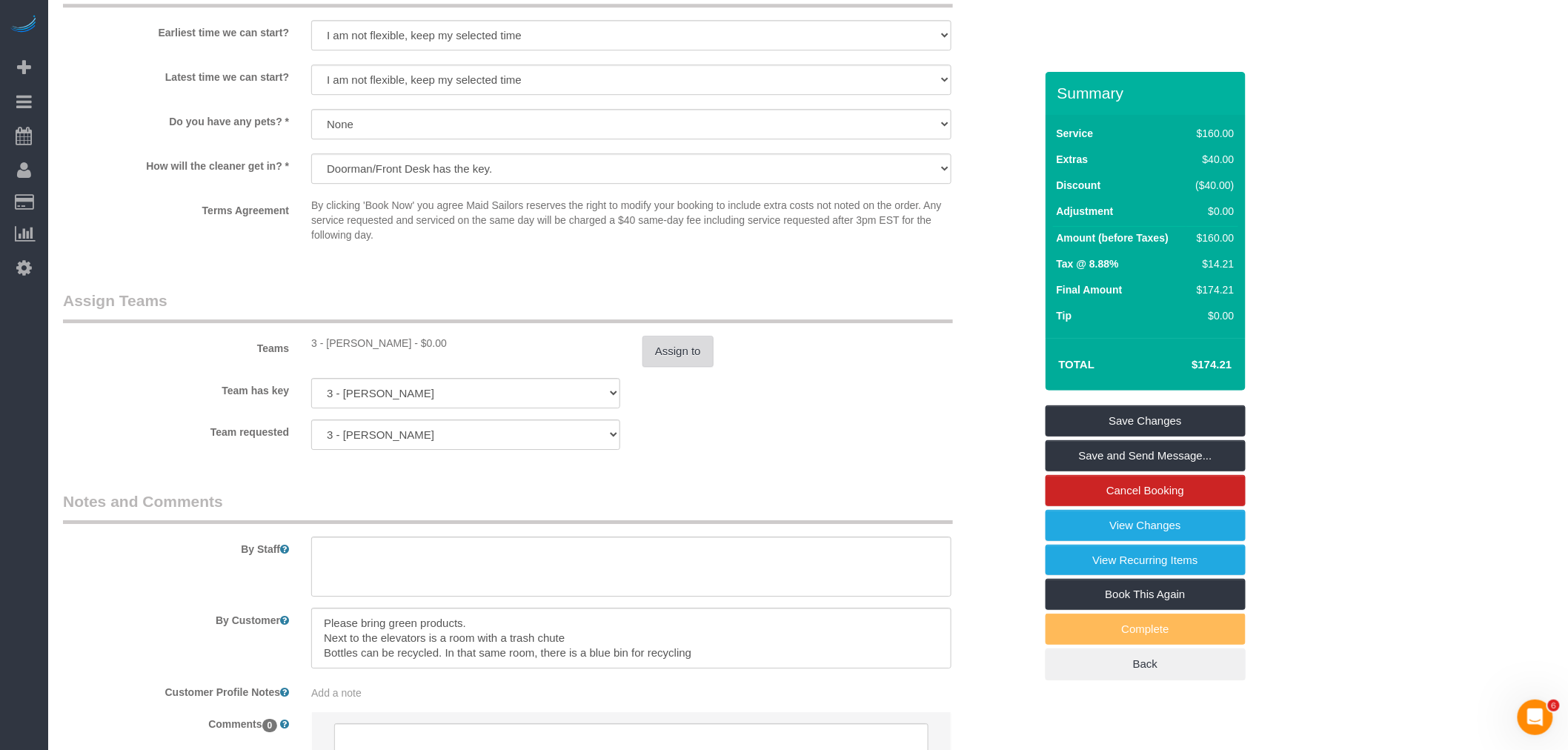 click on "Assign to" at bounding box center [678, 351] 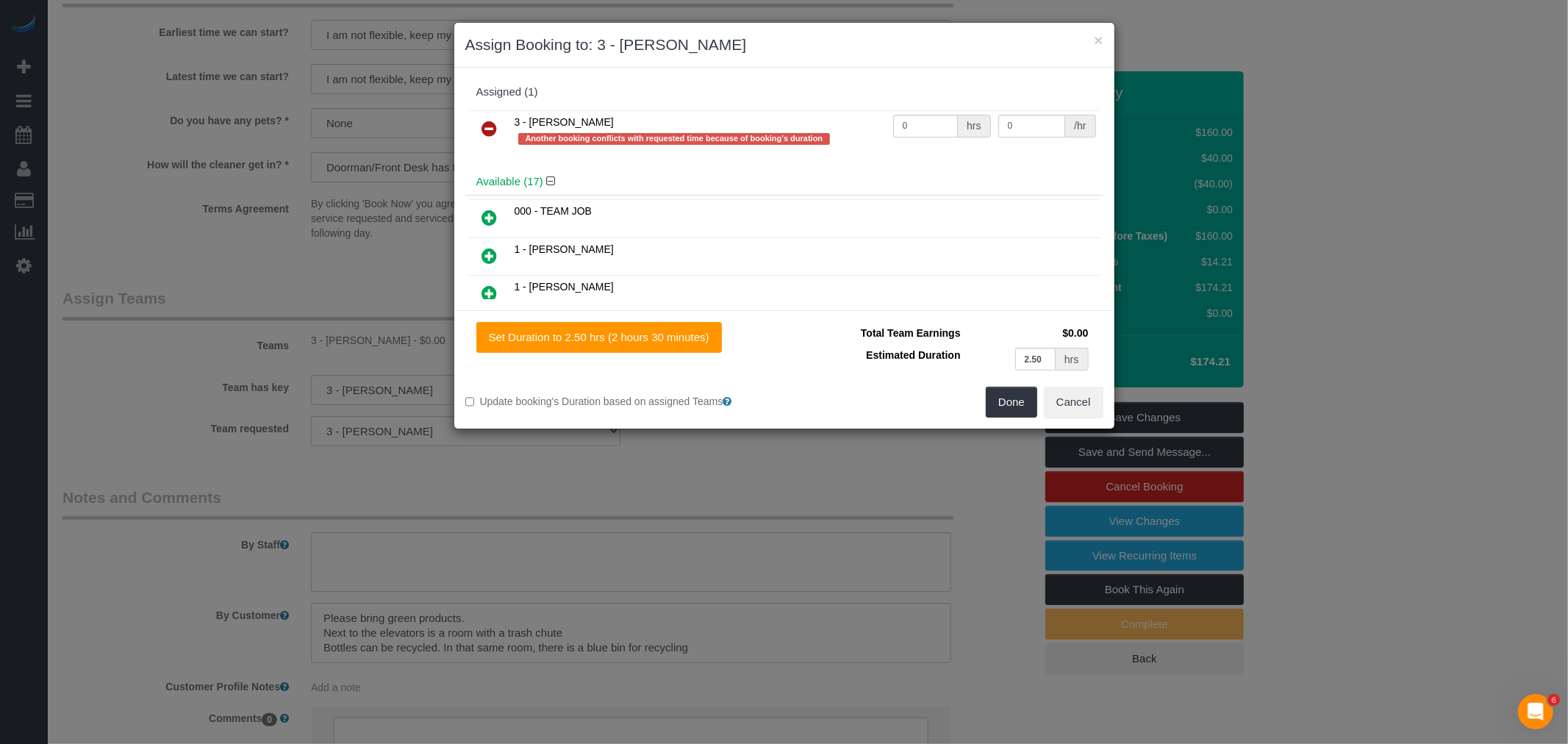 click at bounding box center [490, 129] 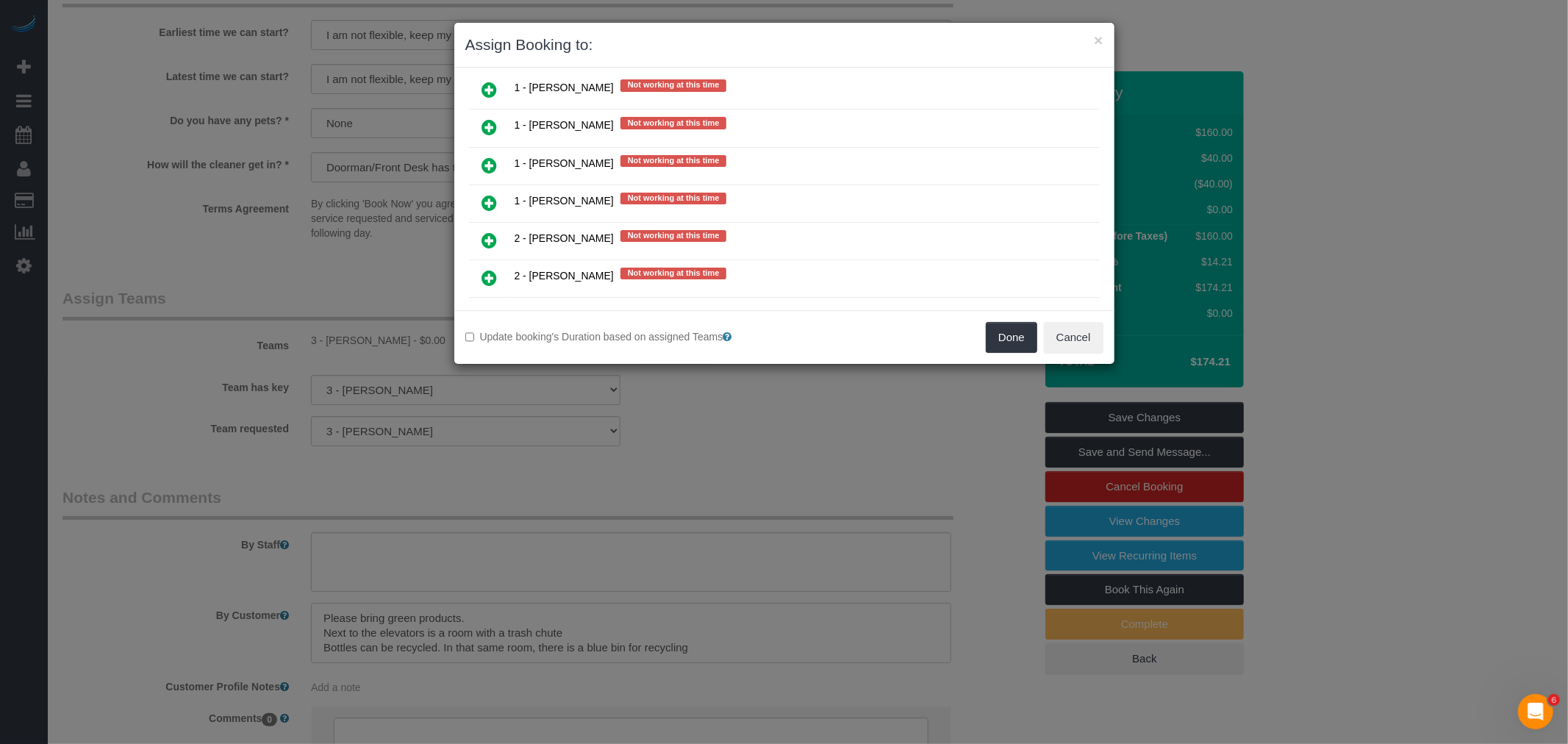 scroll, scrollTop: 1306, scrollLeft: 0, axis: vertical 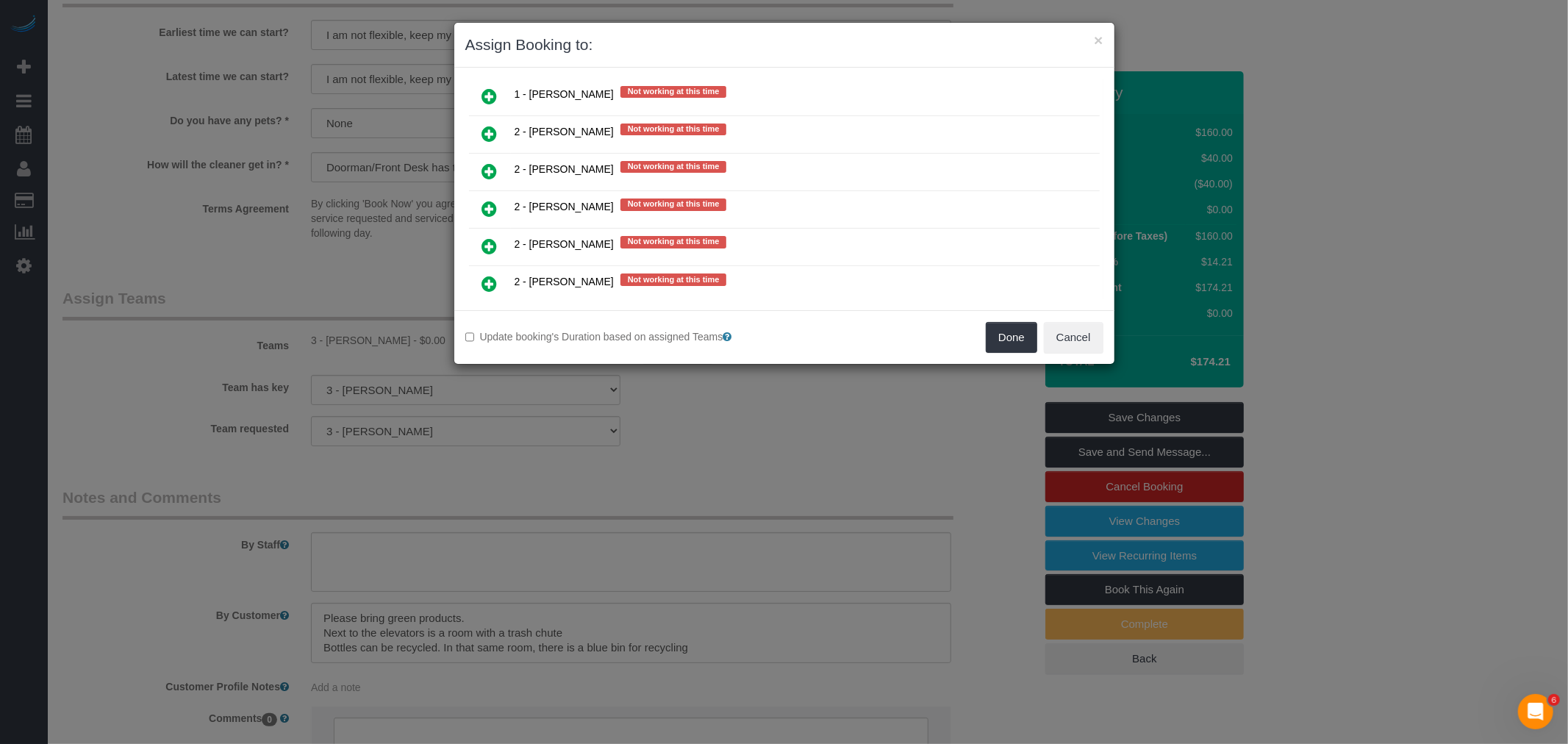 click at bounding box center (490, 209) 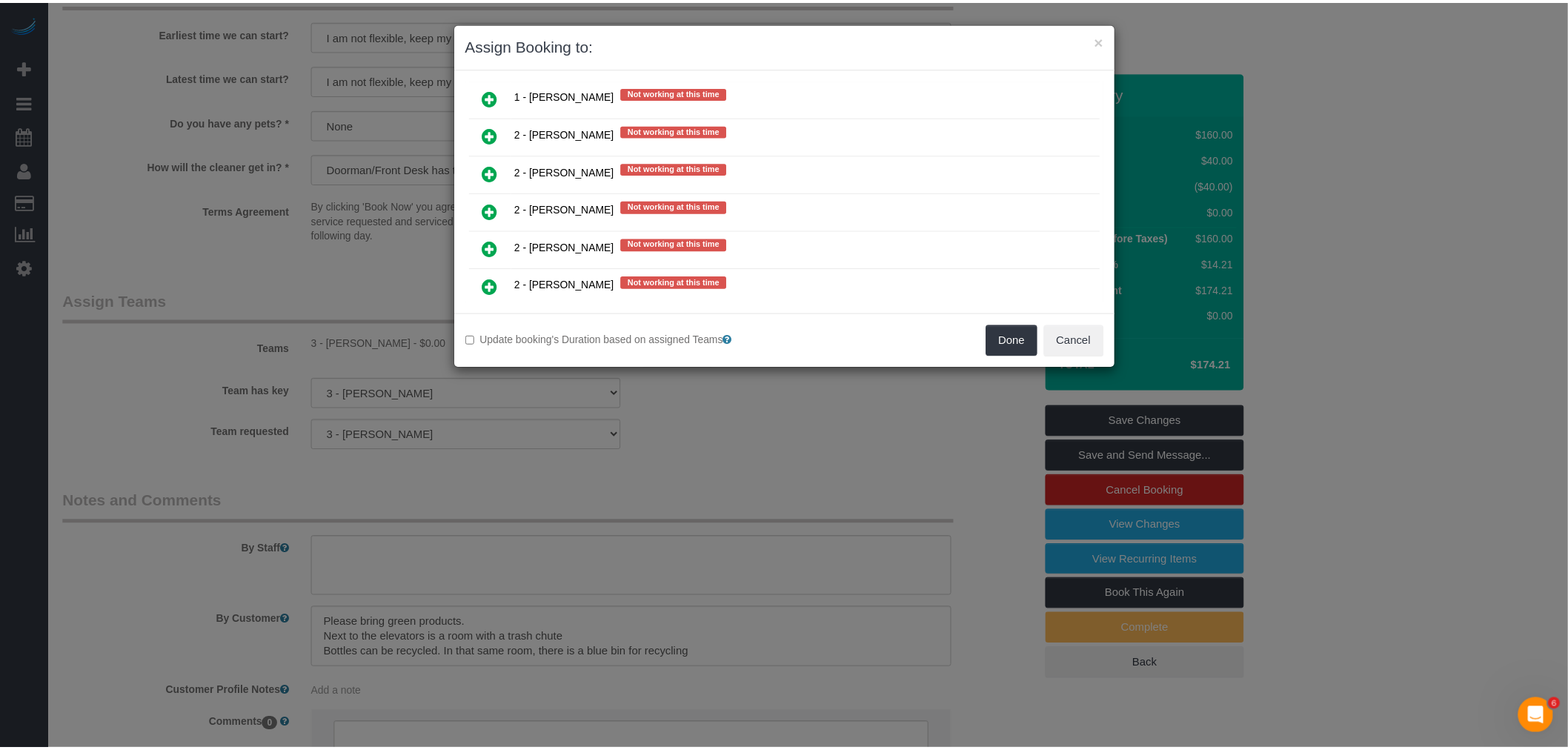 scroll, scrollTop: 1434, scrollLeft: 0, axis: vertical 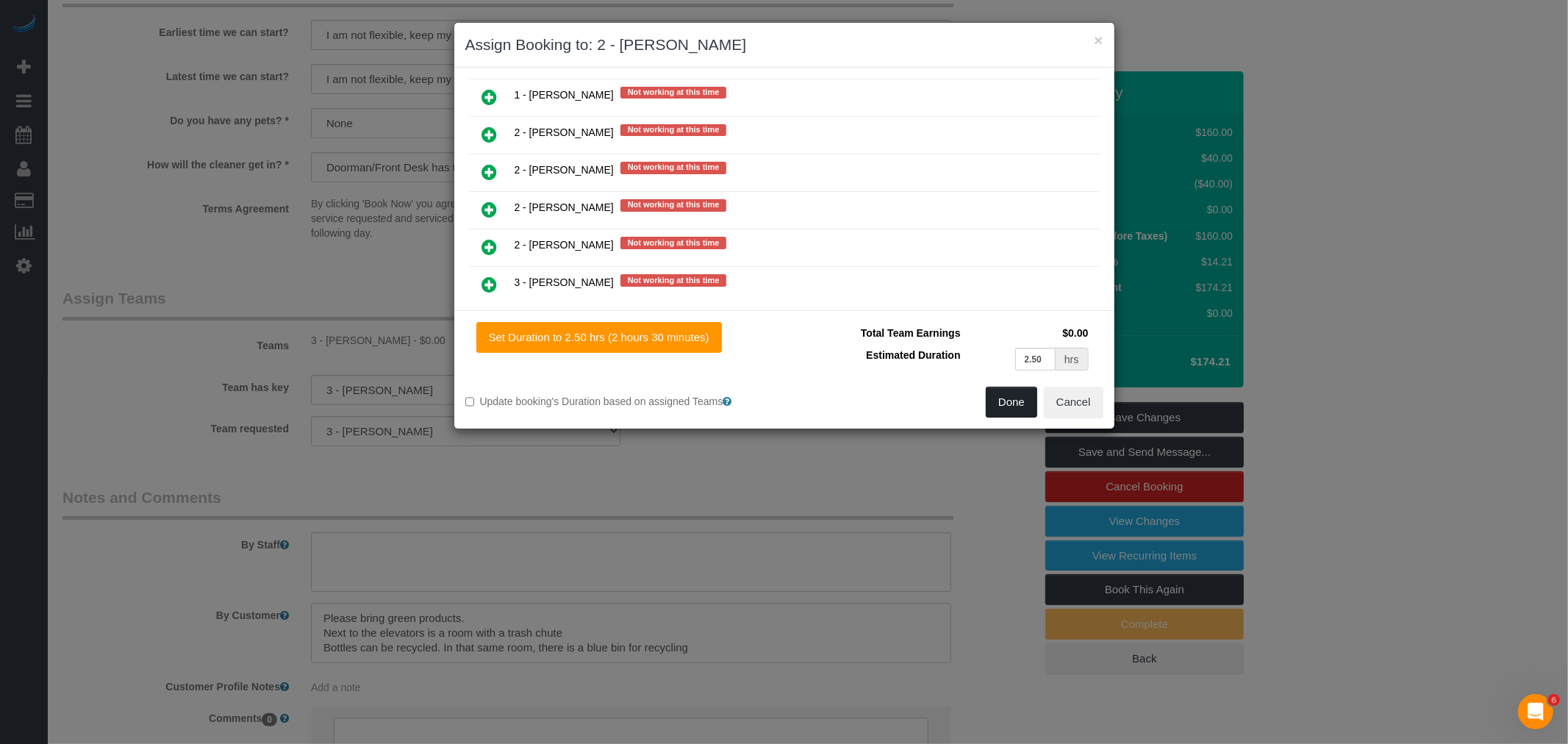 click on "Done" at bounding box center (1012, 402) 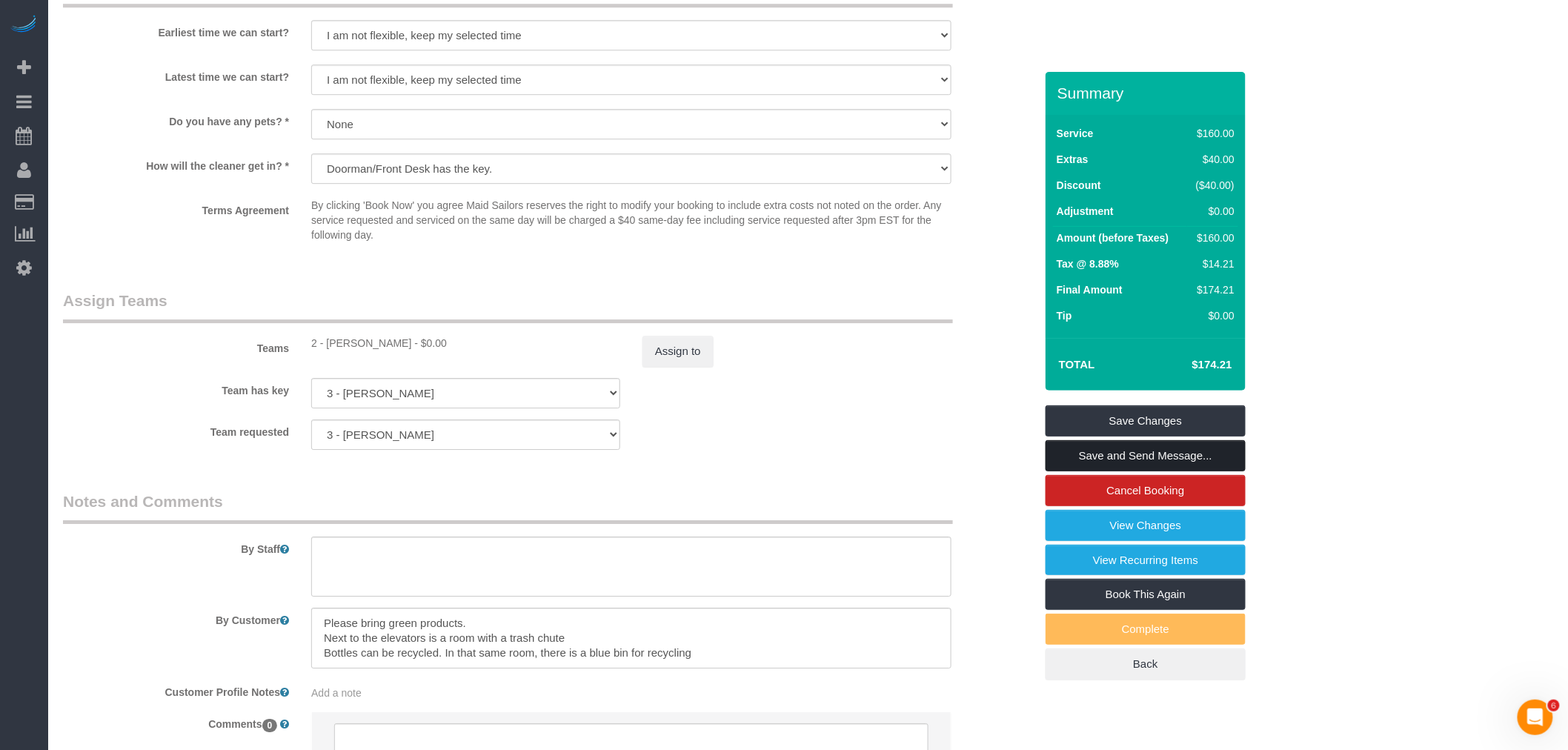 click on "Save and Send Message..." at bounding box center [1146, 456] 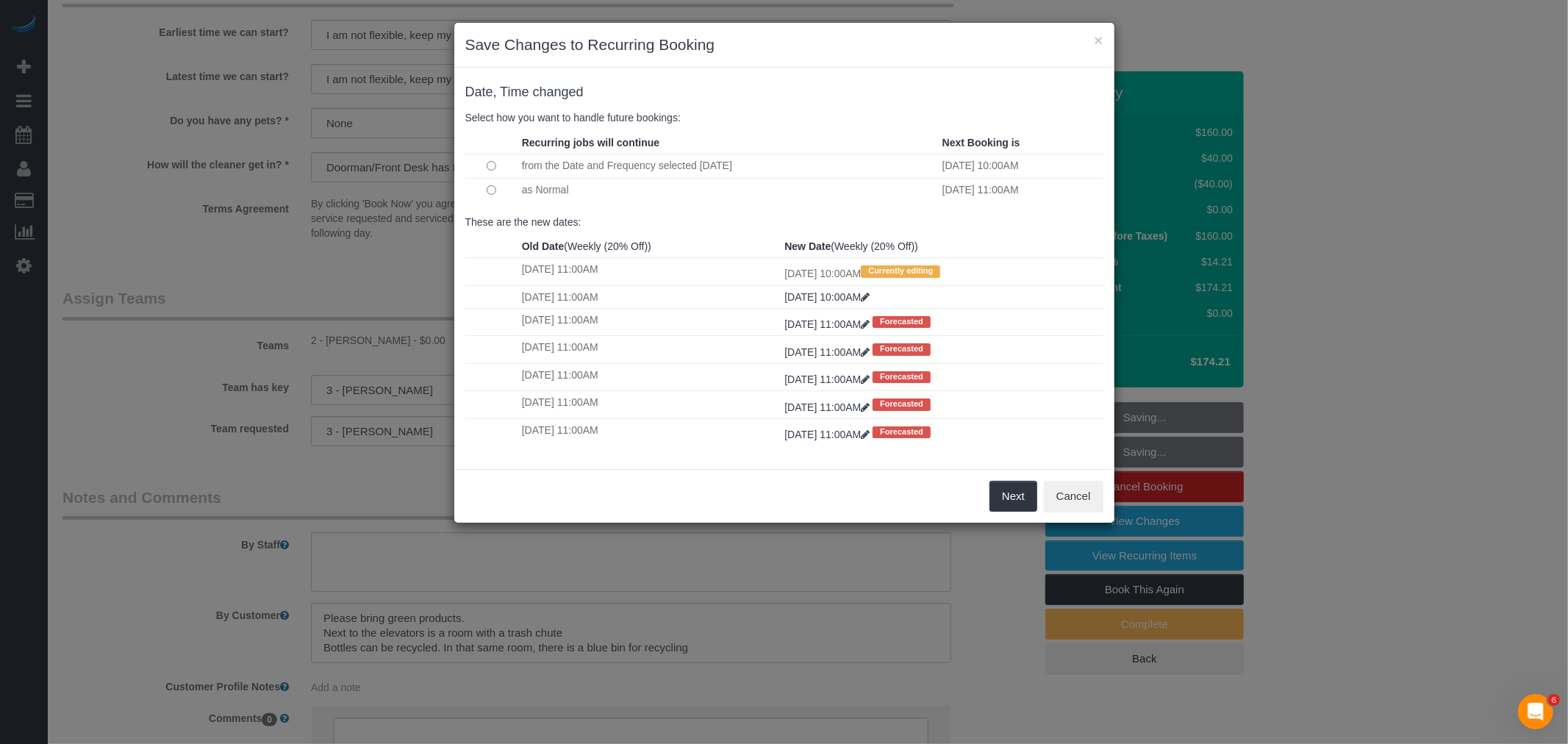 click at bounding box center (492, 190) 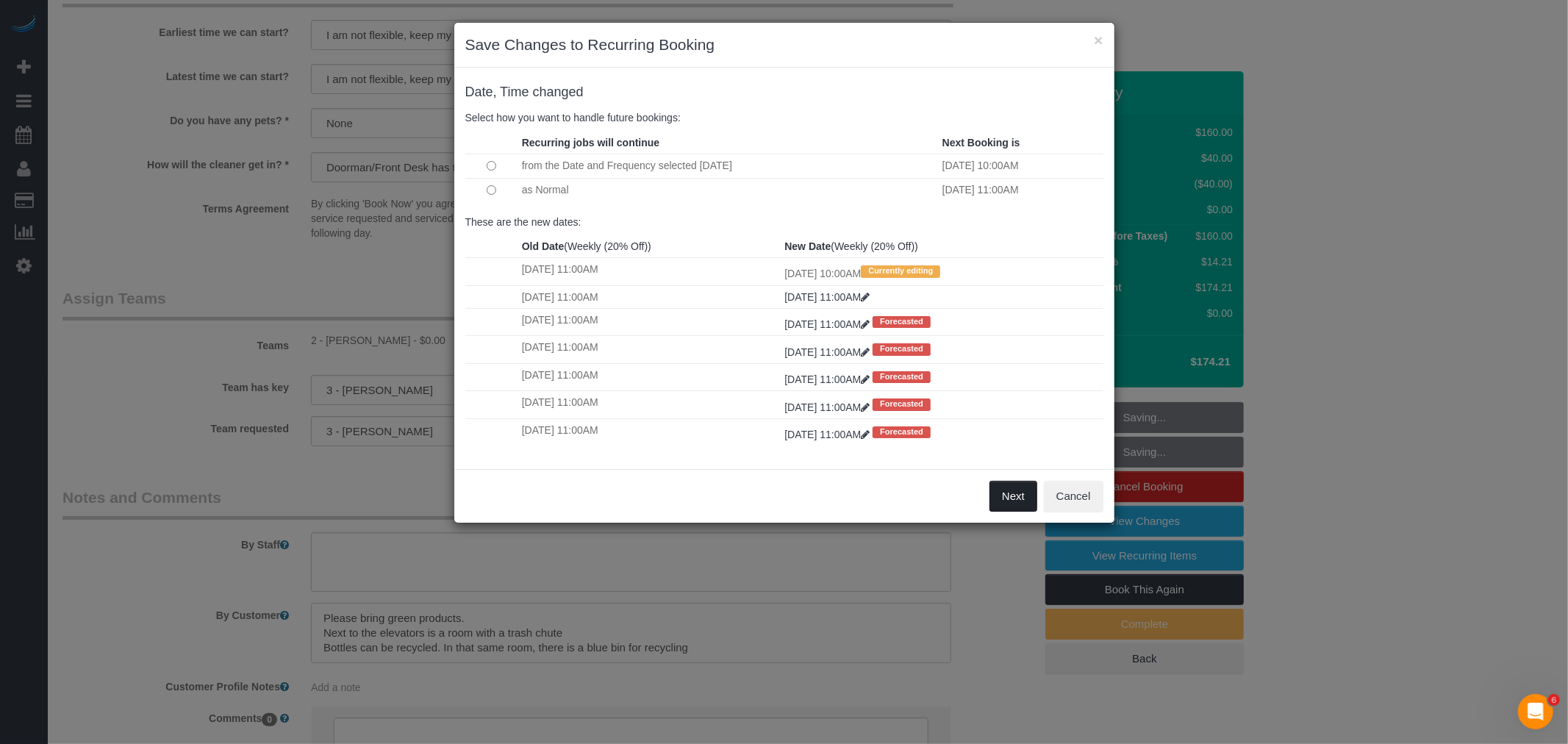 click on "Next" at bounding box center [1013, 496] 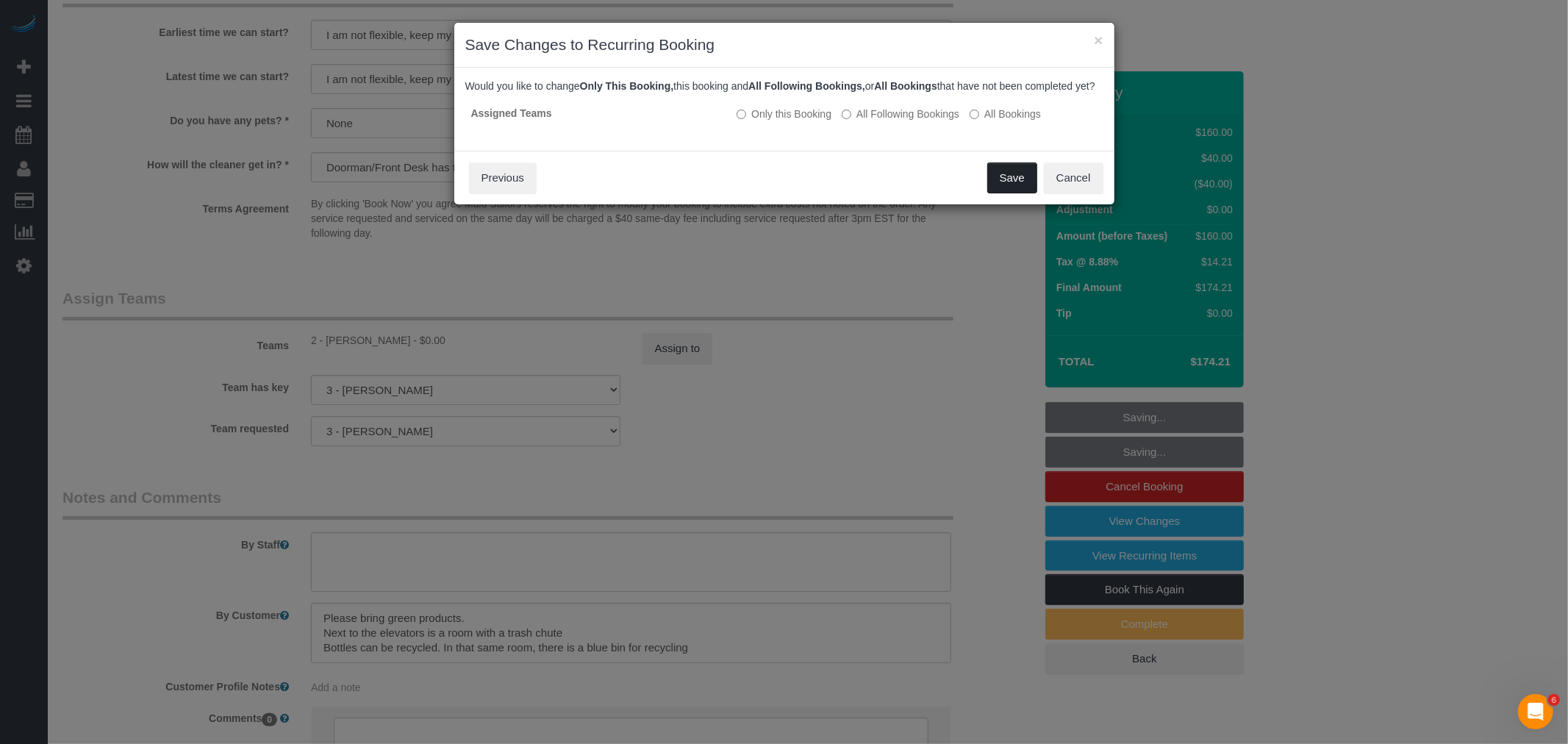 click on "Save" at bounding box center (1012, 178) 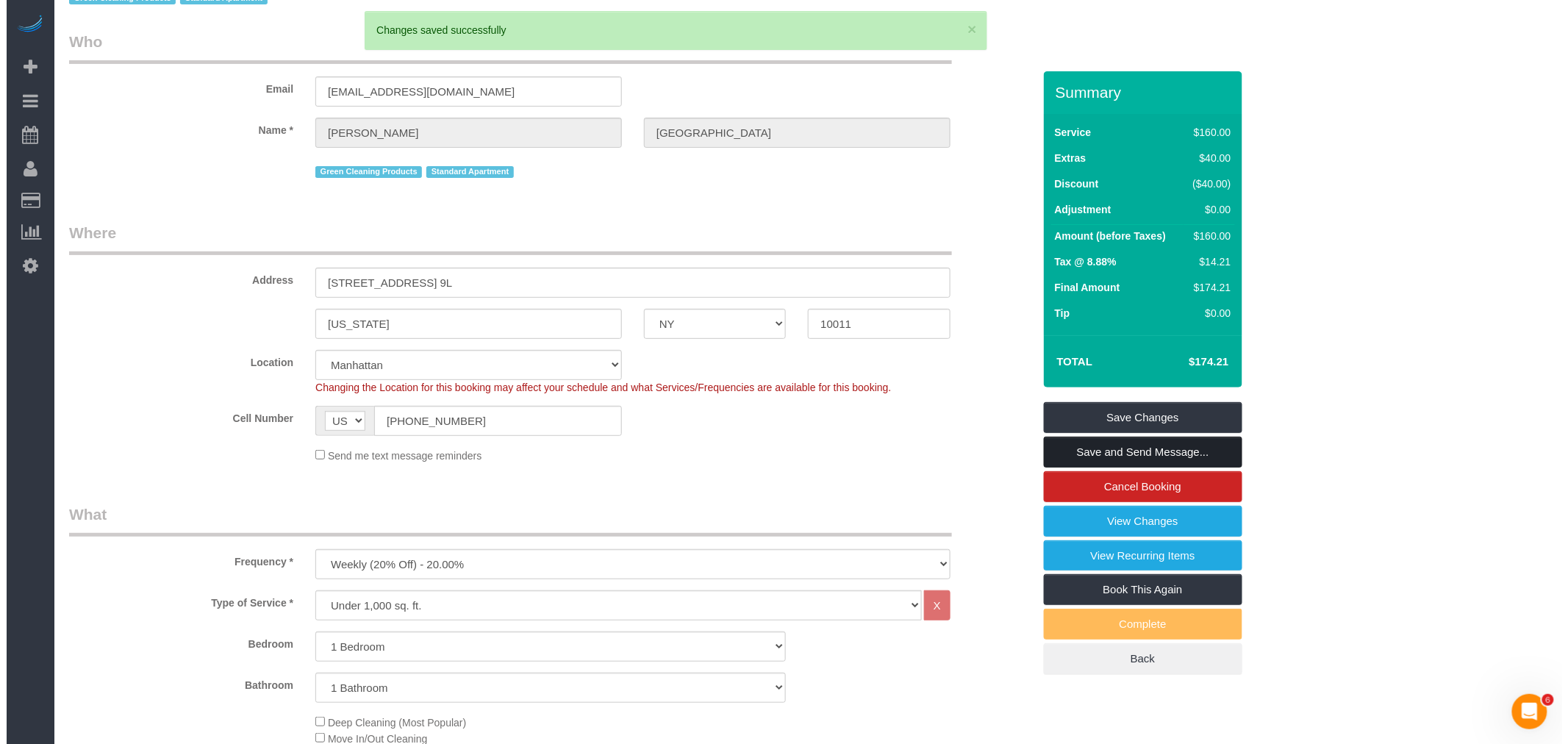 scroll, scrollTop: 0, scrollLeft: 0, axis: both 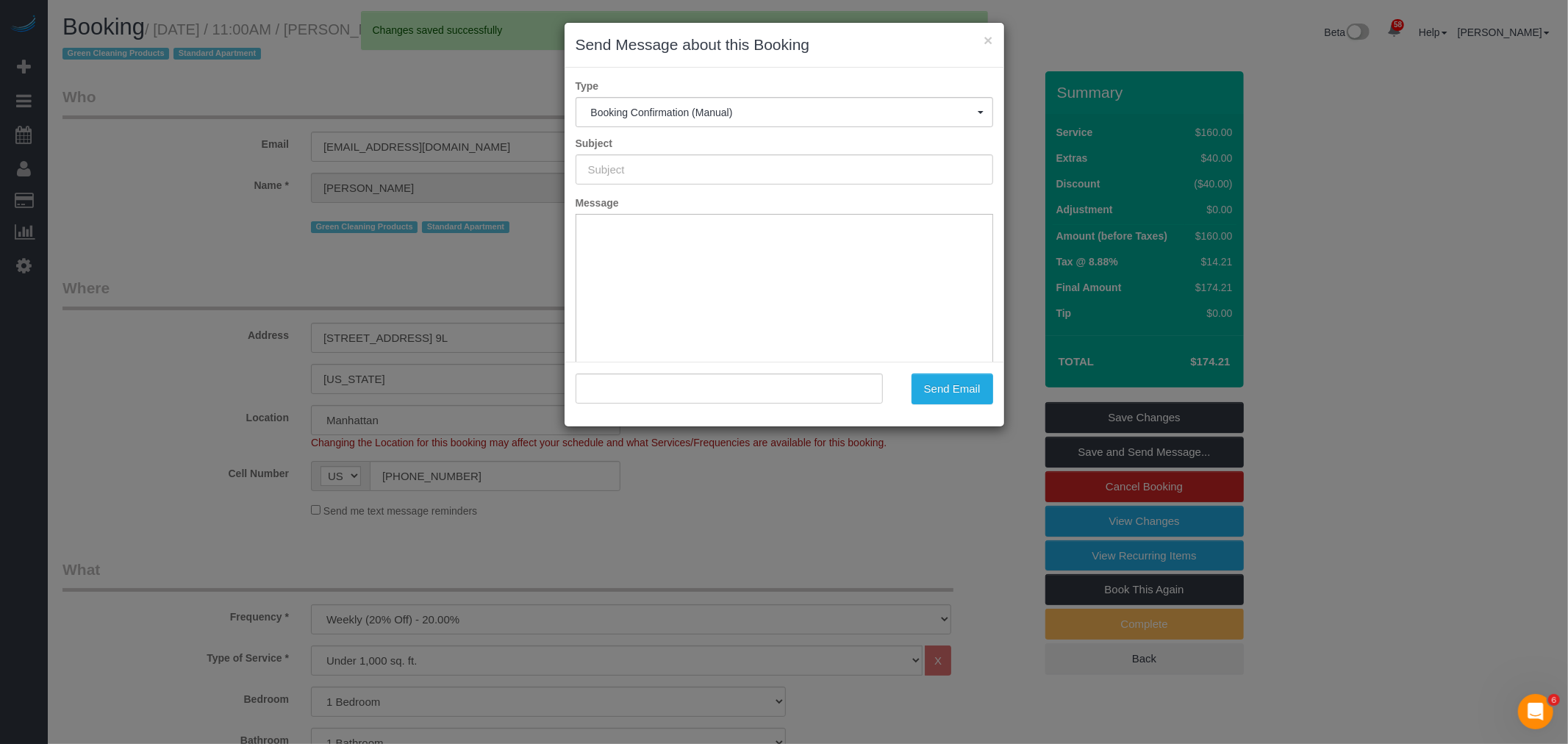 type on "Cleaning Confirmed for 07/03/2025 at 10:00am" 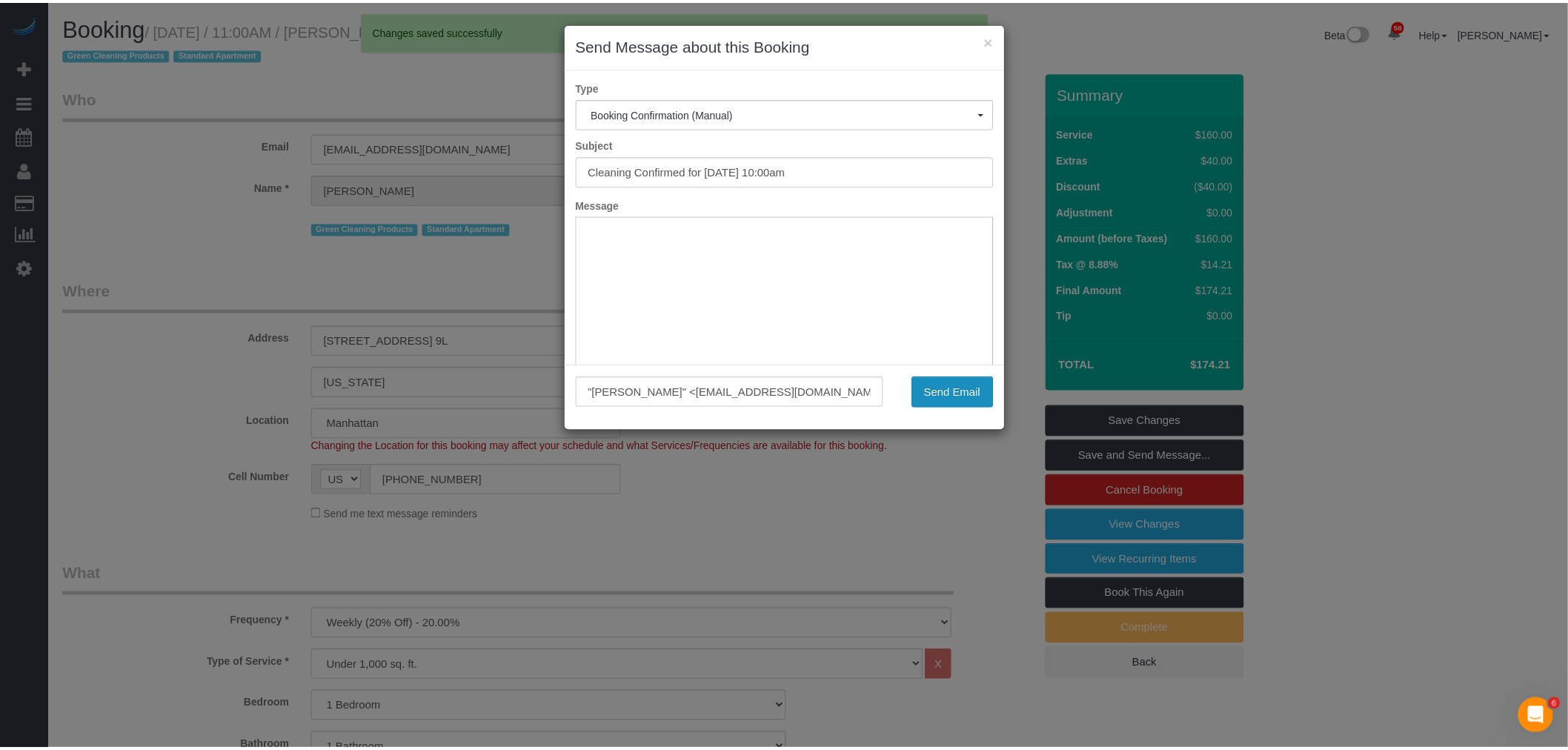 scroll, scrollTop: 0, scrollLeft: 0, axis: both 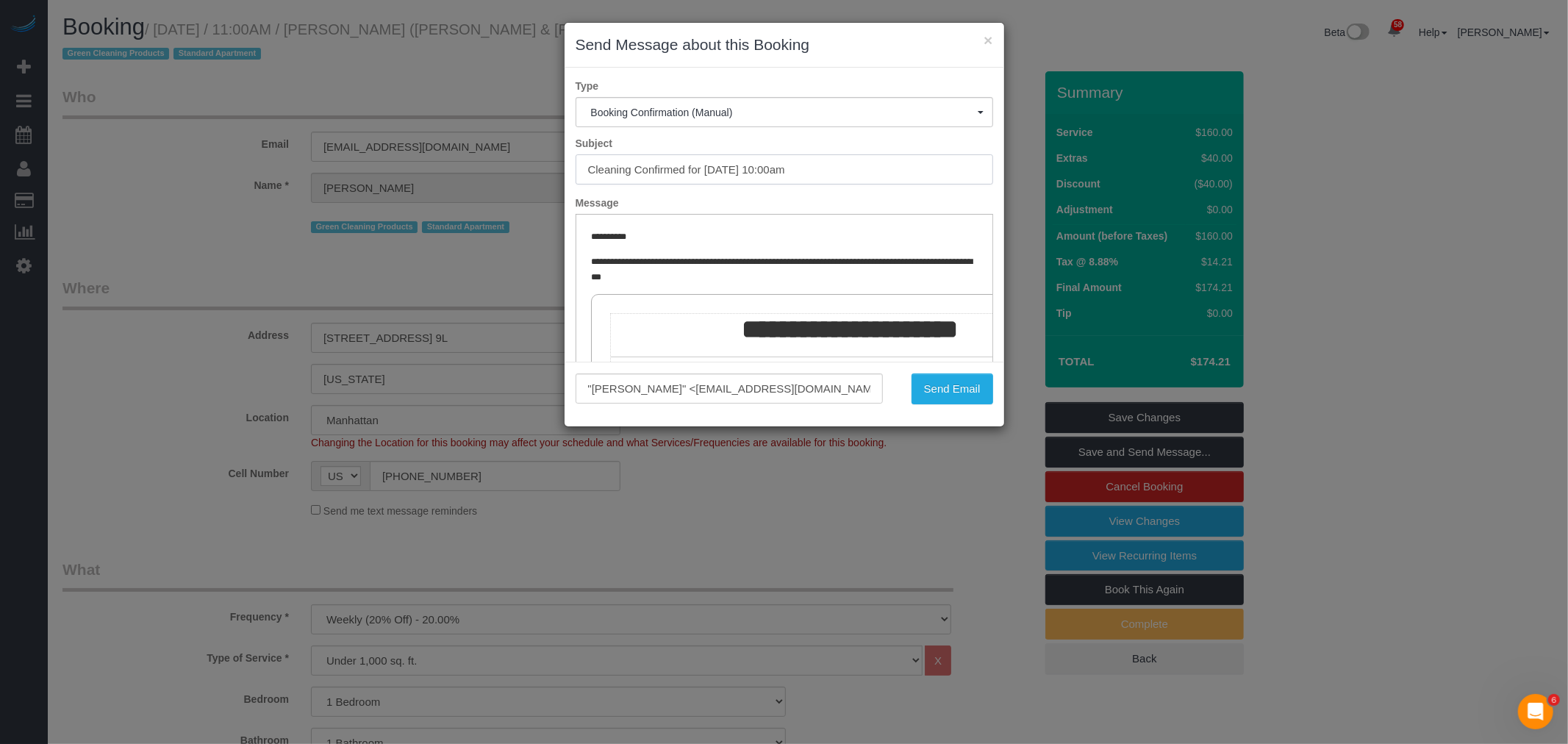 drag, startPoint x: 876, startPoint y: 171, endPoint x: 442, endPoint y: 197, distance: 434.7781 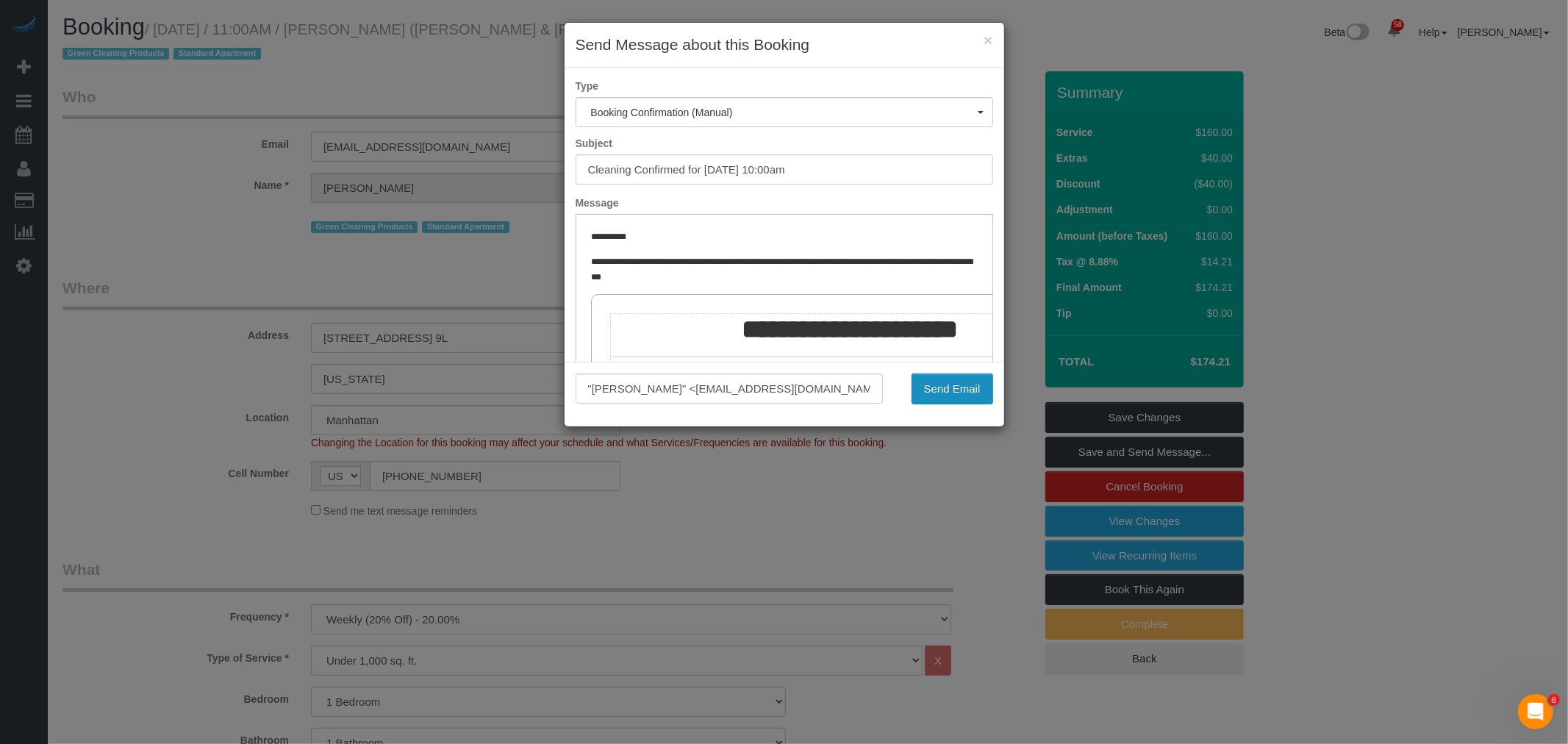 click on "Send Email" at bounding box center (952, 389) 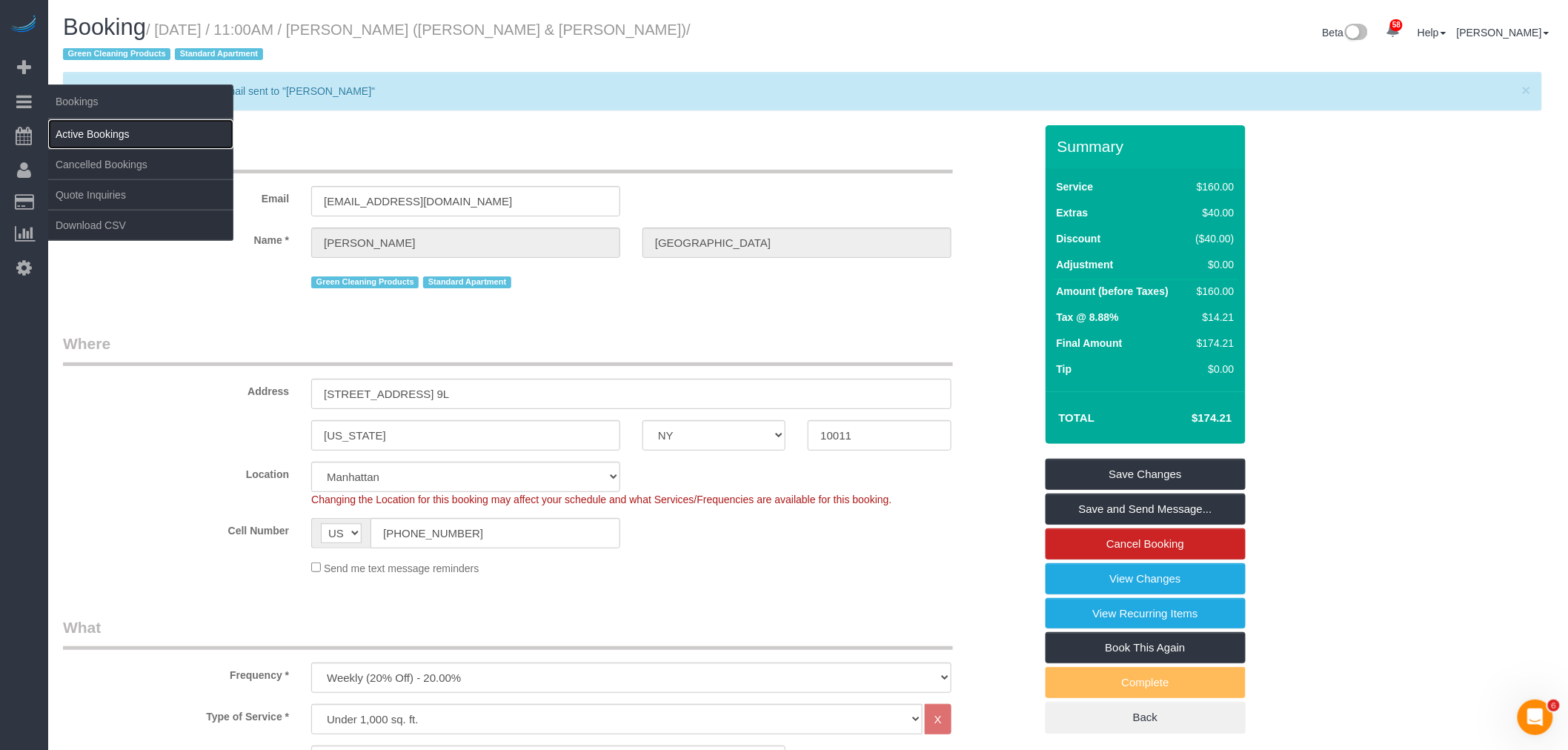 click on "Active Bookings" at bounding box center [141, 134] 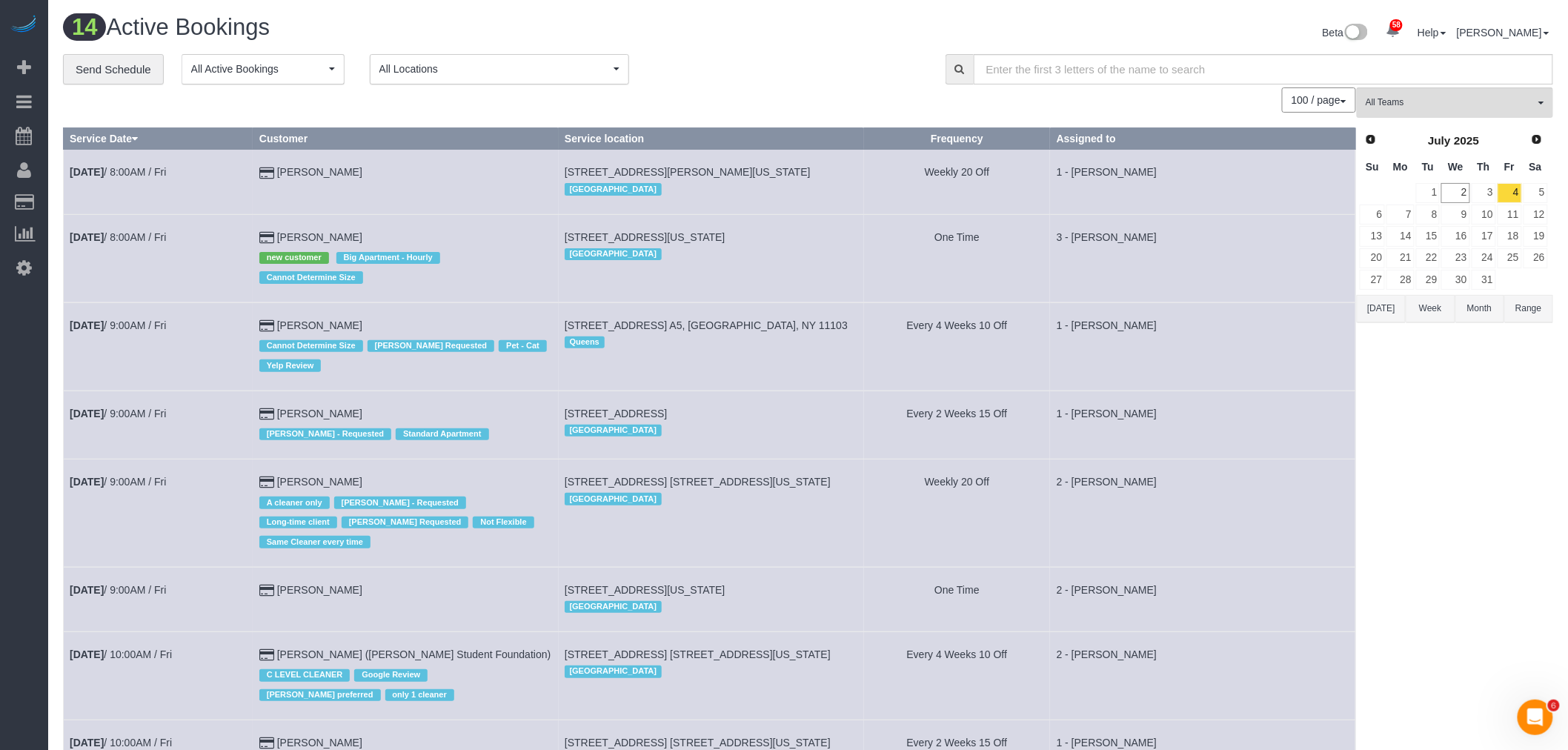 click on "100 / page
10 / page
20 / page
30 / page
40 / page
50 / page
100 / page" at bounding box center [709, 100] 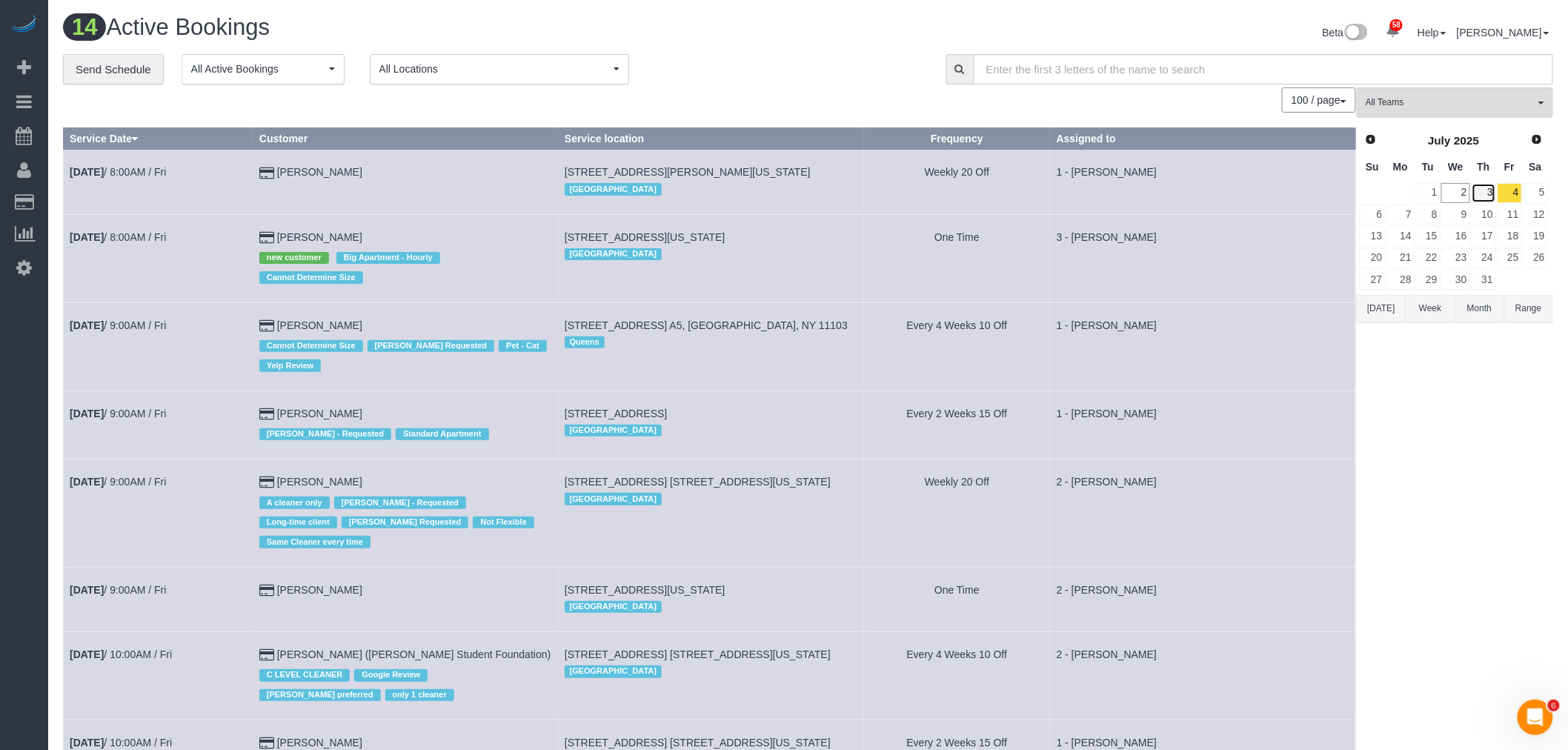 click on "3" at bounding box center (1484, 193) 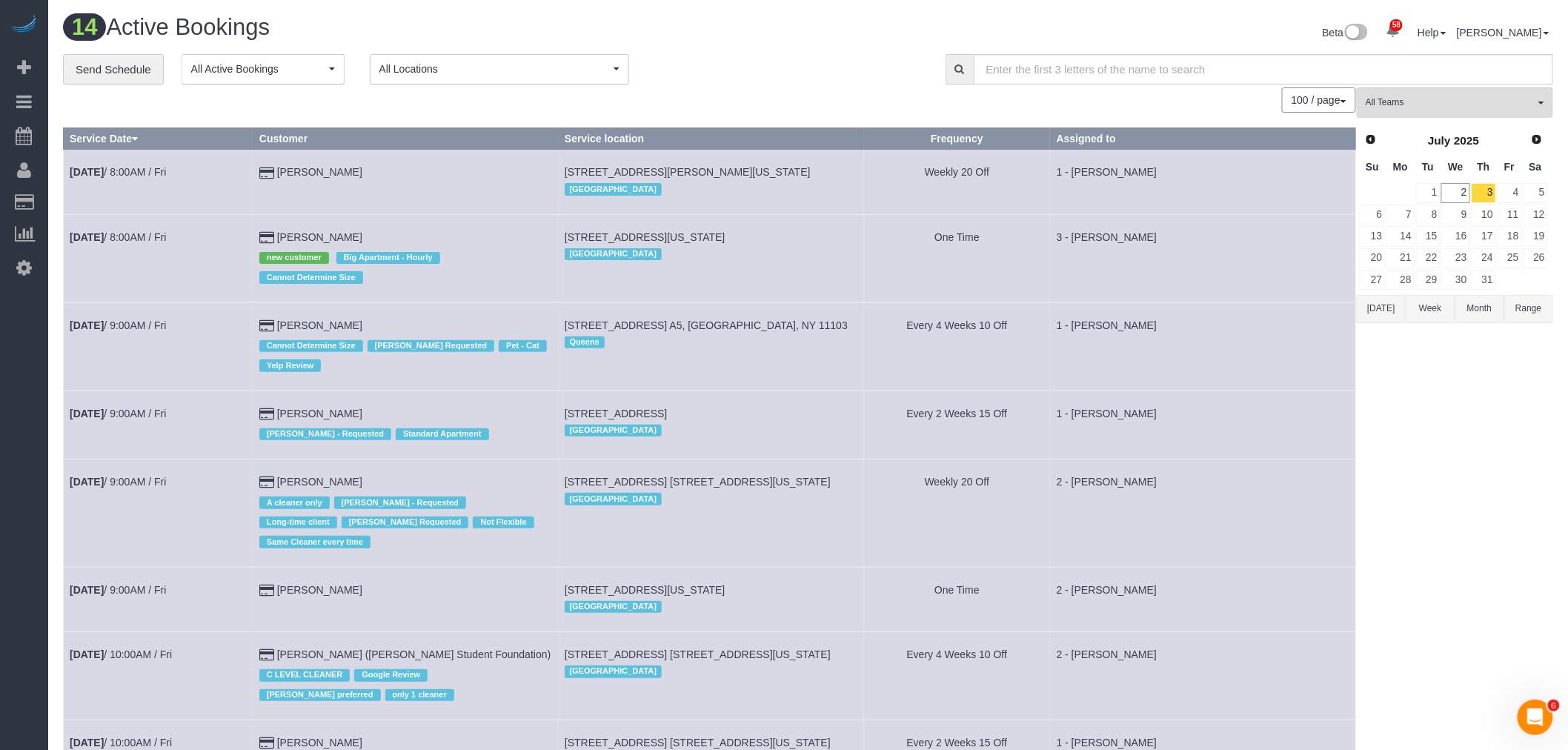 click on "14  Active Bookings" at bounding box center (430, 30) 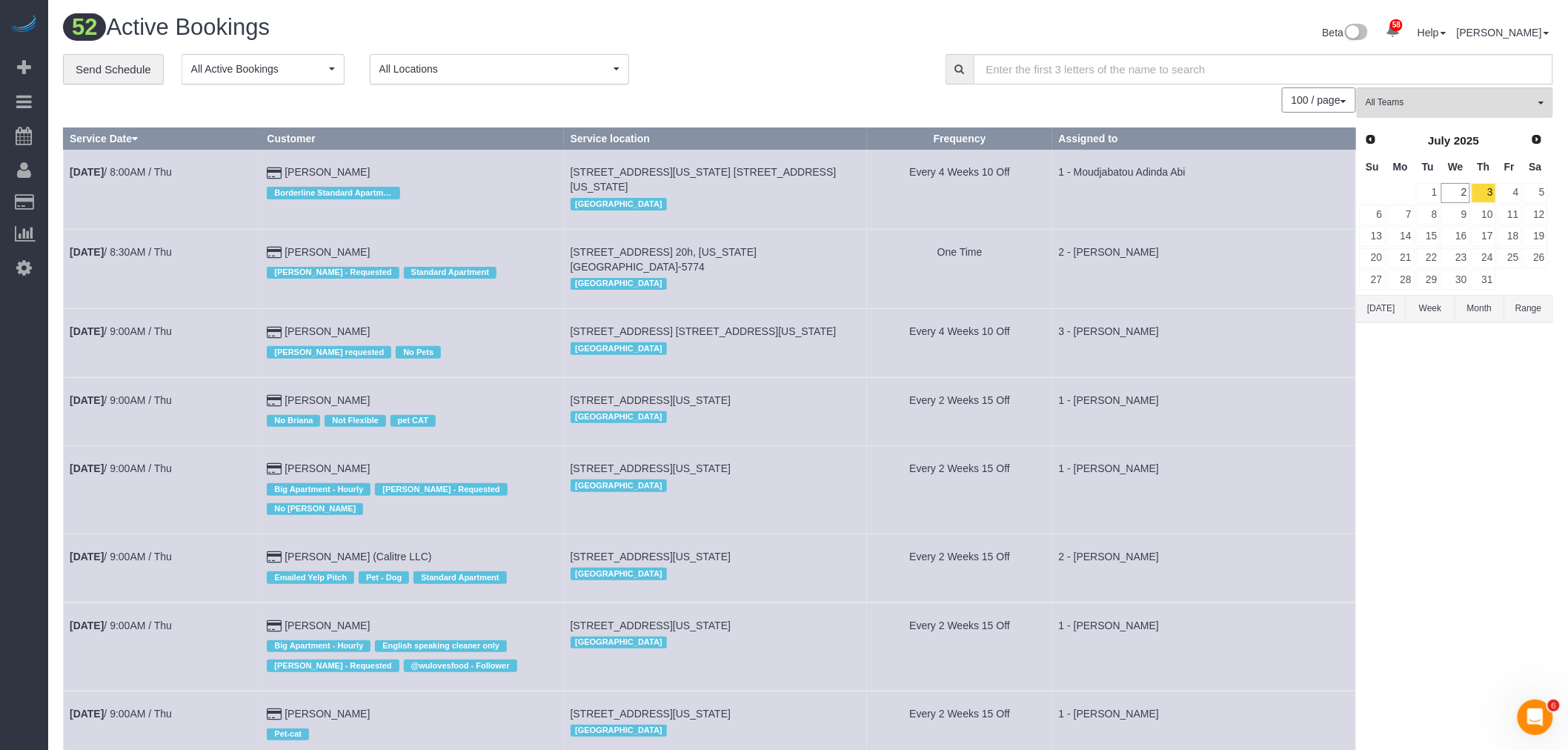 scroll, scrollTop: 1546, scrollLeft: 0, axis: vertical 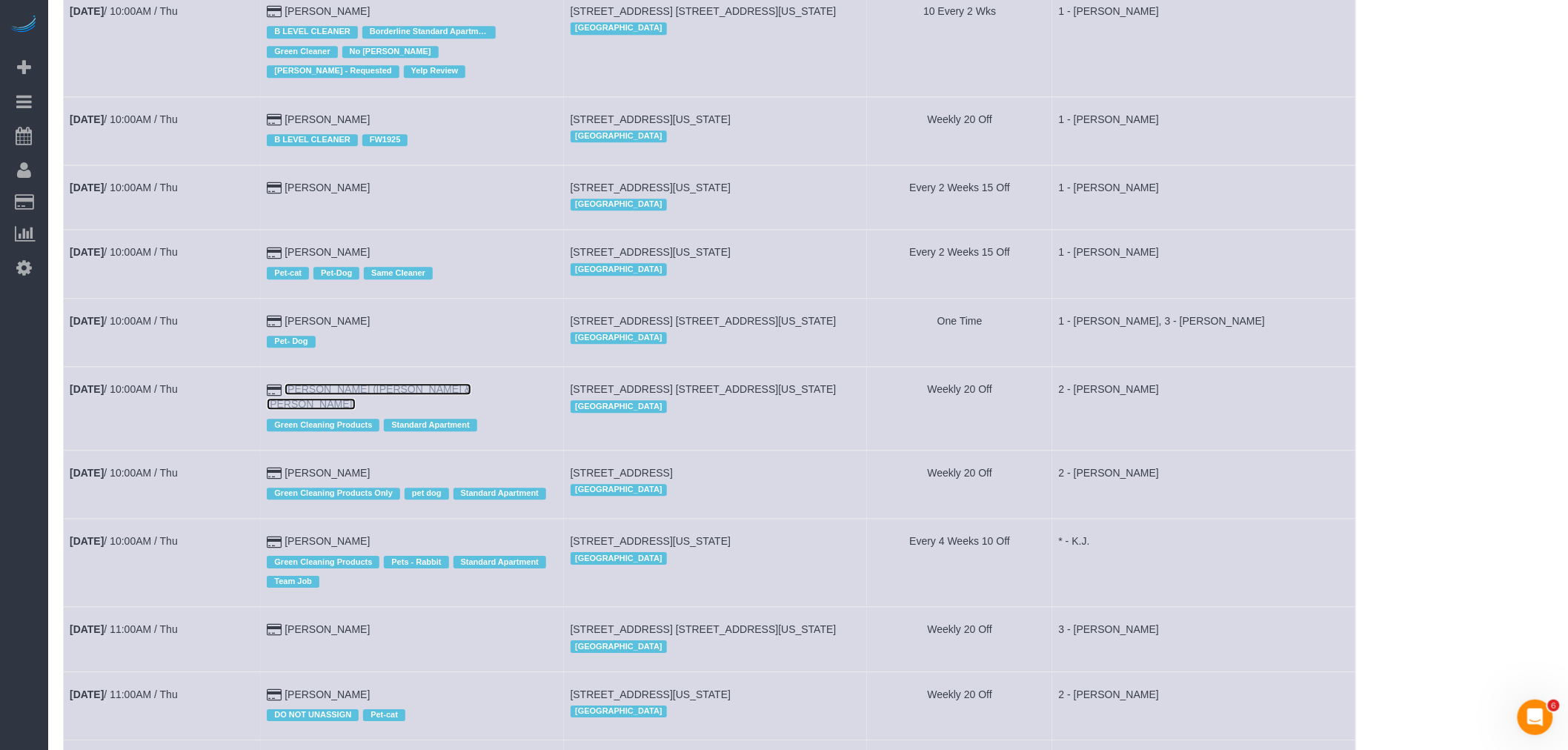 click on "Andrew Norwich (Kirkland & Ellis)" at bounding box center [369, 396] 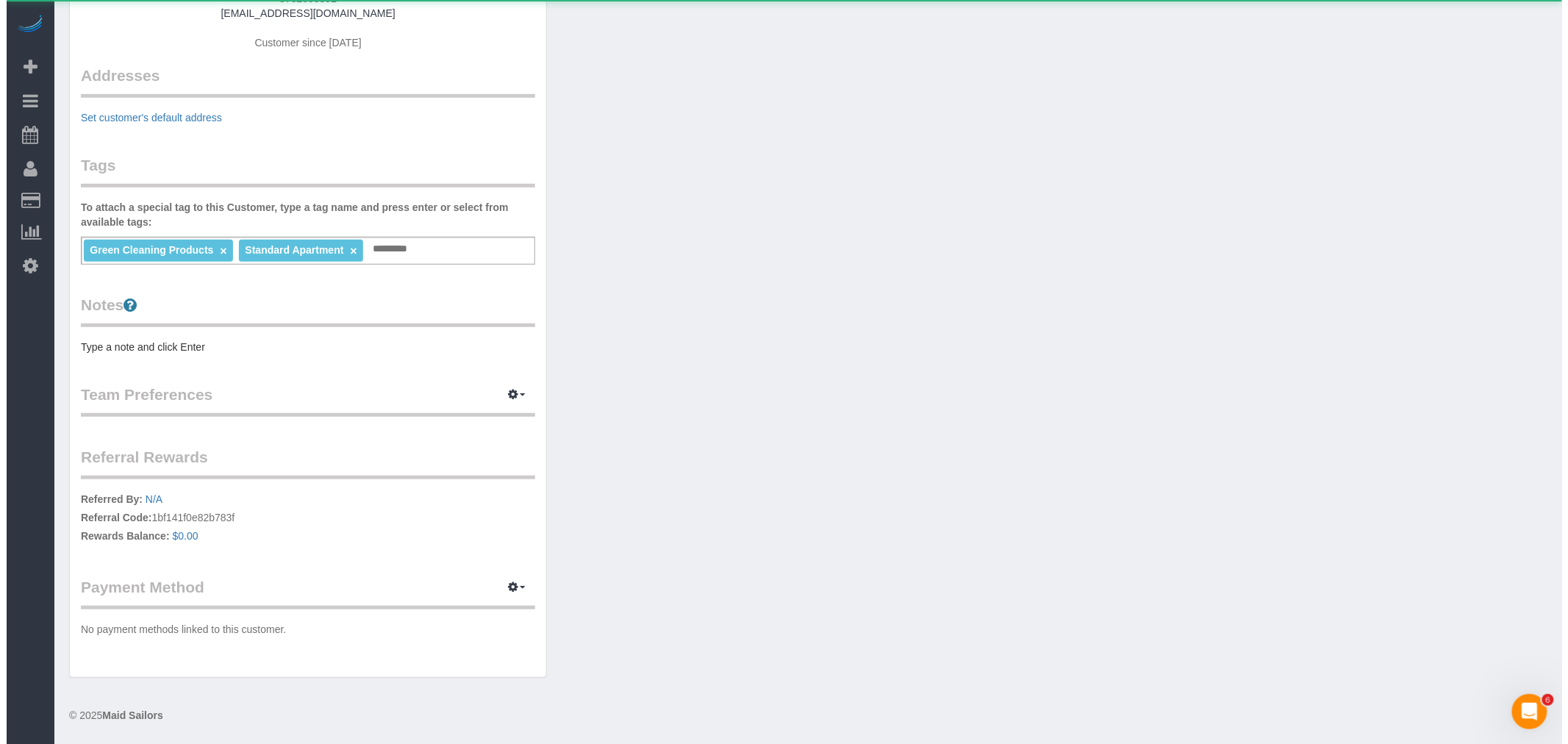 scroll, scrollTop: 0, scrollLeft: 0, axis: both 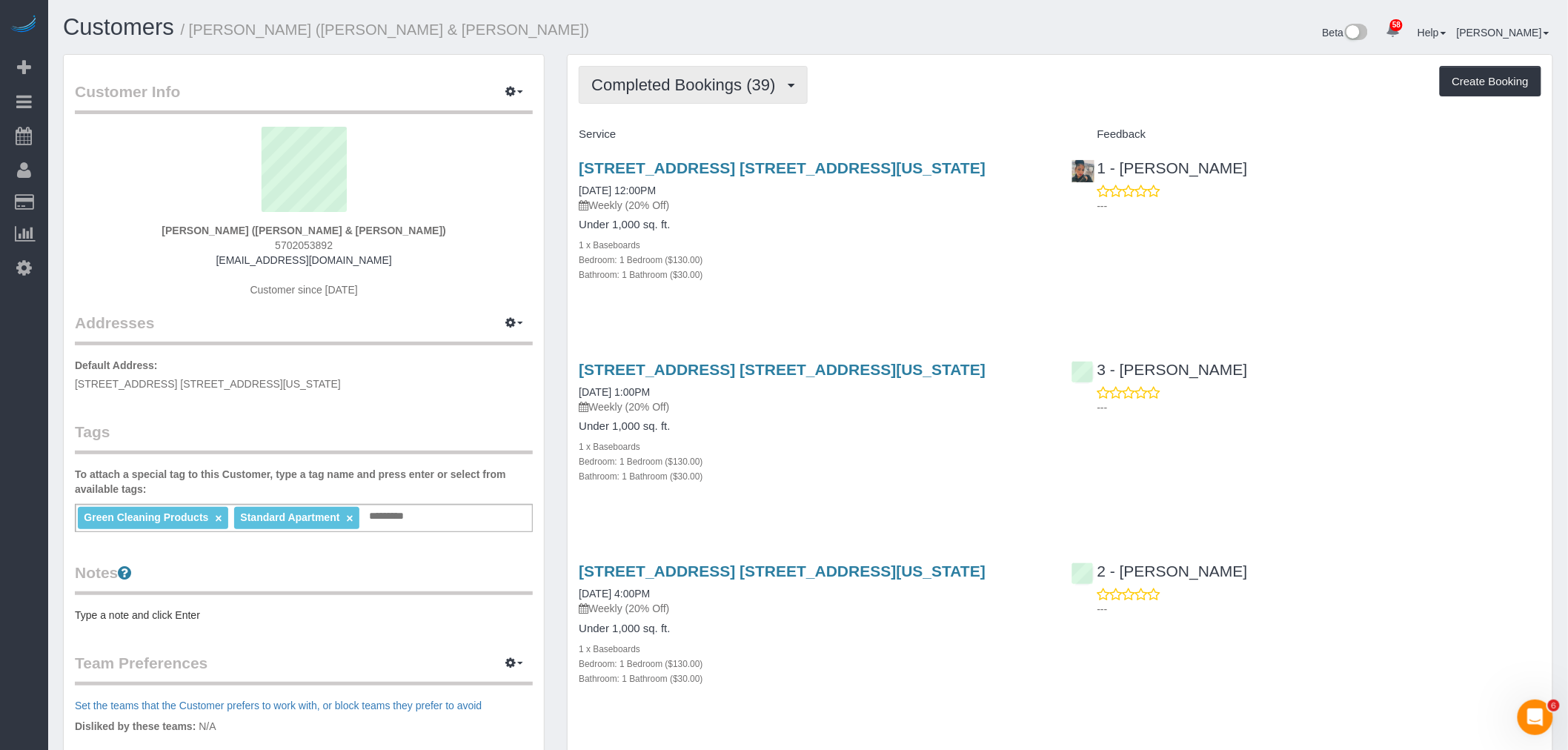 click on "Completed Bookings (39)" at bounding box center [687, 84] 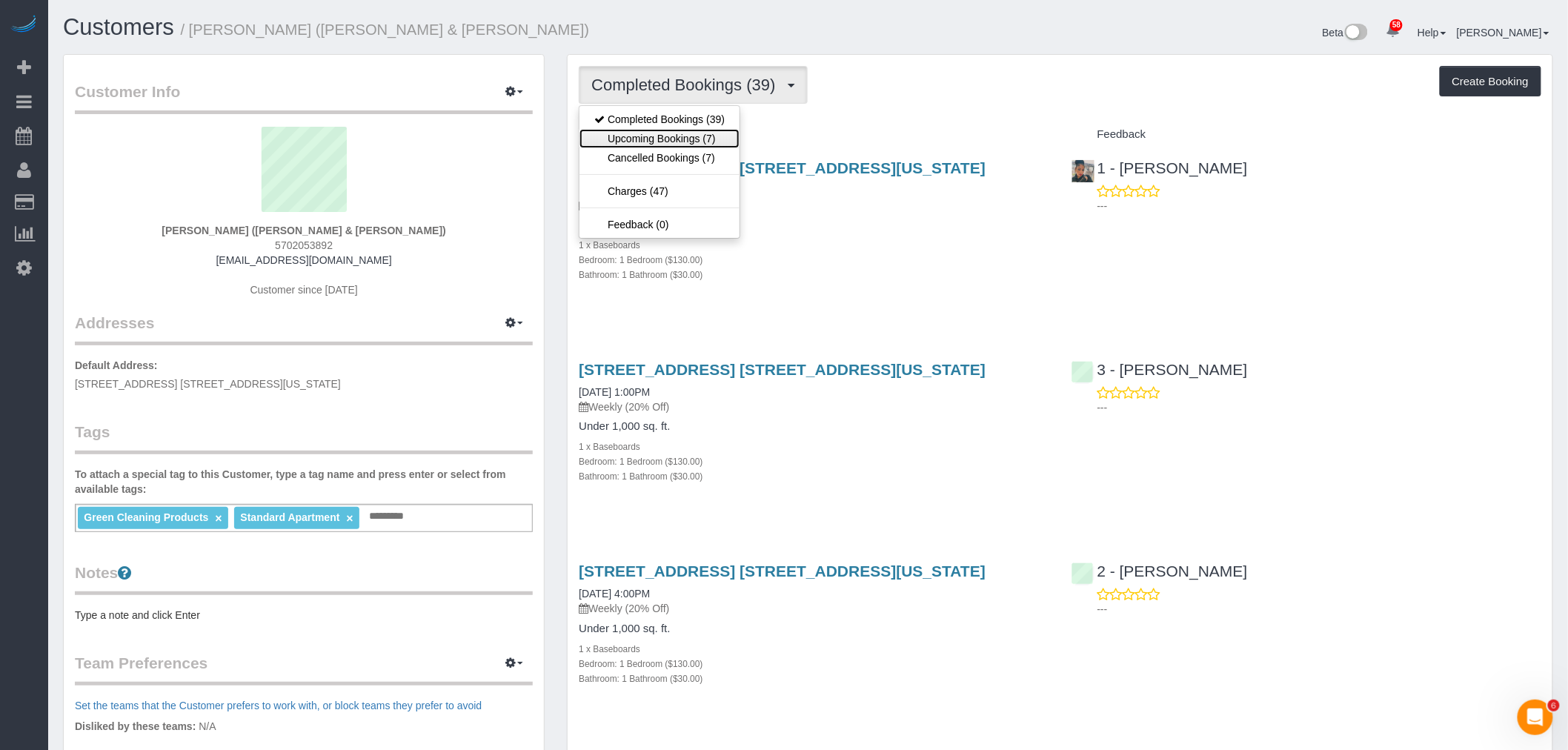 click on "Upcoming Bookings (7)" at bounding box center (660, 139) 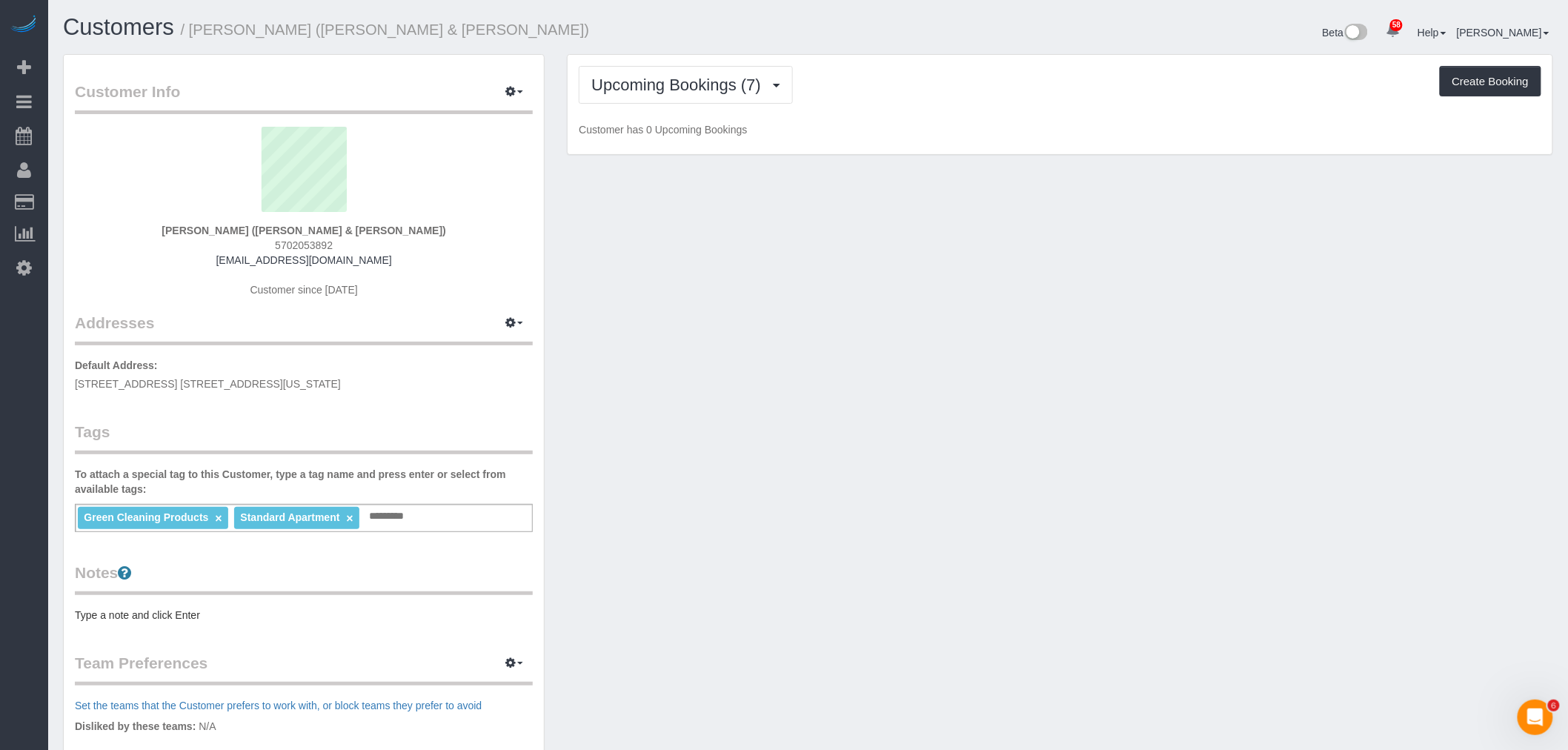click on "Upcoming Bookings (7)
Completed Bookings (39)
Upcoming Bookings (7)
Cancelled Bookings (7)
Charges (47)
Feedback (0)
Create Booking" at bounding box center (1060, 84) 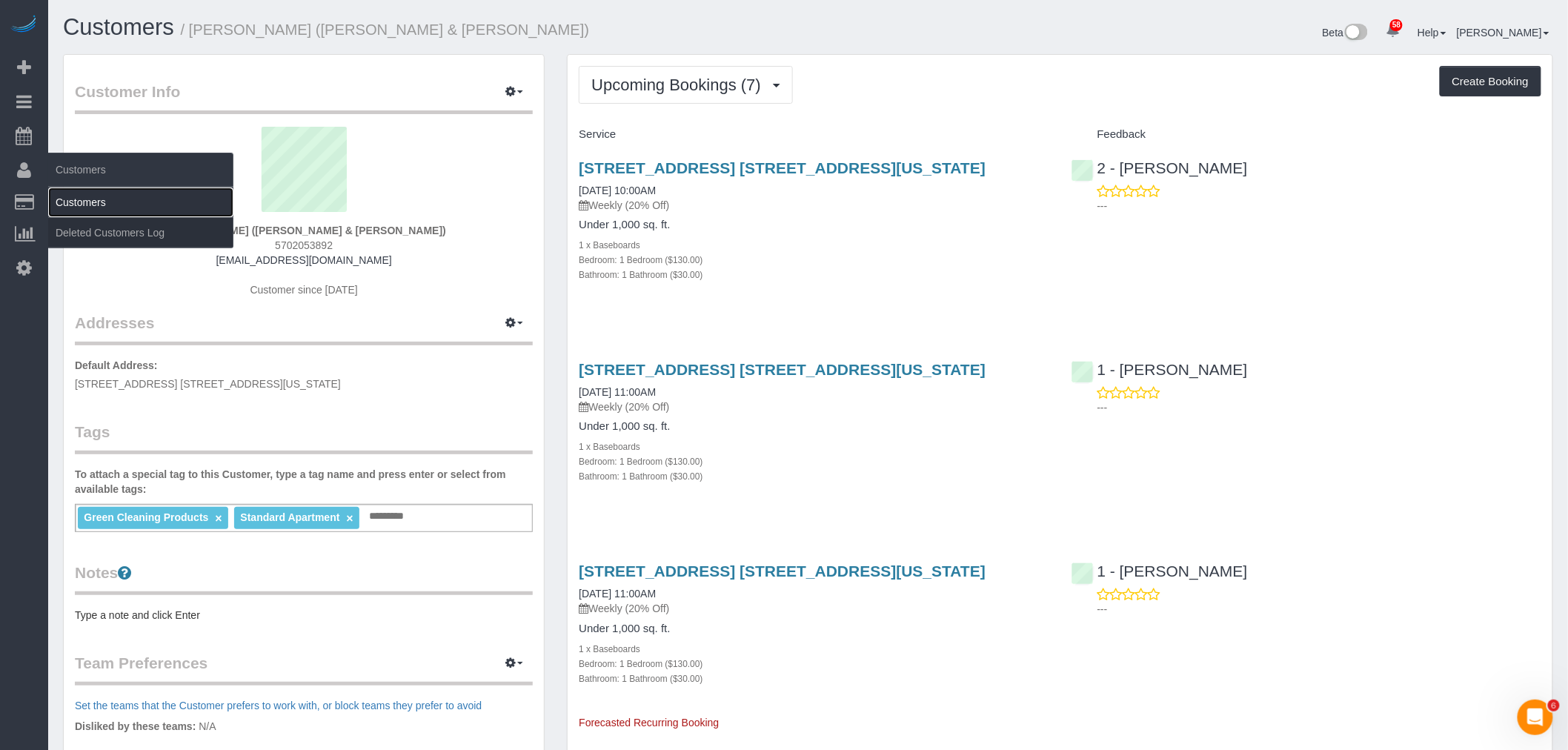 click on "Customers" at bounding box center (141, 202) 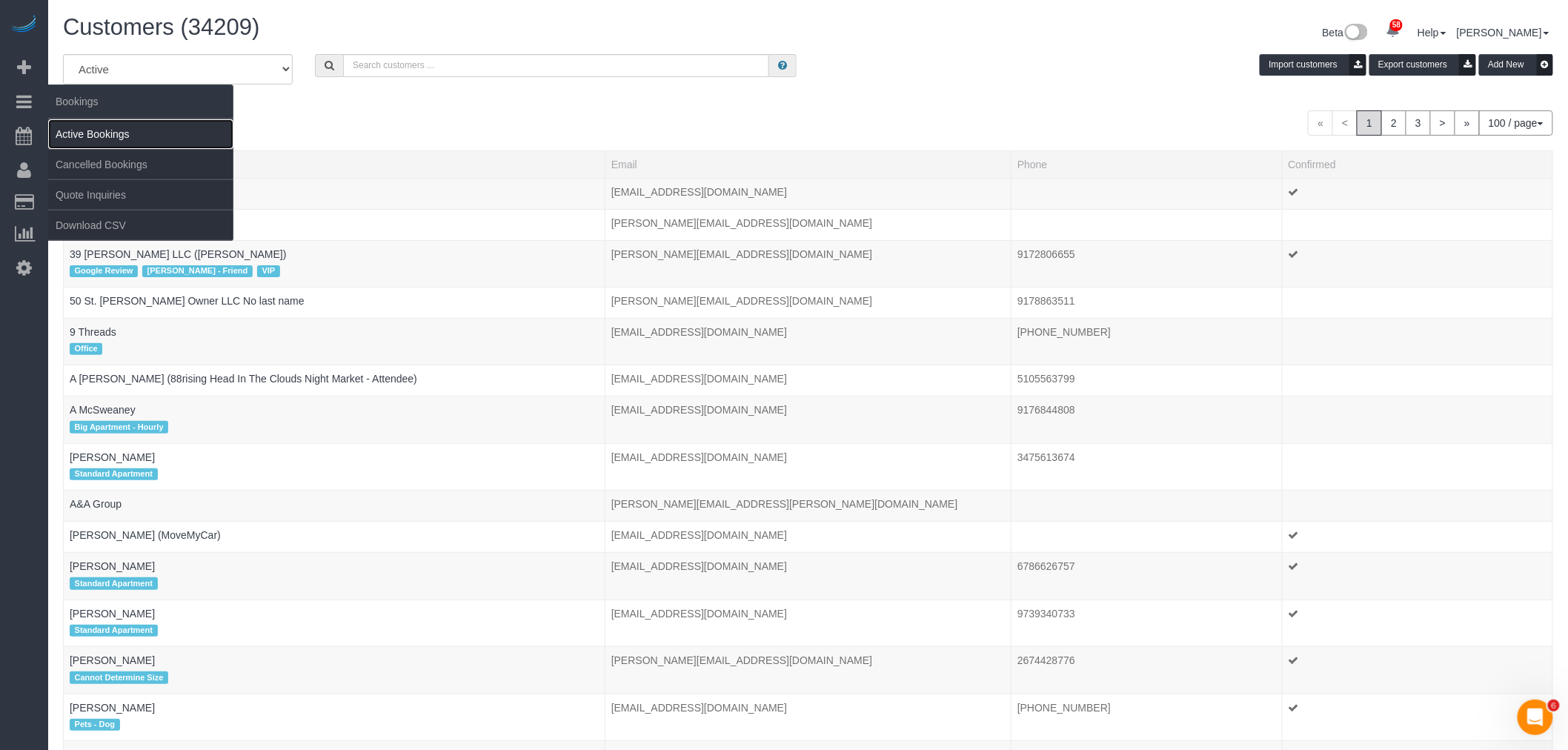 click on "Active Bookings" at bounding box center [141, 134] 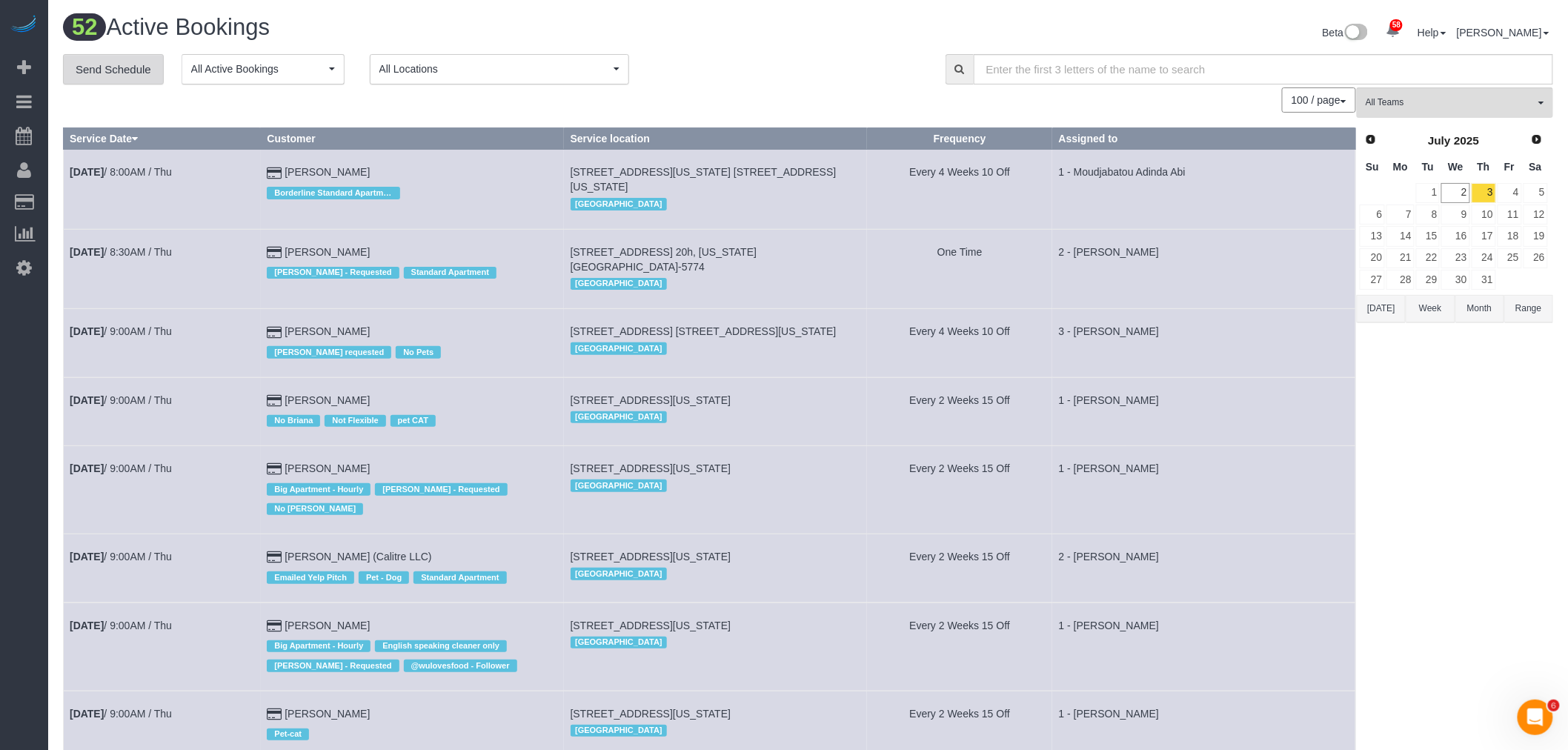 click on "Send Schedule" at bounding box center [113, 70] 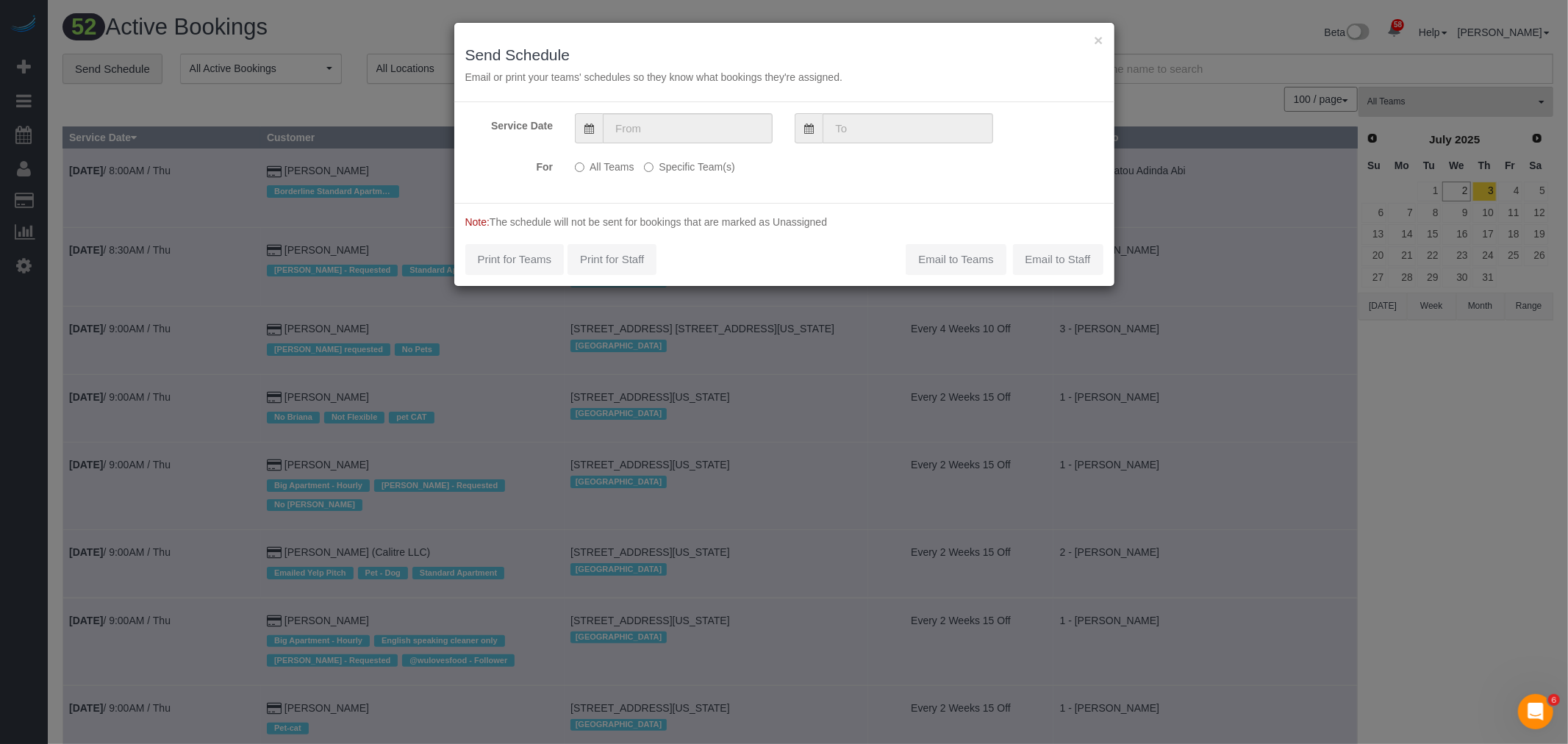 click on "Service Date
For
All Teams
Specific Team(s)
Choose Team(s)
* - K.J.
*Irene Flores - Test
0 - Angelis Taveras
000 - Partnerships" at bounding box center (784, 152) 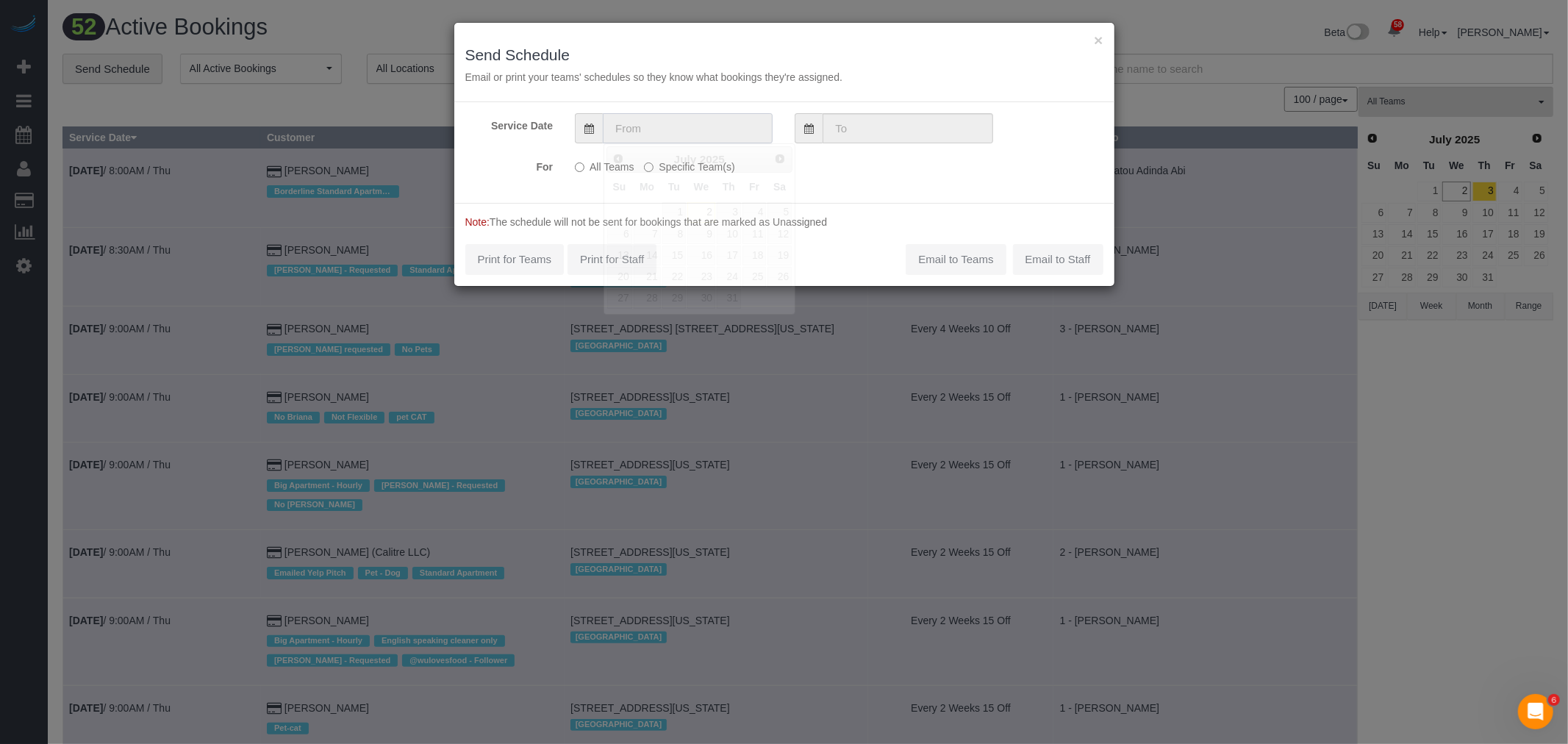 click at bounding box center [687, 128] 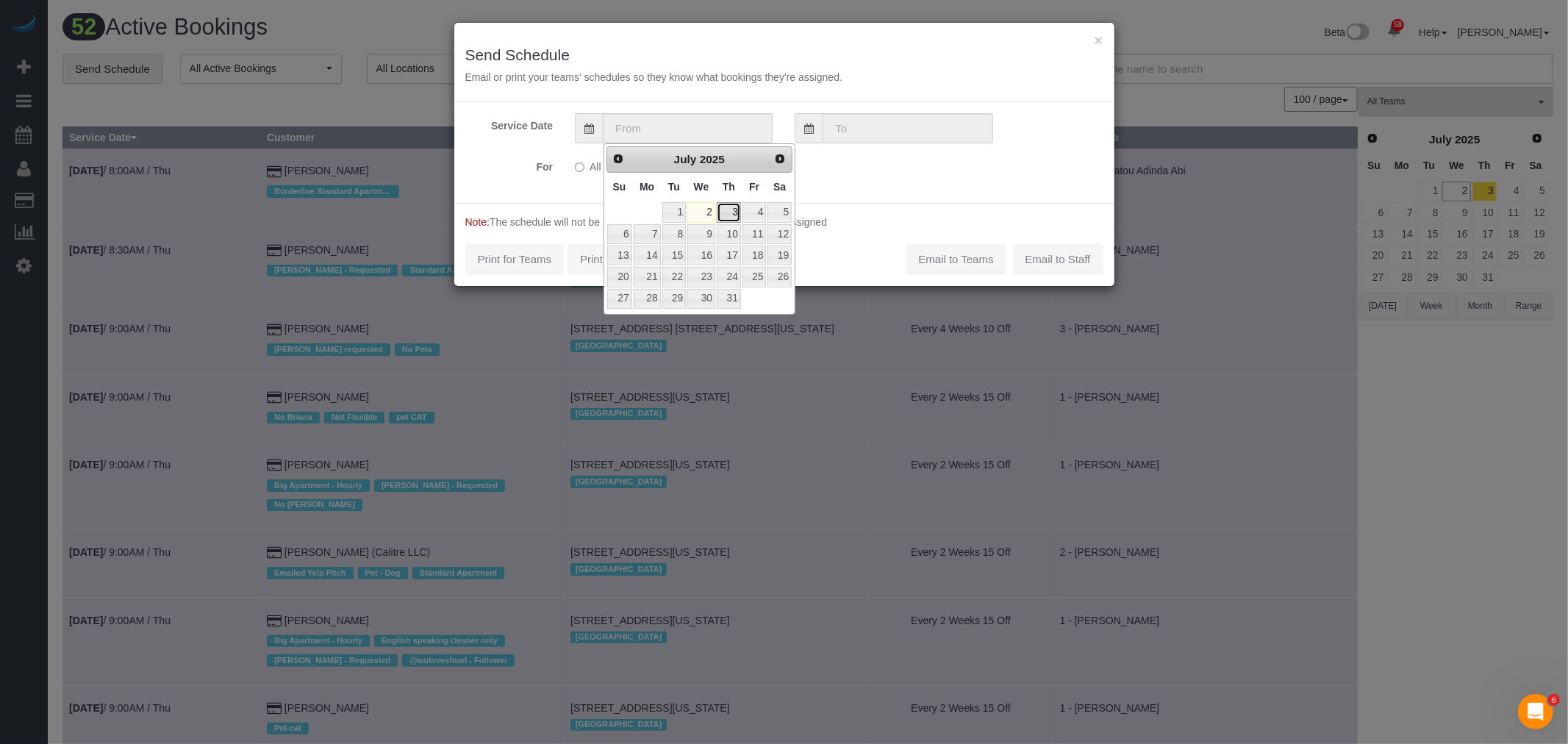 click on "3" at bounding box center (728, 212) 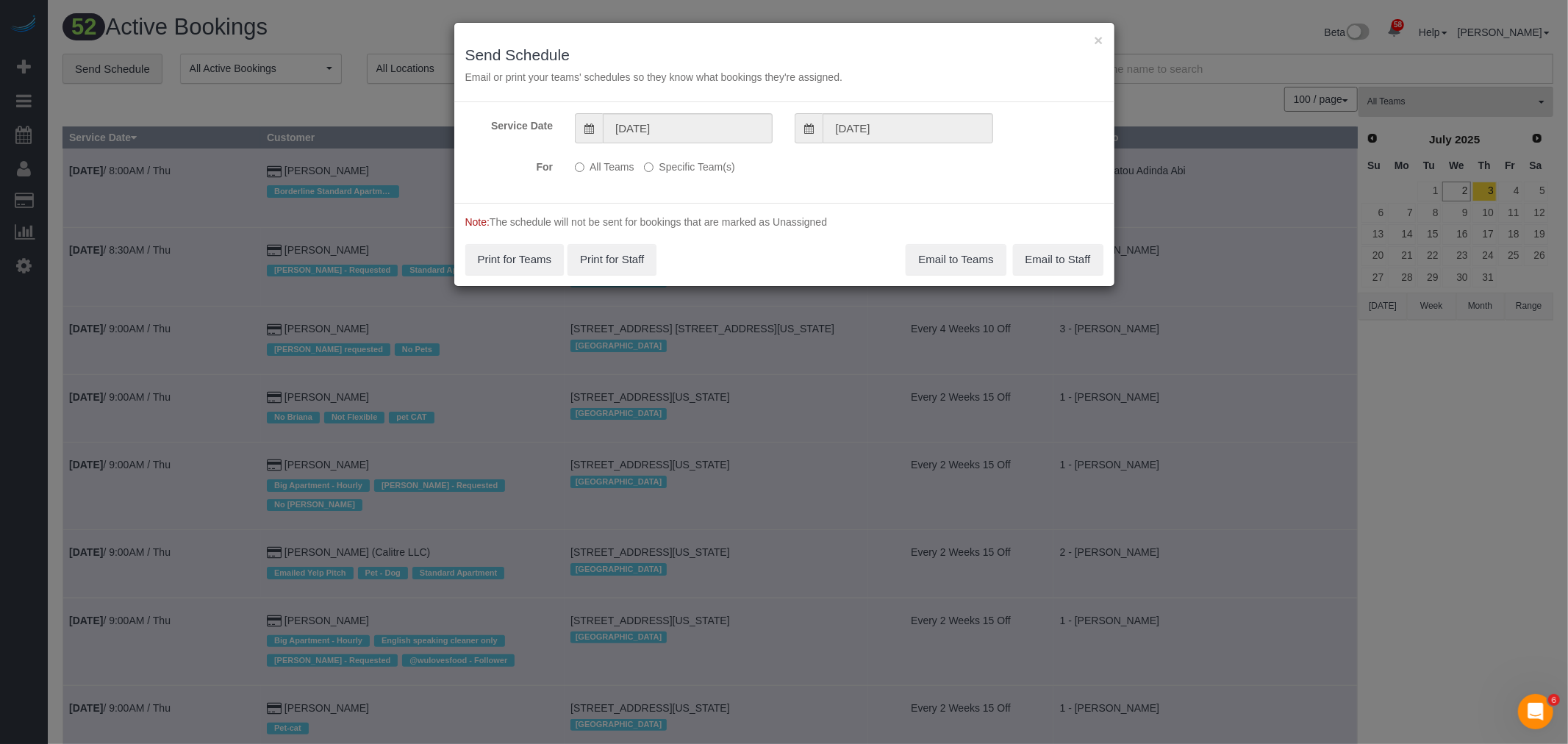 click on "Specific Team(s)" at bounding box center [689, 164] 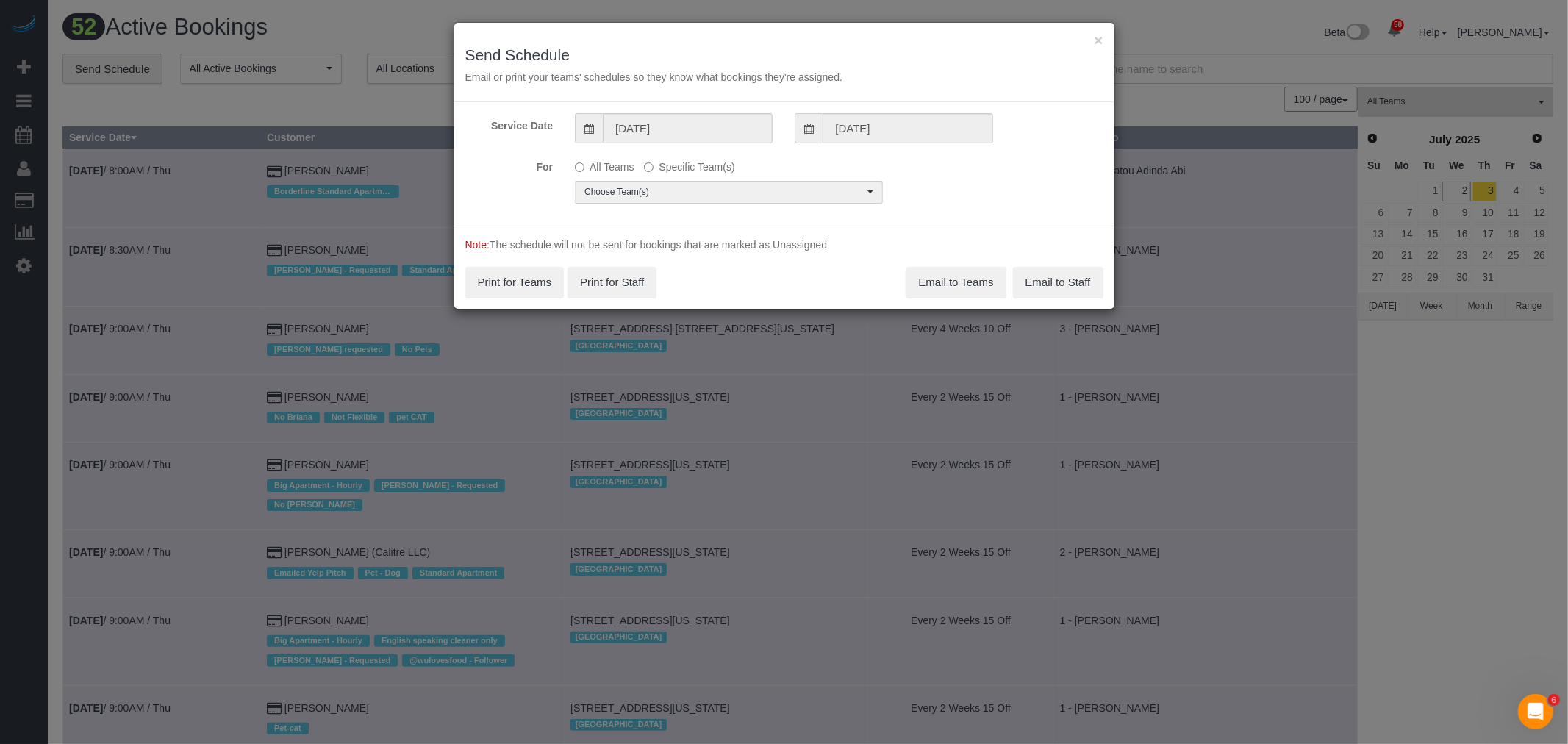 click on "All Teams
Specific Team(s)
Choose Team(s)
* - K.J.
*Irene Flores - Test
0 - Angelis Taveras
000 - Partnerships
000 - TEAM JOB
000- Donna Mercado
1 - Adiza Bangna" at bounding box center (728, 179) 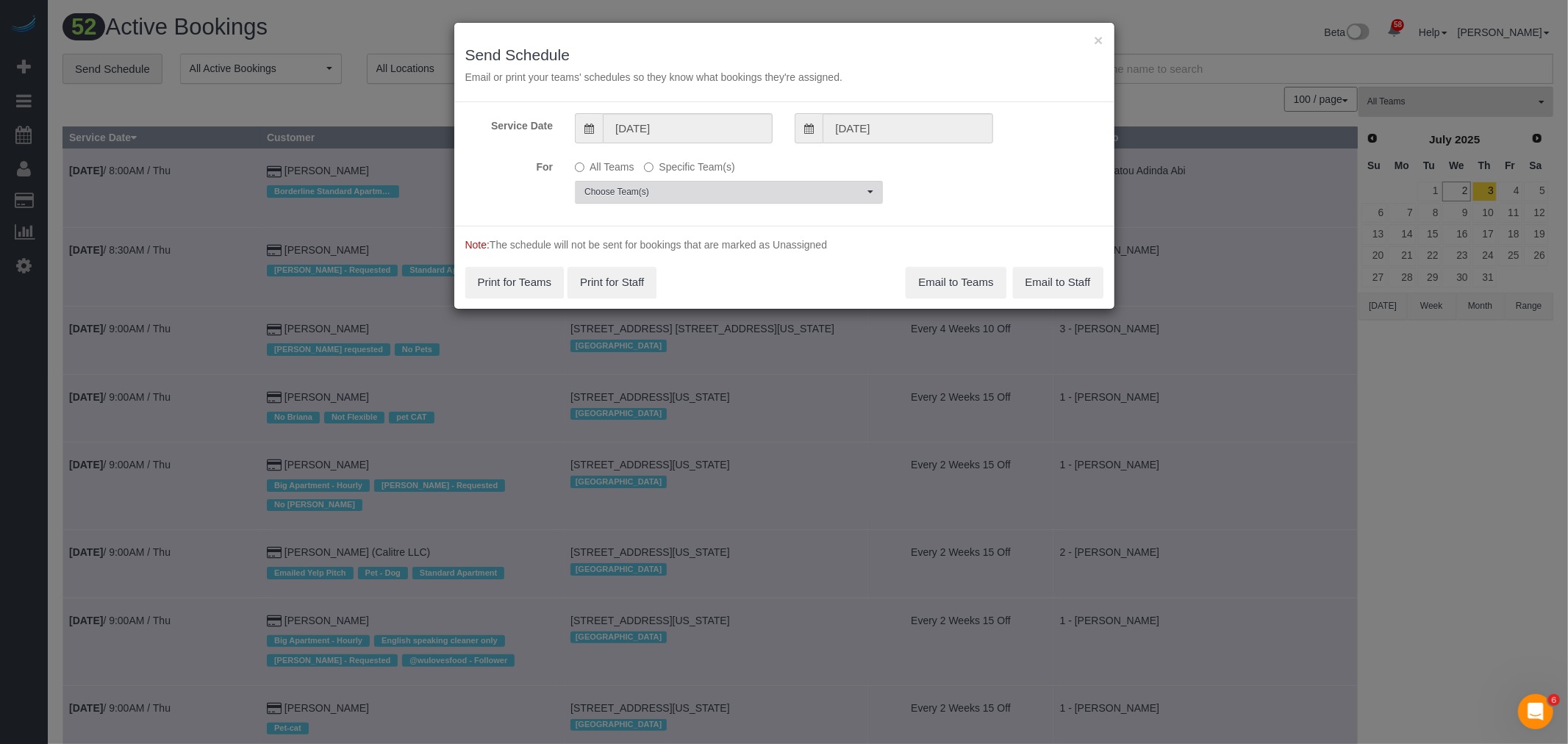 click on "Choose Team(s)" at bounding box center (724, 192) 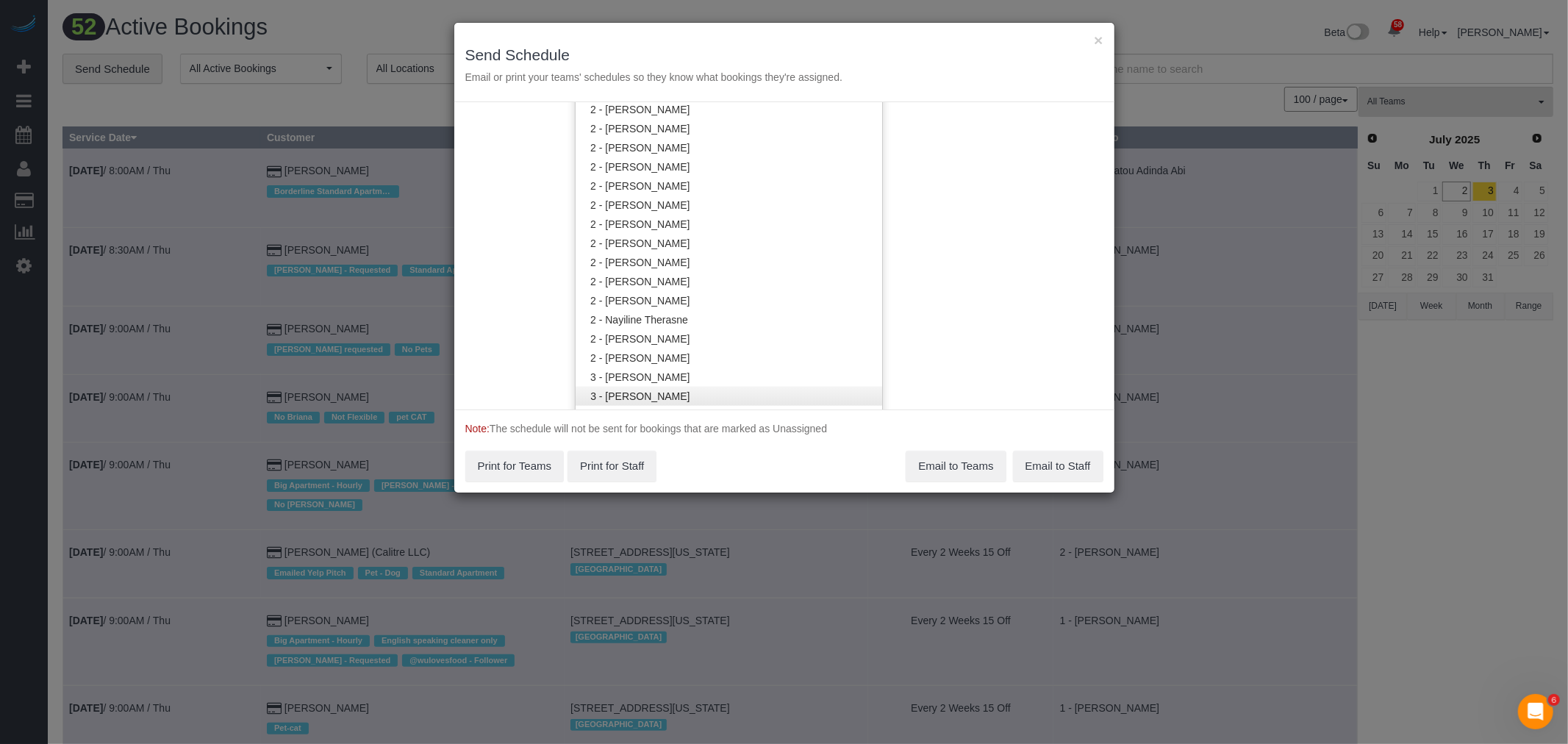 scroll, scrollTop: 735, scrollLeft: 0, axis: vertical 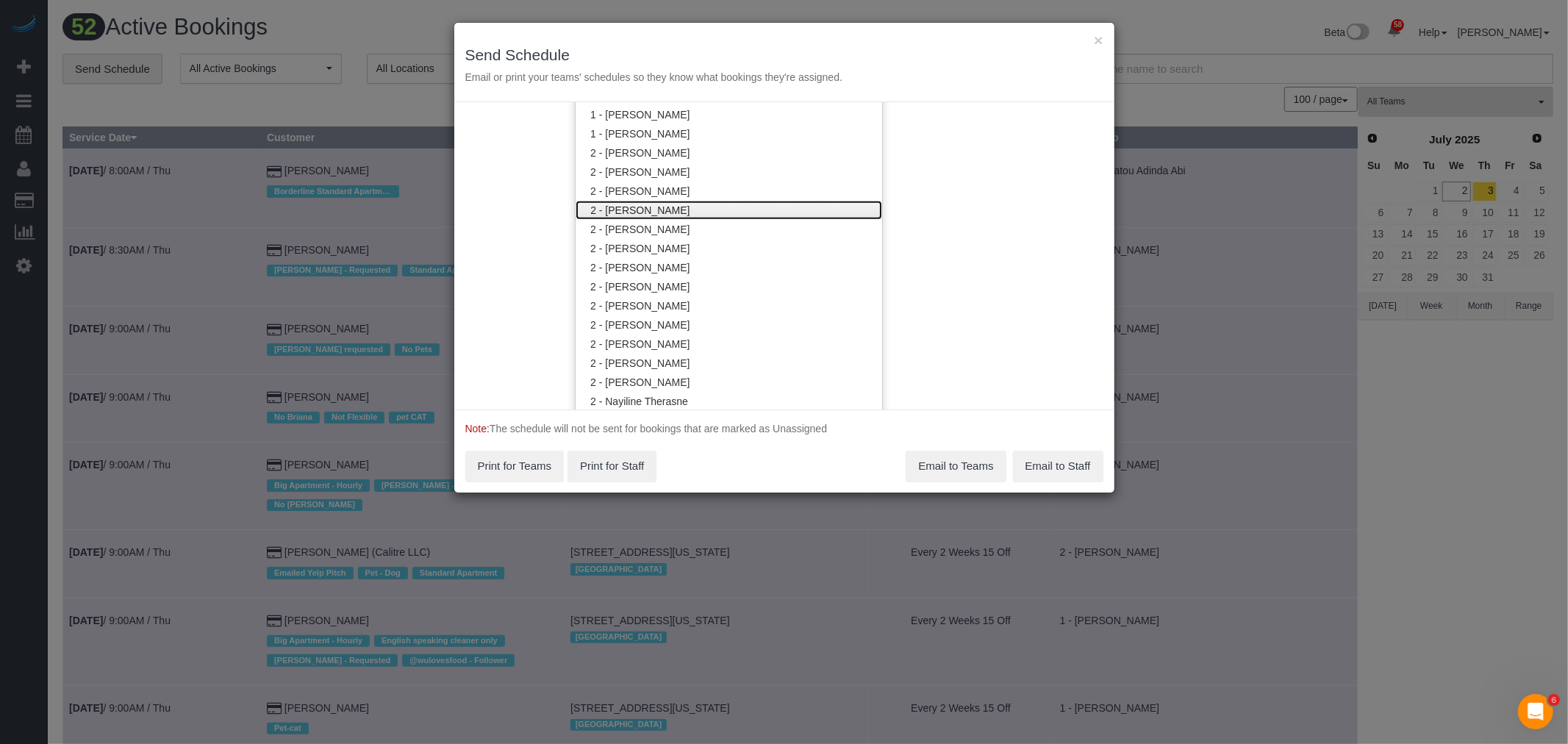 click on "2 - [PERSON_NAME]" at bounding box center [728, 210] 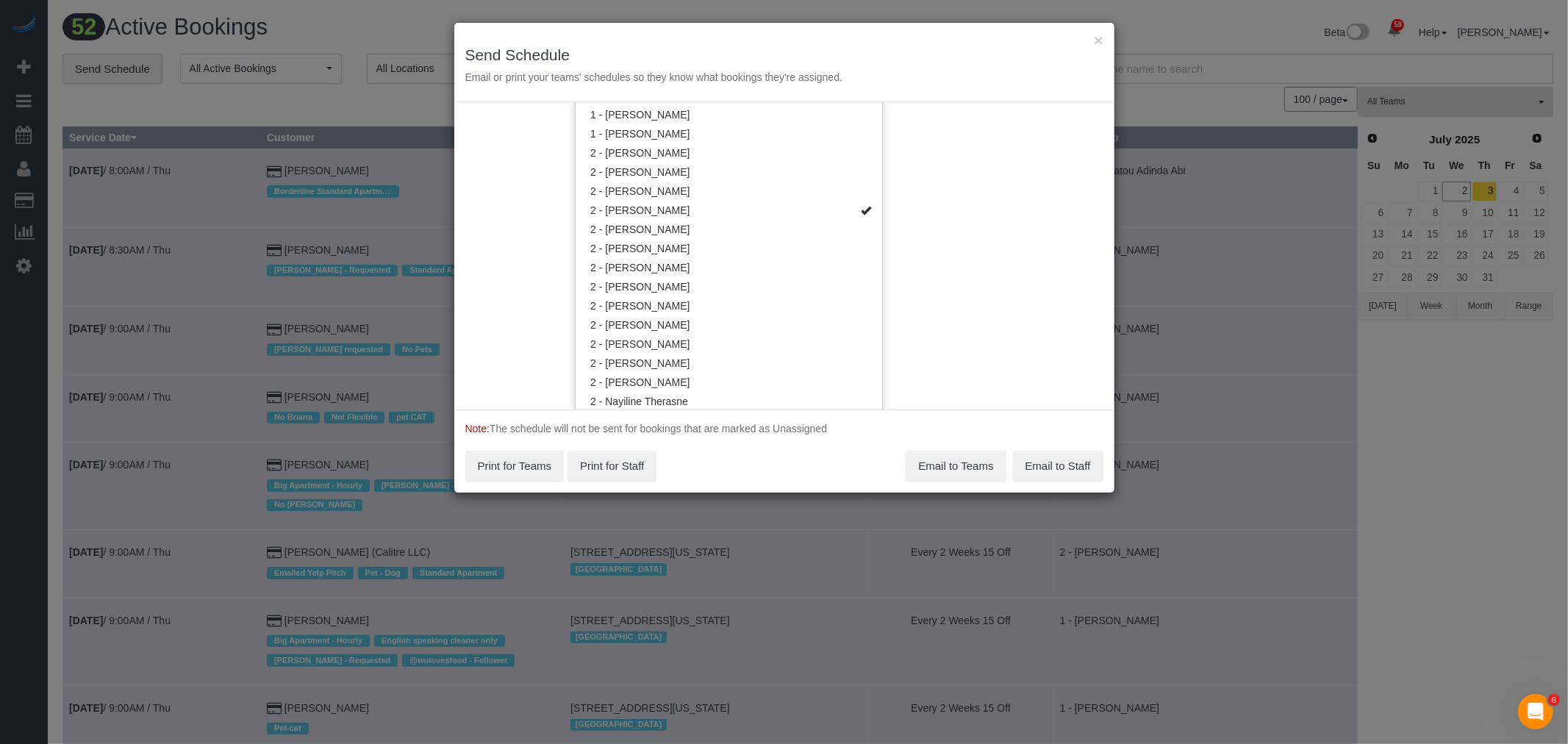 click on "Service Date
07/03/2025
07/03/2025
For
All Teams
Specific Team(s)
2 - Anette Lopez
Choose Team(s)
* - K.J.
*Irene Flores - Test
0 - Angelis Taveras
000 - Partnerships" at bounding box center [784, 256] 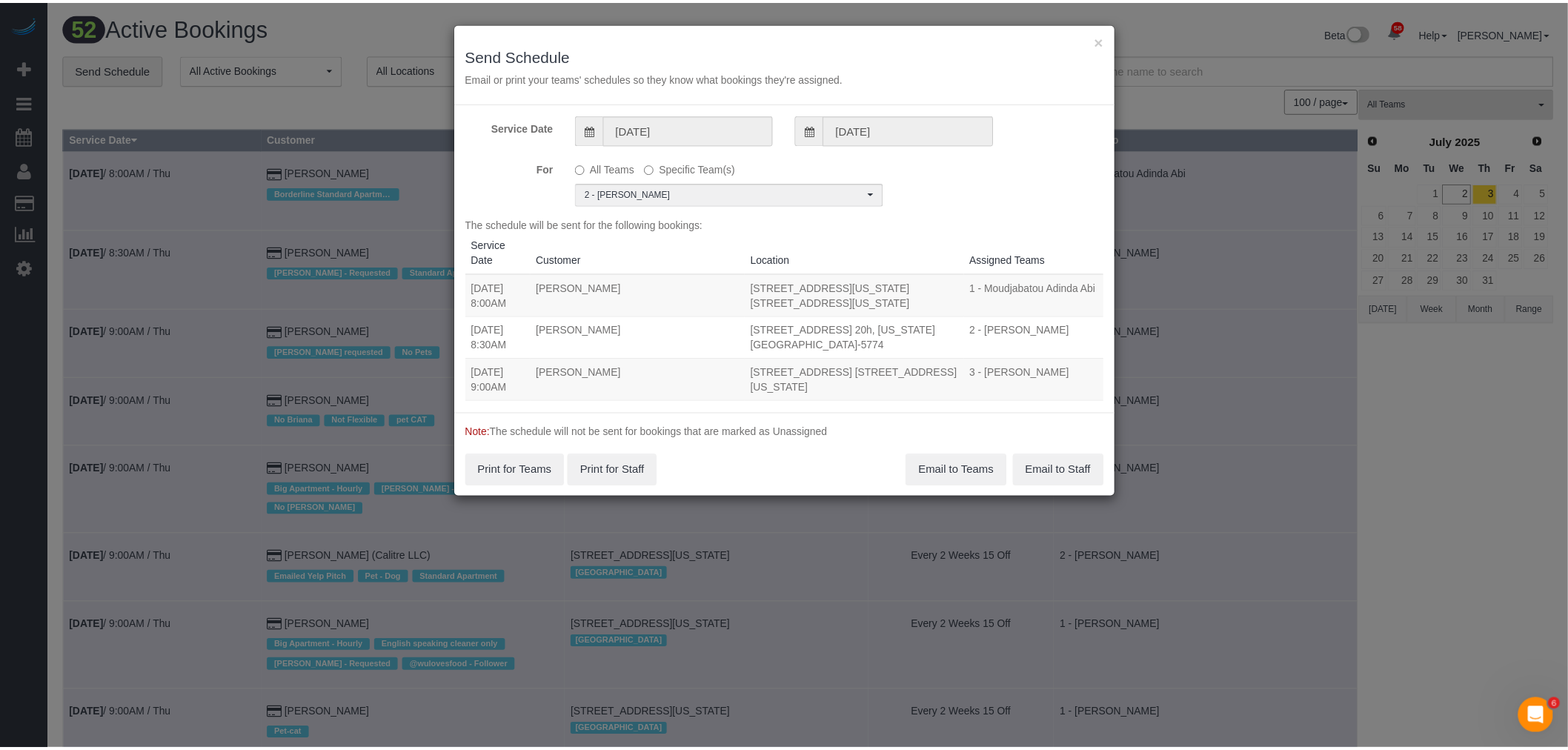 scroll, scrollTop: 0, scrollLeft: 0, axis: both 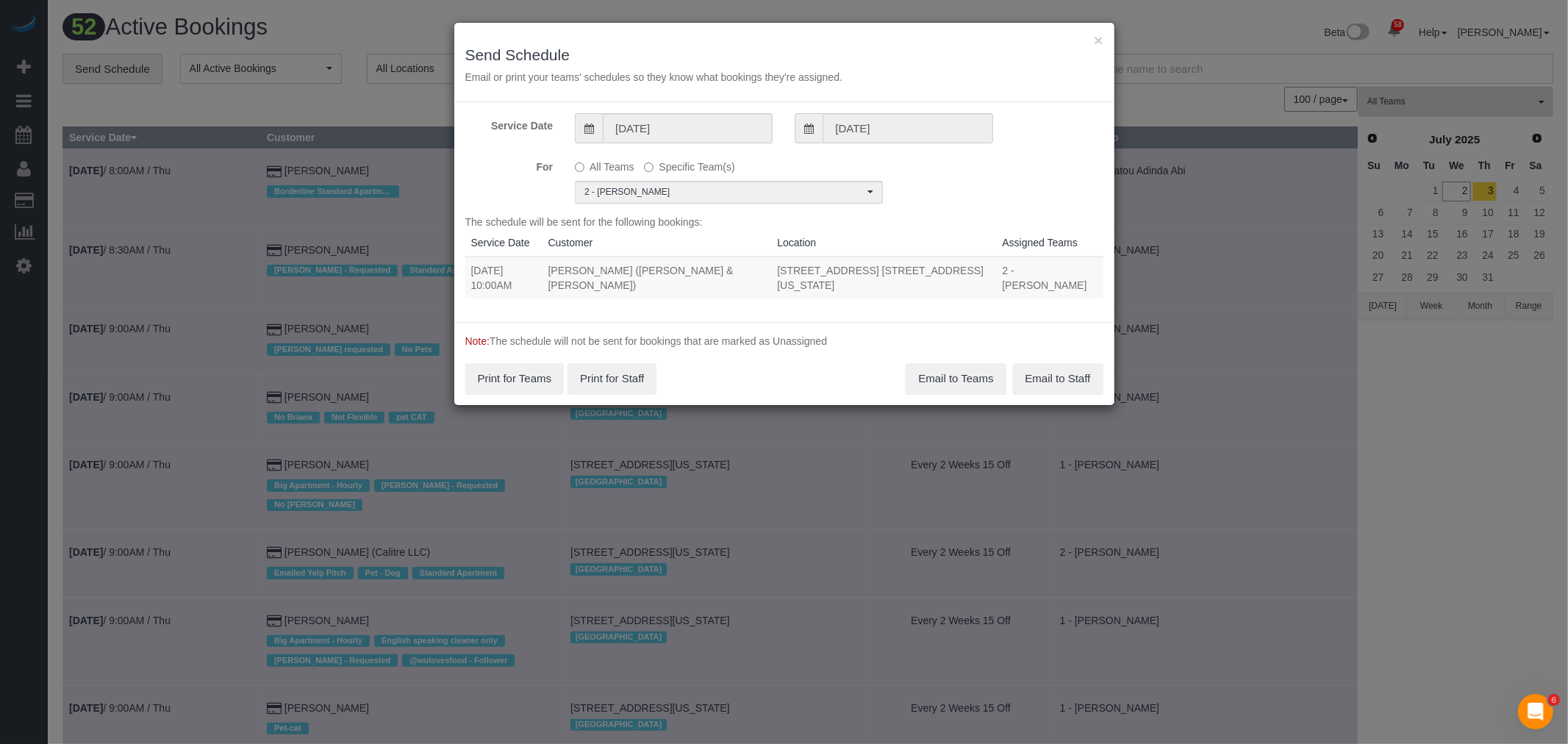 drag, startPoint x: 468, startPoint y: 265, endPoint x: 1008, endPoint y: 267, distance: 540.0037 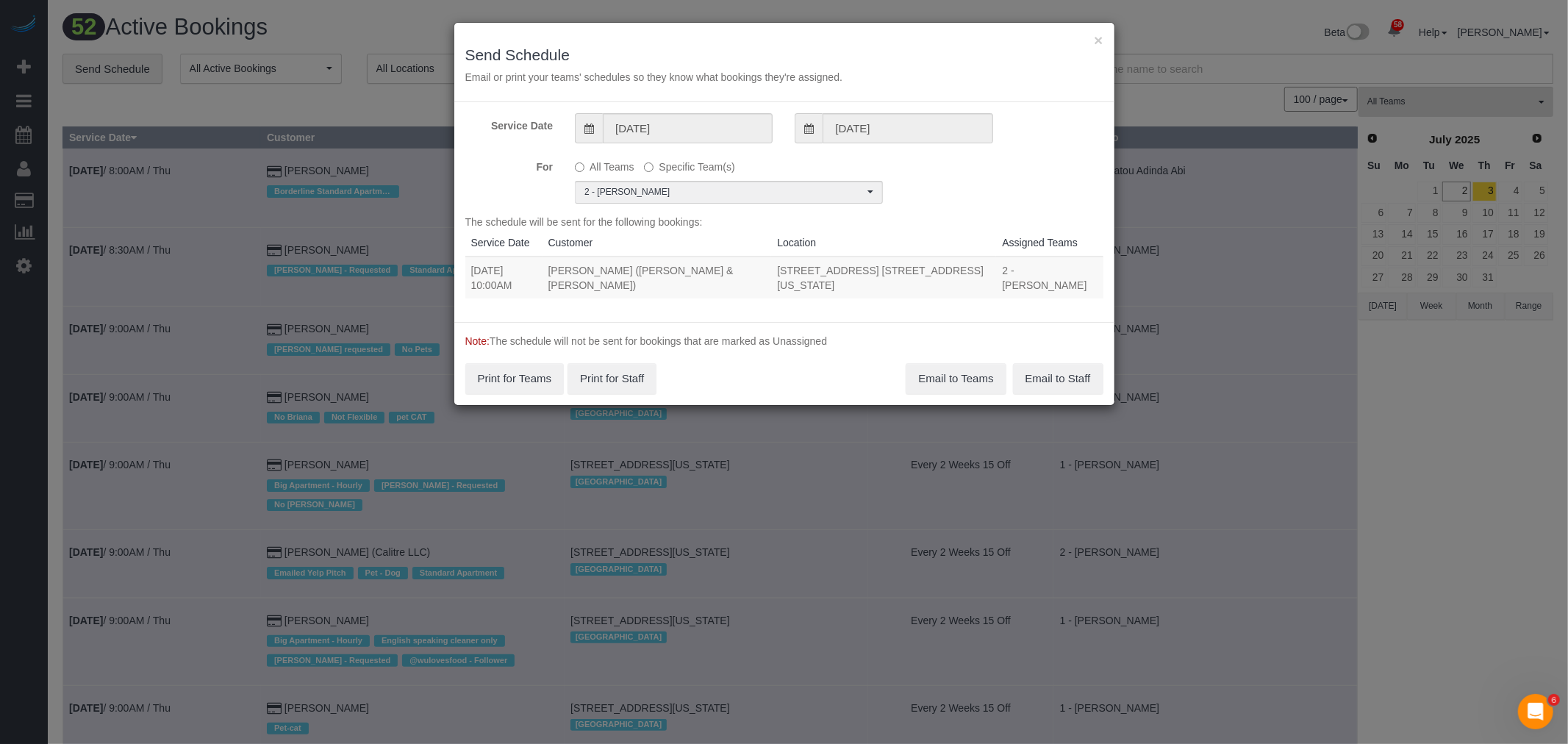 click on "07/03/2025 10:00AM
Andrew Norwich (Kirkland & Ellis)
160 West 24th Street, Apt. 9l, New York, NY 10011
2 - Anette Lopez
Unassigned" at bounding box center [784, 277] 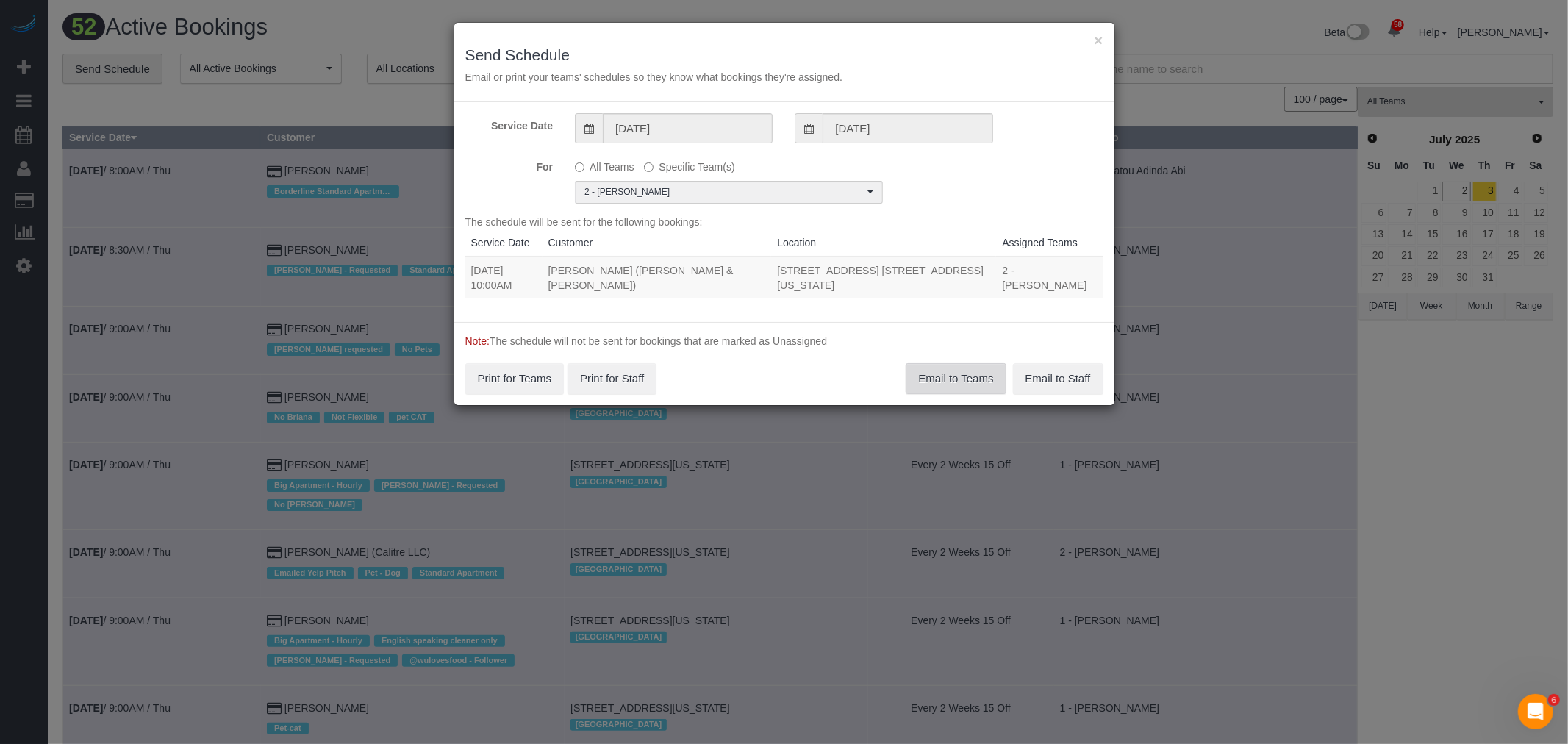 click on "Email to Teams" at bounding box center [956, 379] 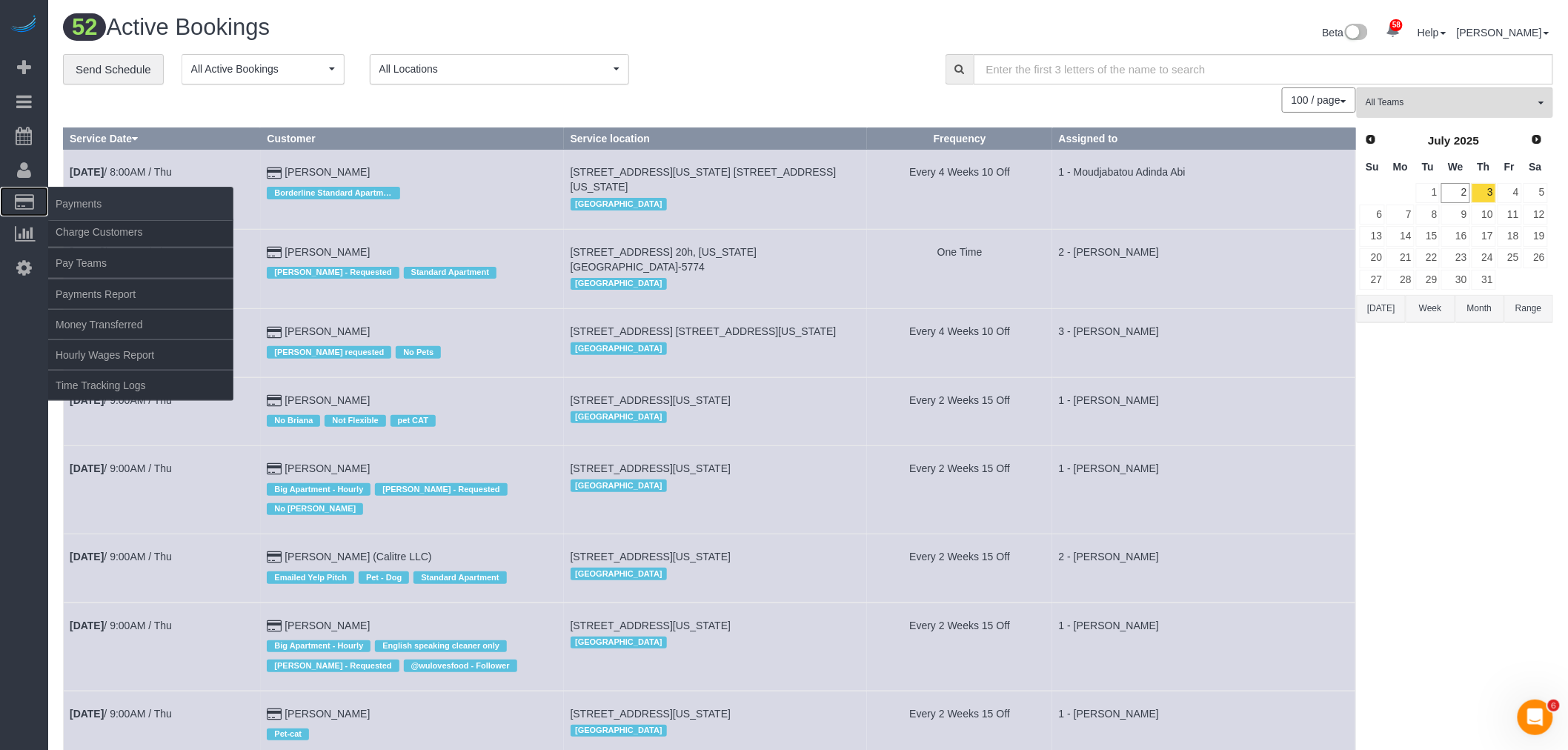click on "Payments" at bounding box center (141, 204) 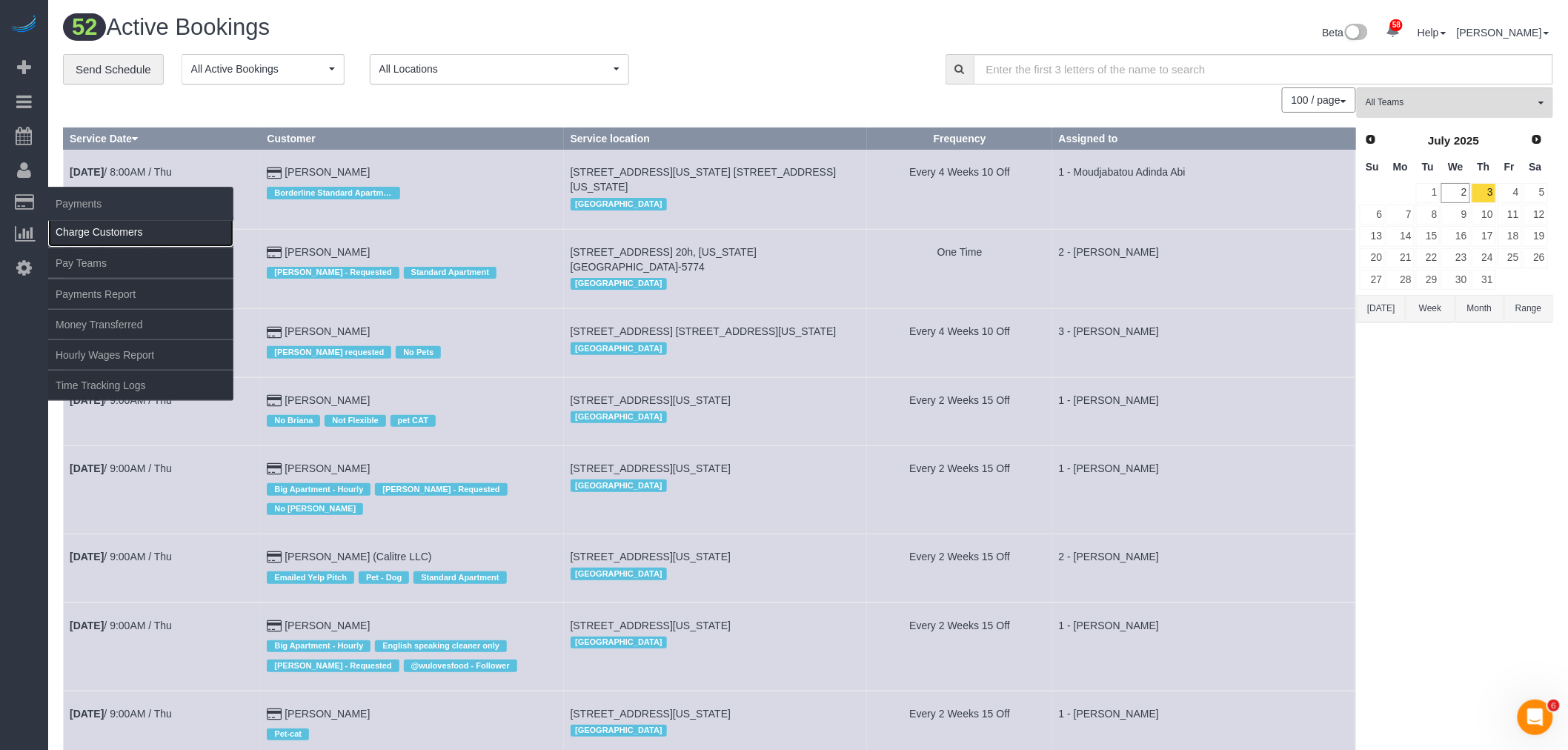 click on "Charge Customers" at bounding box center (141, 232) 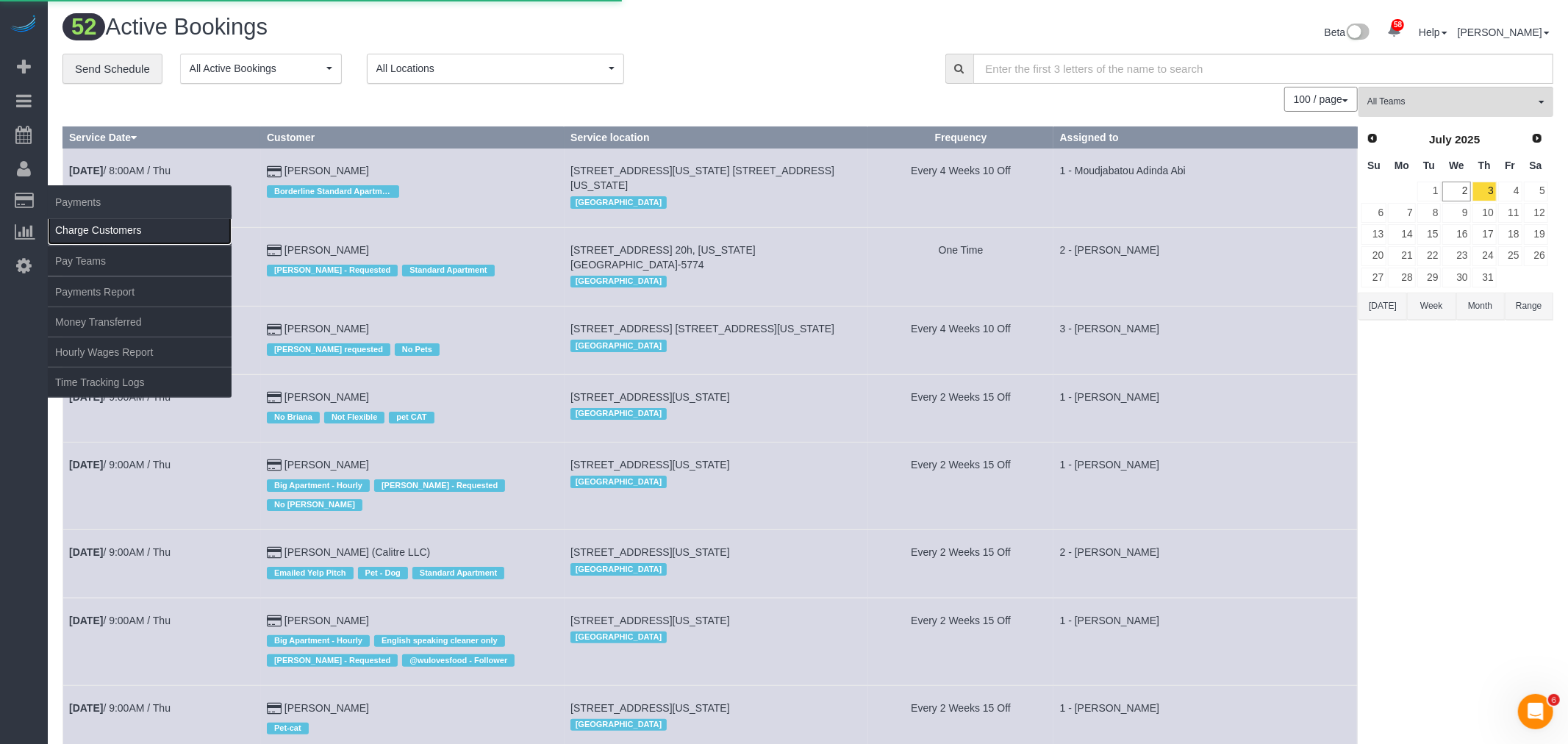 select 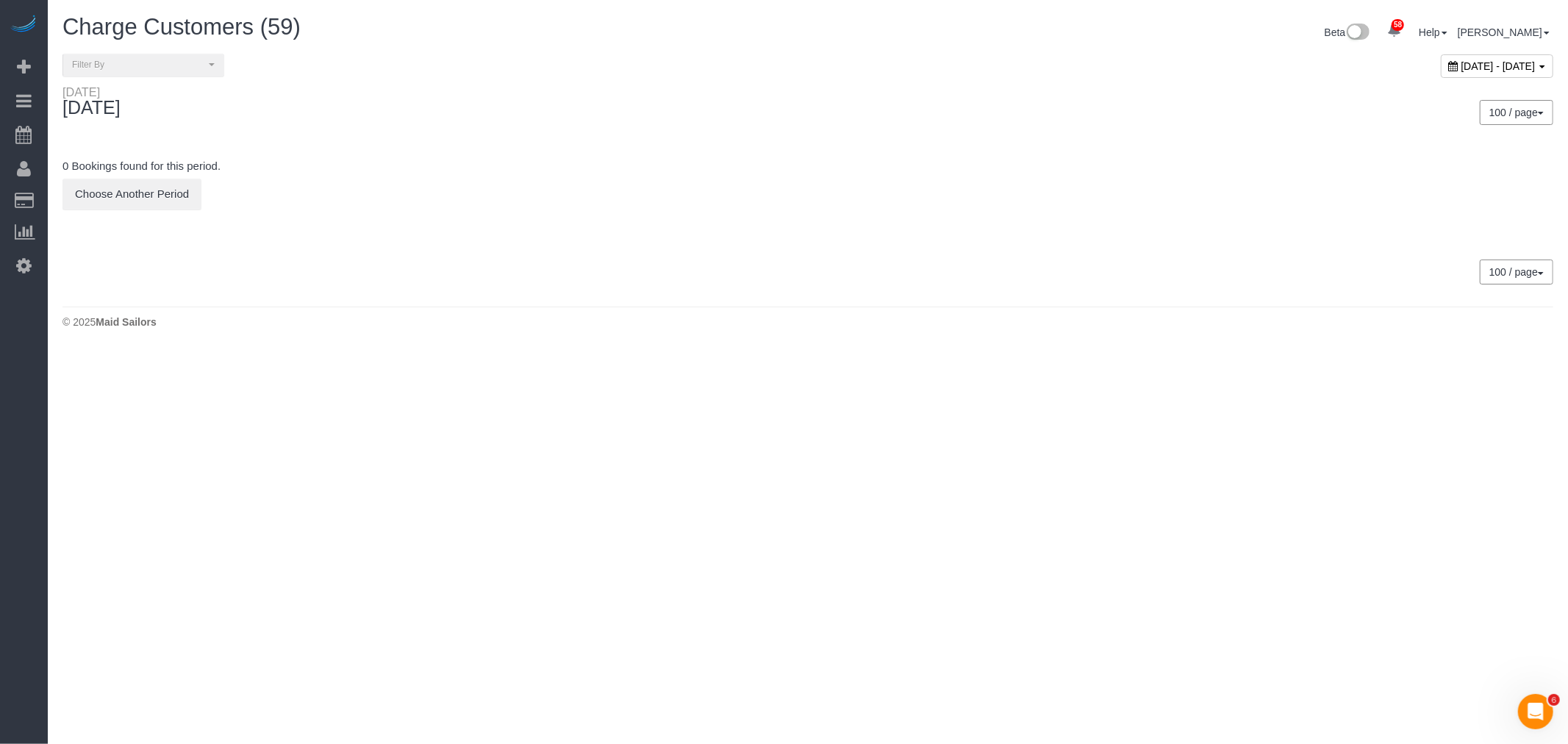 click on "July 02, 2025 - July 02, 2025" at bounding box center (1498, 66) 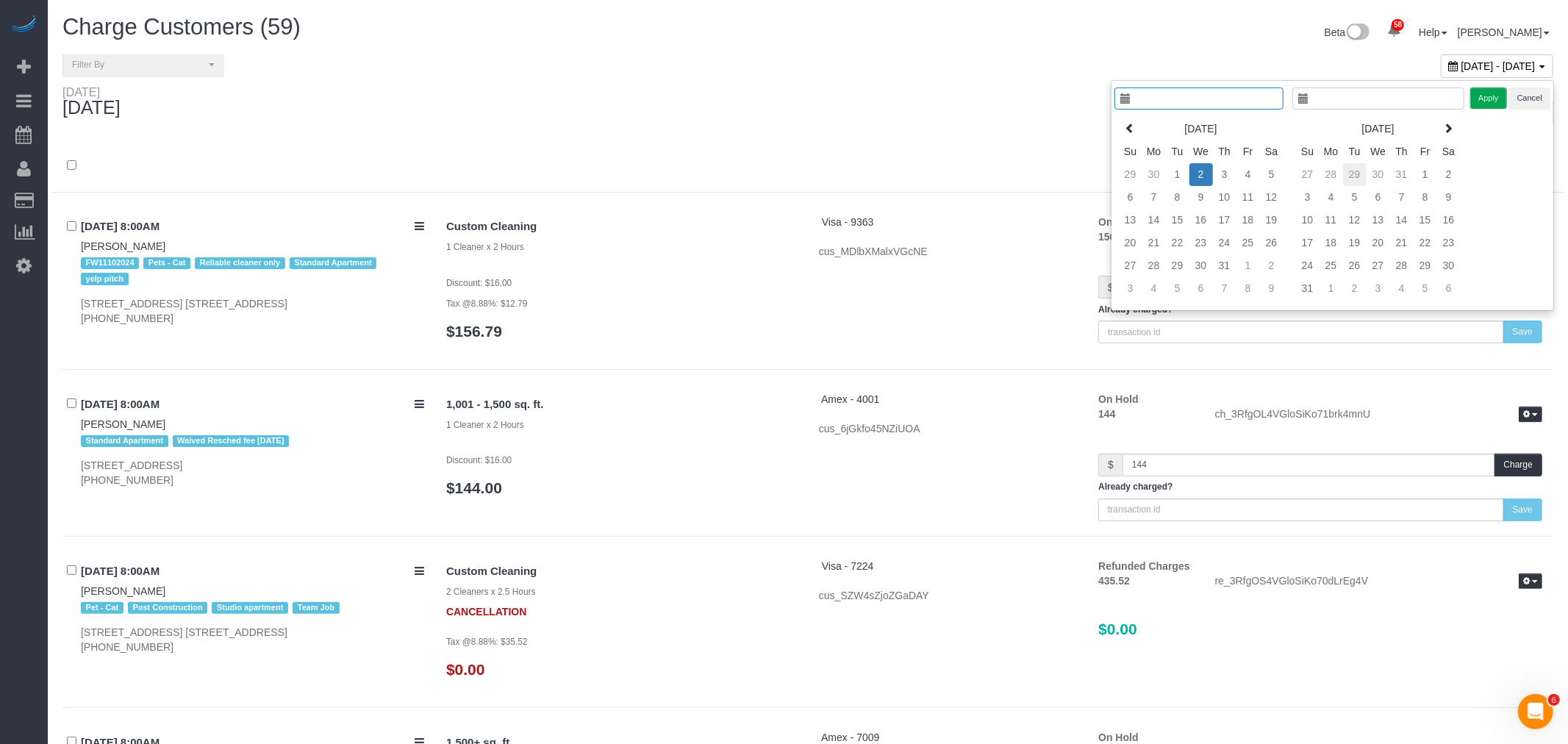 type on "**********" 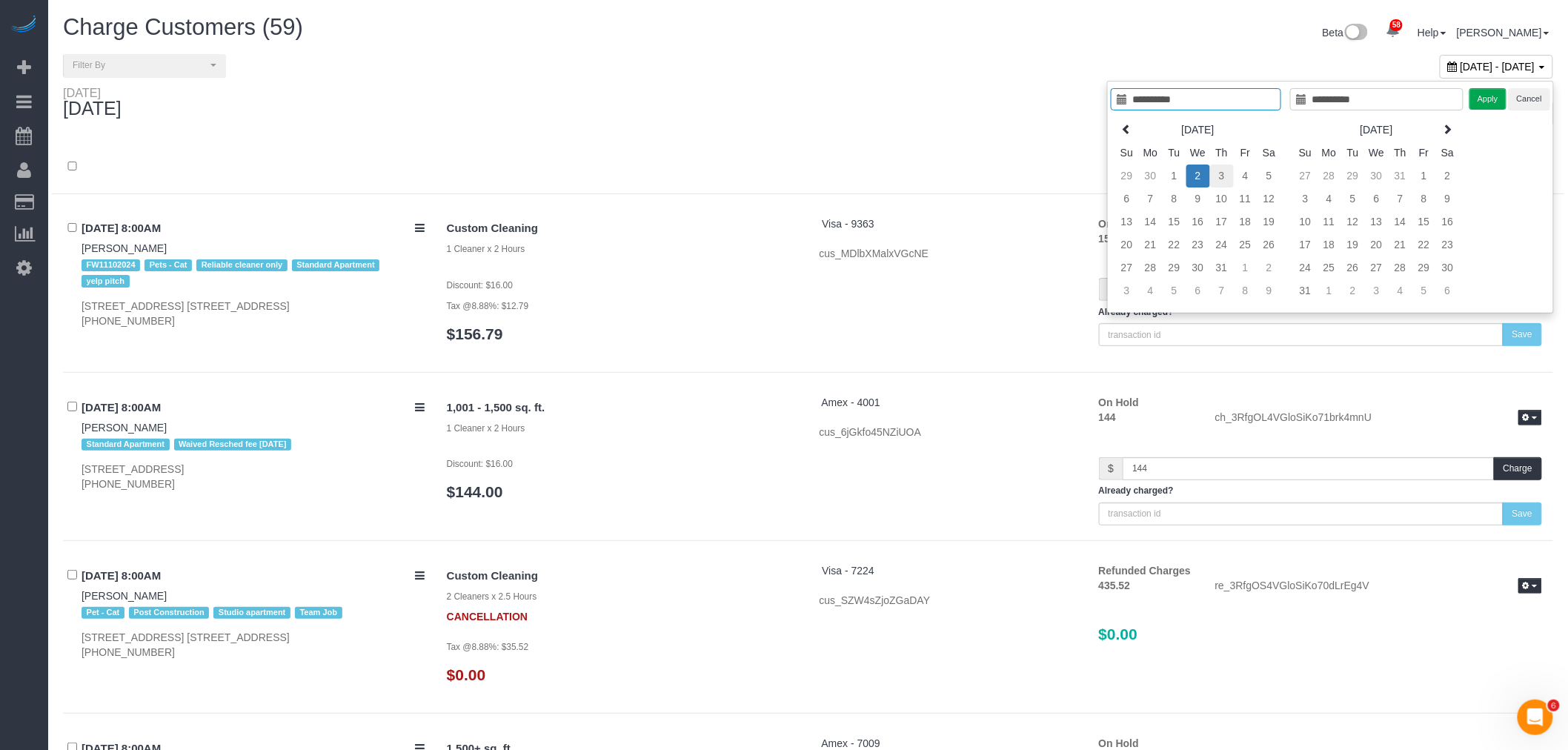type on "**********" 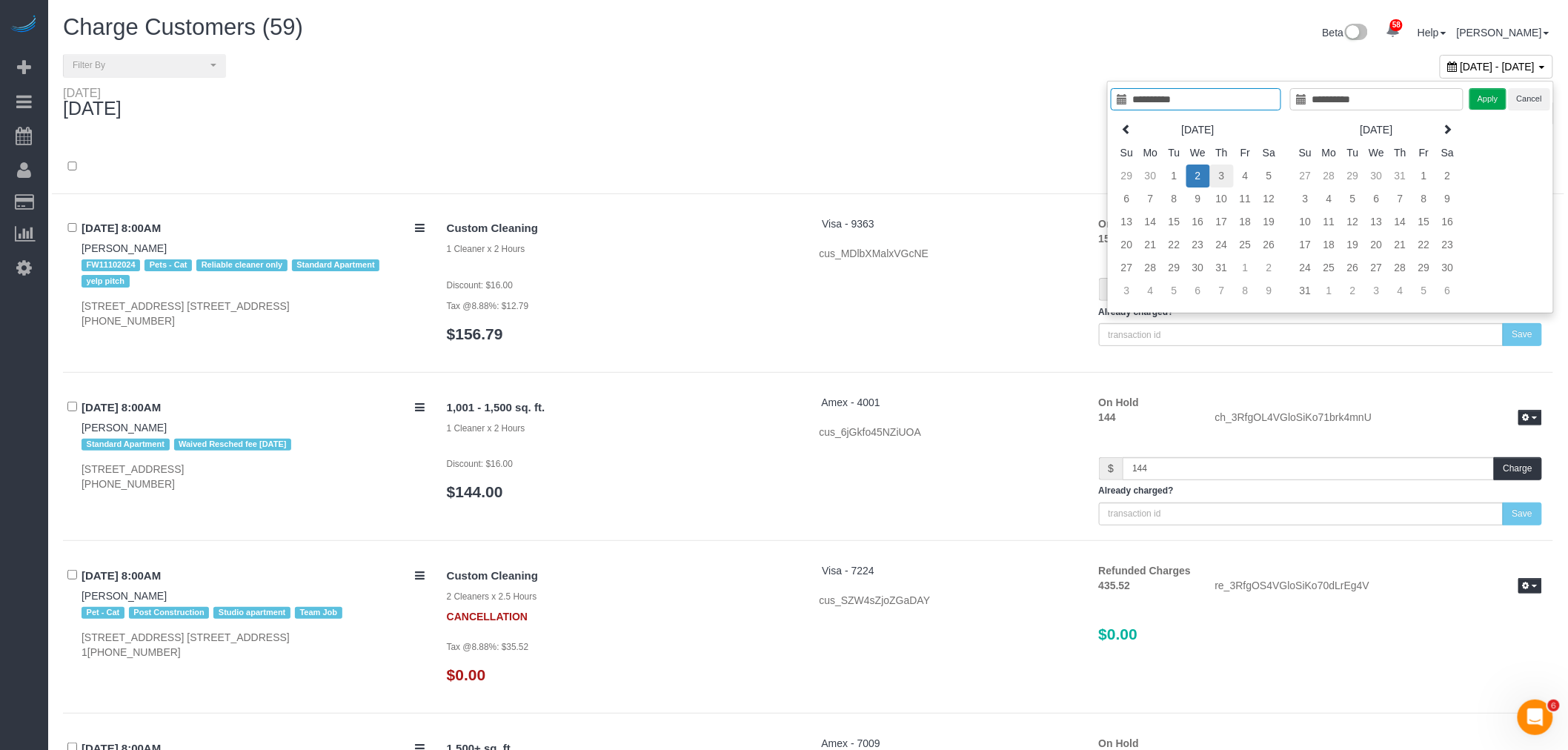 click on "3" at bounding box center (1222, 176) 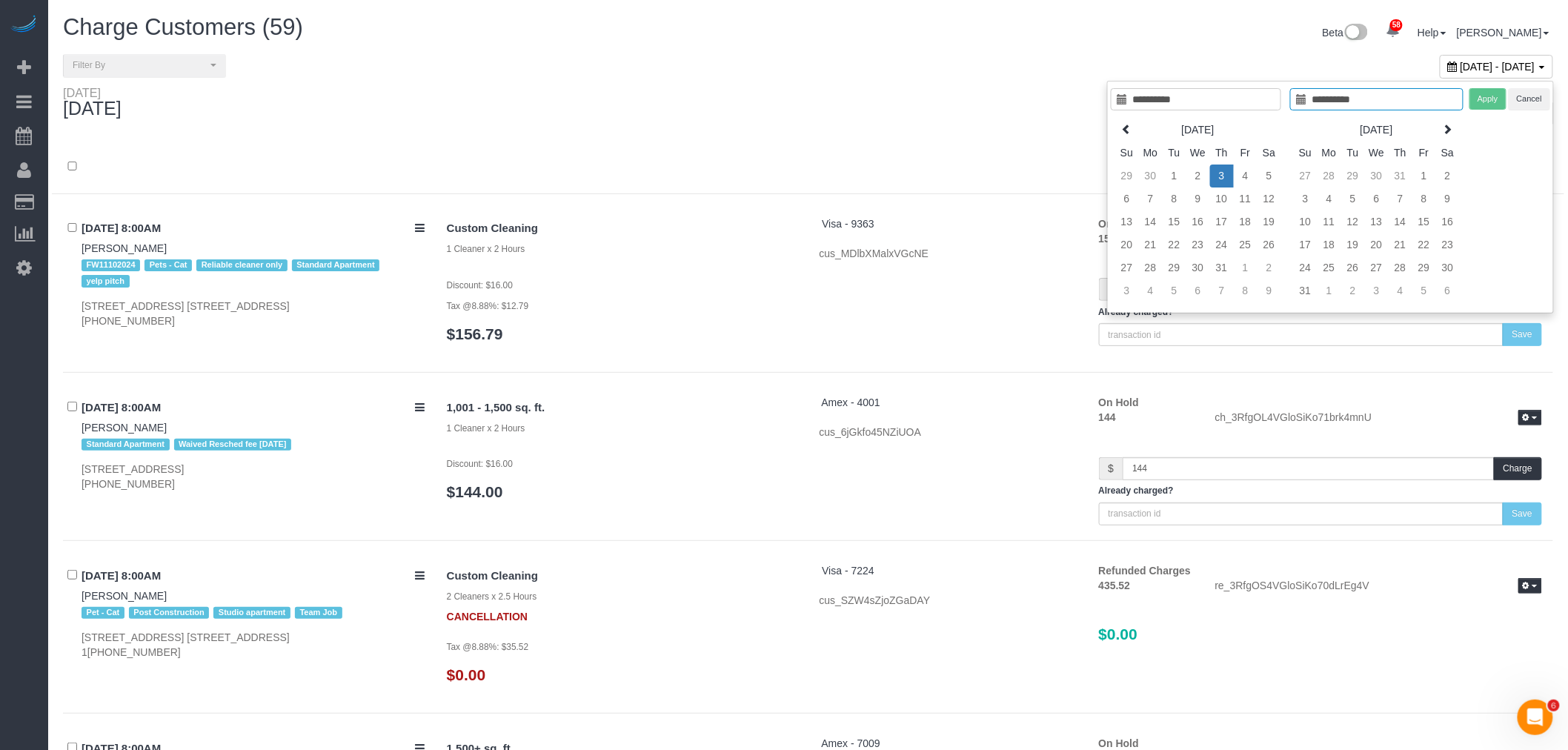 click on "3" at bounding box center (1222, 176) 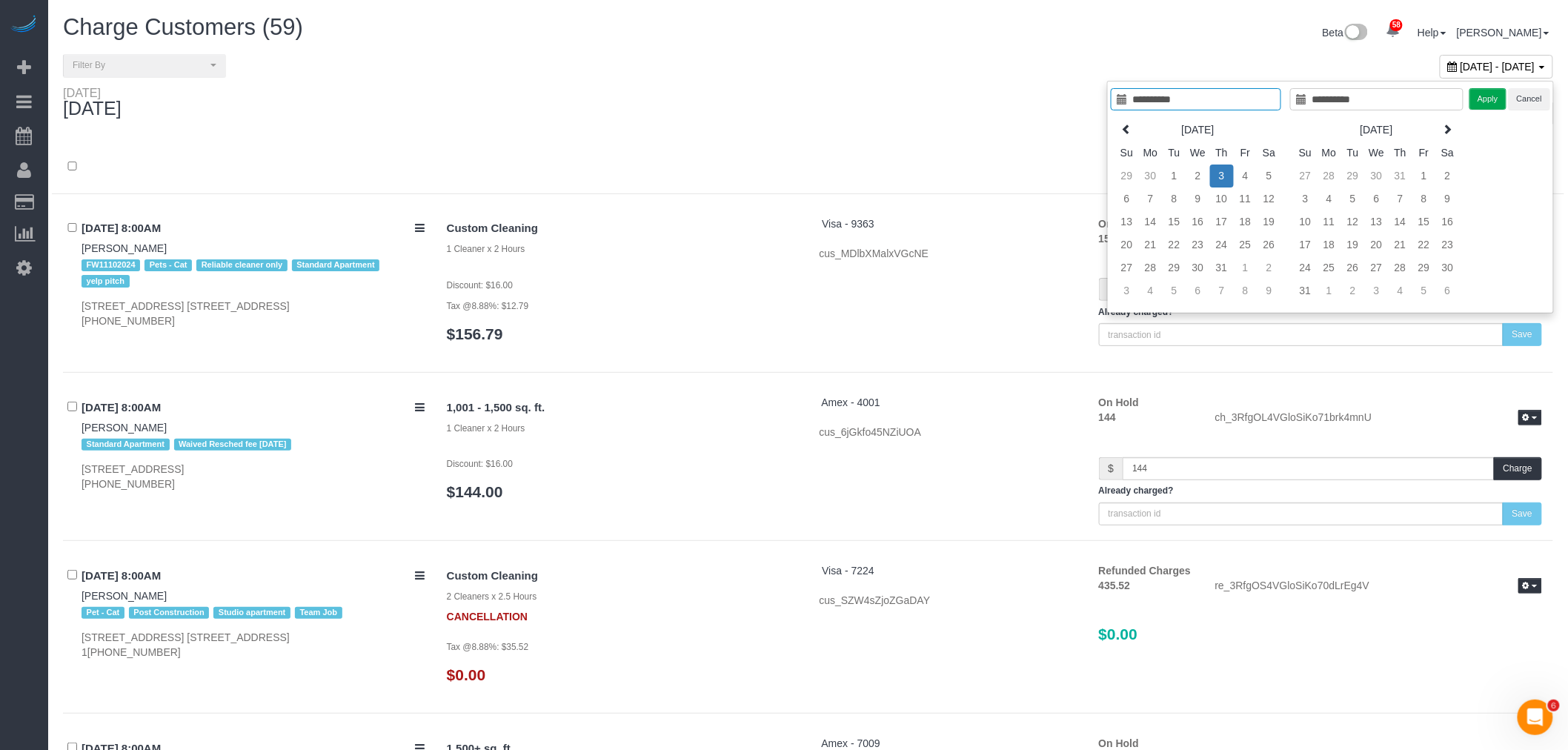 type on "**********" 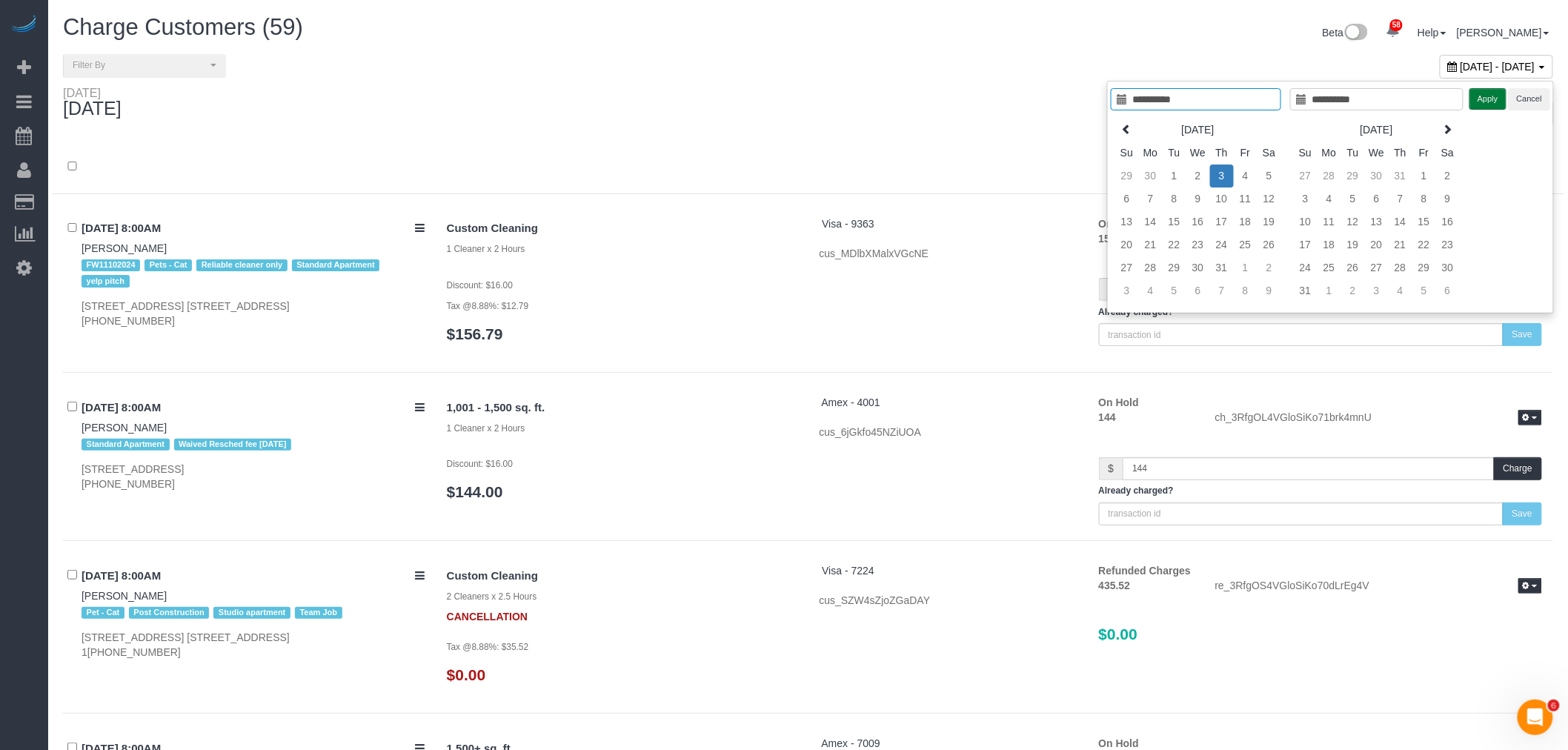 click on "Apply" at bounding box center [1488, 99] 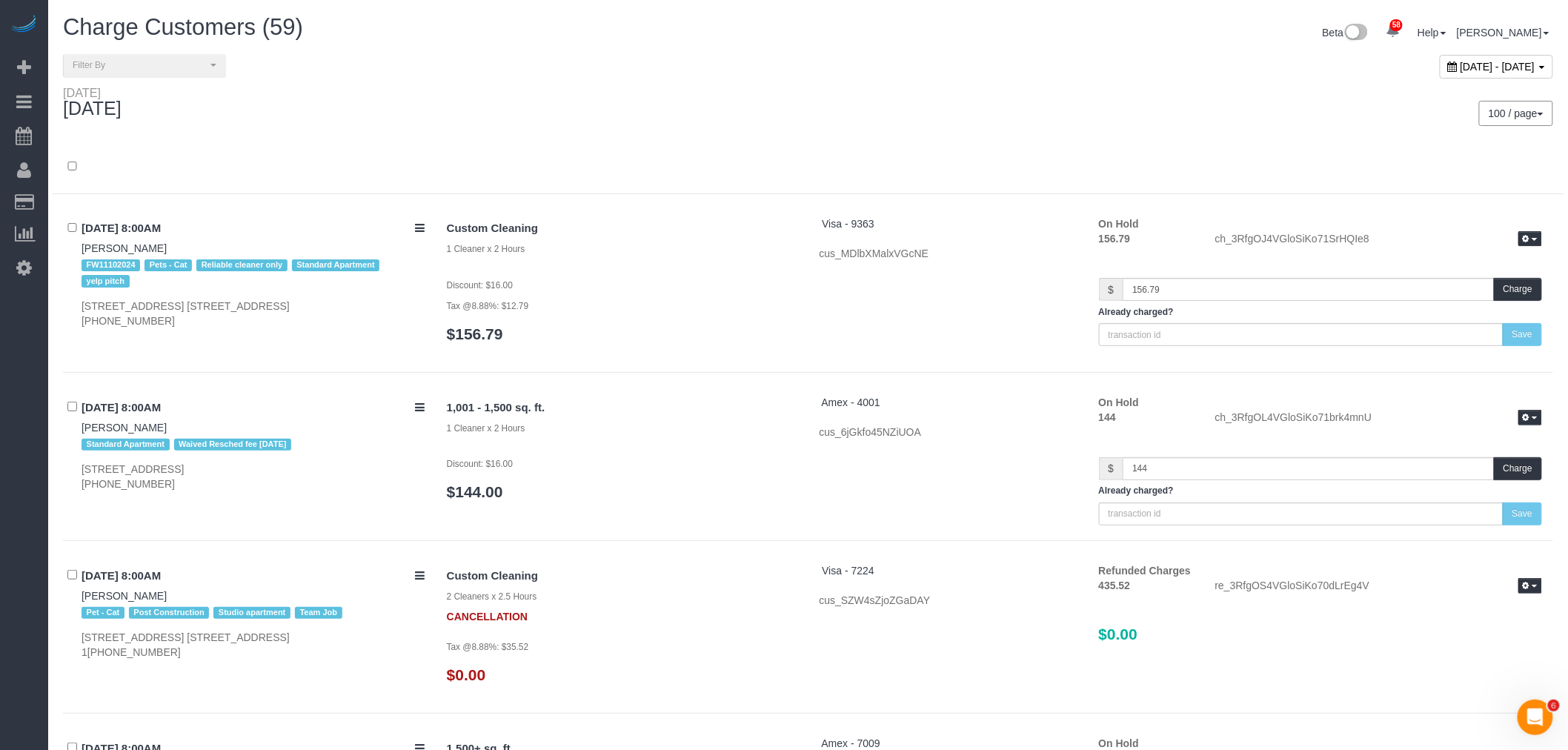 click on "100 / page
10 / page
20 / page
30 / page
40 / page
50 / page
100 / page" at bounding box center [1186, 113] 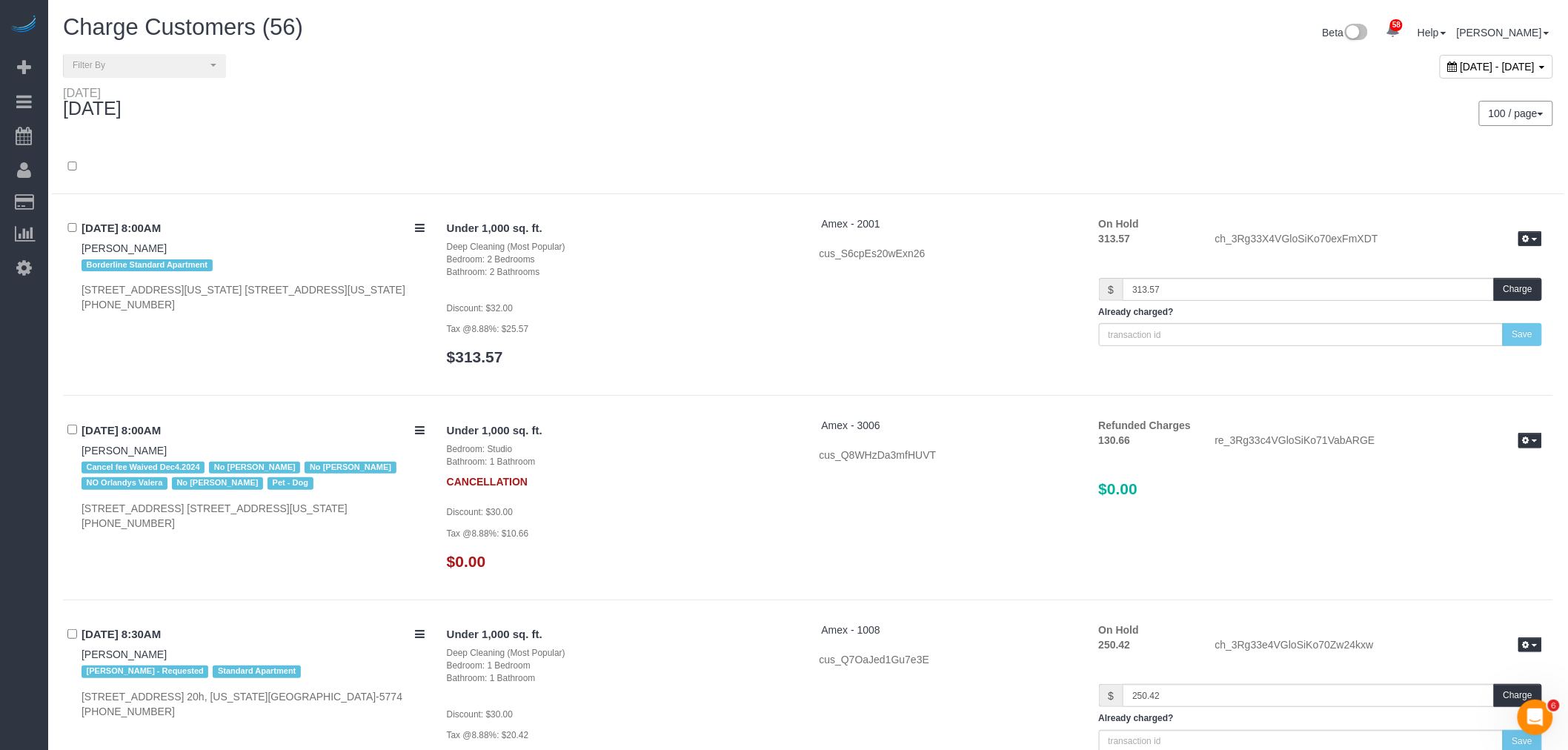 click at bounding box center [808, 167] 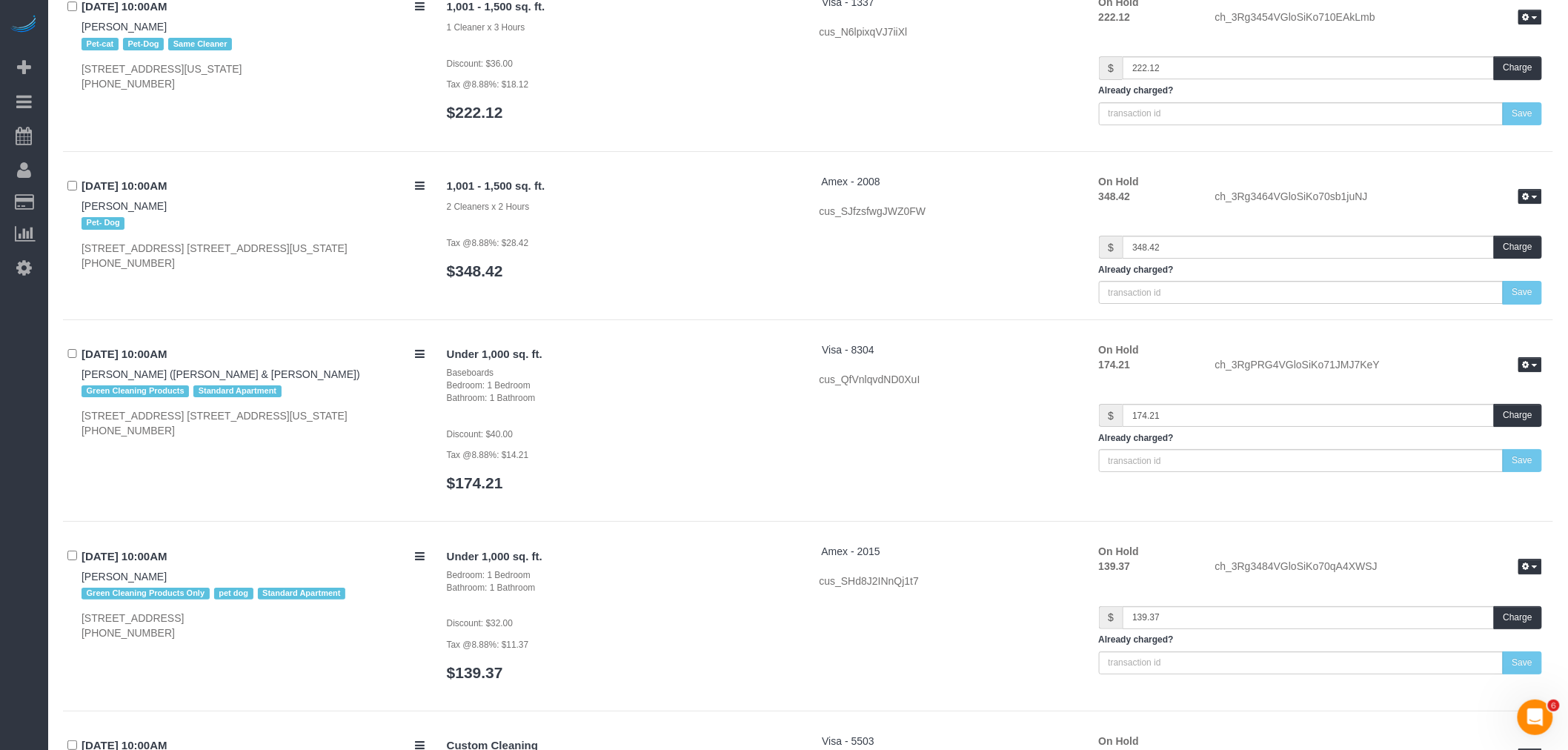 click on "$174.21" at bounding box center [622, 482] 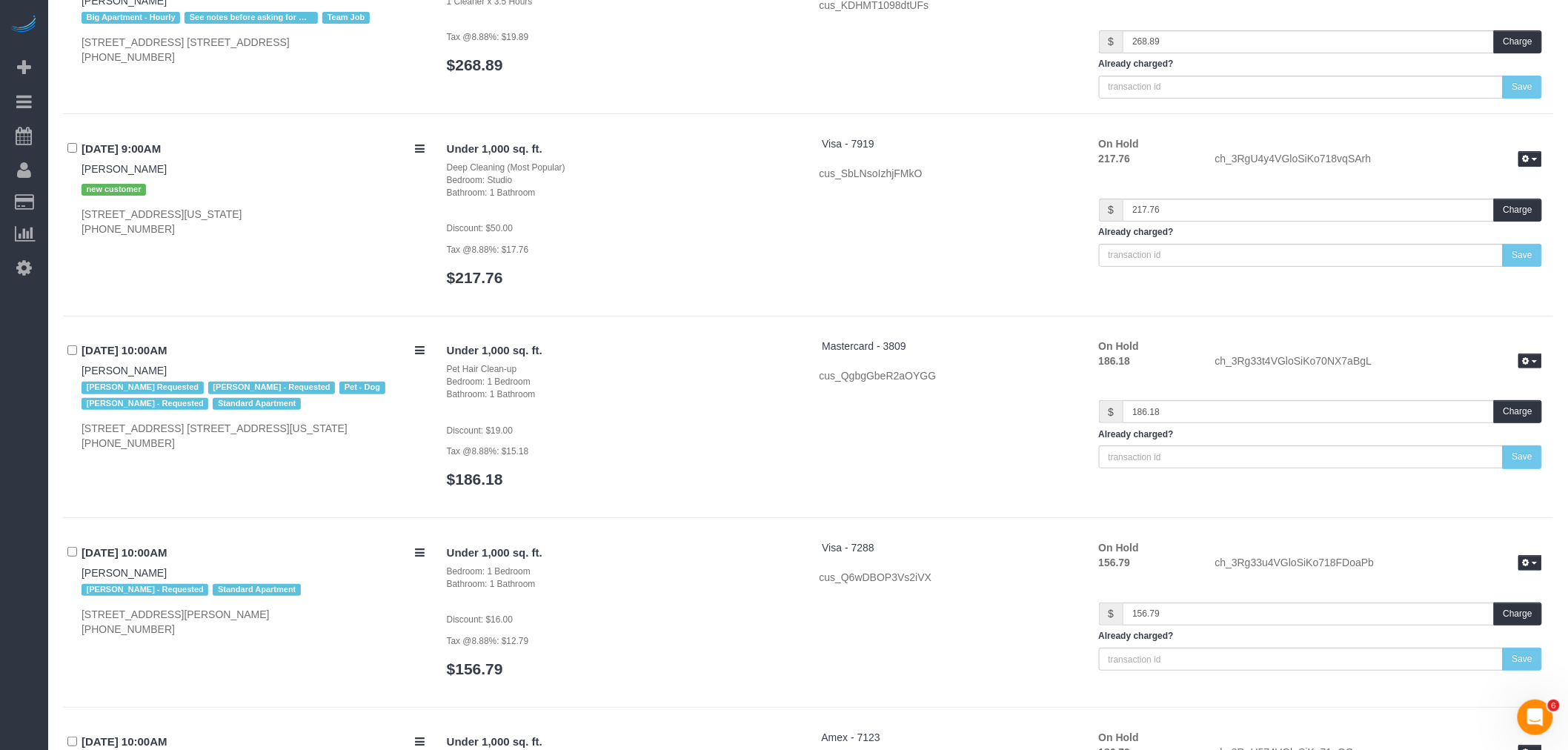 scroll, scrollTop: 2352, scrollLeft: 0, axis: vertical 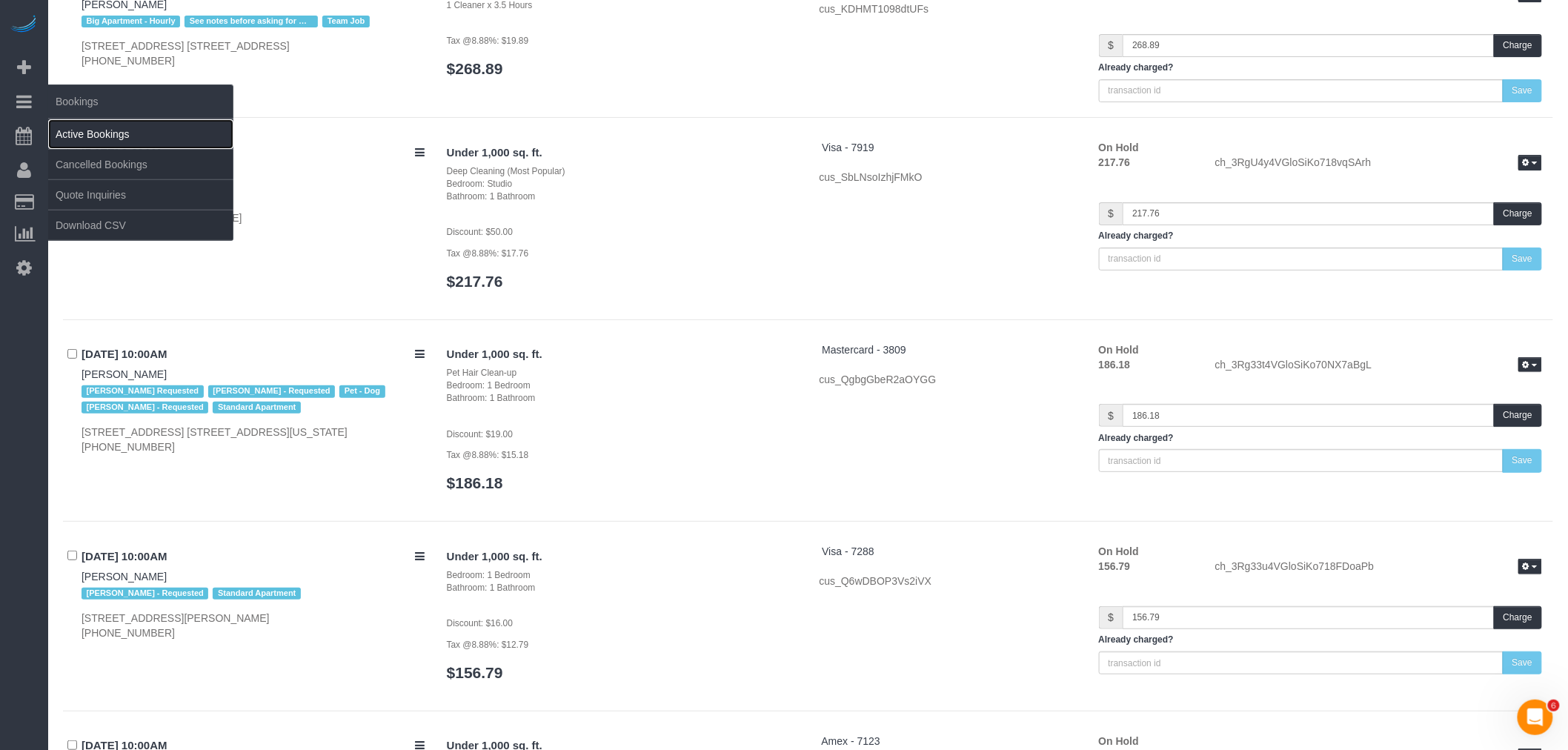 click on "Active Bookings" at bounding box center (141, 134) 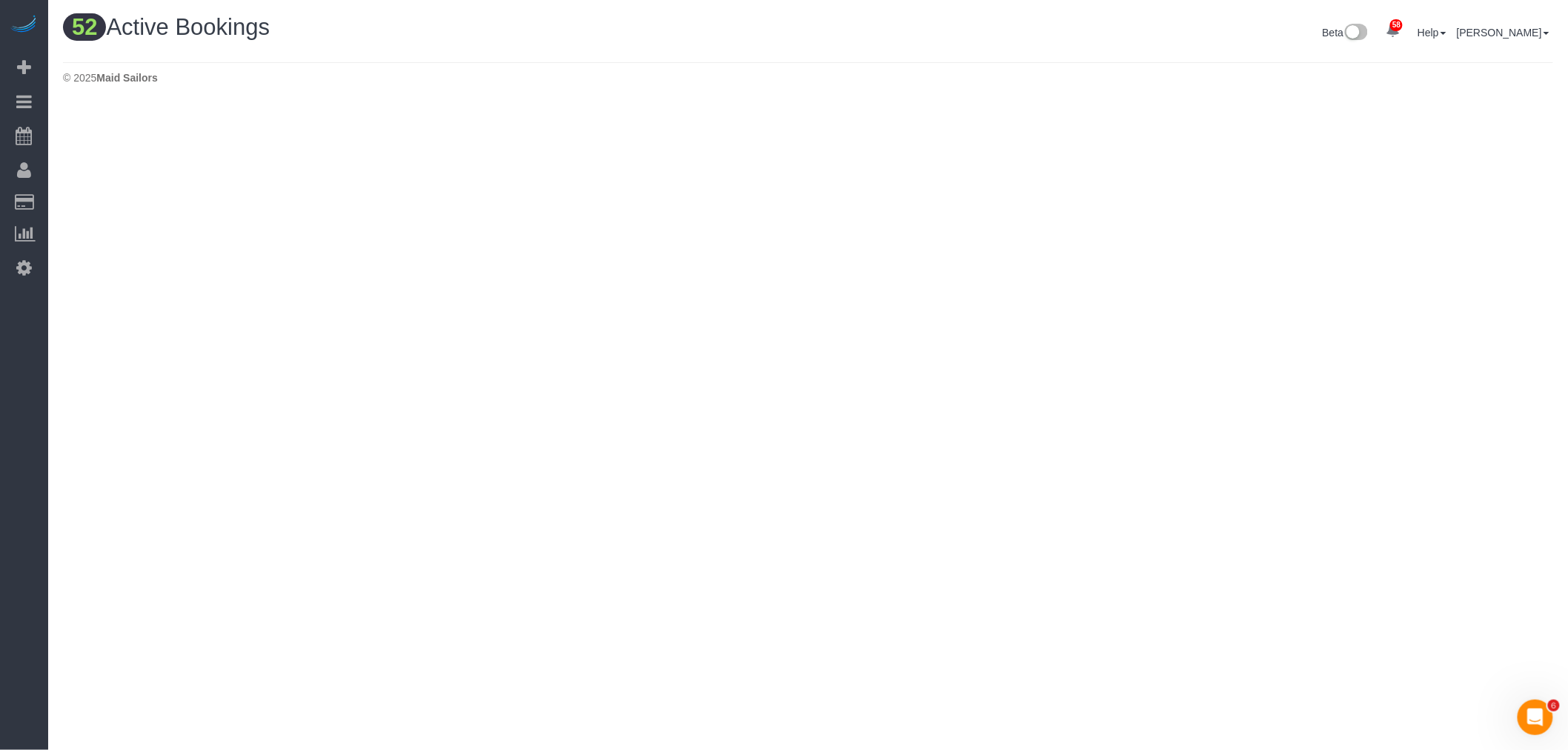 scroll, scrollTop: 0, scrollLeft: 0, axis: both 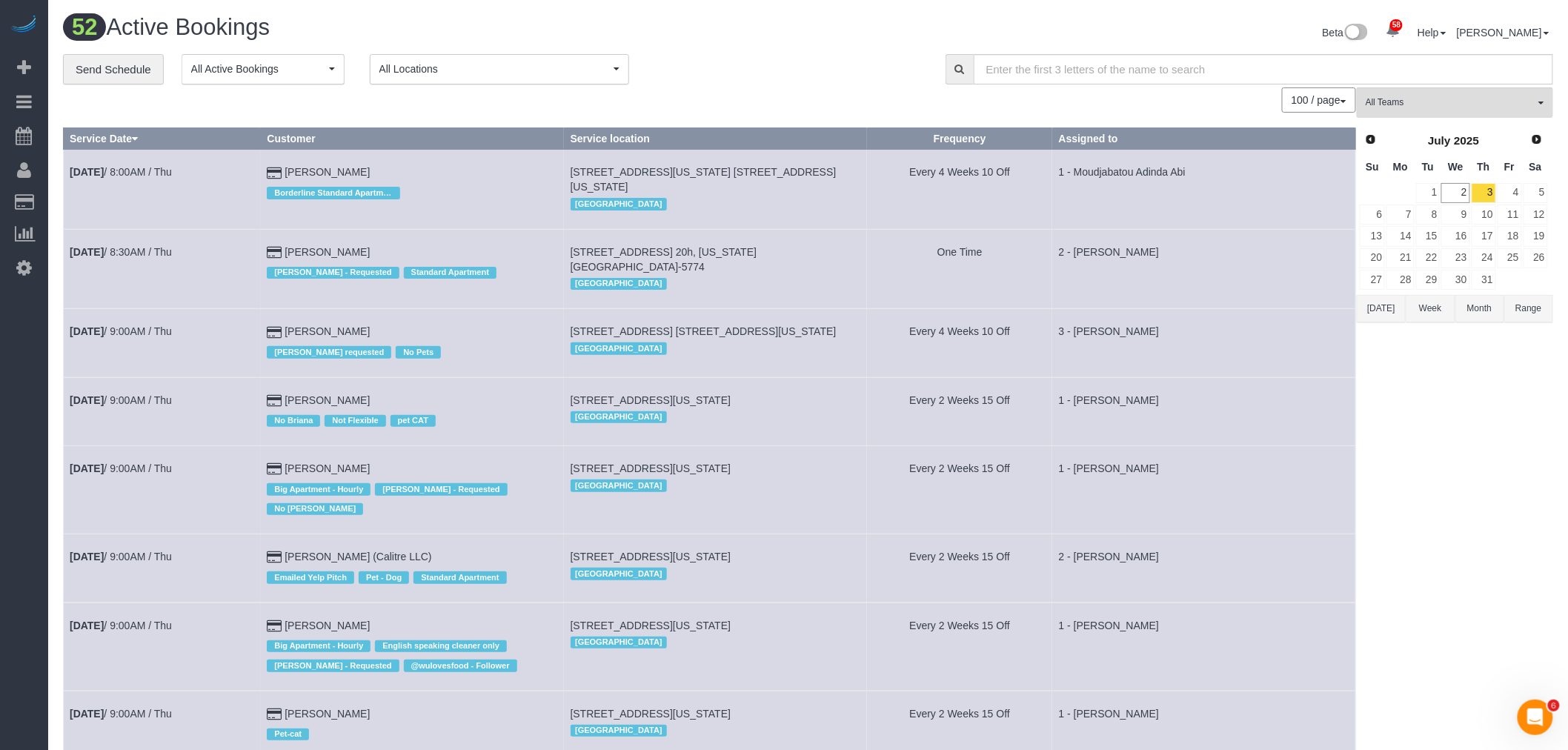 click on "100 / page
10 / page
20 / page
30 / page
40 / page
50 / page
100 / page" at bounding box center (709, 100) 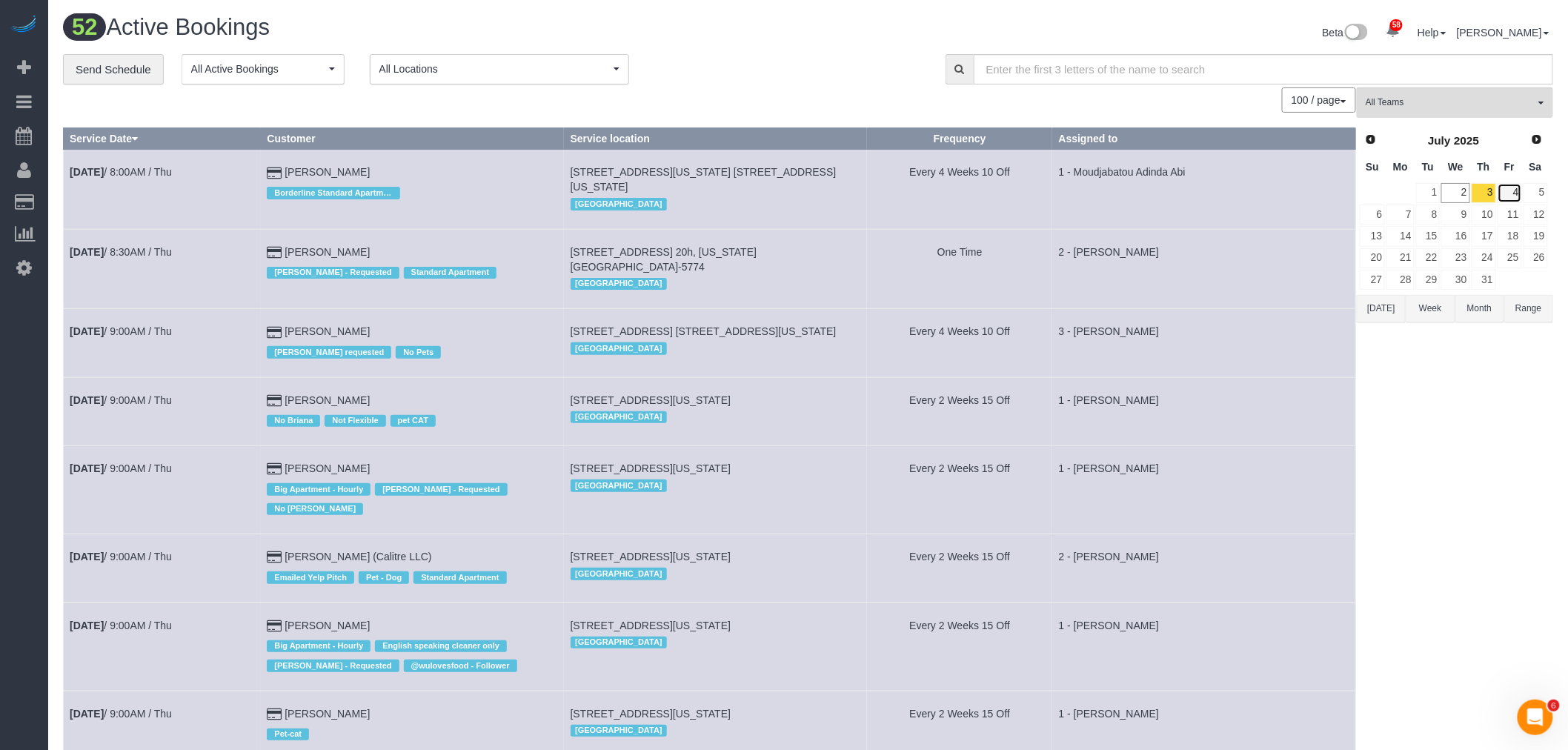 click on "4" at bounding box center [1509, 193] 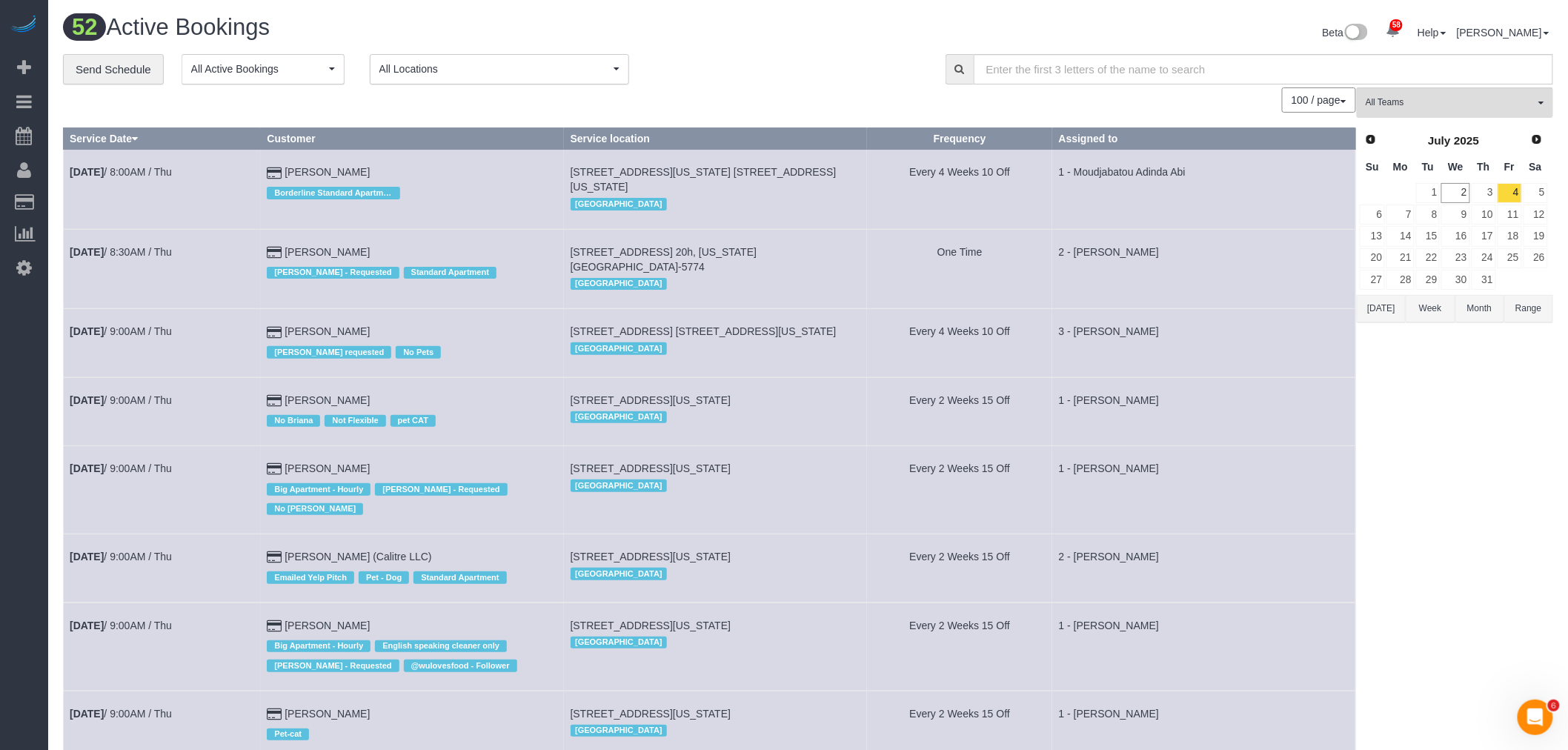click on "**********" at bounding box center (493, 70) 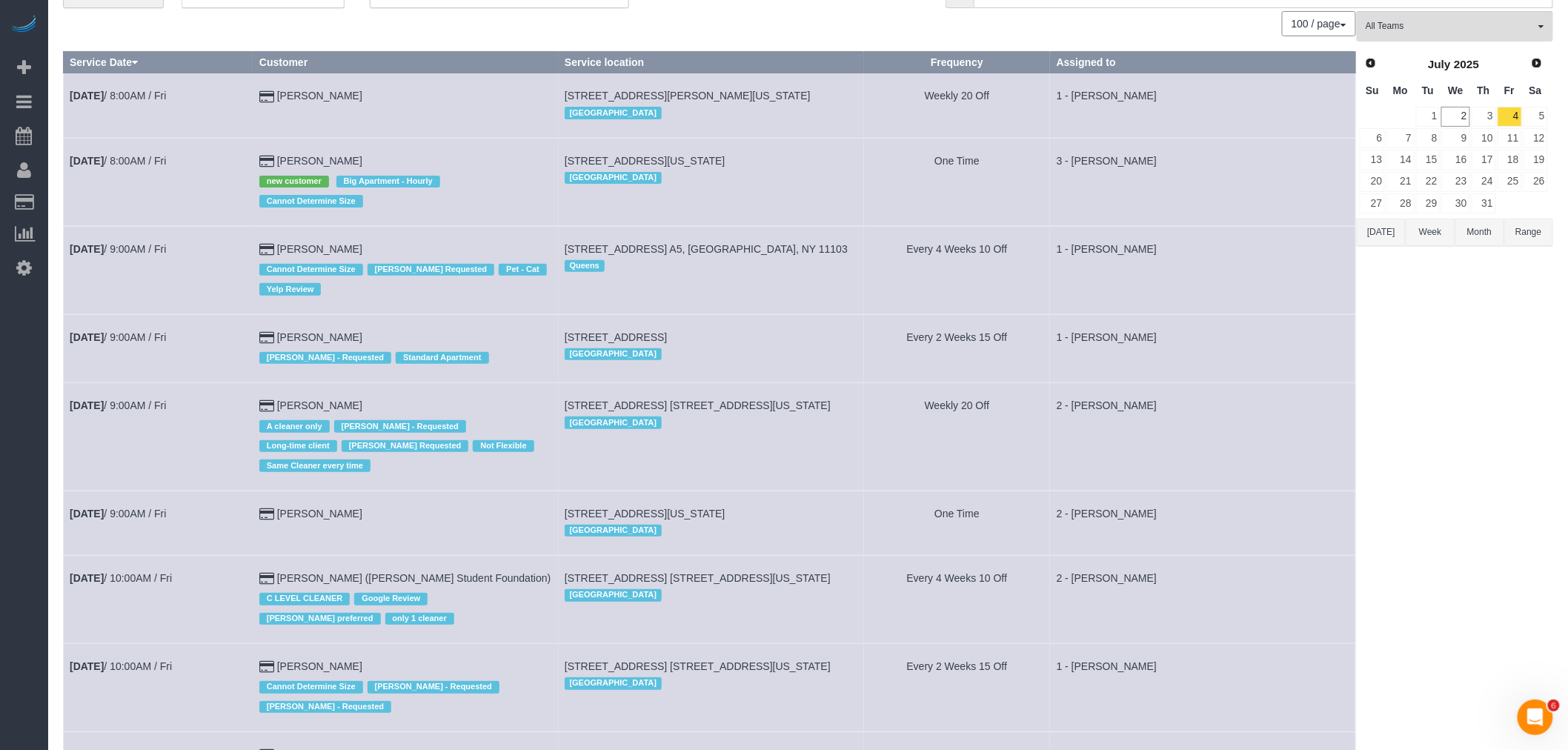 scroll, scrollTop: 0, scrollLeft: 0, axis: both 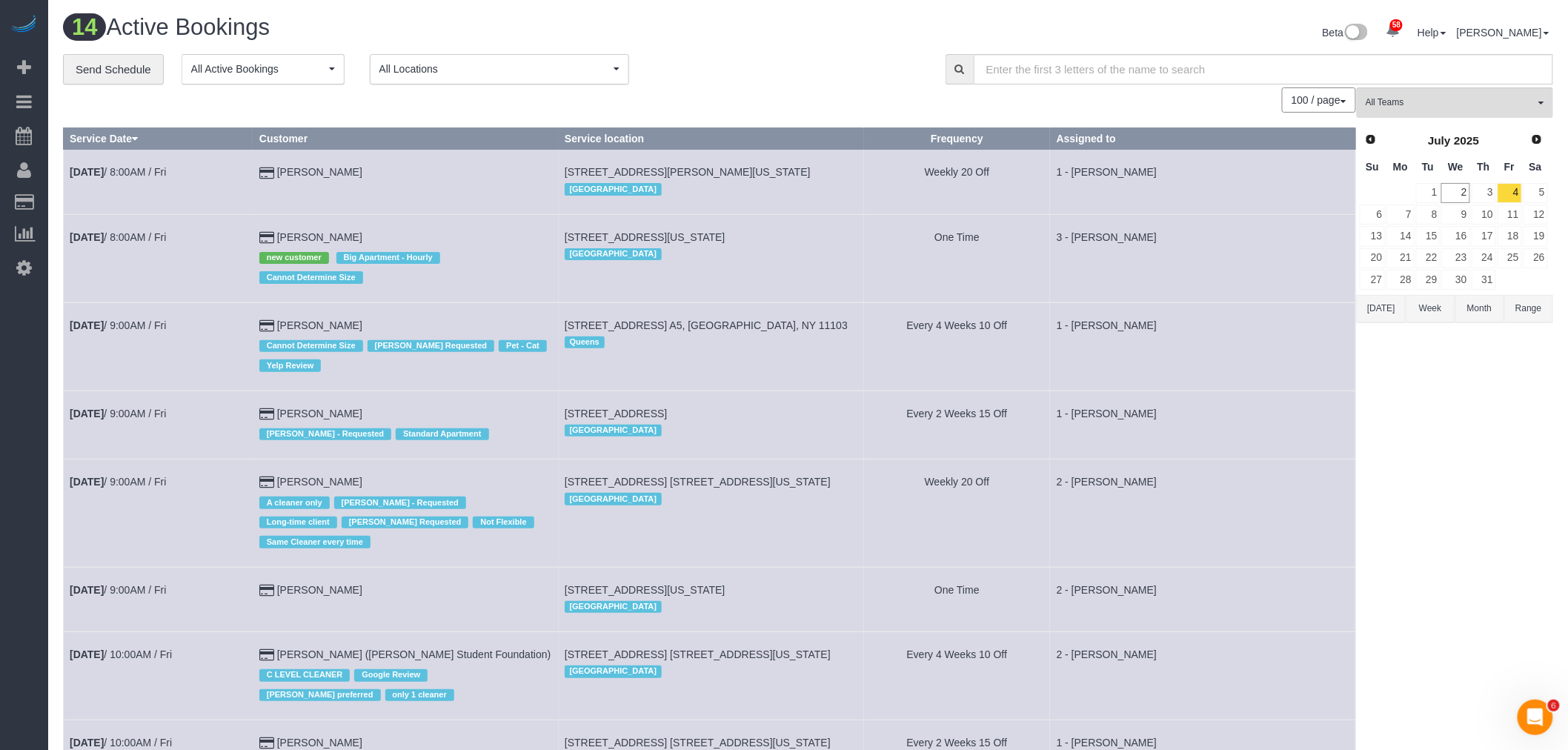 click on "**********" at bounding box center [493, 70] 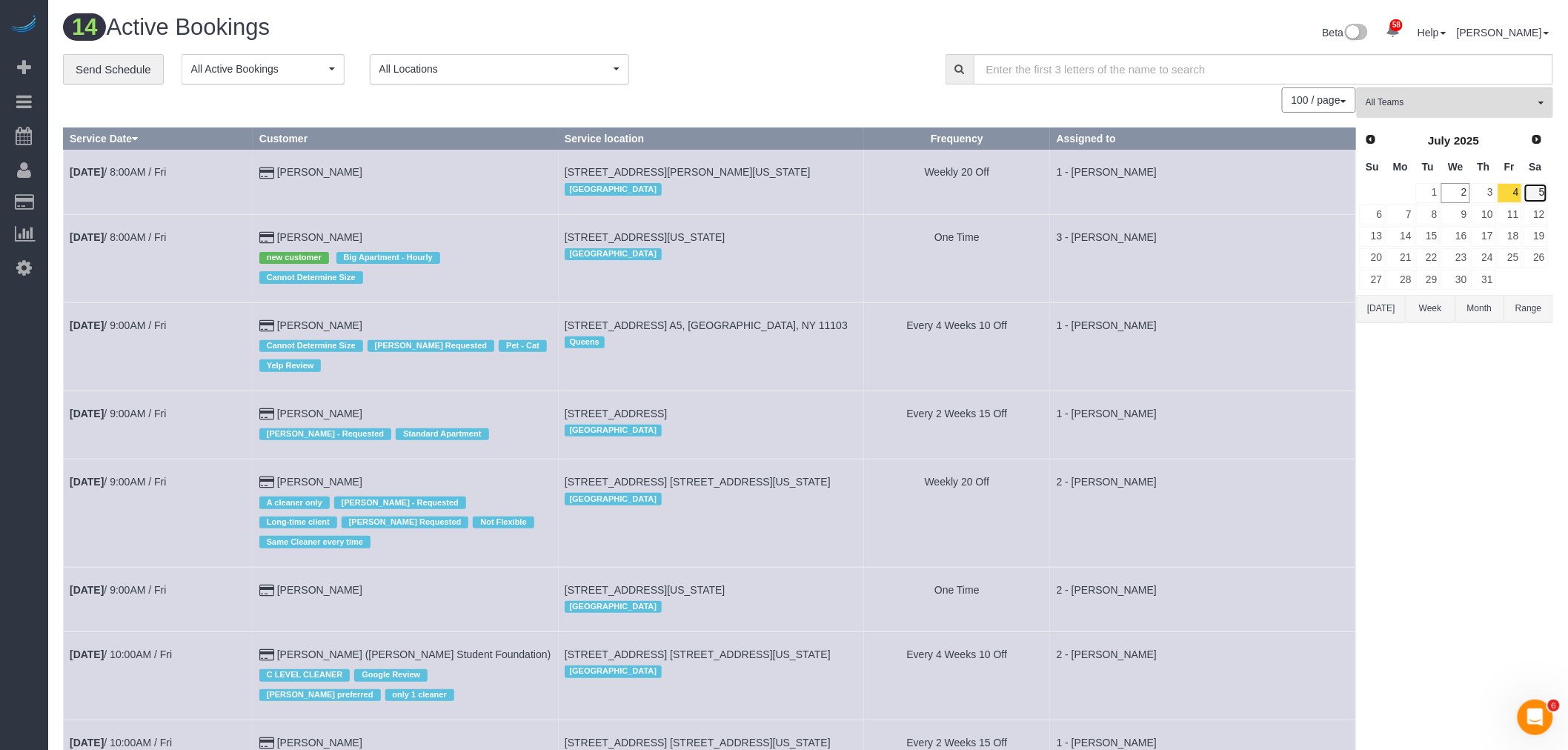 click on "5" at bounding box center (1535, 193) 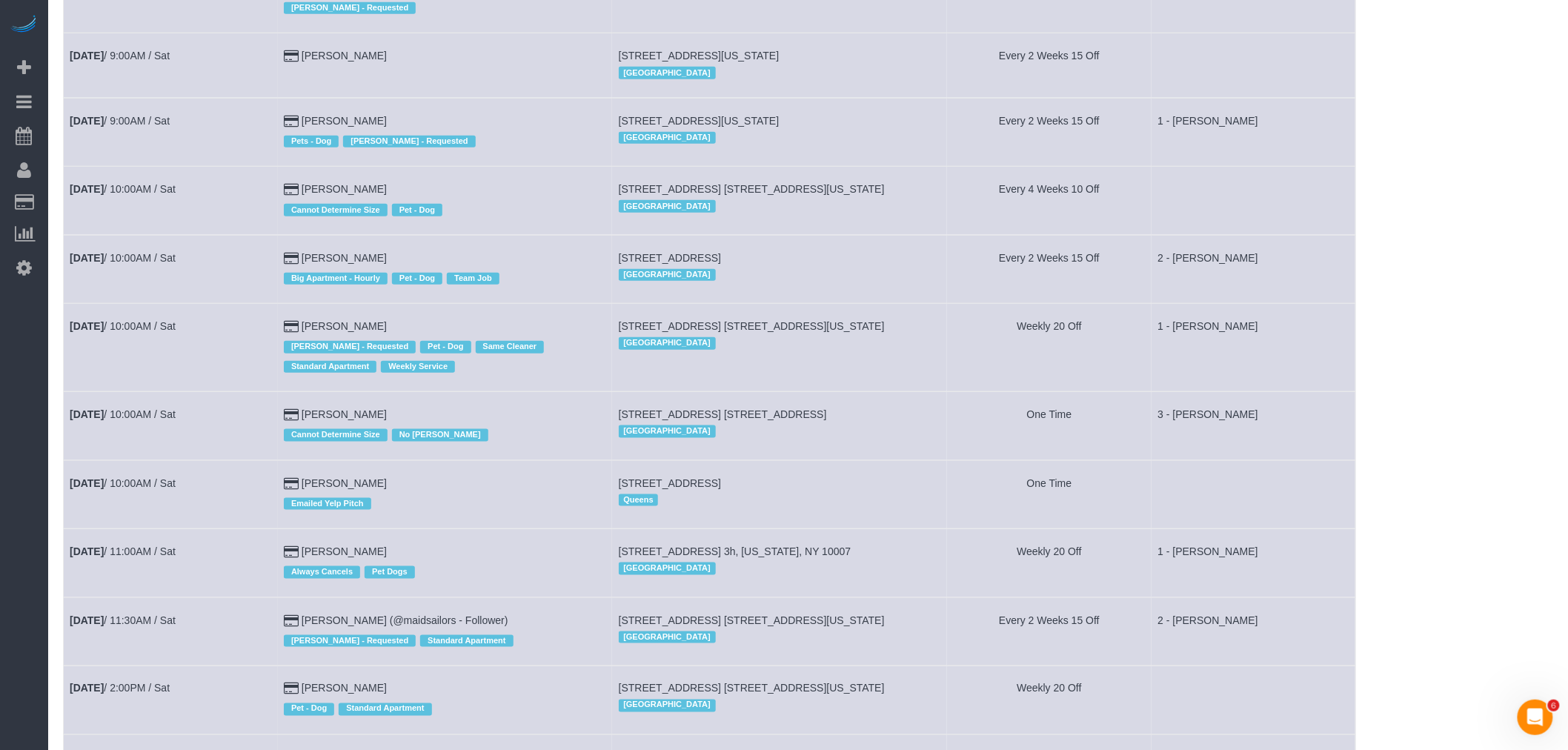 scroll, scrollTop: 699, scrollLeft: 0, axis: vertical 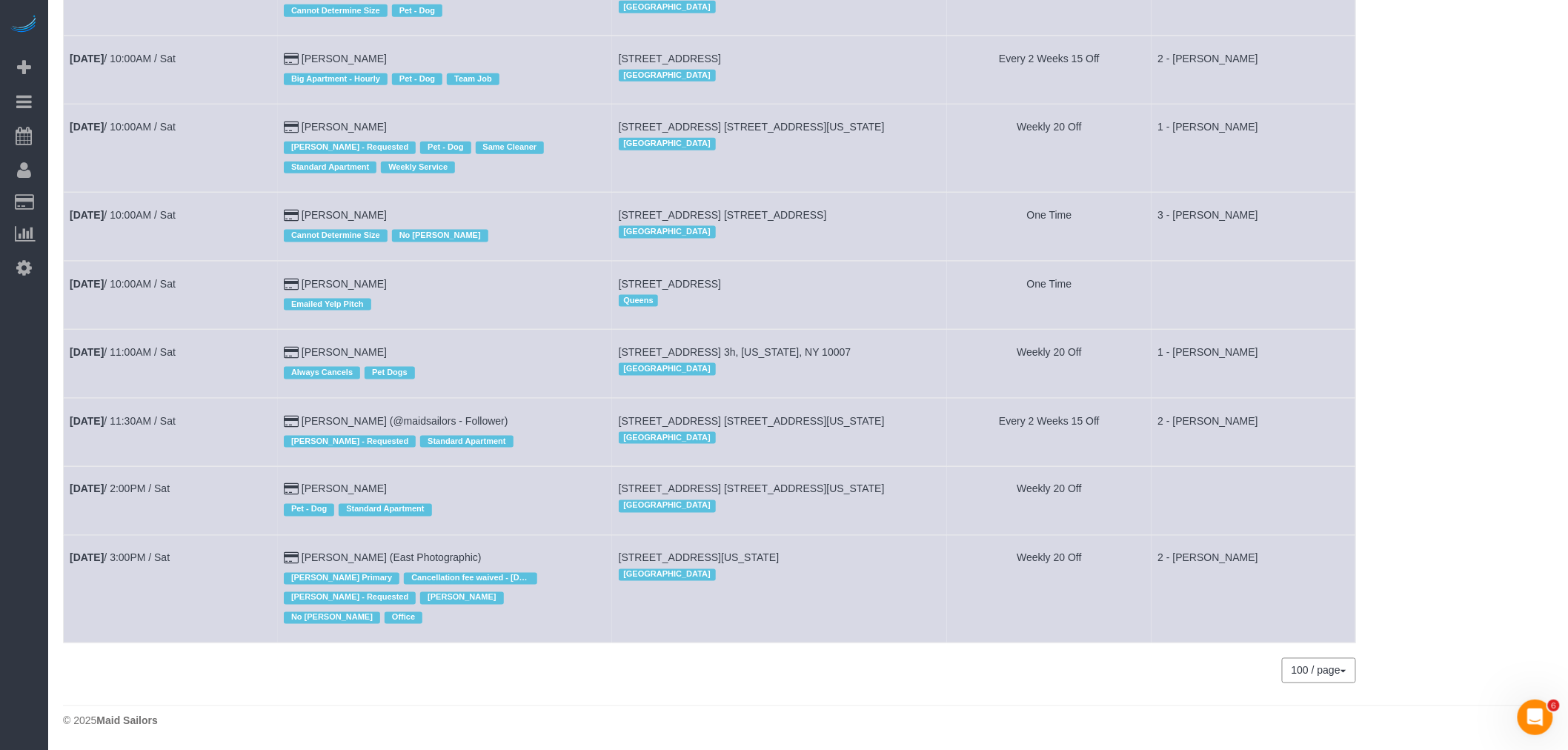 click on "Every 2 Weeks 15 Off" at bounding box center (1049, 432) 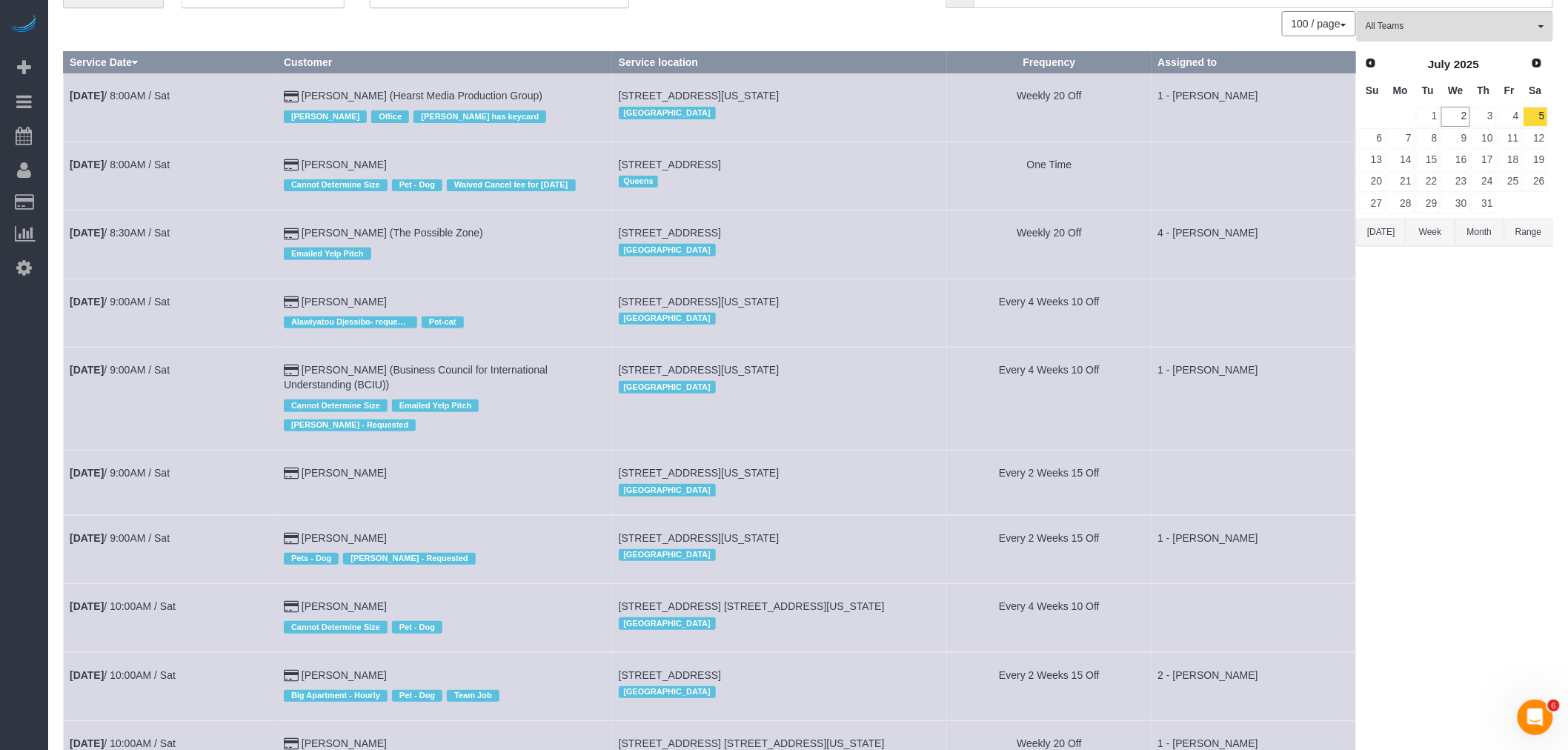 scroll, scrollTop: 0, scrollLeft: 0, axis: both 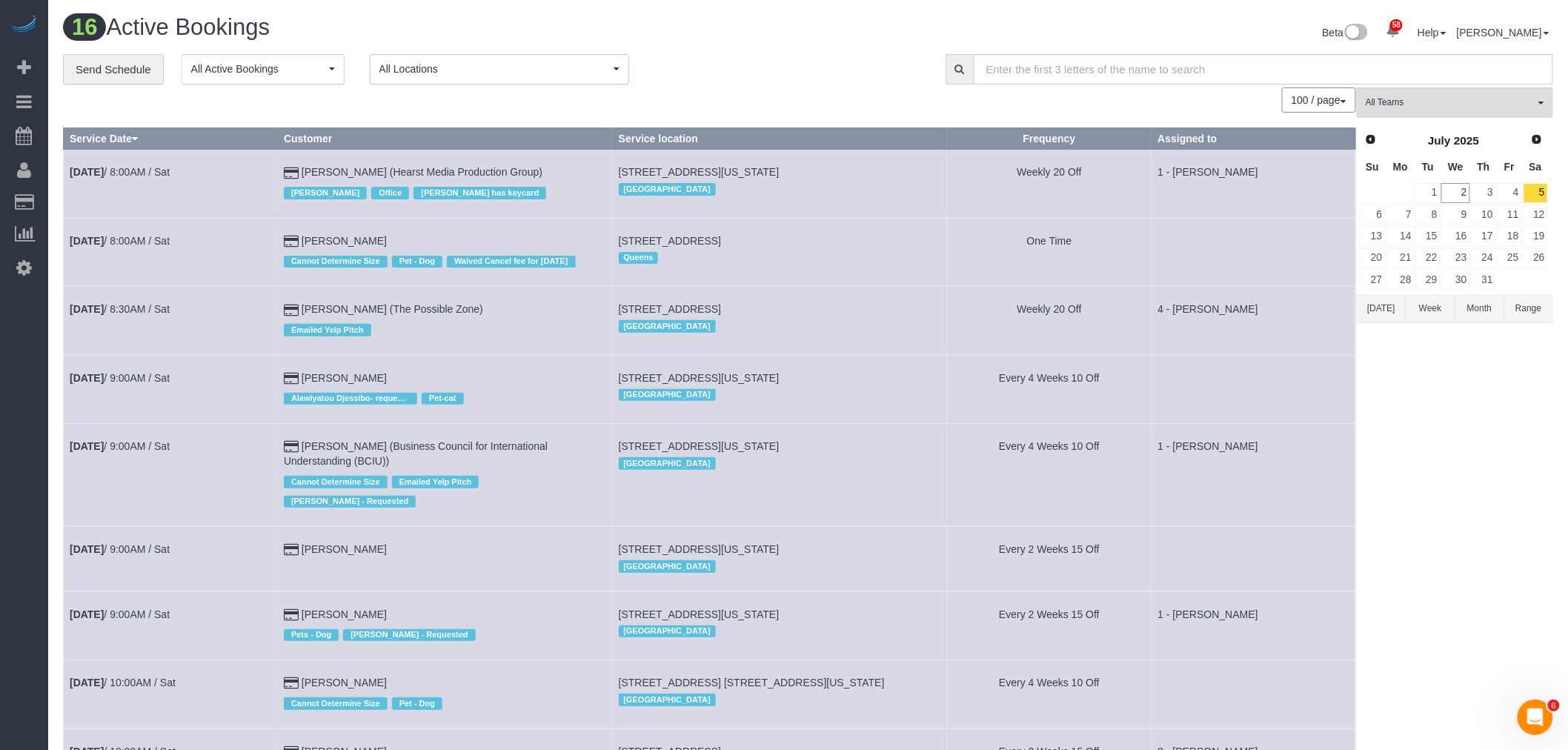 click on "100 / page
10 / page
20 / page
30 / page
40 / page
50 / page
100 / page" at bounding box center (709, 100) 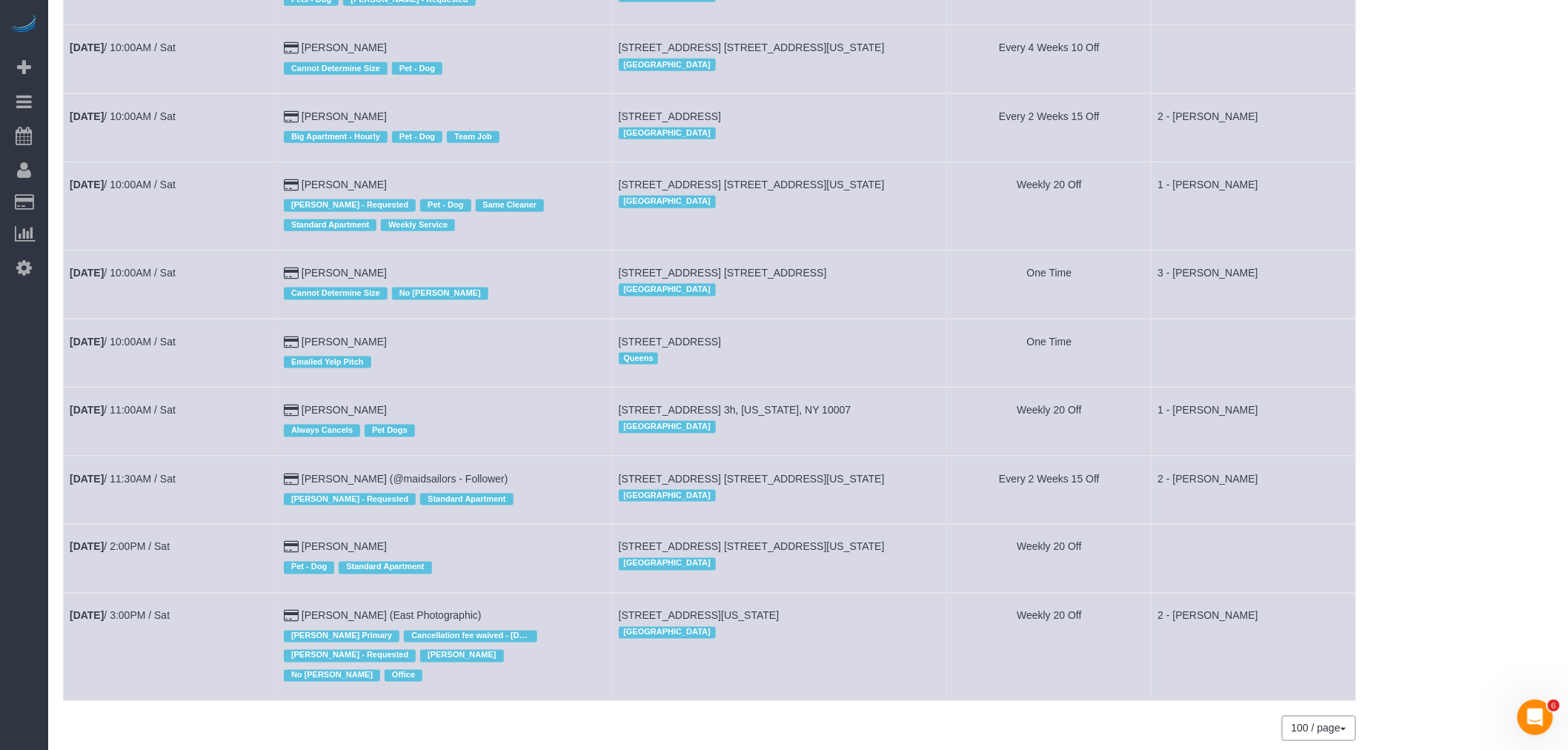 scroll, scrollTop: 658, scrollLeft: 0, axis: vertical 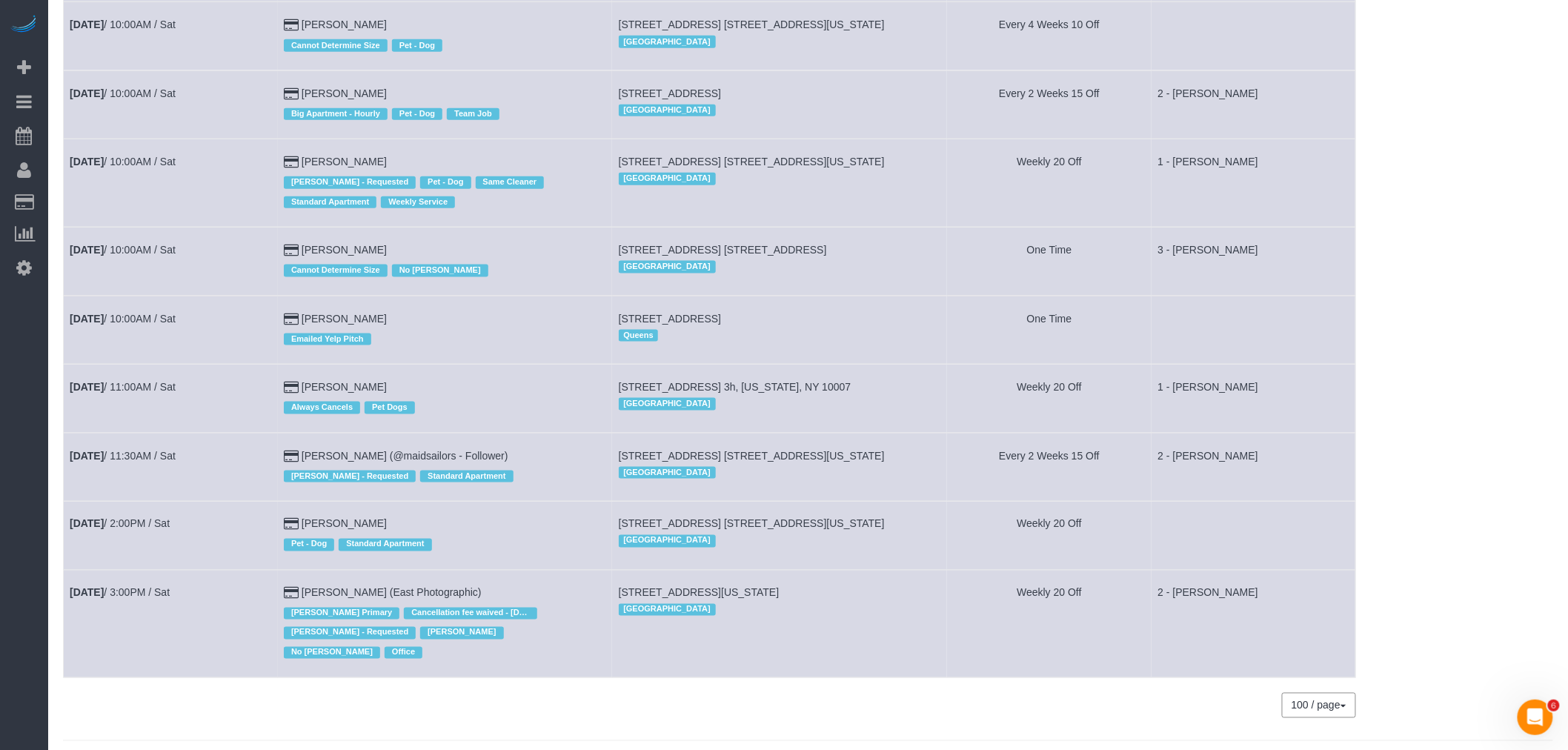 drag, startPoint x: 372, startPoint y: 468, endPoint x: 202, endPoint y: 477, distance: 170.23807 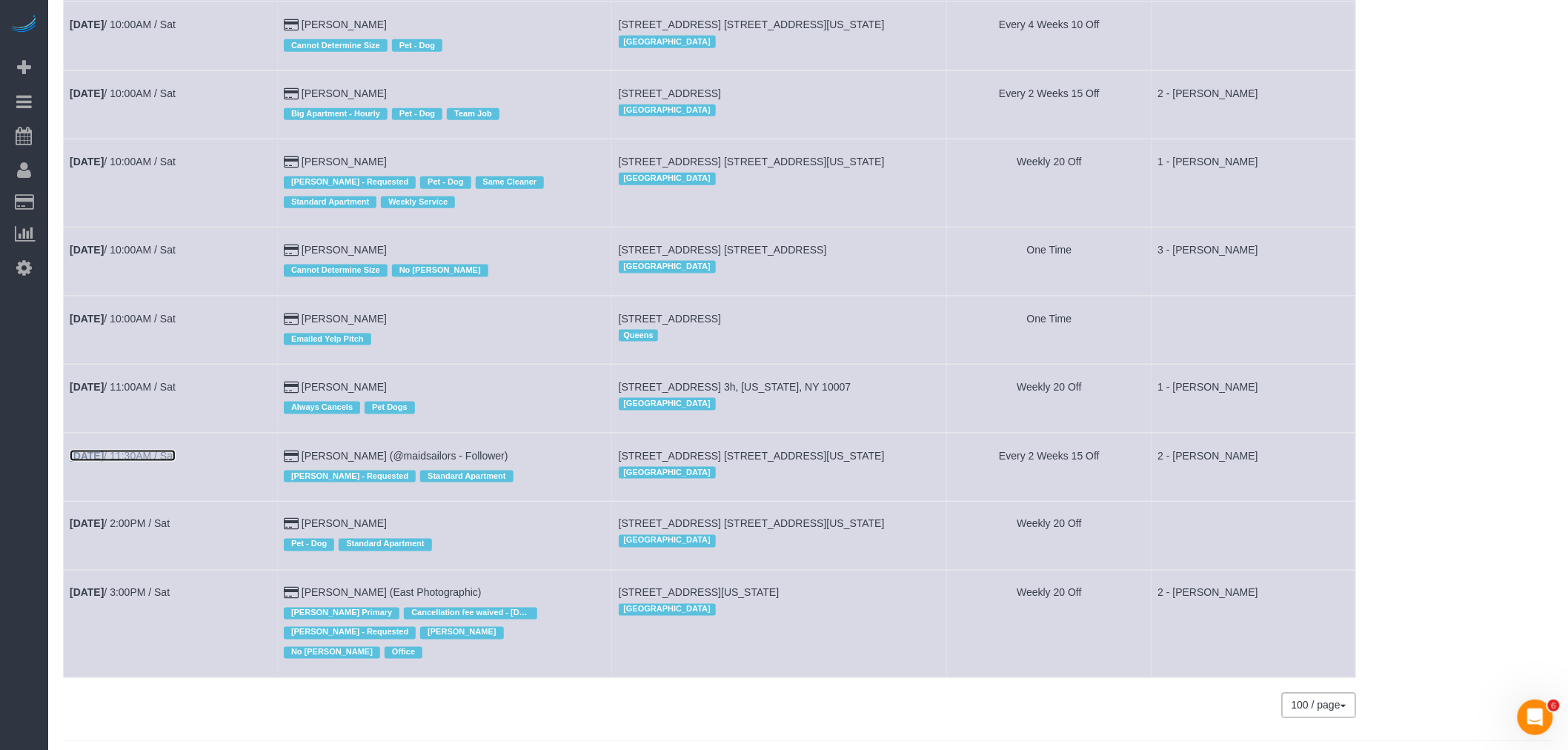 click on "Jul 5th
/ 11:30AM / Sat" at bounding box center (122, 456) 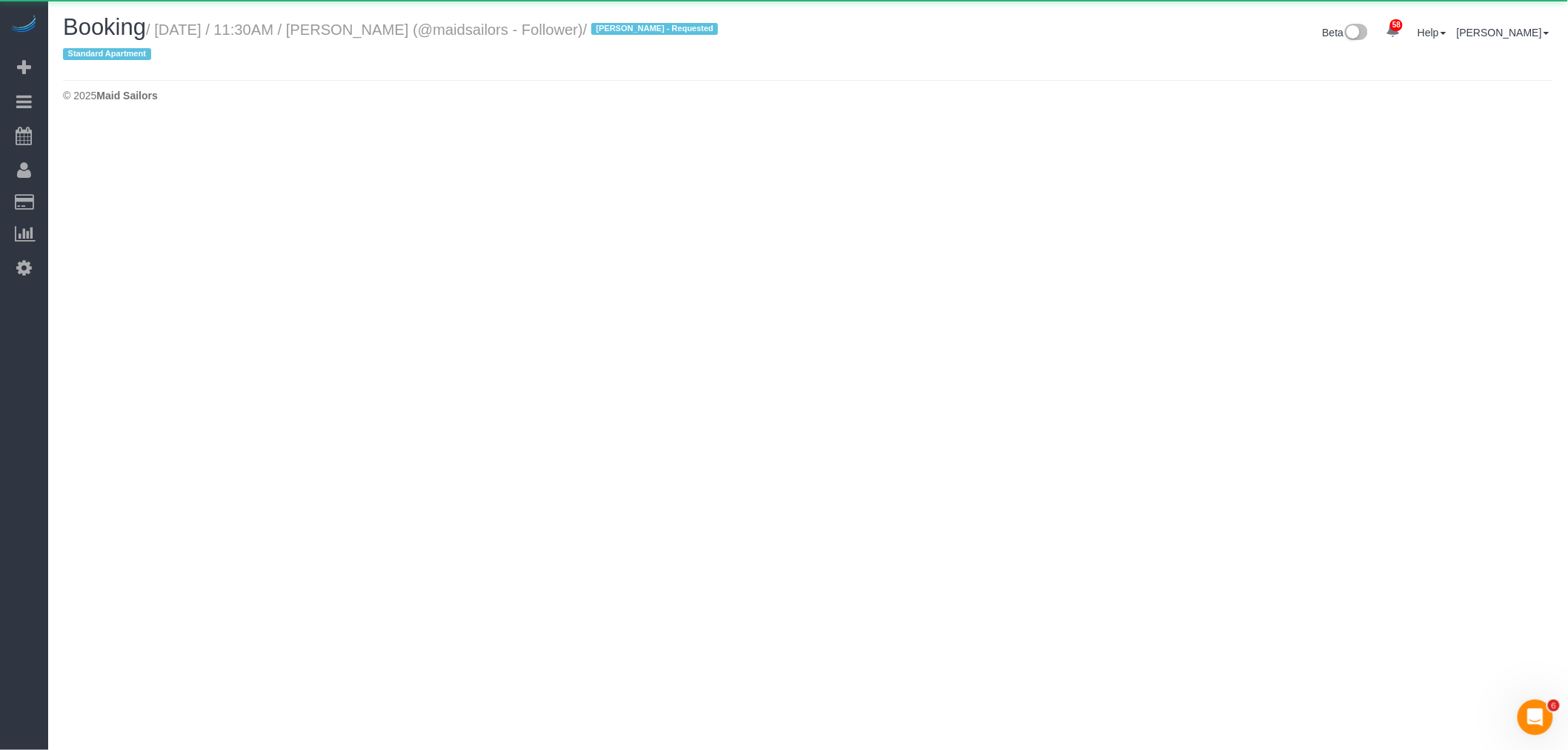scroll, scrollTop: 0, scrollLeft: 0, axis: both 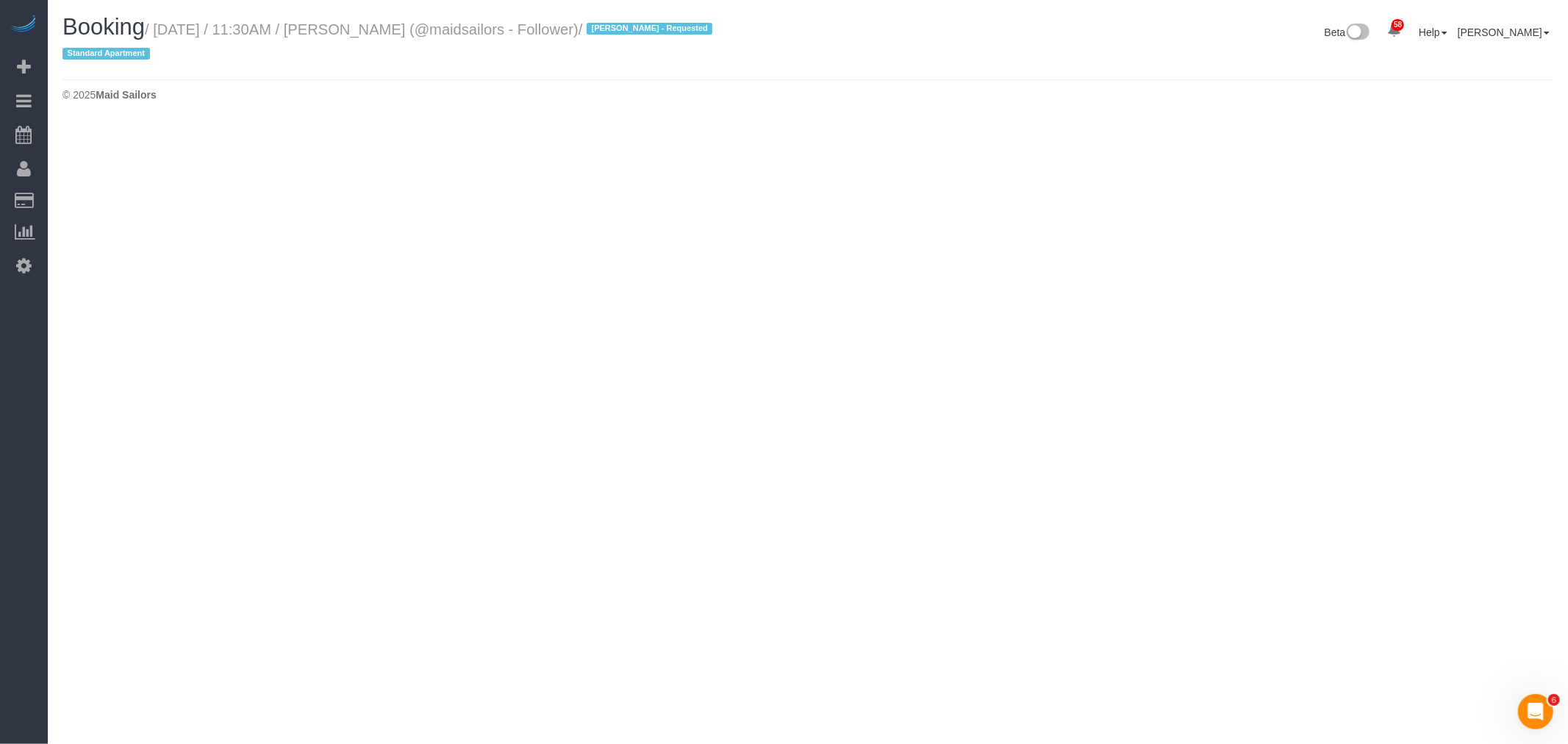 select on "NY" 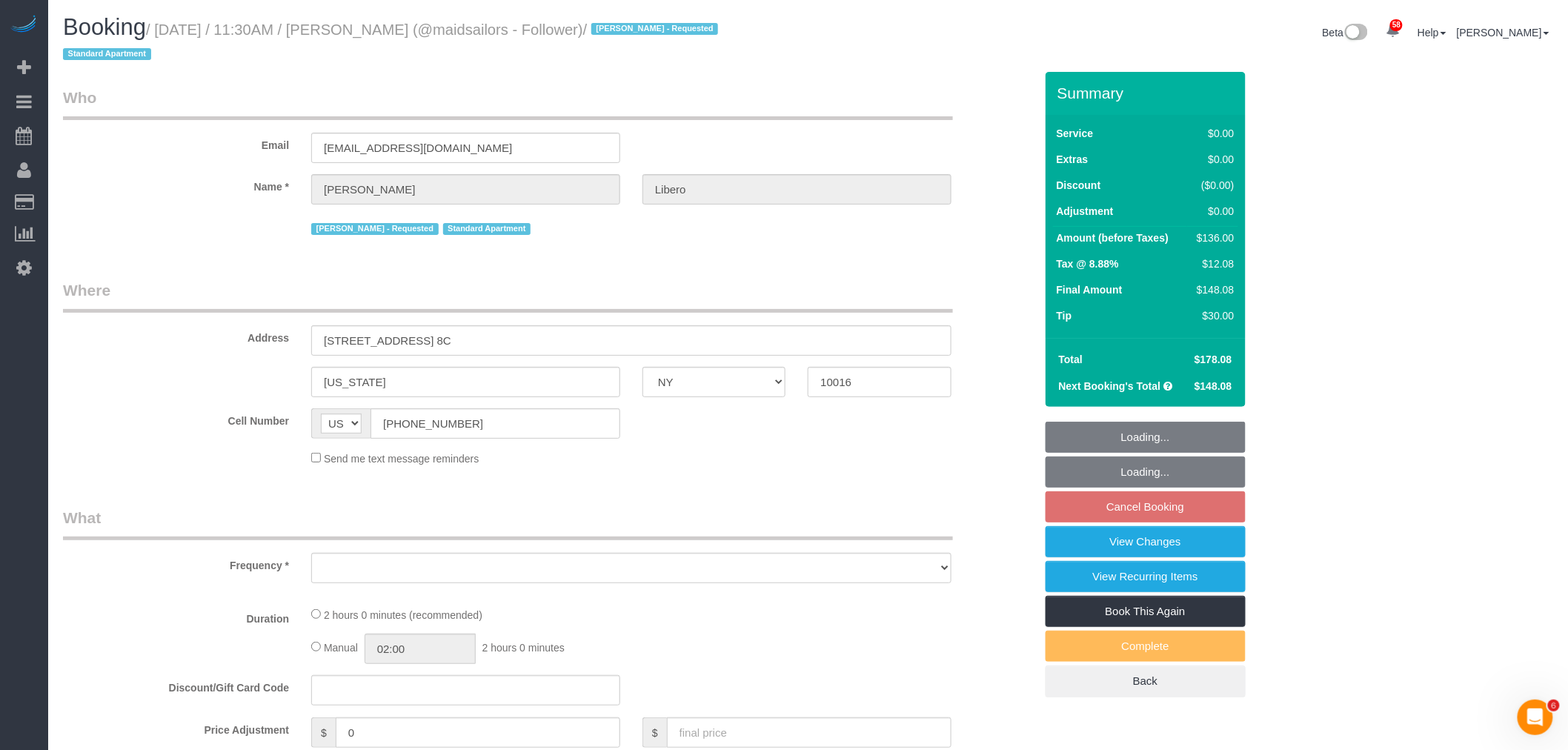select on "object:23204" 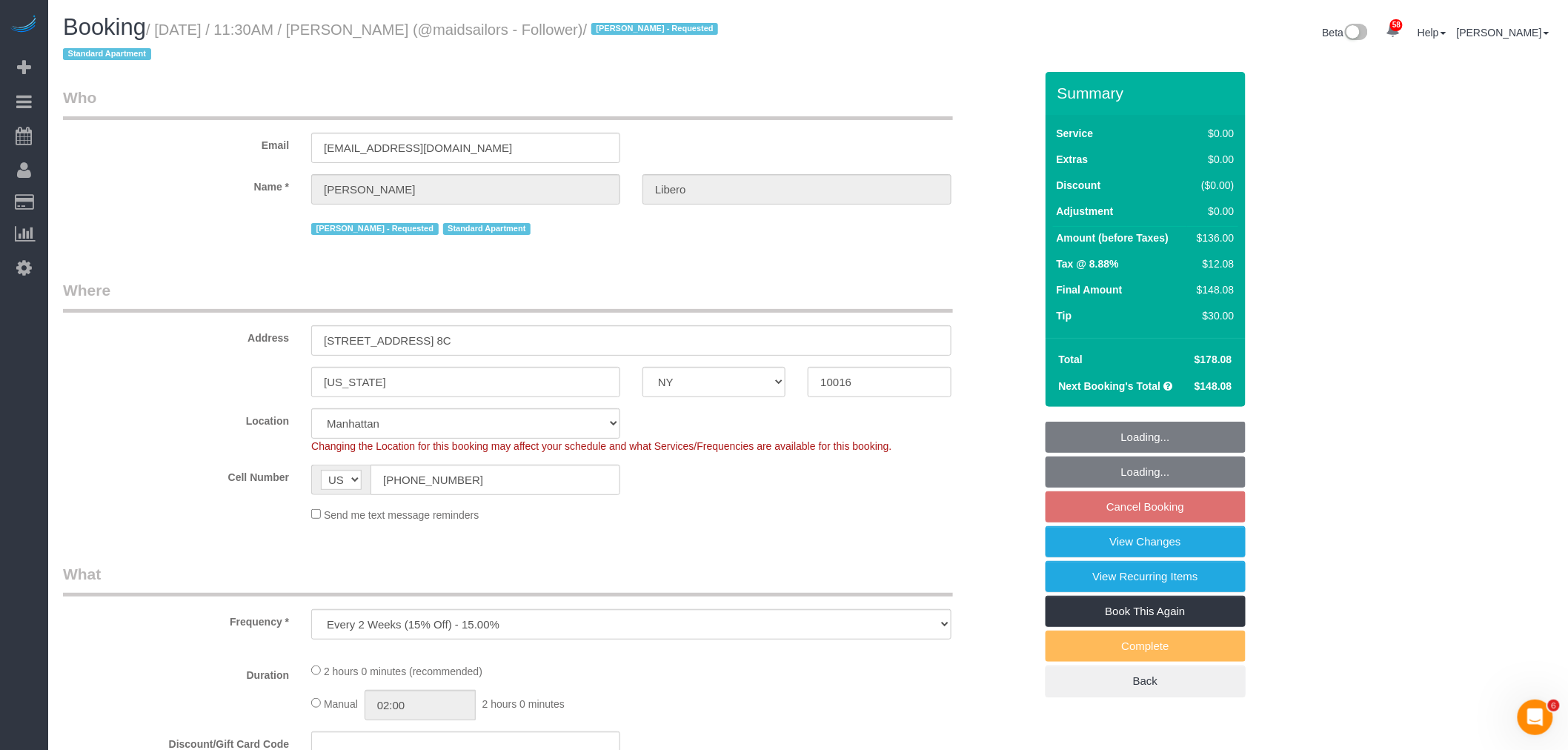 select on "string:stripe-pm_1R58eY4VGloSiKo7myzFn8KE" 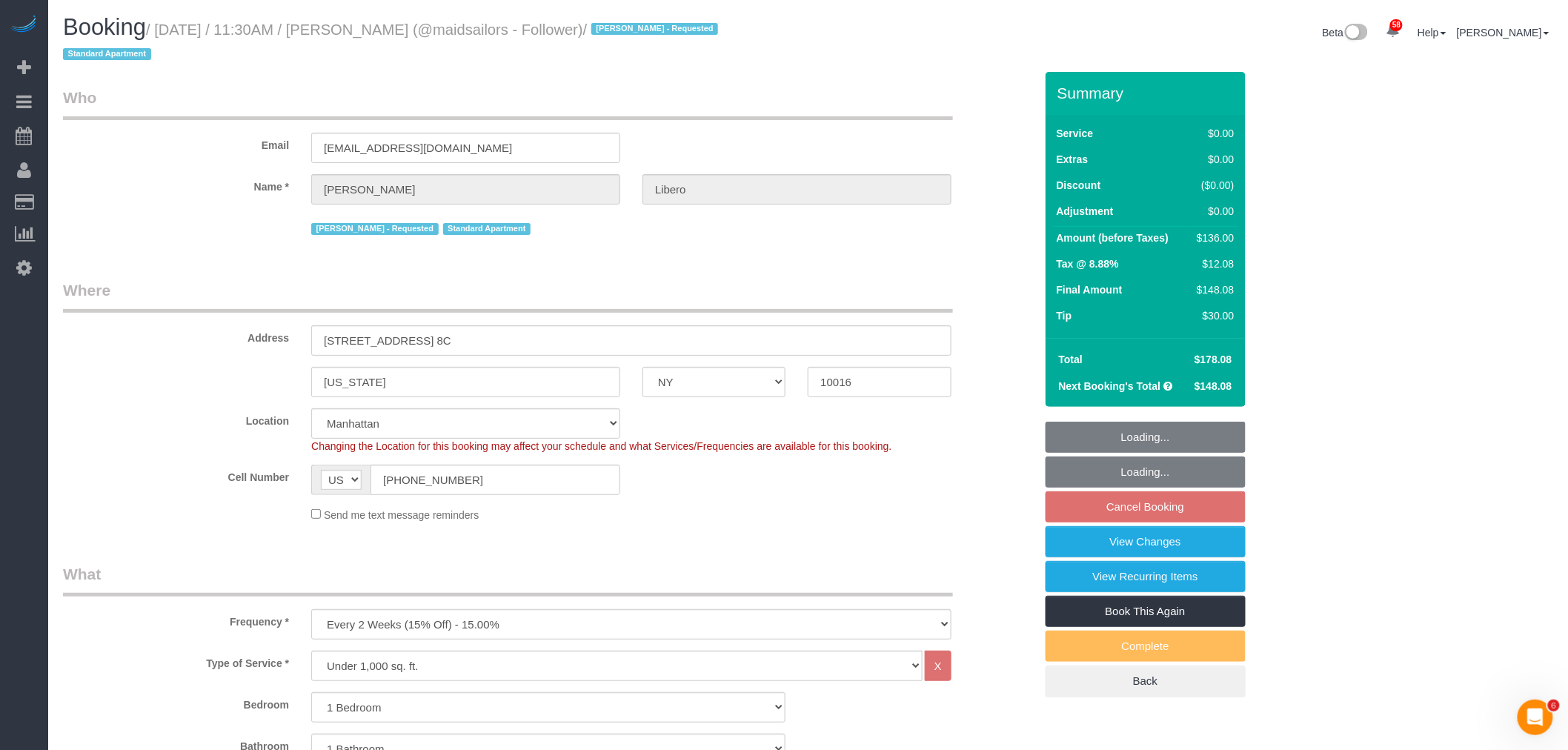 select on "object:23469" 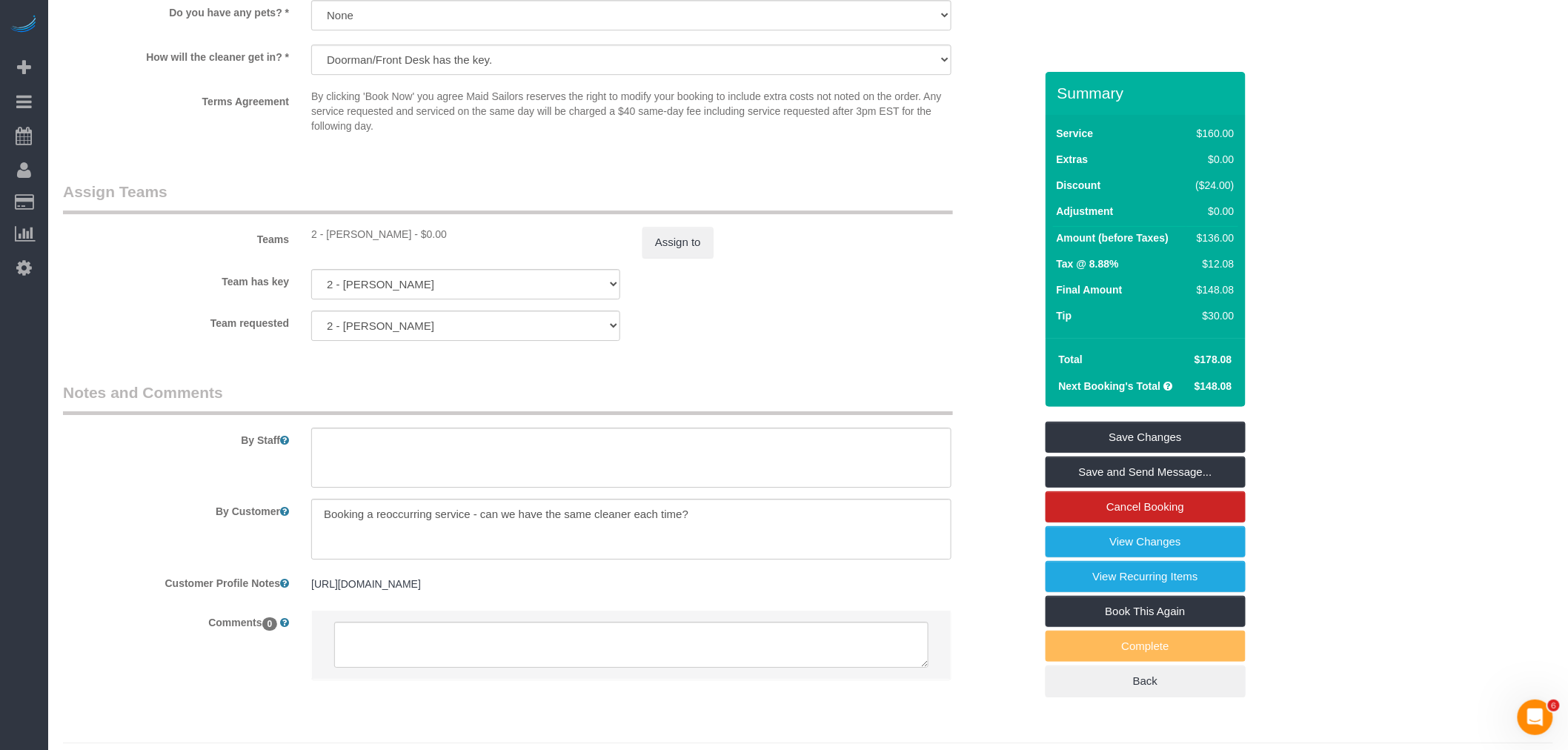 scroll, scrollTop: 1949, scrollLeft: 0, axis: vertical 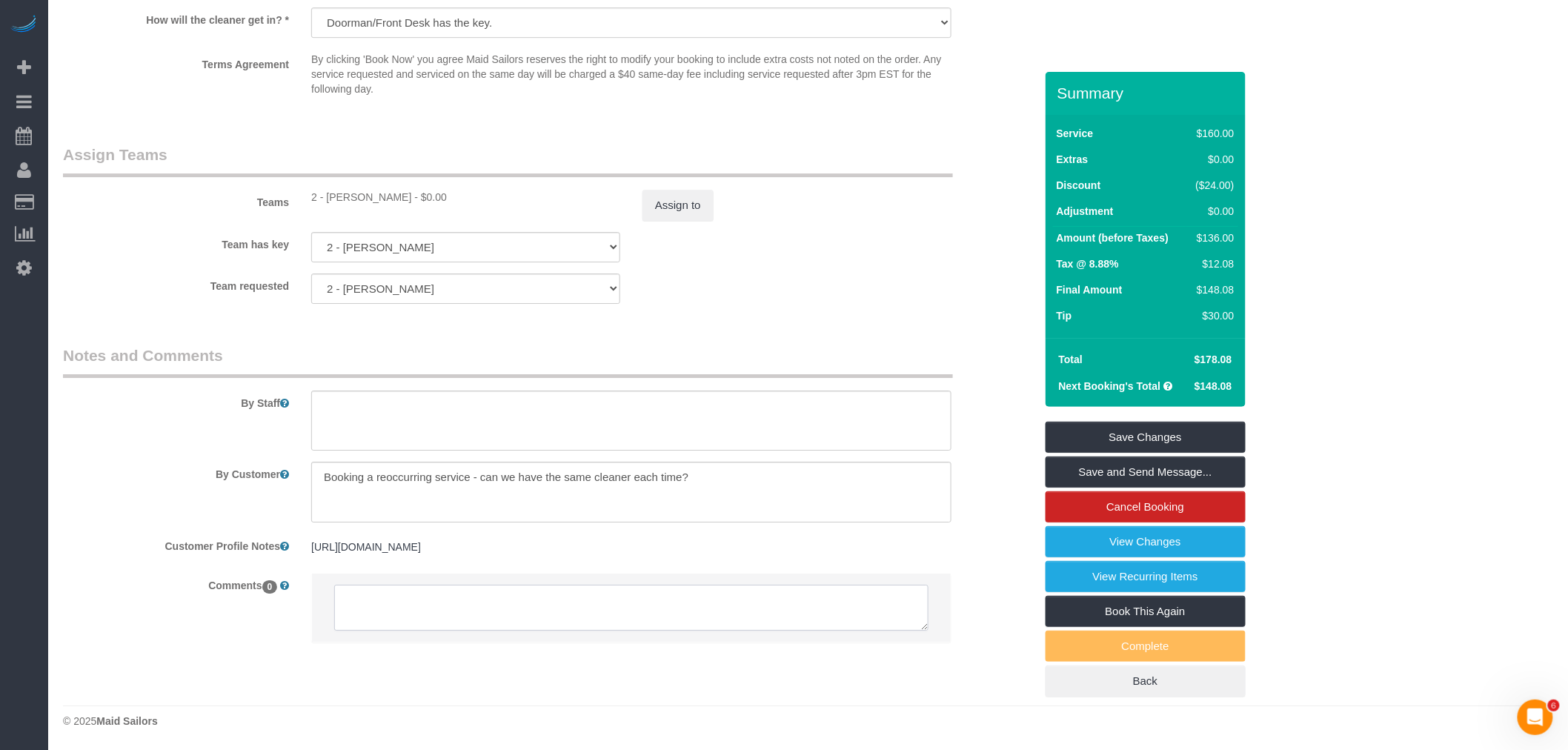 click at bounding box center (631, 608) 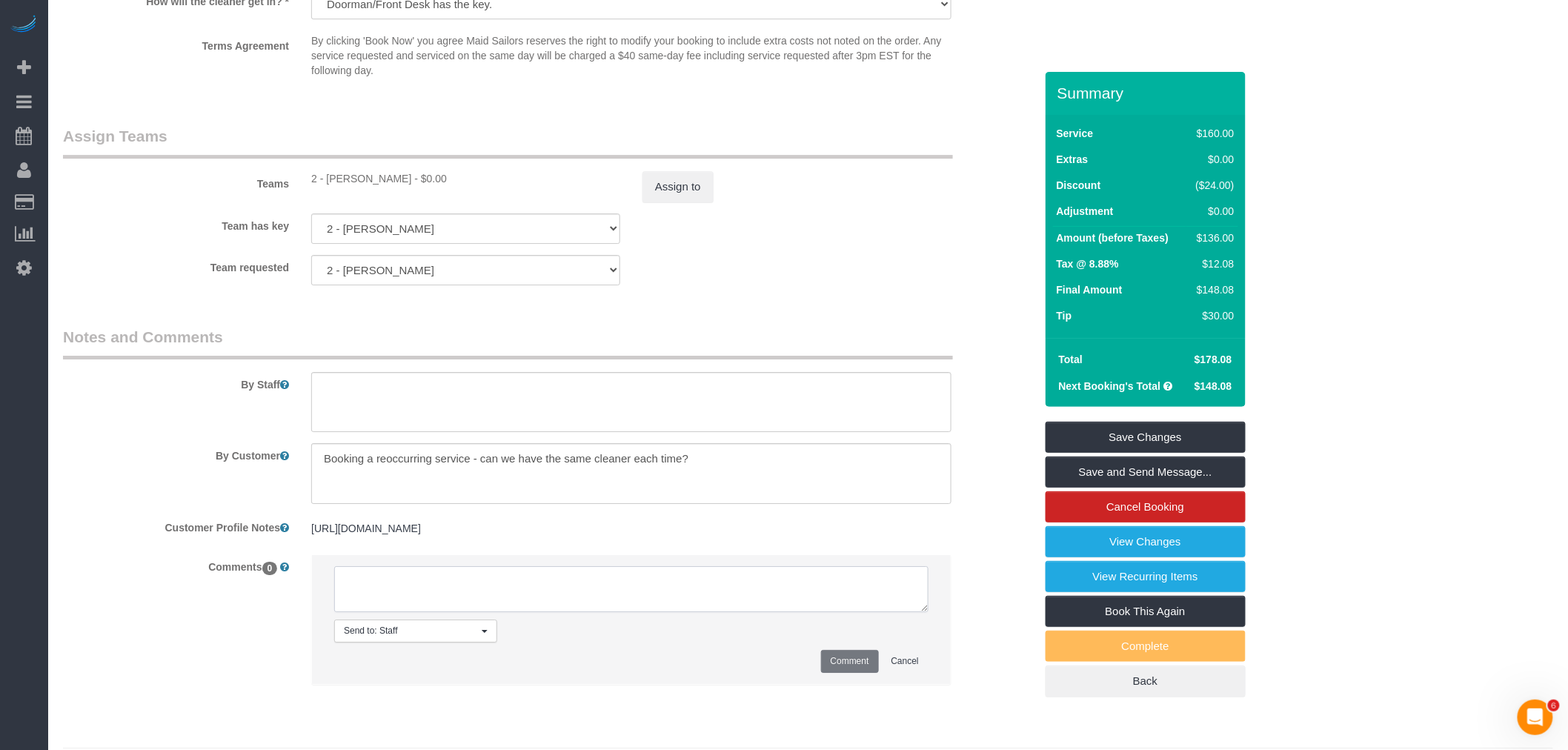 type on "n" 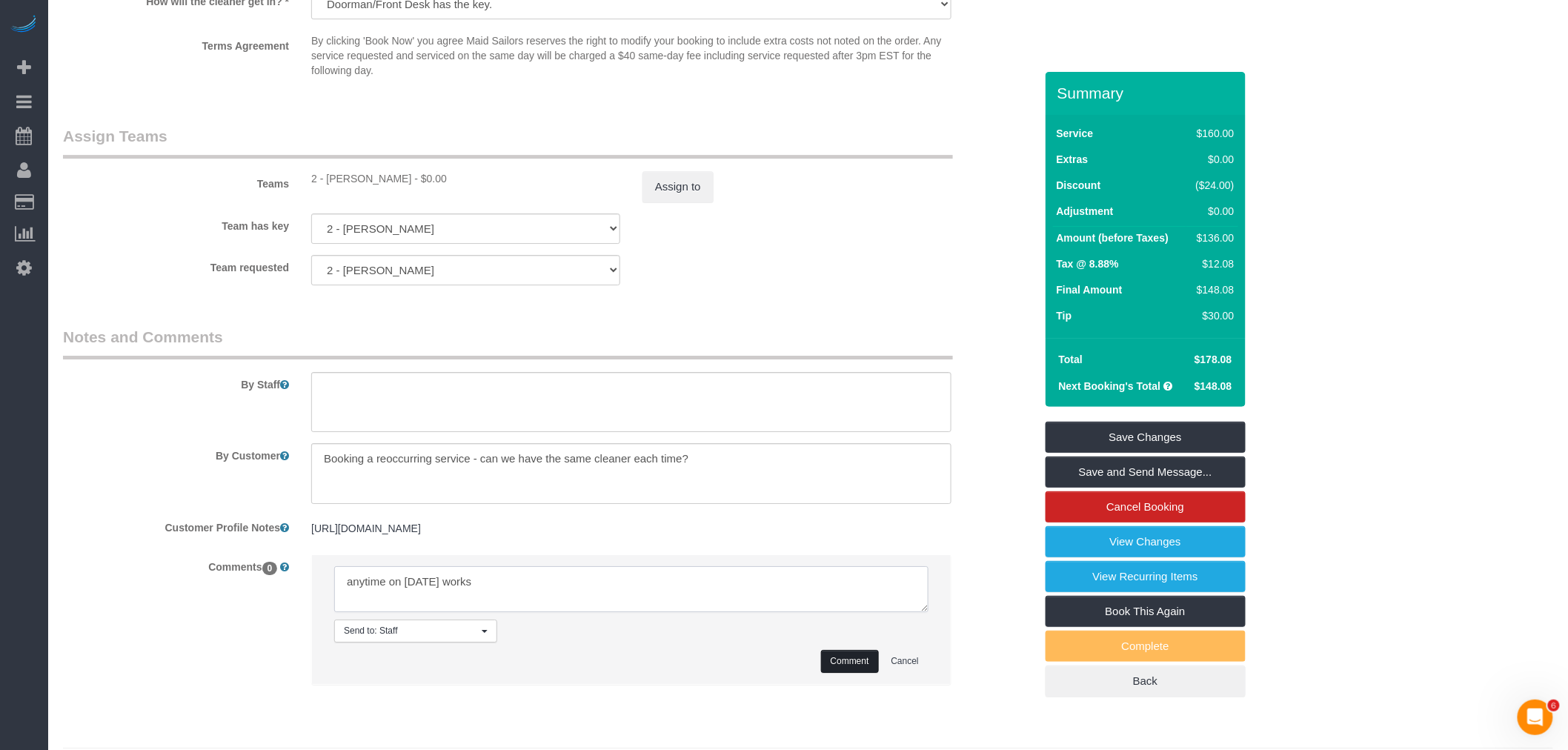type on "anytime on July 5 works" 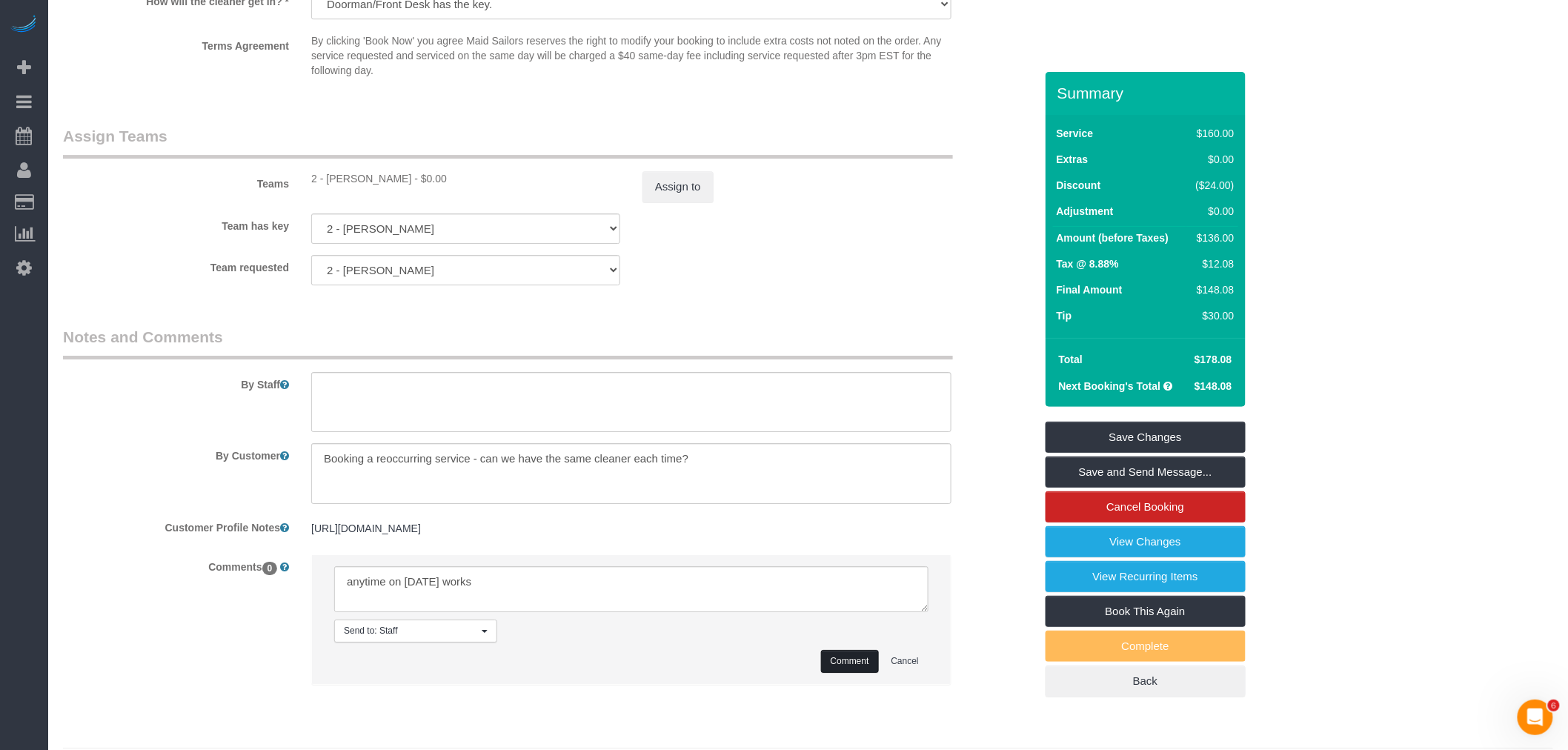 click on "Comment" at bounding box center [850, 661] 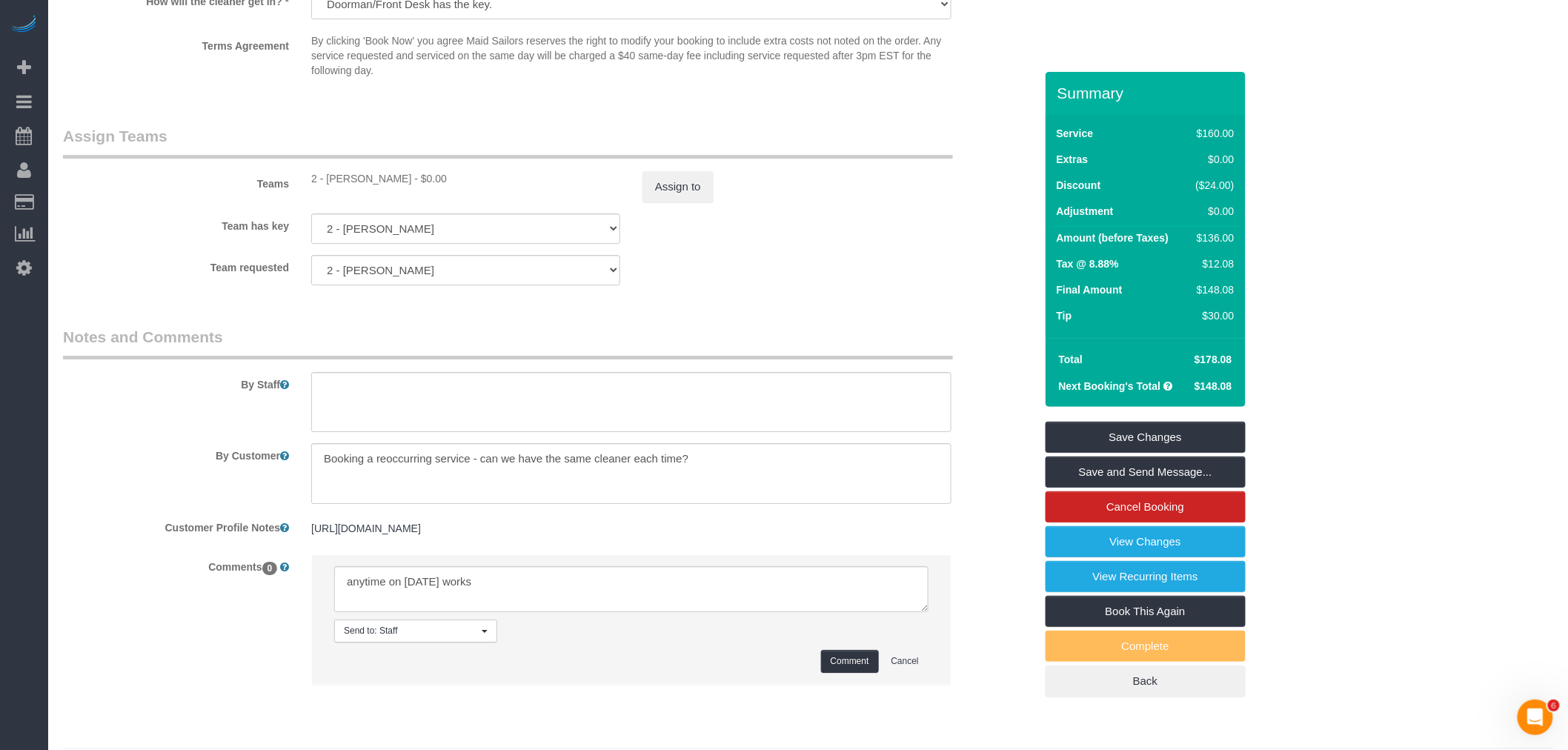 type 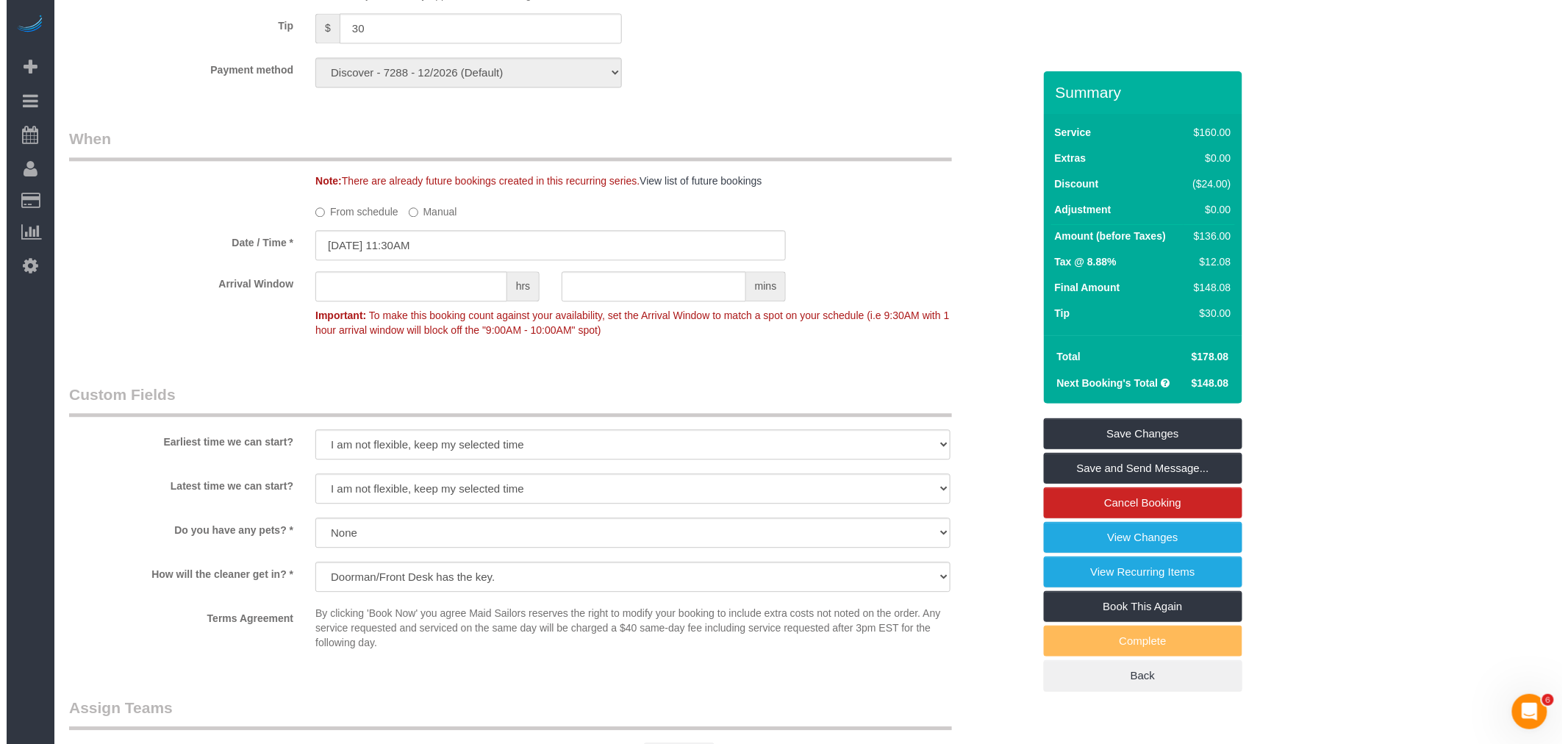 scroll, scrollTop: 1116, scrollLeft: 0, axis: vertical 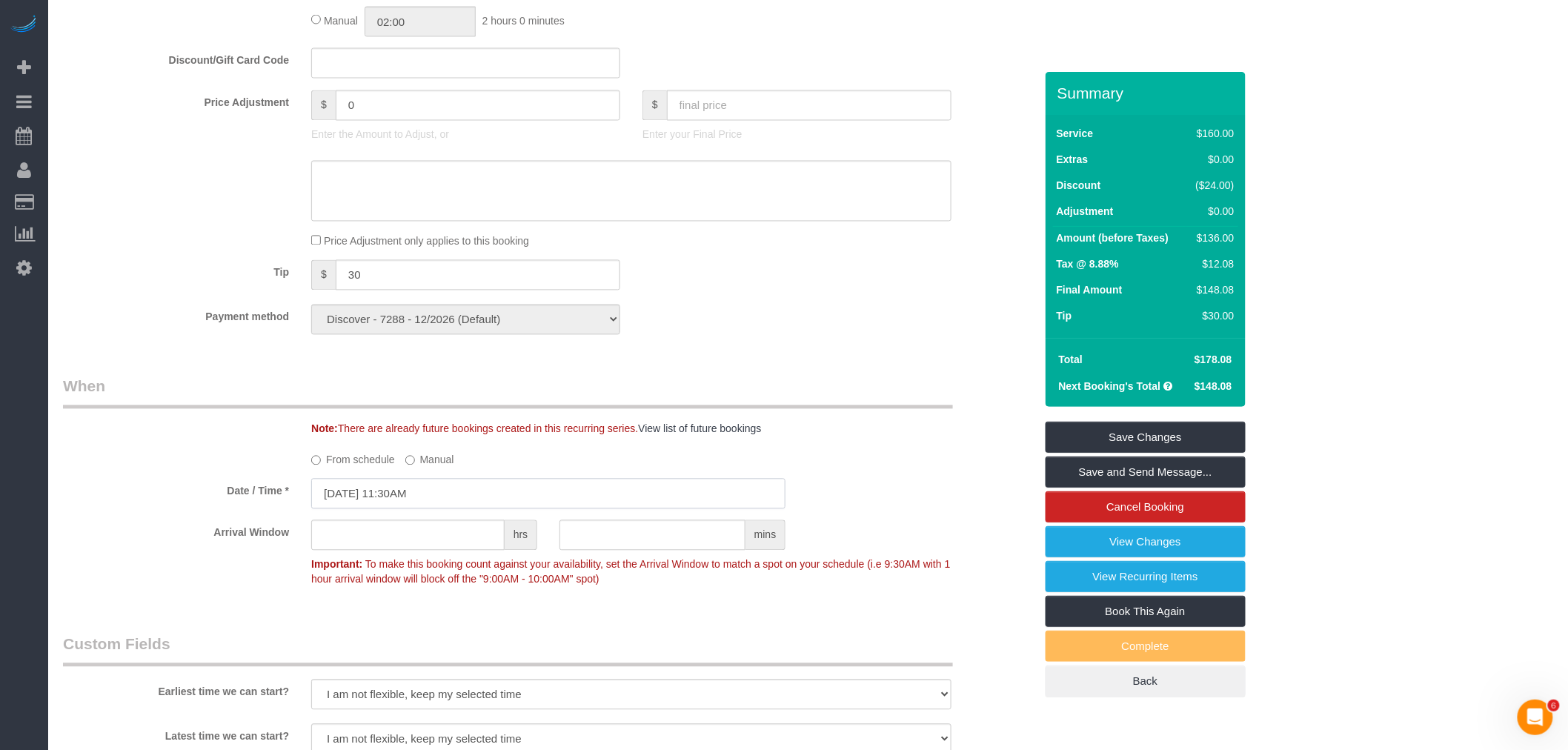 click on "07/05/2025 11:30AM" at bounding box center [548, 494] 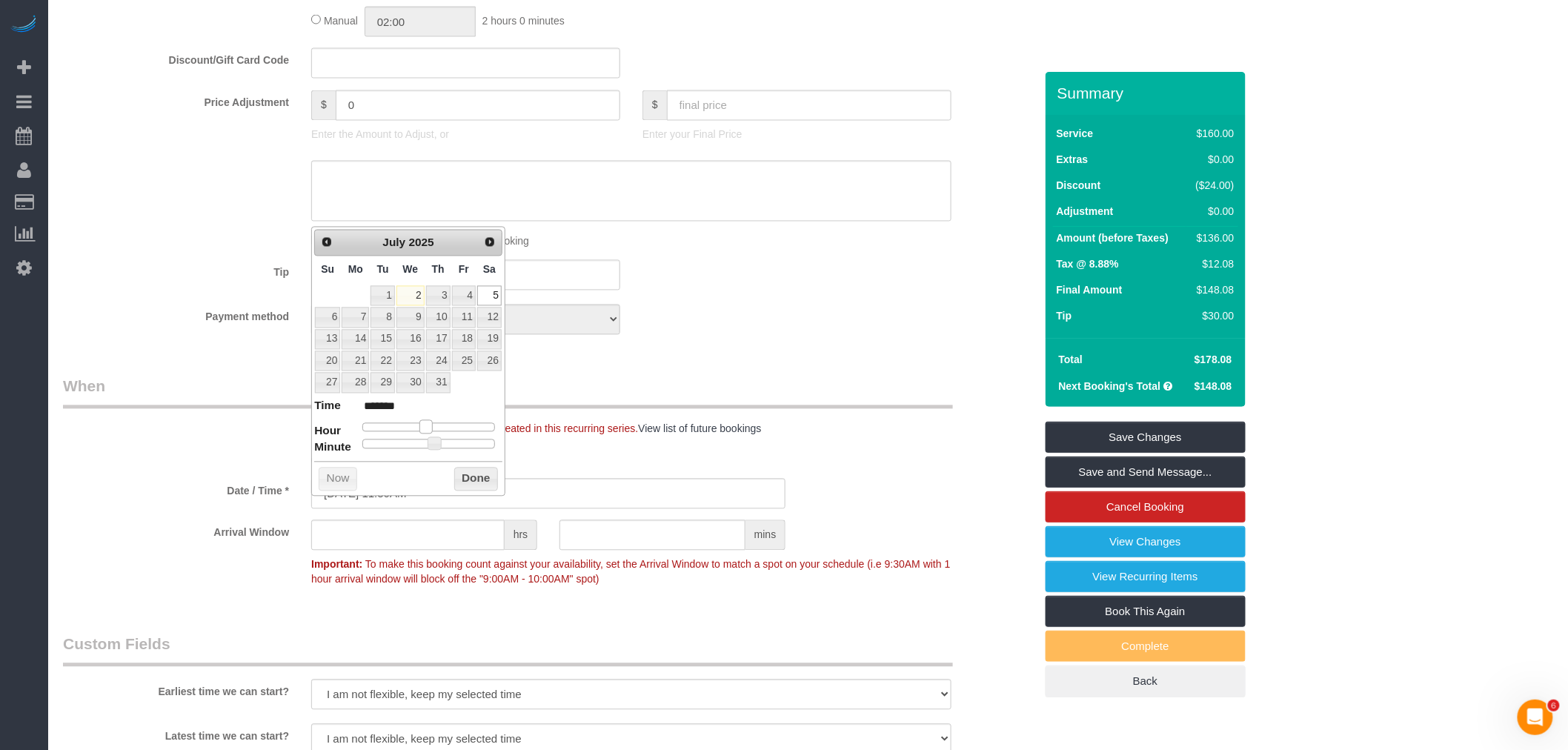 click at bounding box center (426, 427) 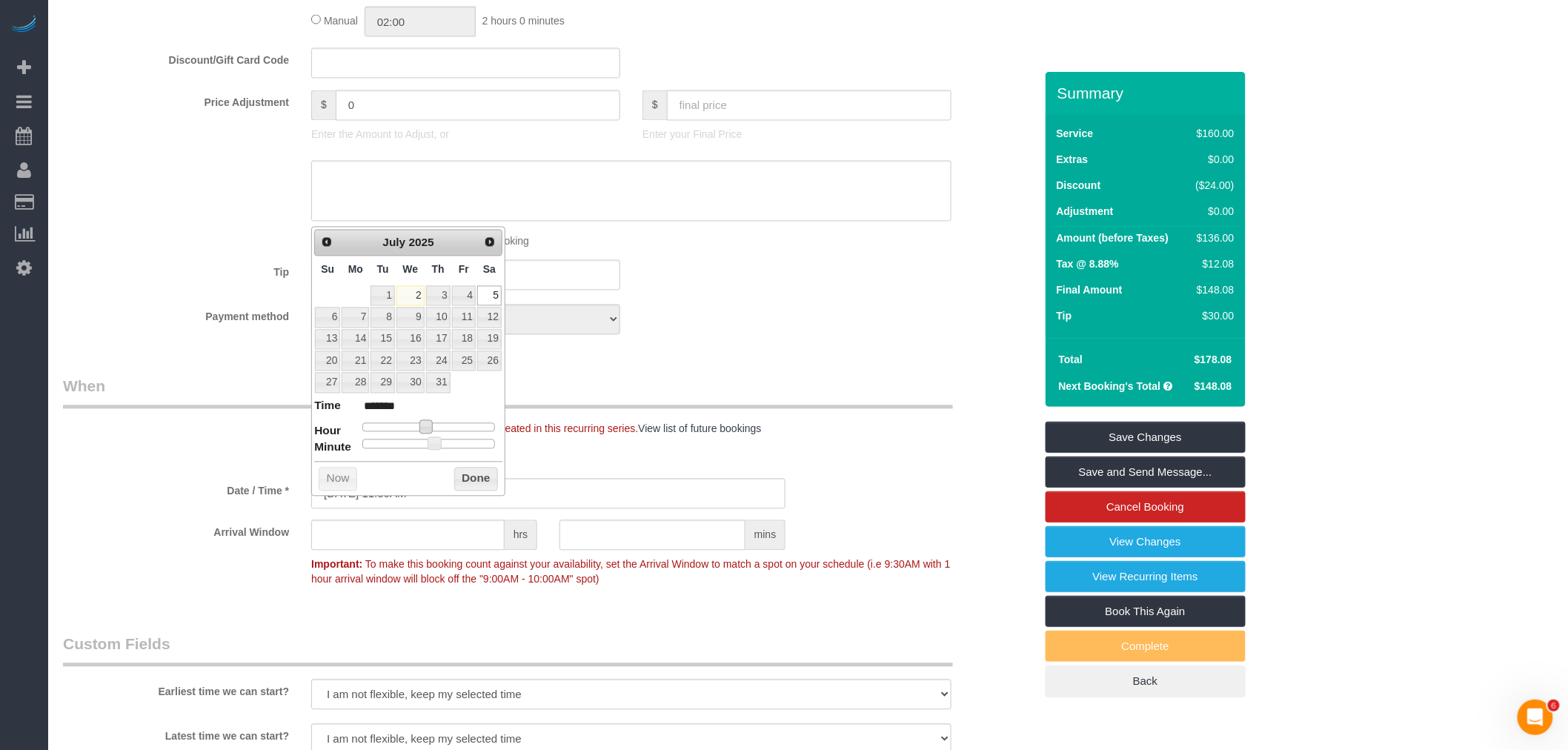 type on "07/05/2025 12:30PM" 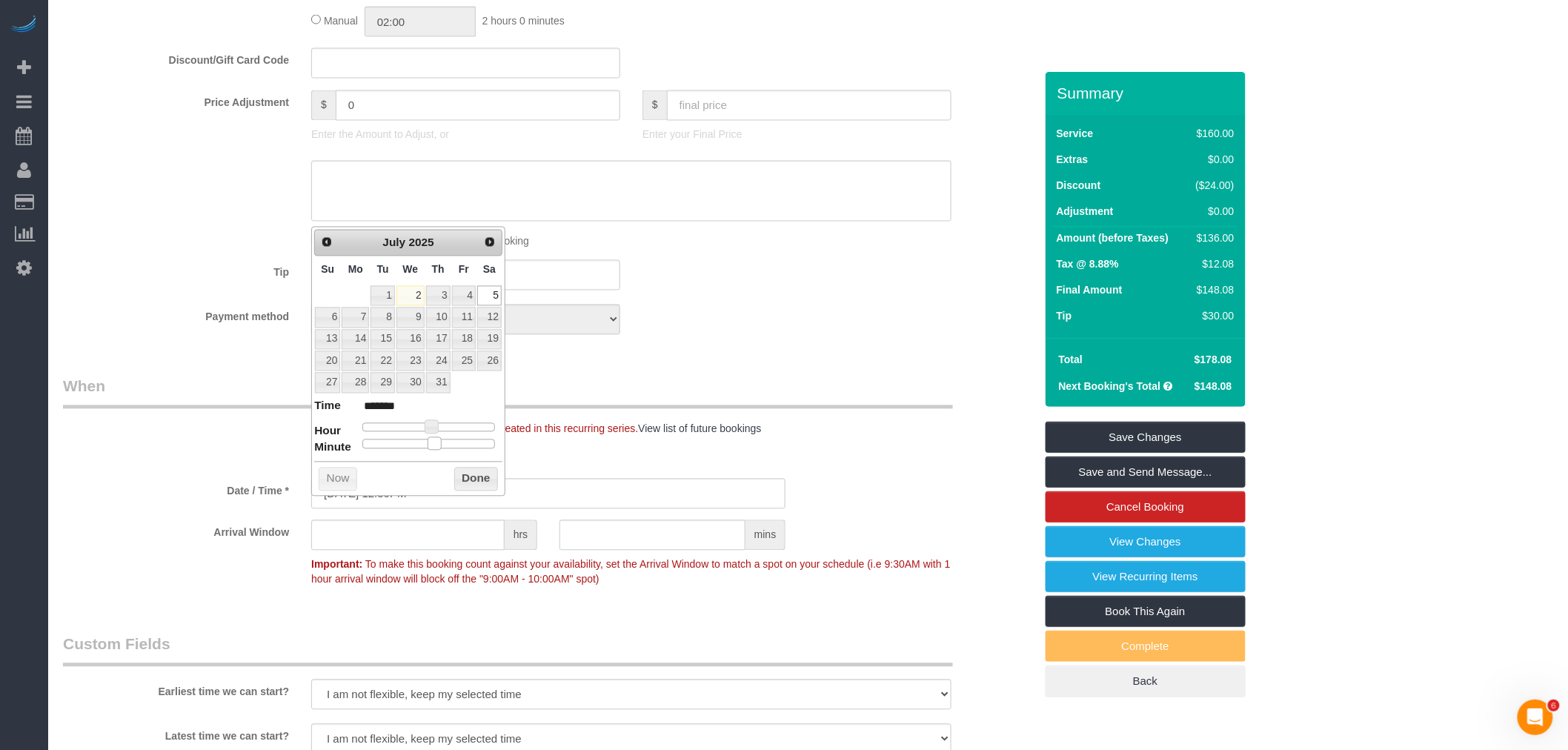 type on "07/05/2025 12:20PM" 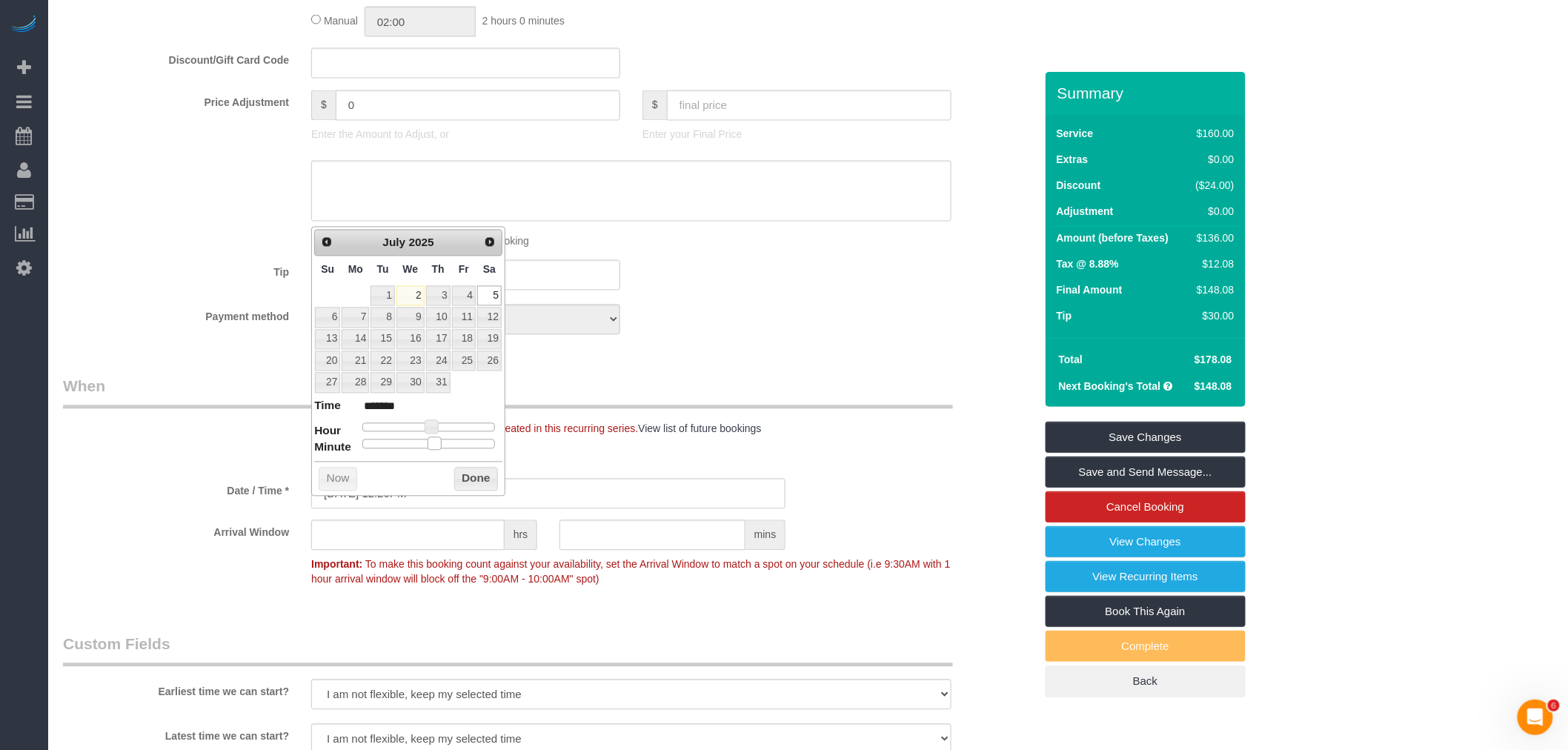 type on "07/05/2025 12:05PM" 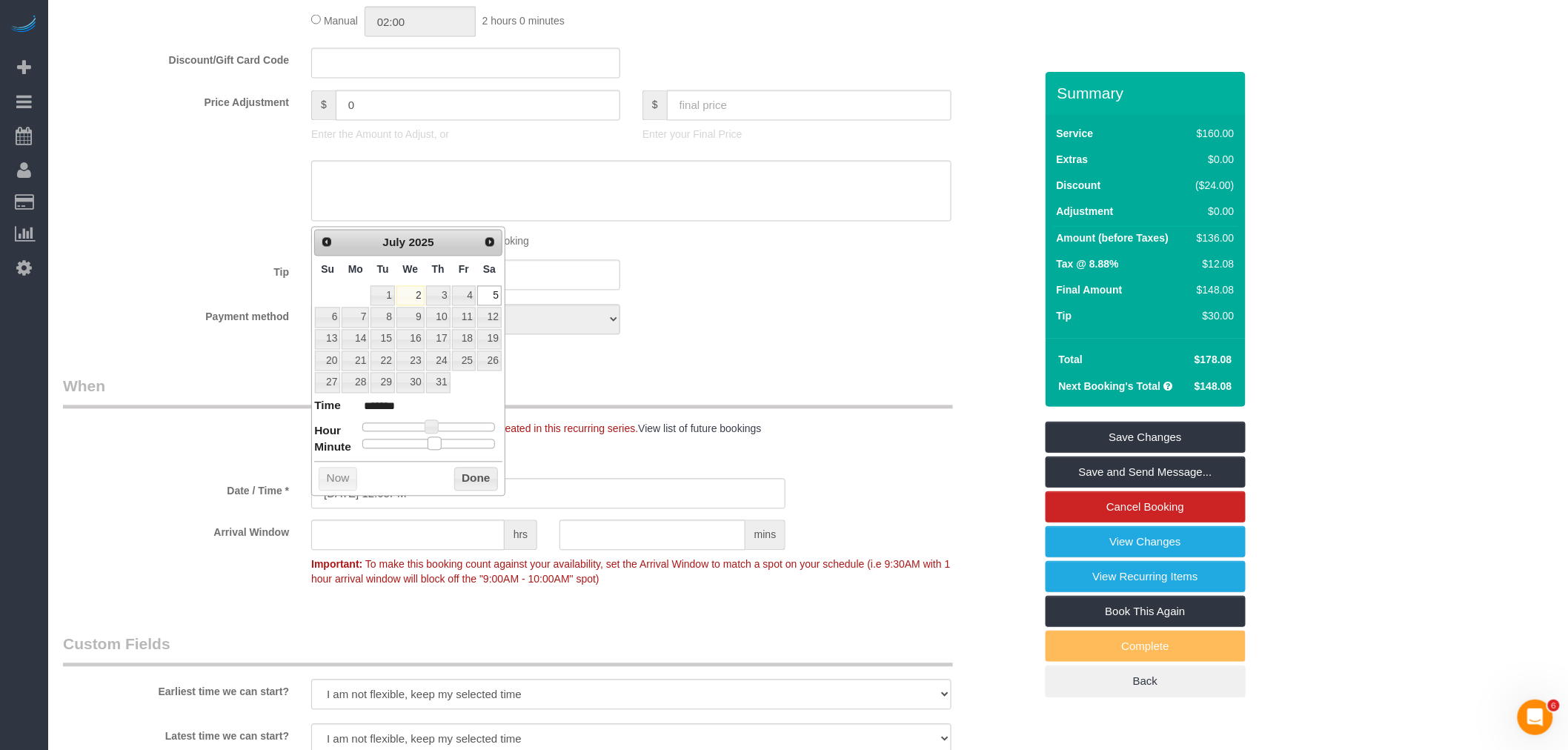 type on "07/05/2025 12:00PM" 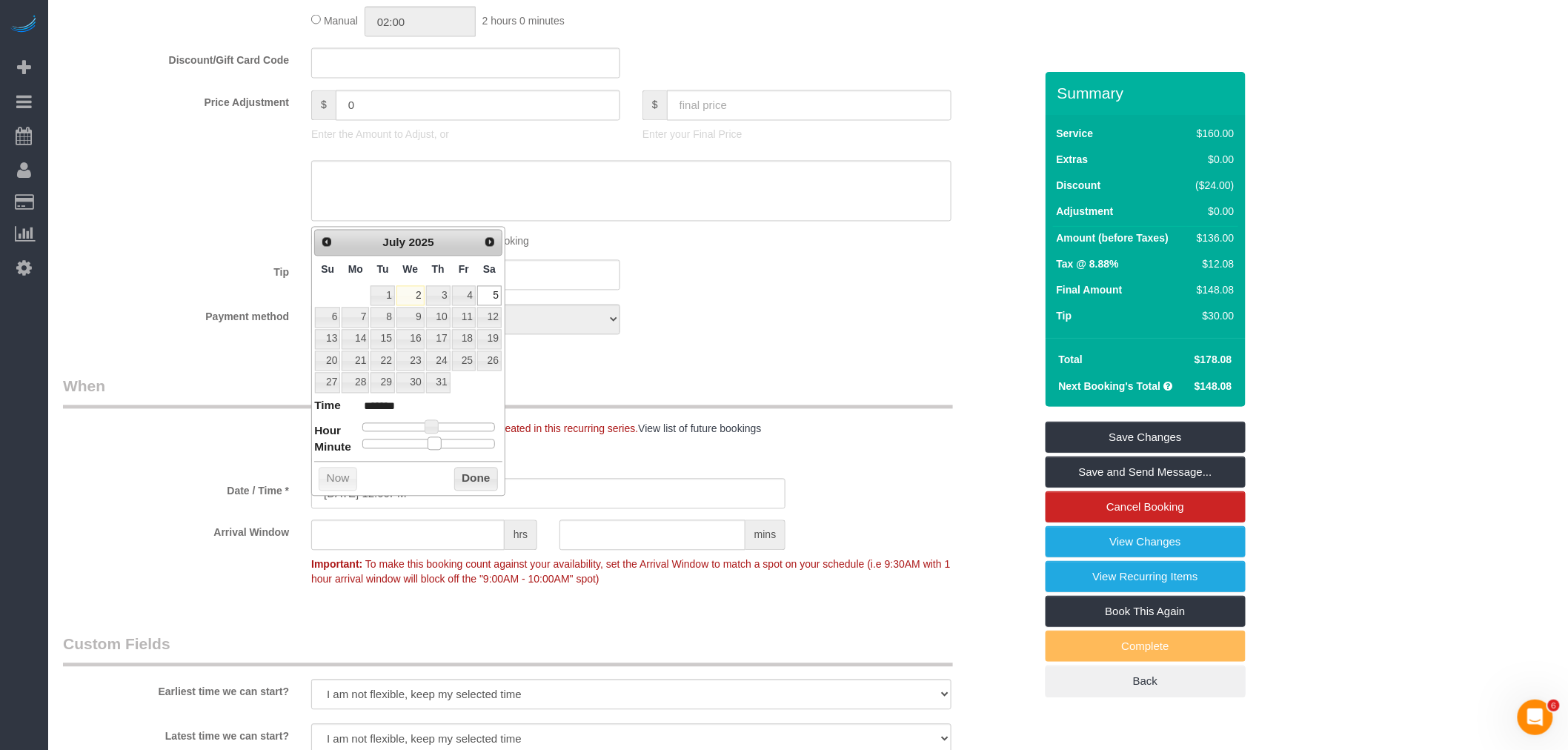 drag, startPoint x: 436, startPoint y: 442, endPoint x: 300, endPoint y: 417, distance: 138.2787 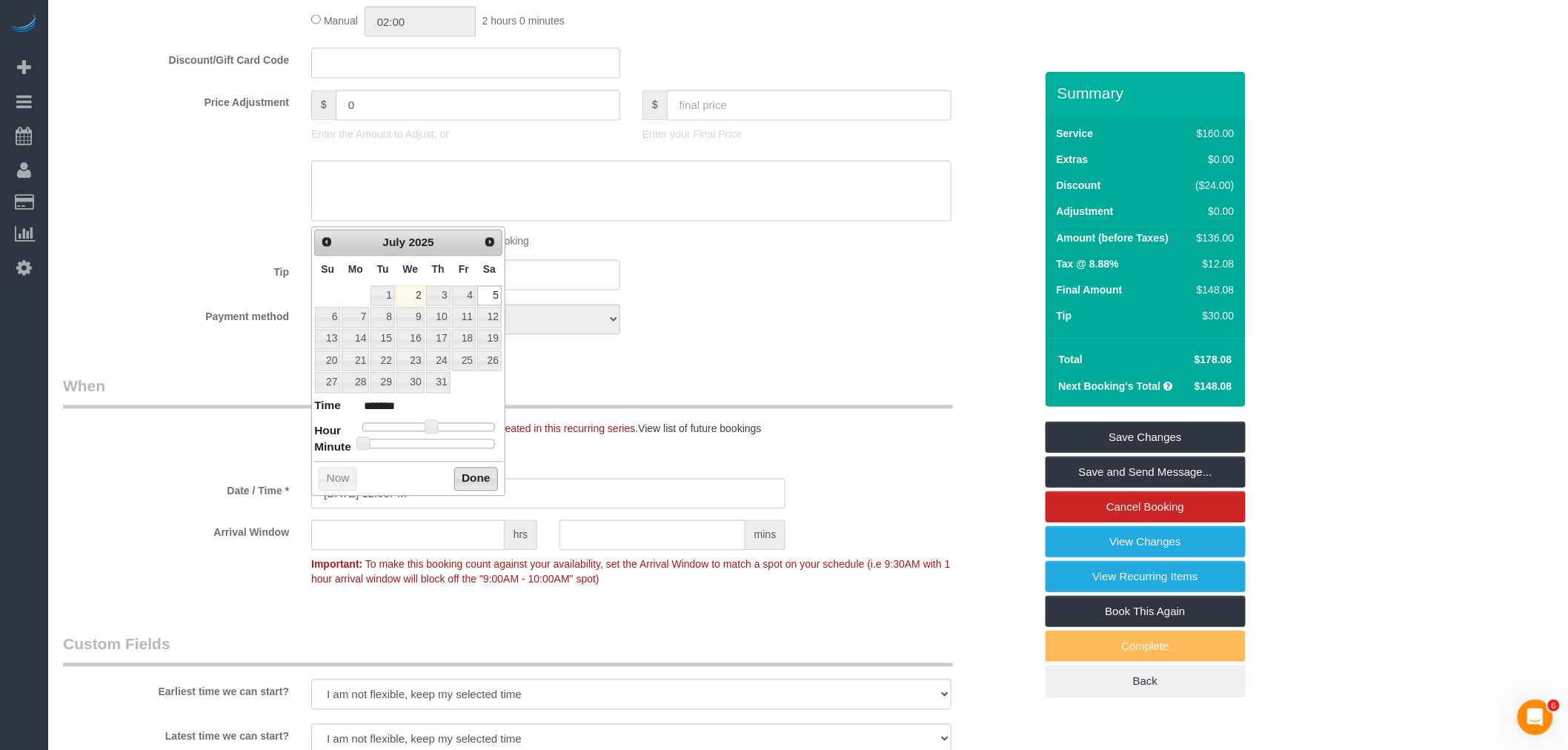 click on "Done" at bounding box center [476, 479] 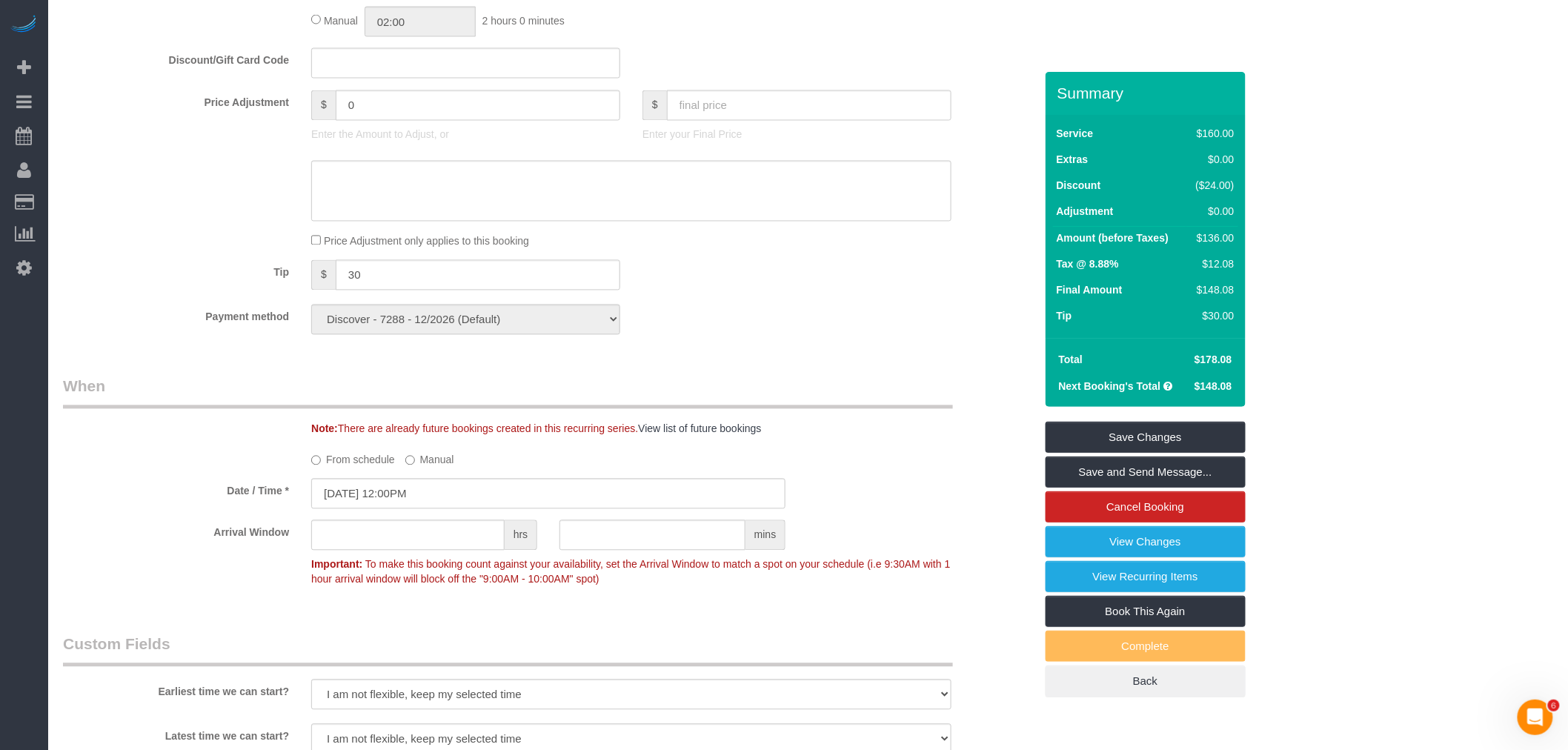 click on "Who
Email
liberomadeleine@gmail.com
Name *
Madeleine
Libero
Marilu Quintero - Requested
Standard Apartment
Where
Address
15 Park Ave, Apt. 8C
New York
AK
AL
AR
AZ
CA
CO
CT
DC
DE
FL
GA
HI
IA
ID
IL
IN
KS
KY
LA
MA
MD
ME
MI
MN
MO
MS" at bounding box center [548, 281] 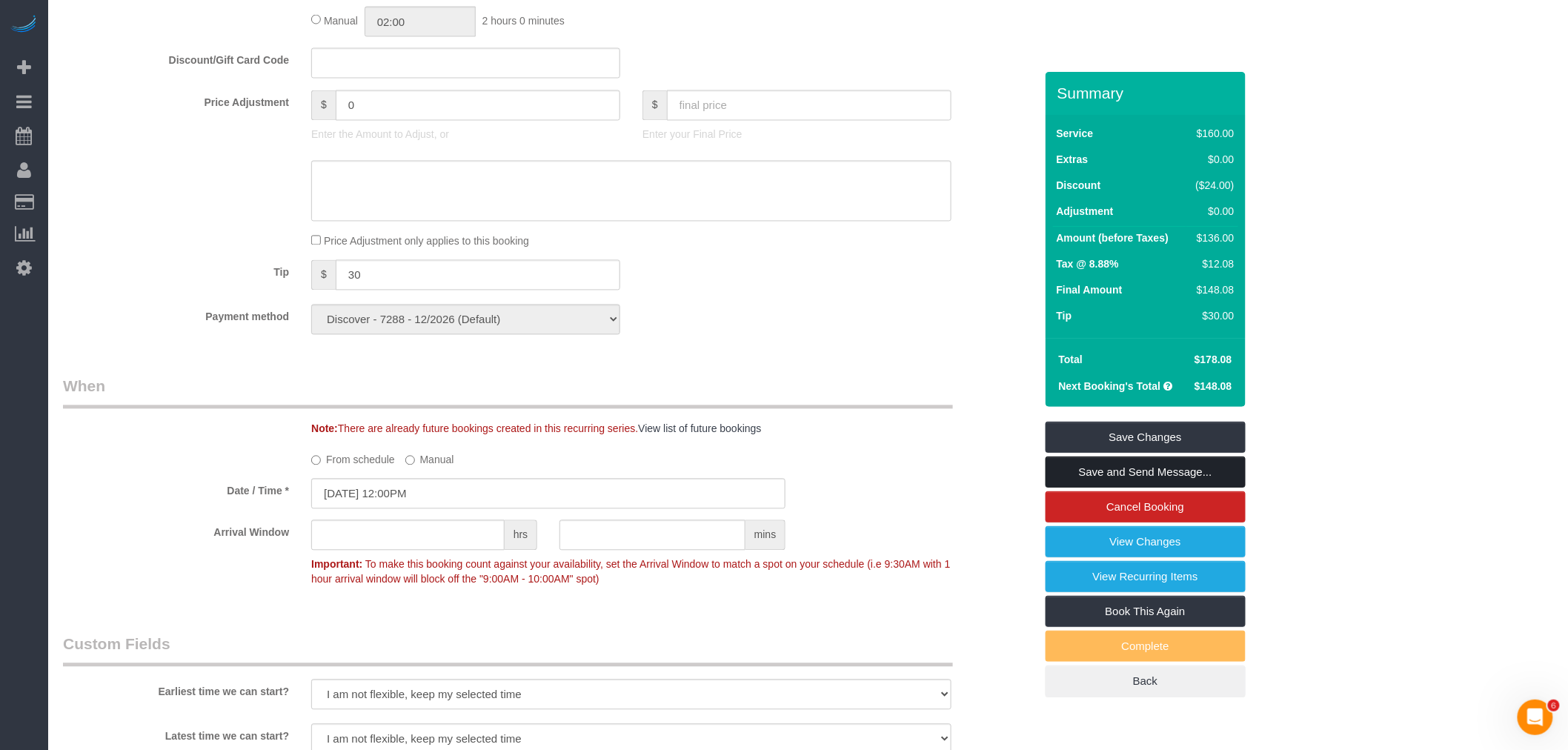 click on "Save and Send Message..." at bounding box center [1146, 472] 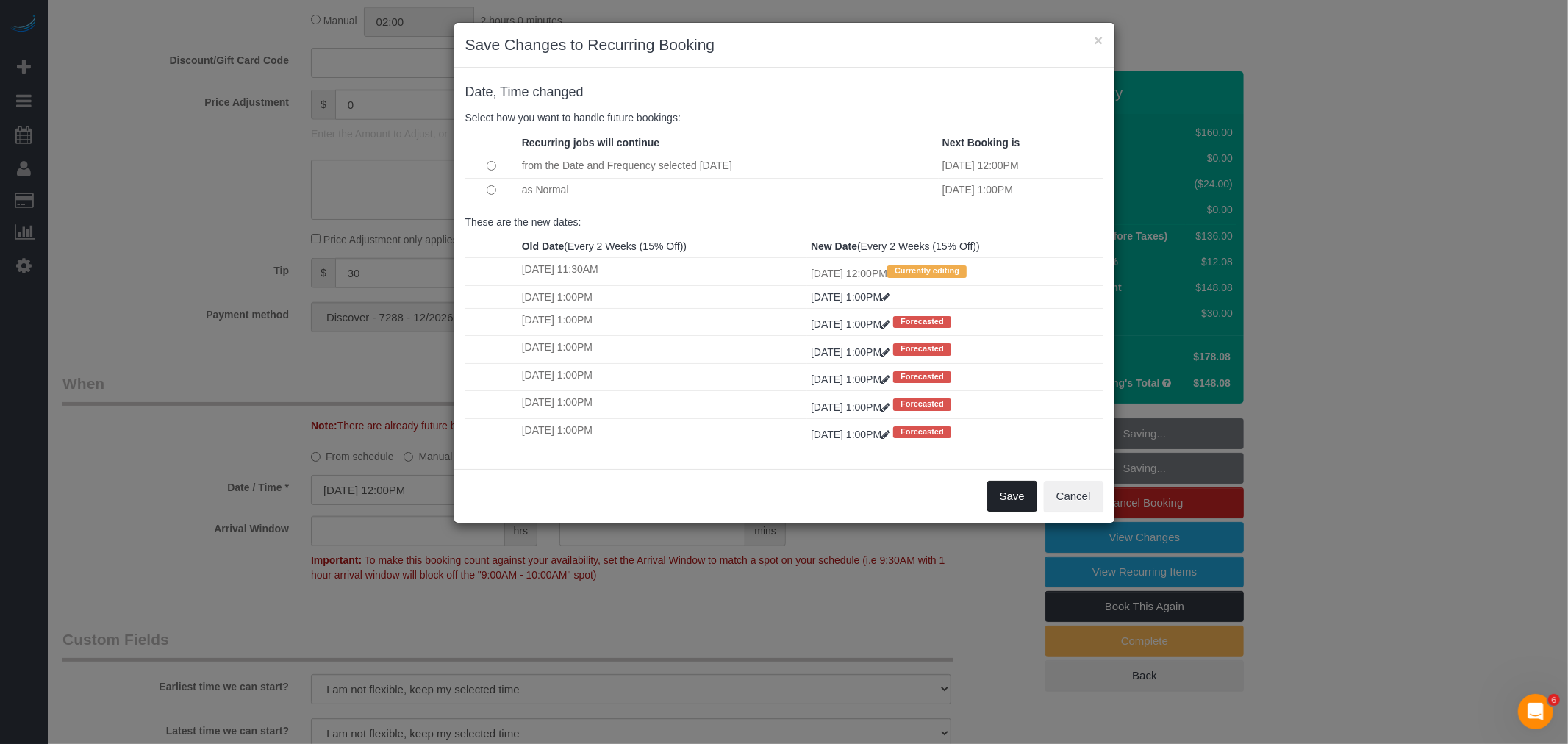 click on "Save" at bounding box center (1012, 496) 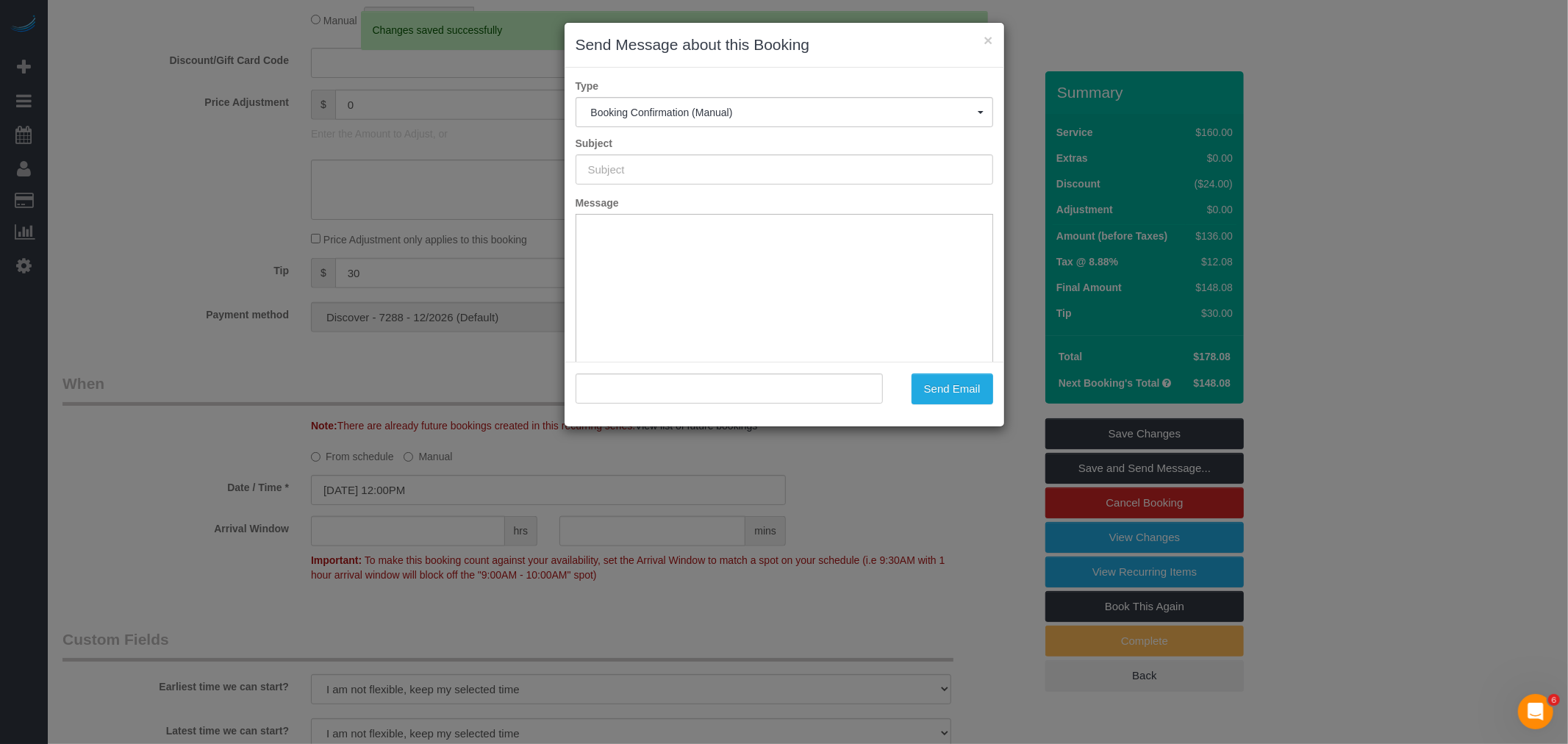 type on "Cleaning Confirmed for 07/05/2025 at 12:00pm" 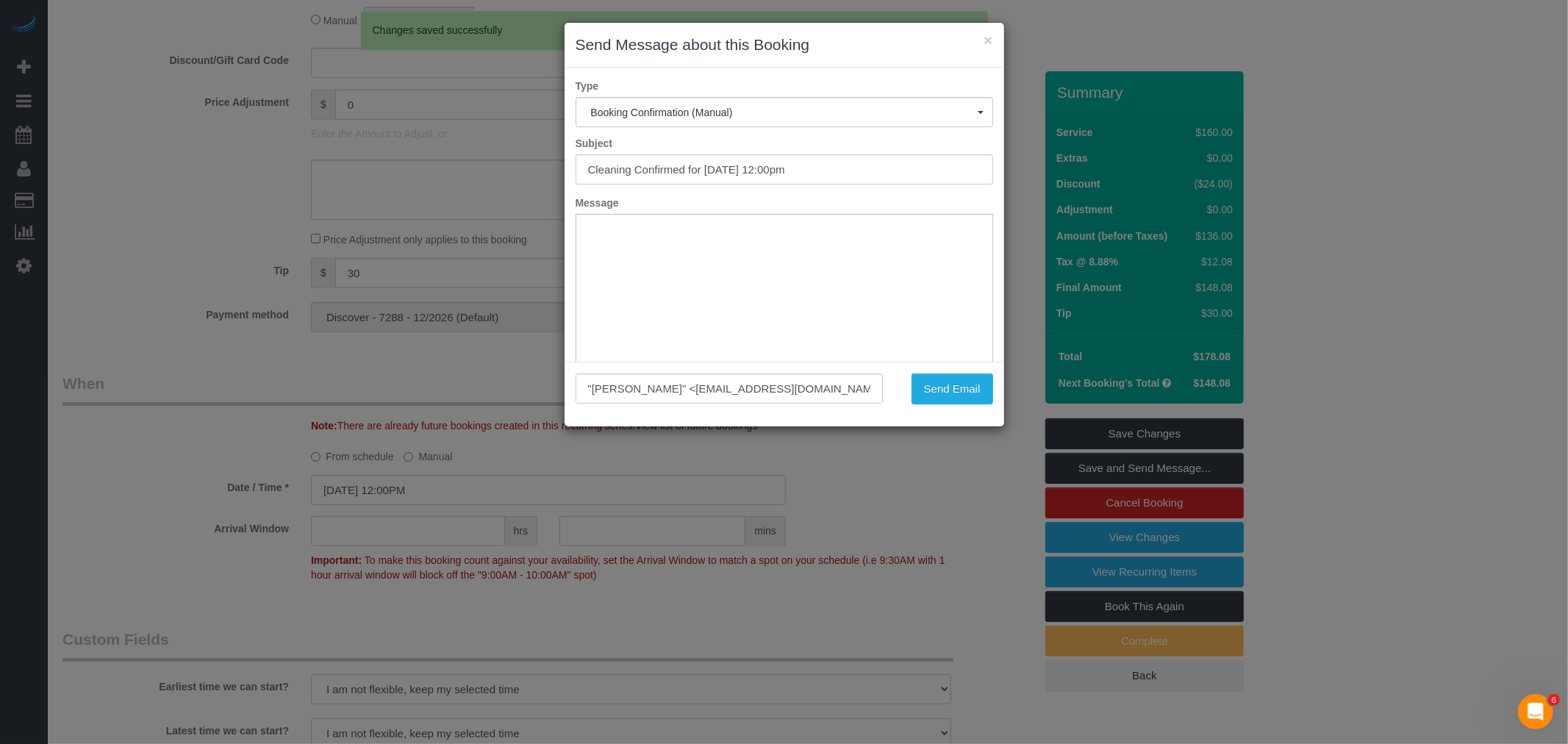 scroll, scrollTop: 0, scrollLeft: 0, axis: both 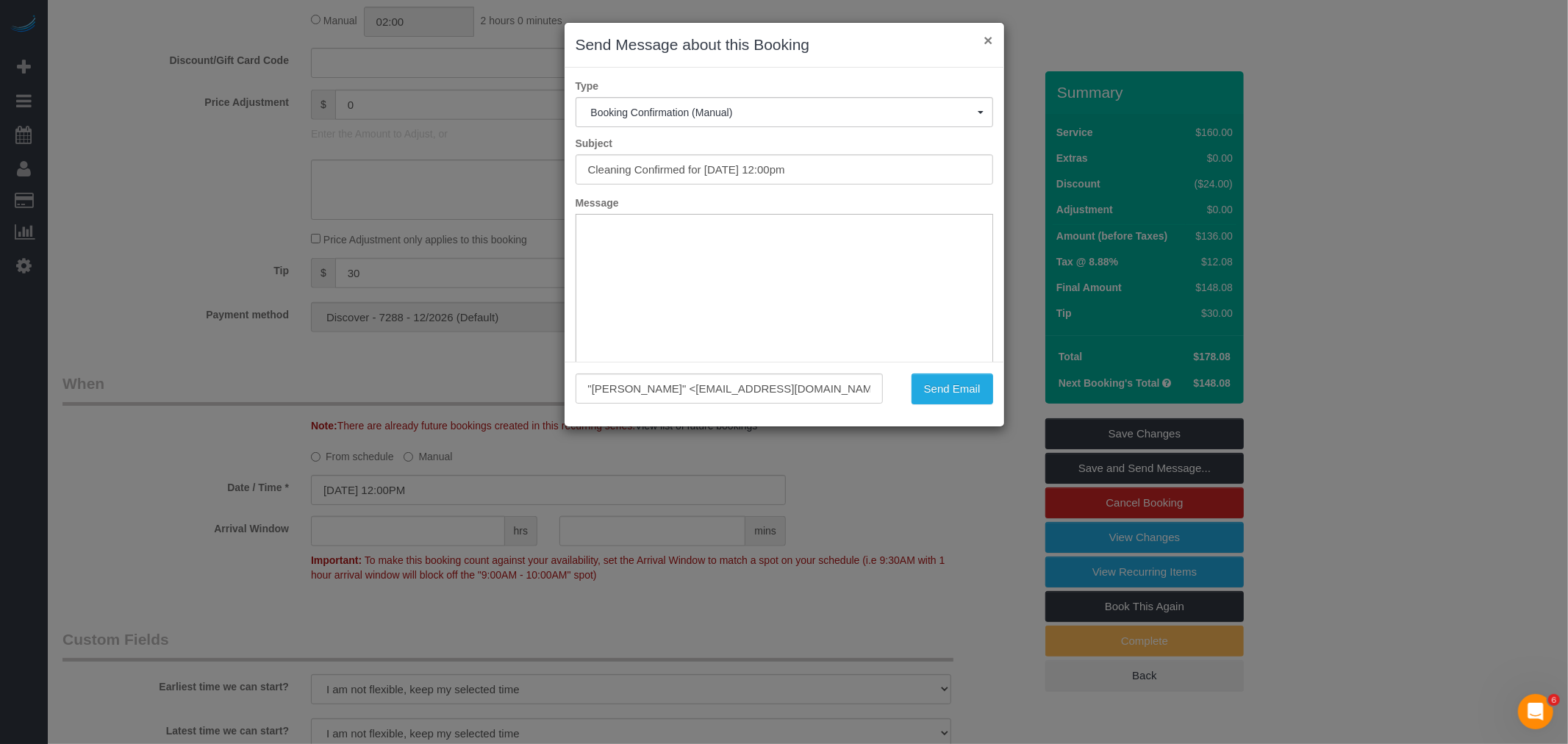 click on "×" at bounding box center (988, 40) 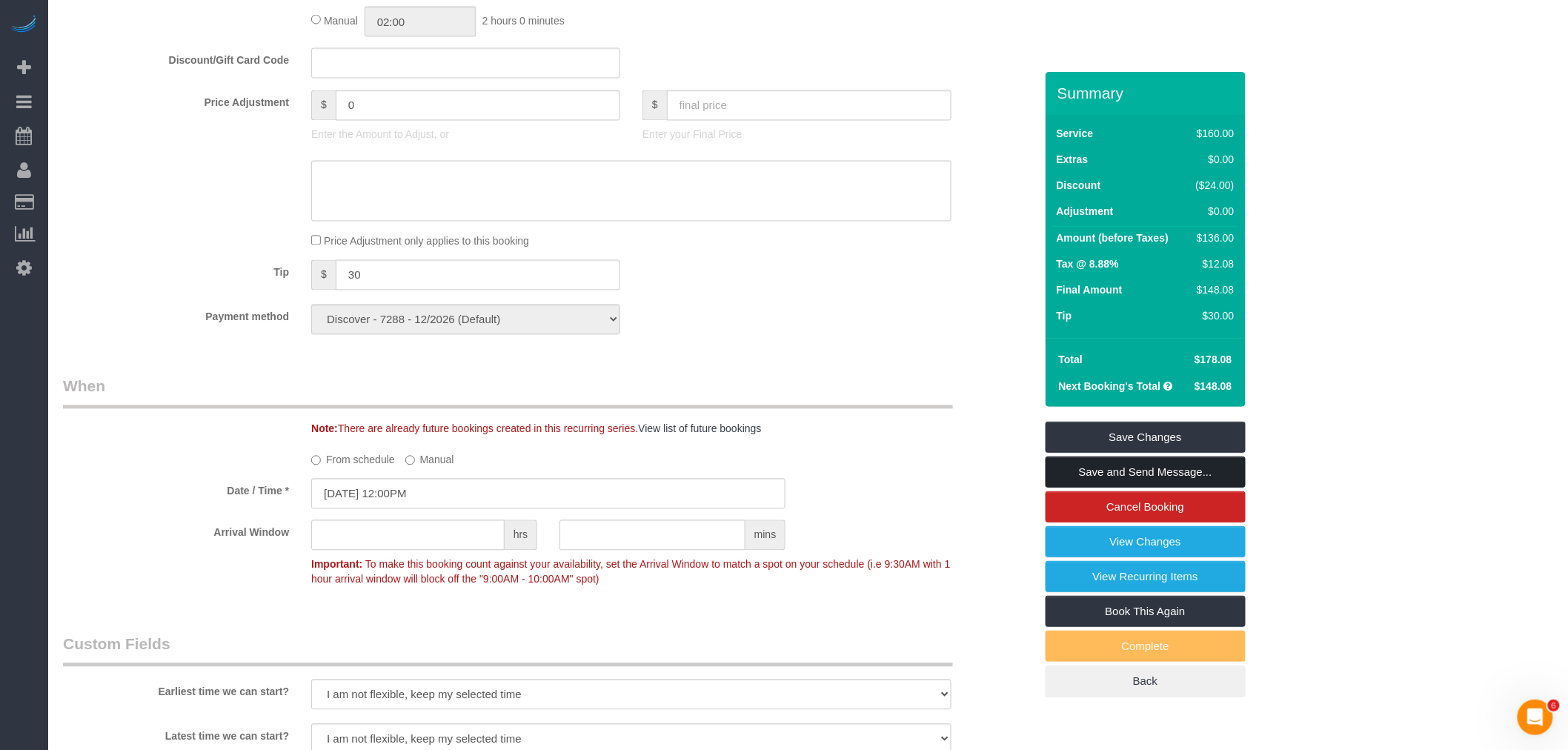 click on "Save and Send Message..." at bounding box center [1146, 472] 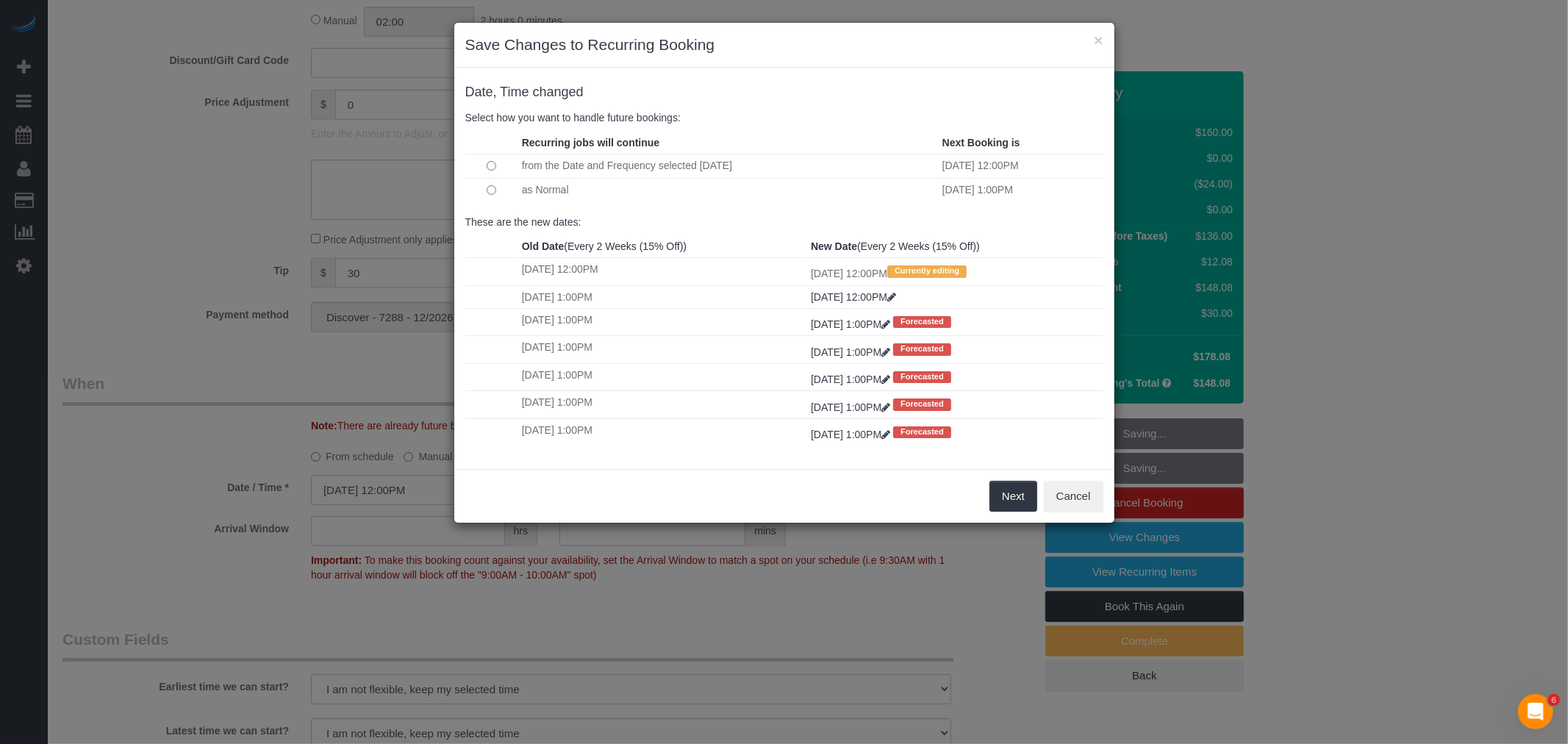 click at bounding box center [492, 190] 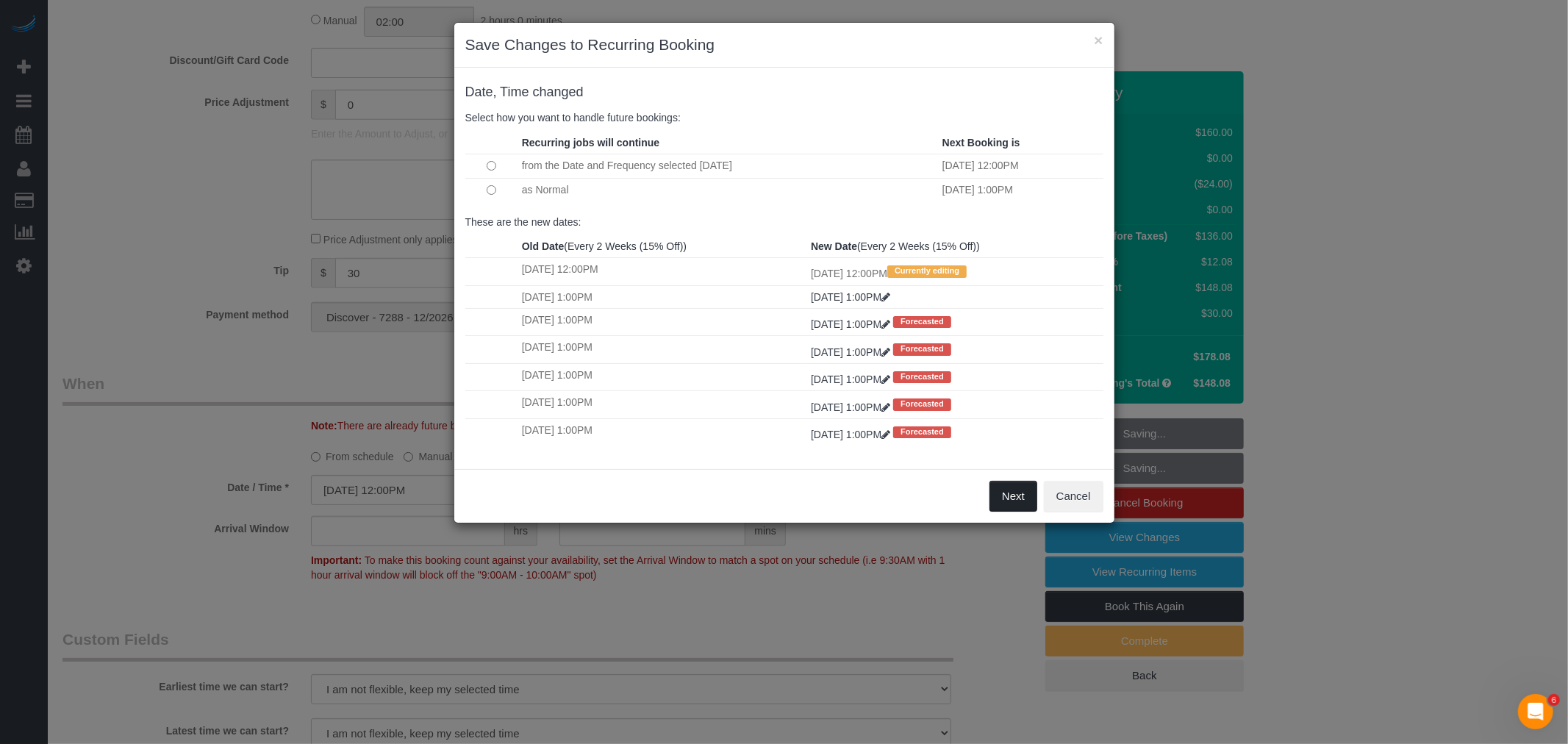 click on "Next" at bounding box center (1013, 496) 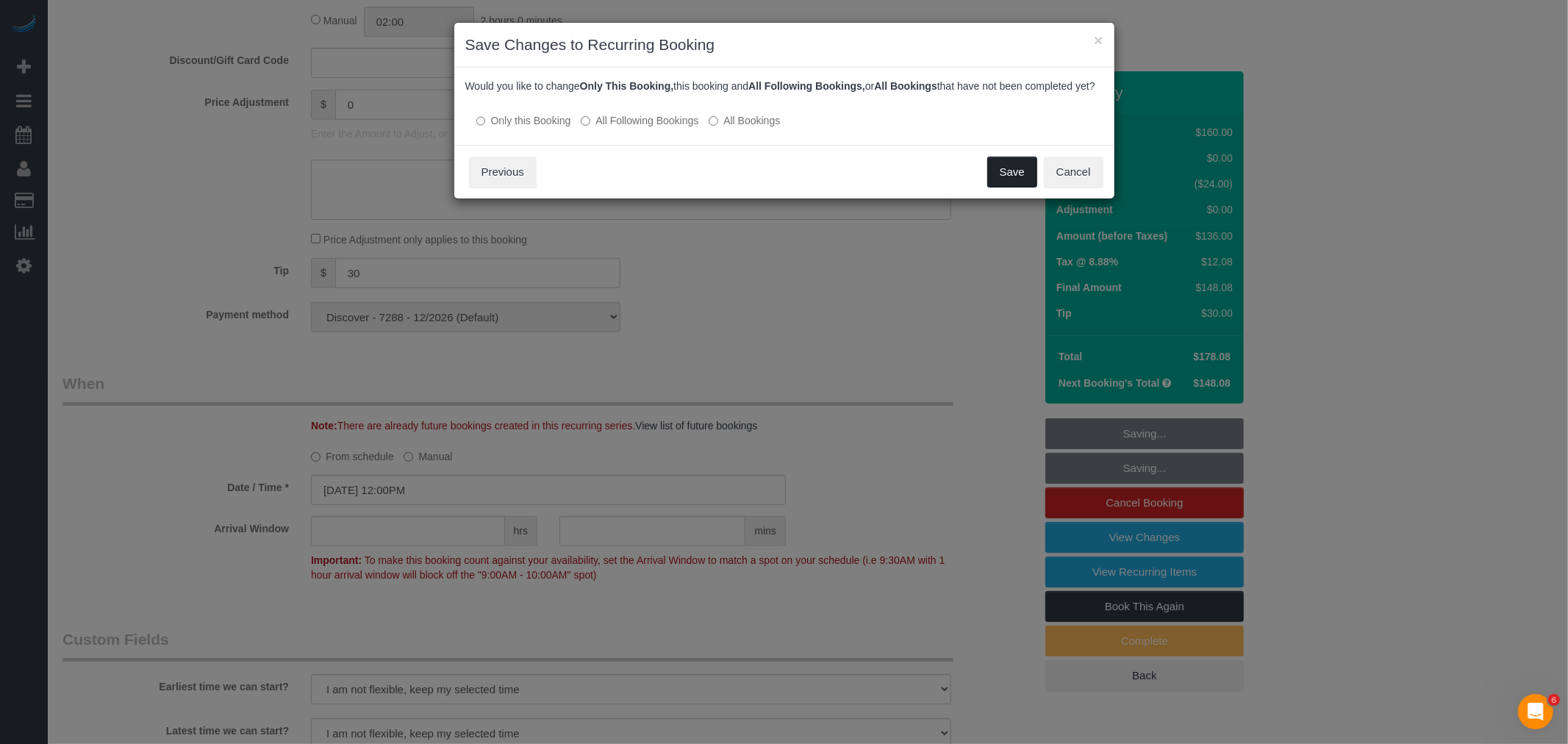 click on "Save" at bounding box center [1012, 172] 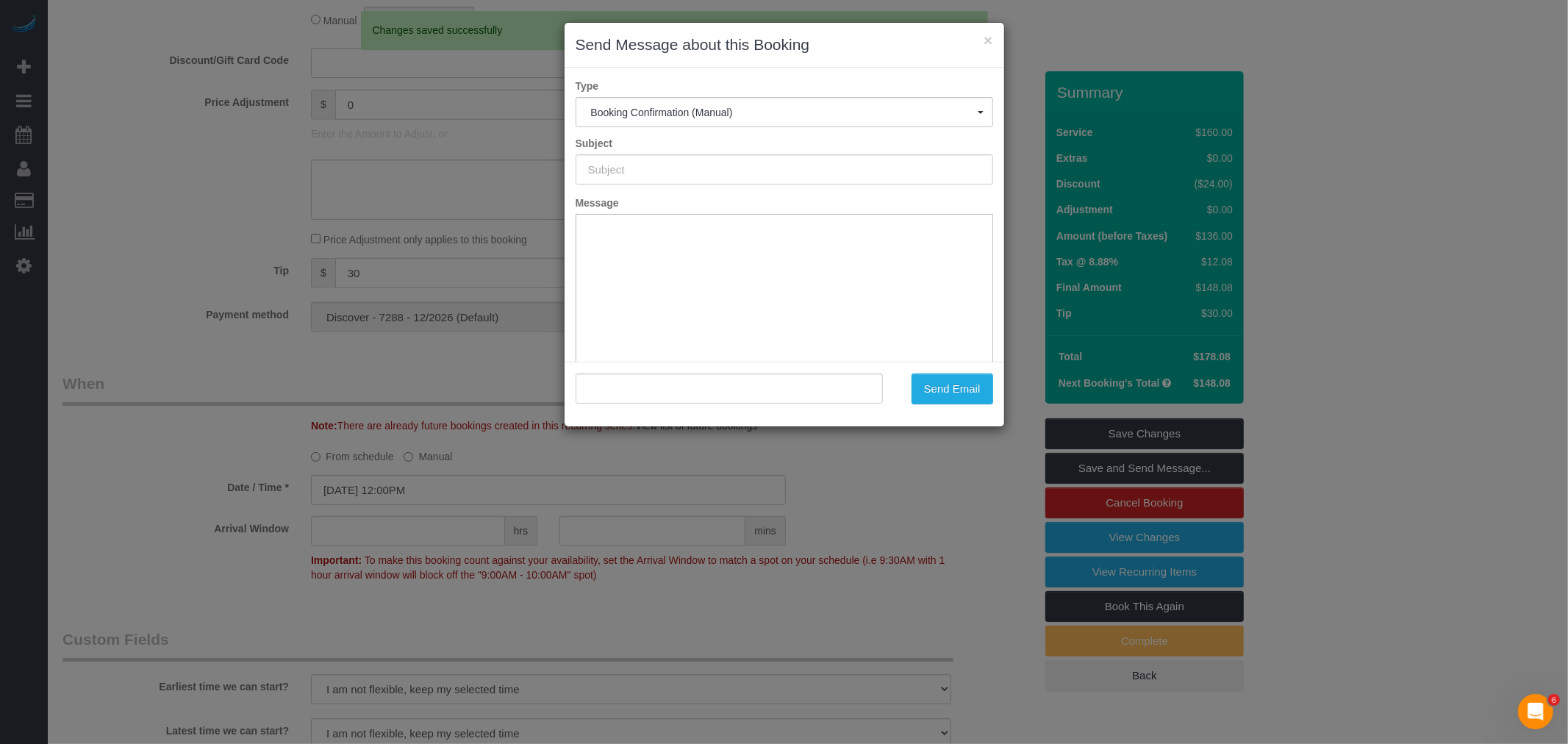 type on "Cleaning Confirmed for 07/05/2025 at 12:00pm" 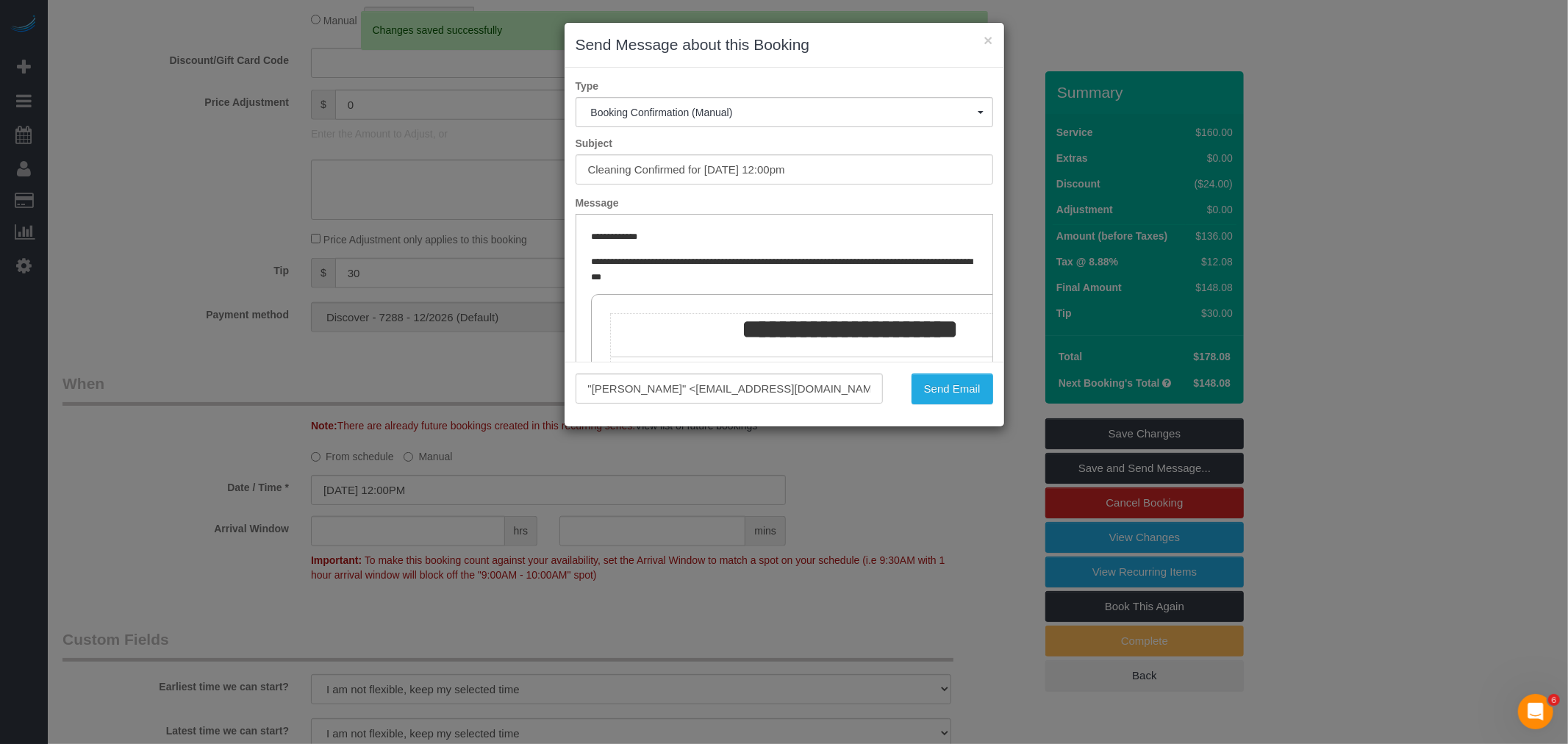 scroll, scrollTop: 0, scrollLeft: 0, axis: both 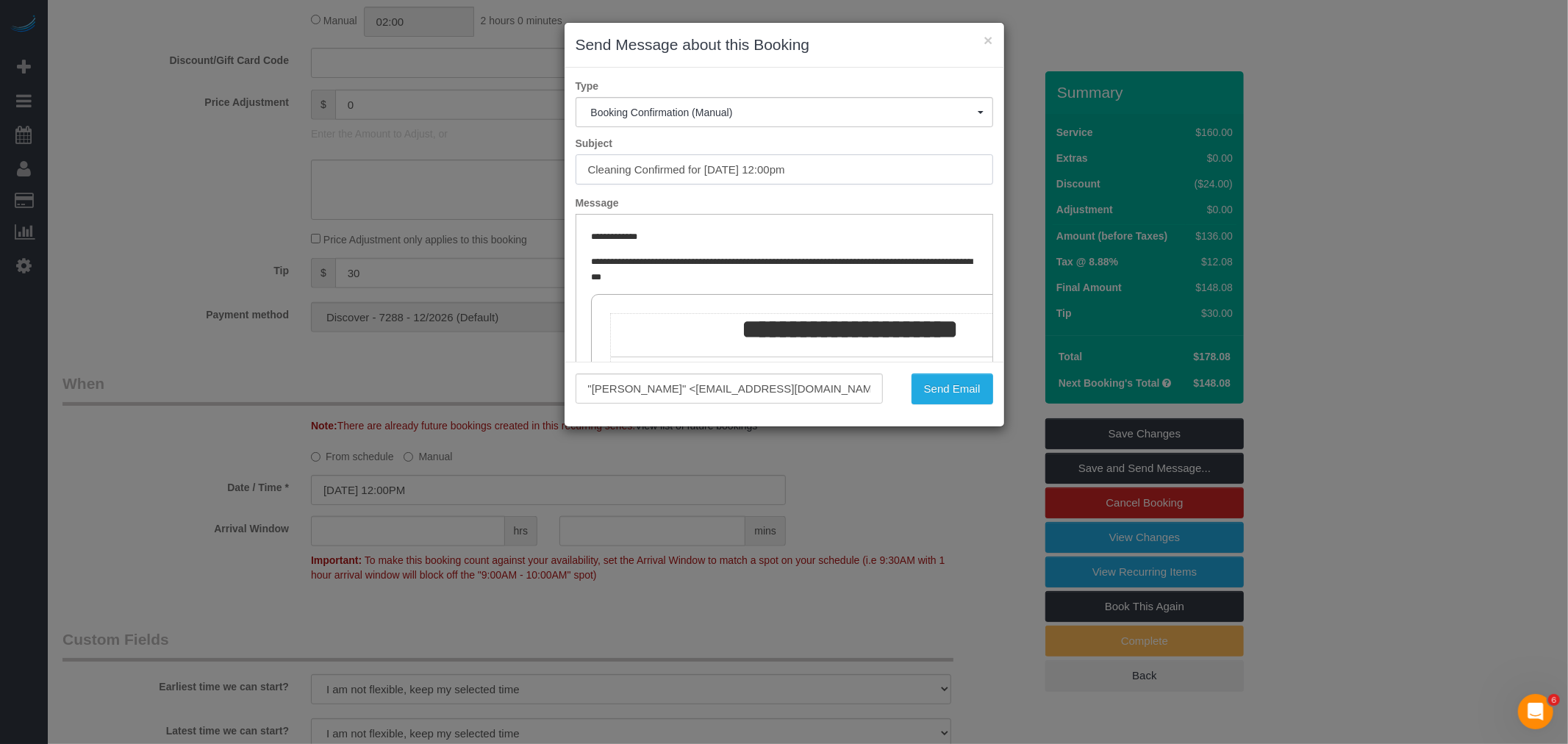 drag, startPoint x: 877, startPoint y: 171, endPoint x: 575, endPoint y: 168, distance: 302.0149 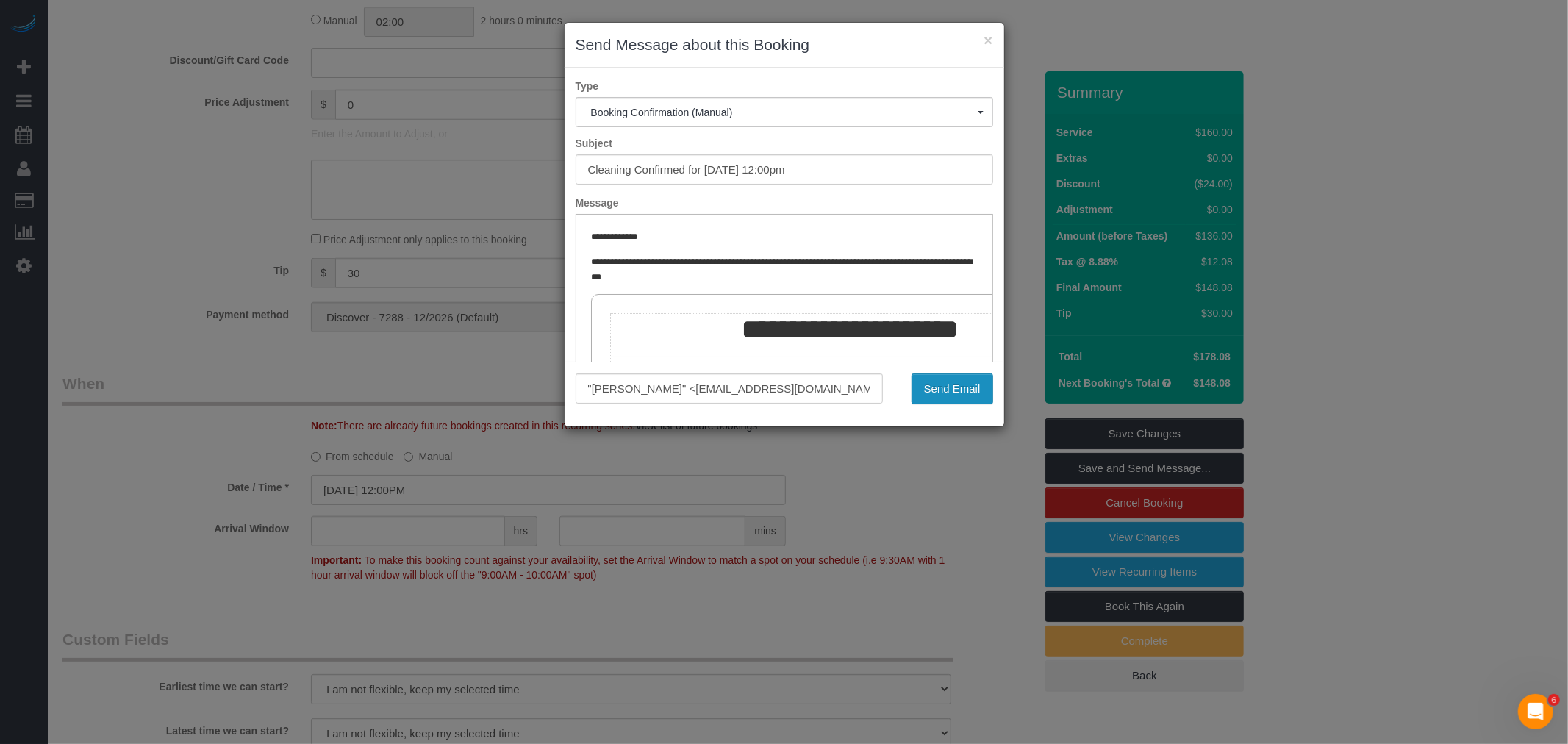 click on "Send Email" at bounding box center (952, 389) 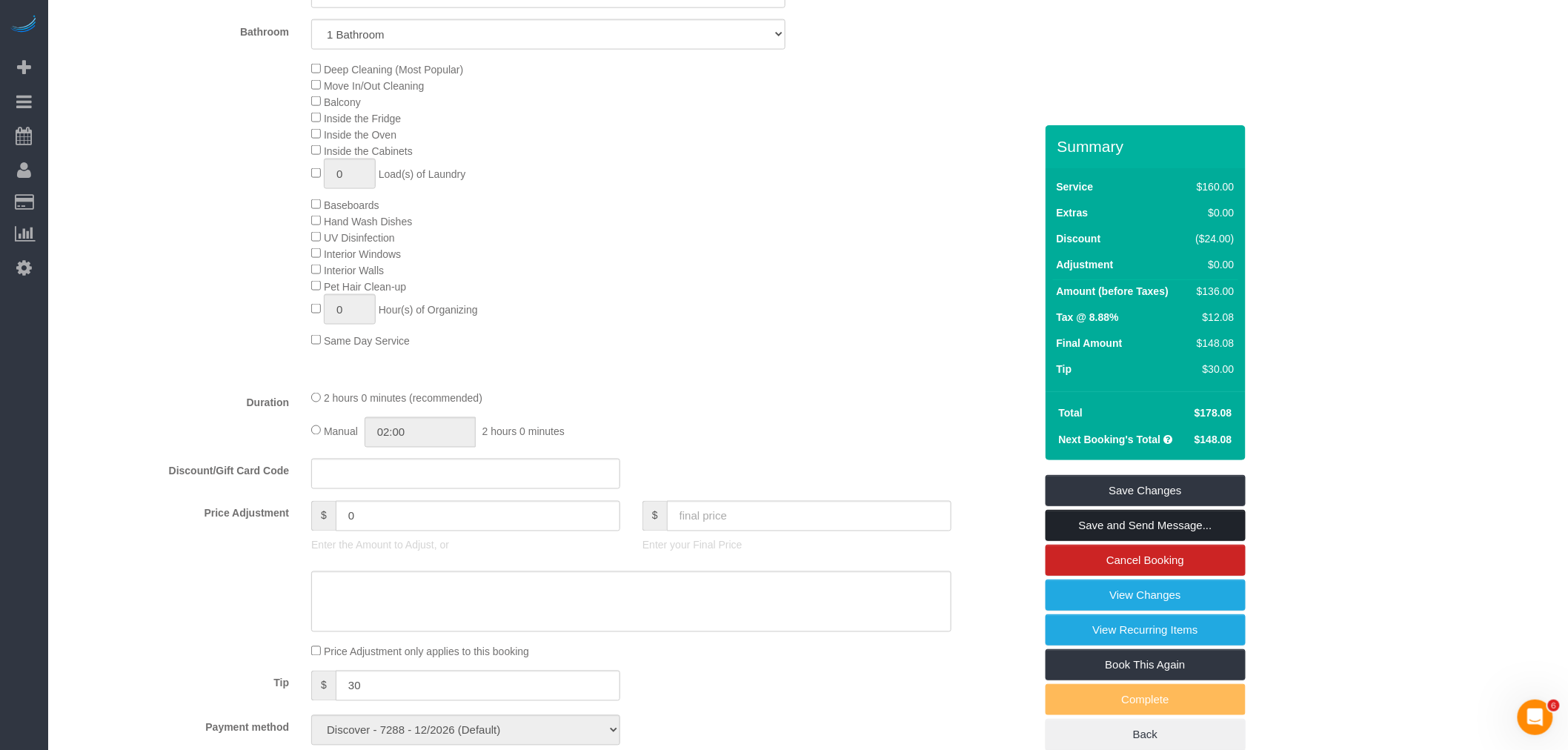 scroll, scrollTop: 767, scrollLeft: 0, axis: vertical 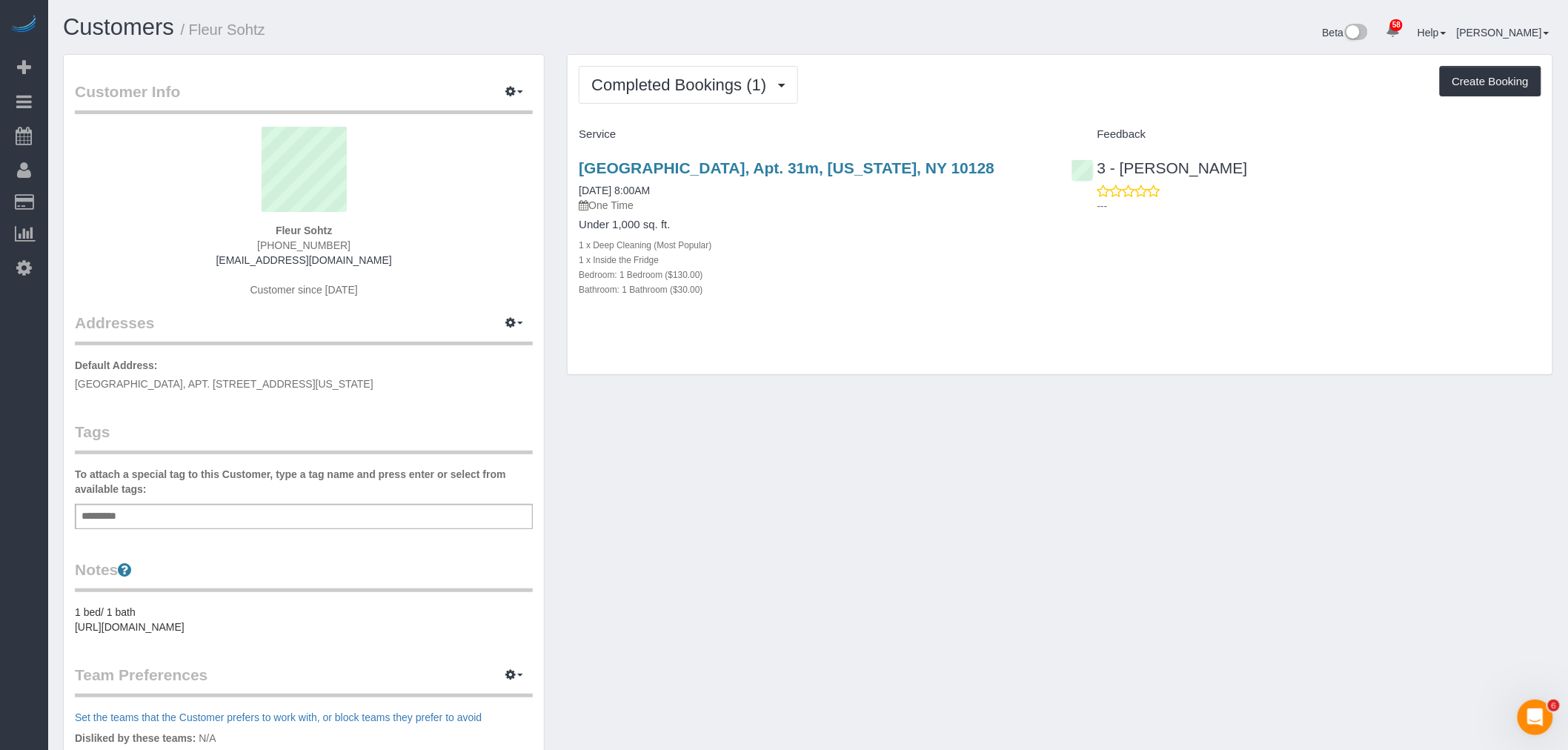 click on "Add a tag" at bounding box center [304, 517] 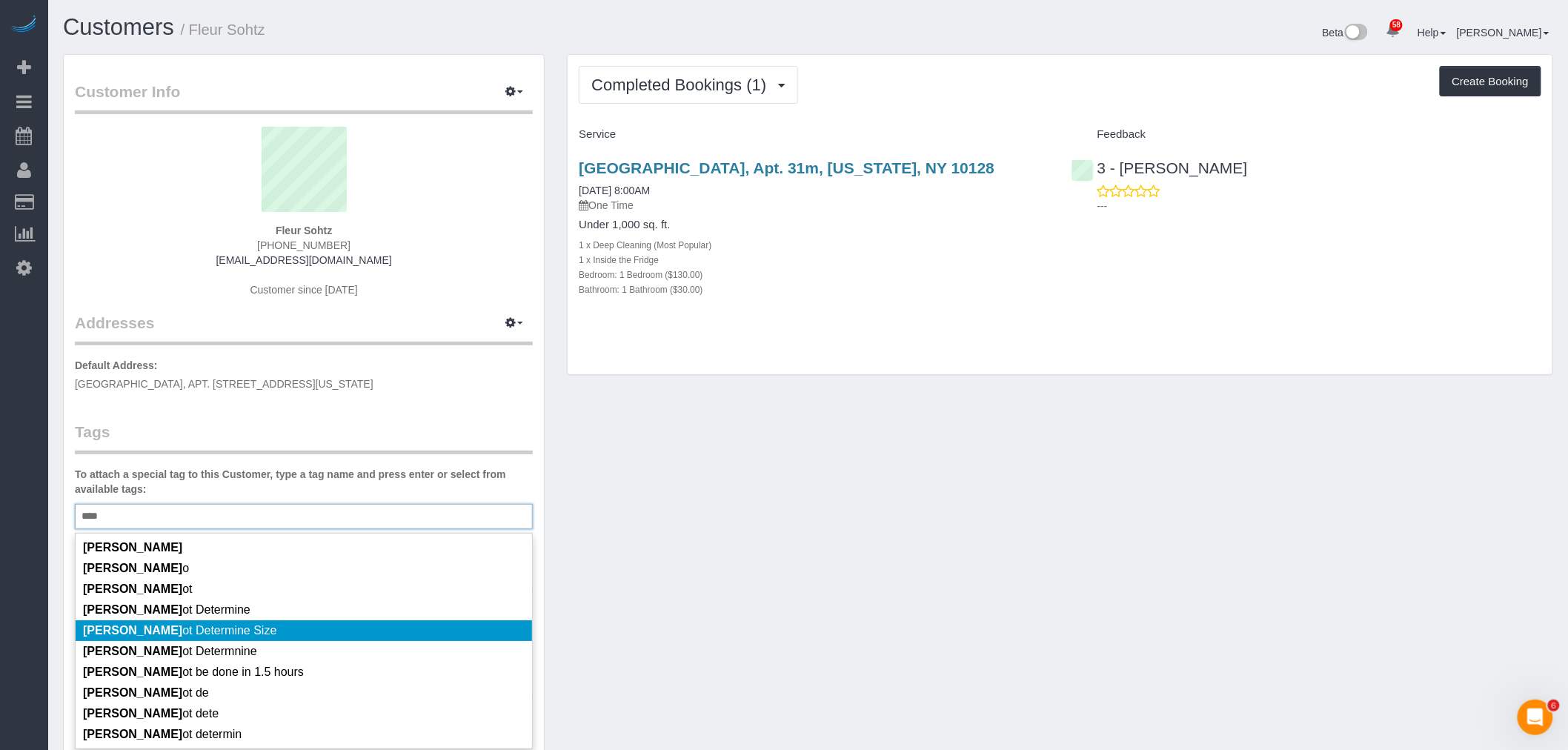 type on "****" 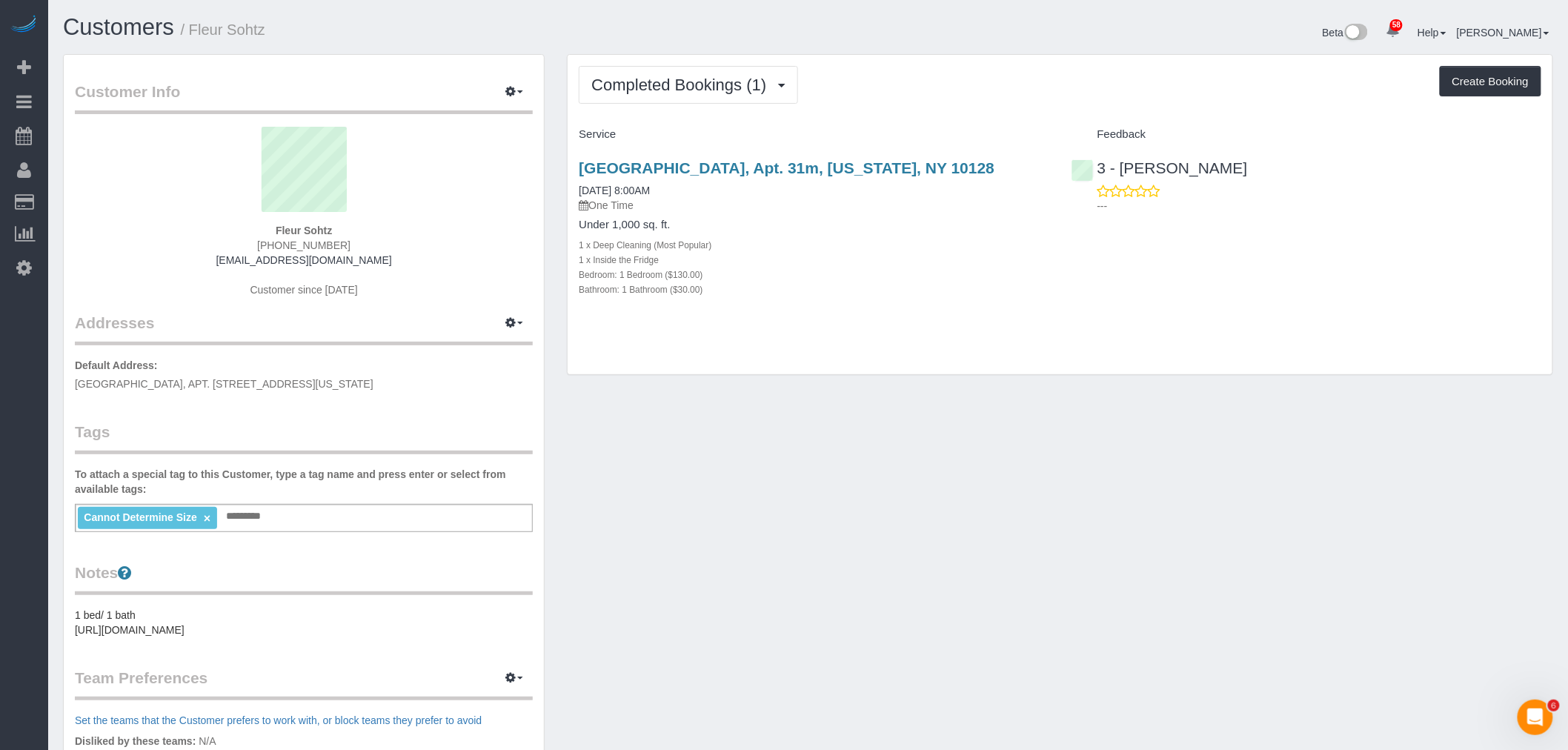 click on "Customer Info
Edit Contact Info
Send Message
Email Preferences
Special Sales Tax
View Changes
[PERSON_NAME] as Unconfirmed
Block this Customer
Archive Account
Delete Account
Fleur Sohtz
[PHONE_NUMBER]" at bounding box center [808, 552] 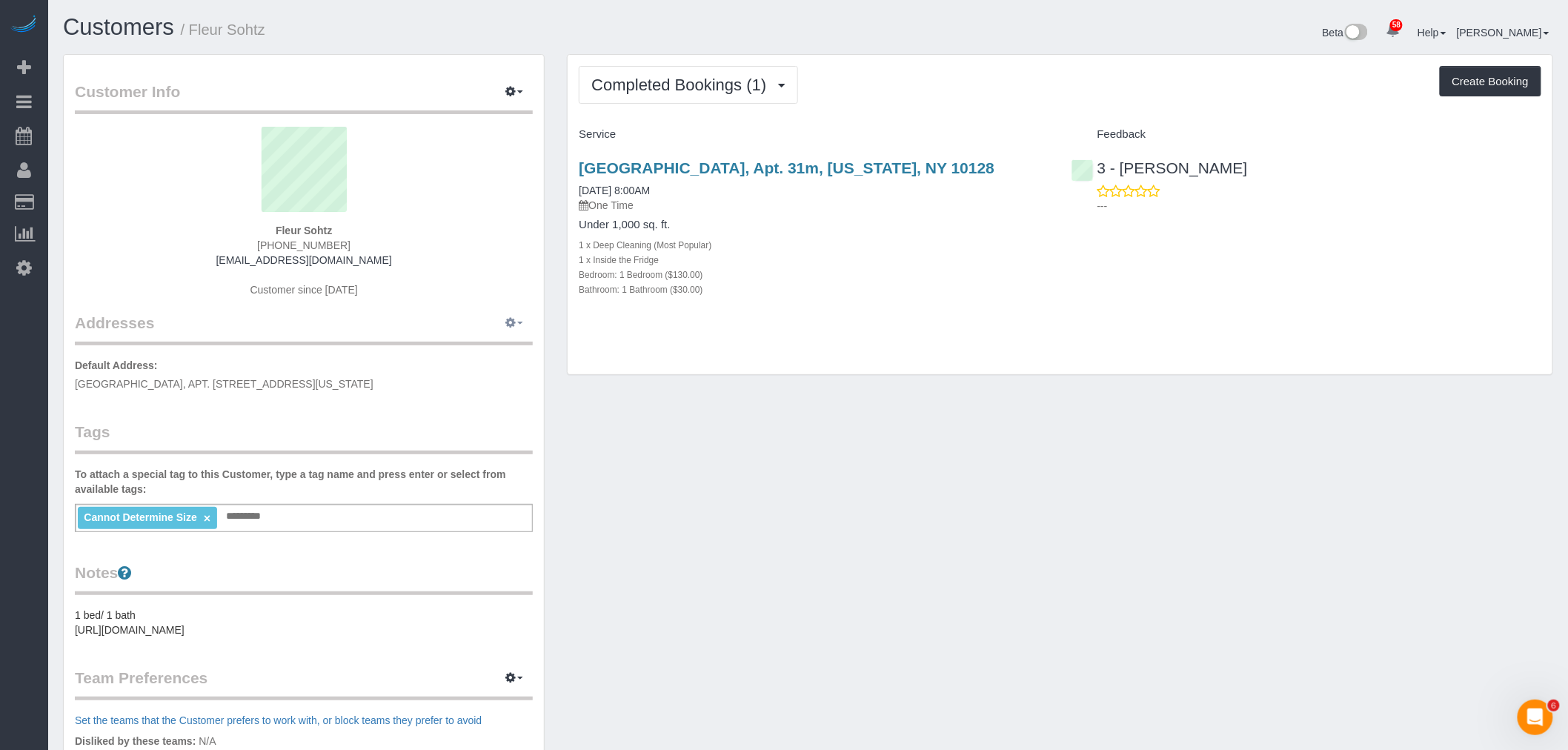 click at bounding box center [511, 322] 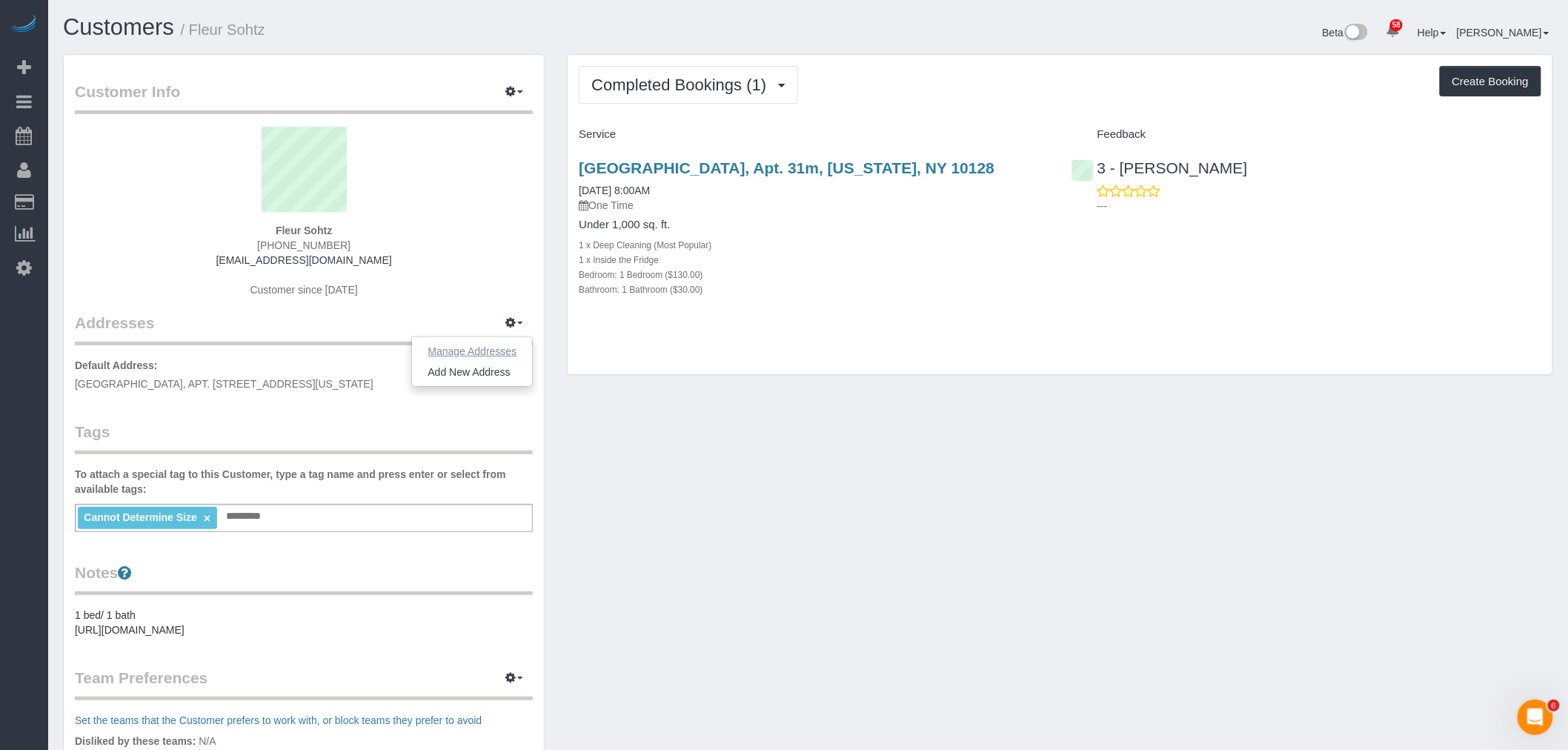click on "Manage Addresses" at bounding box center [472, 351] 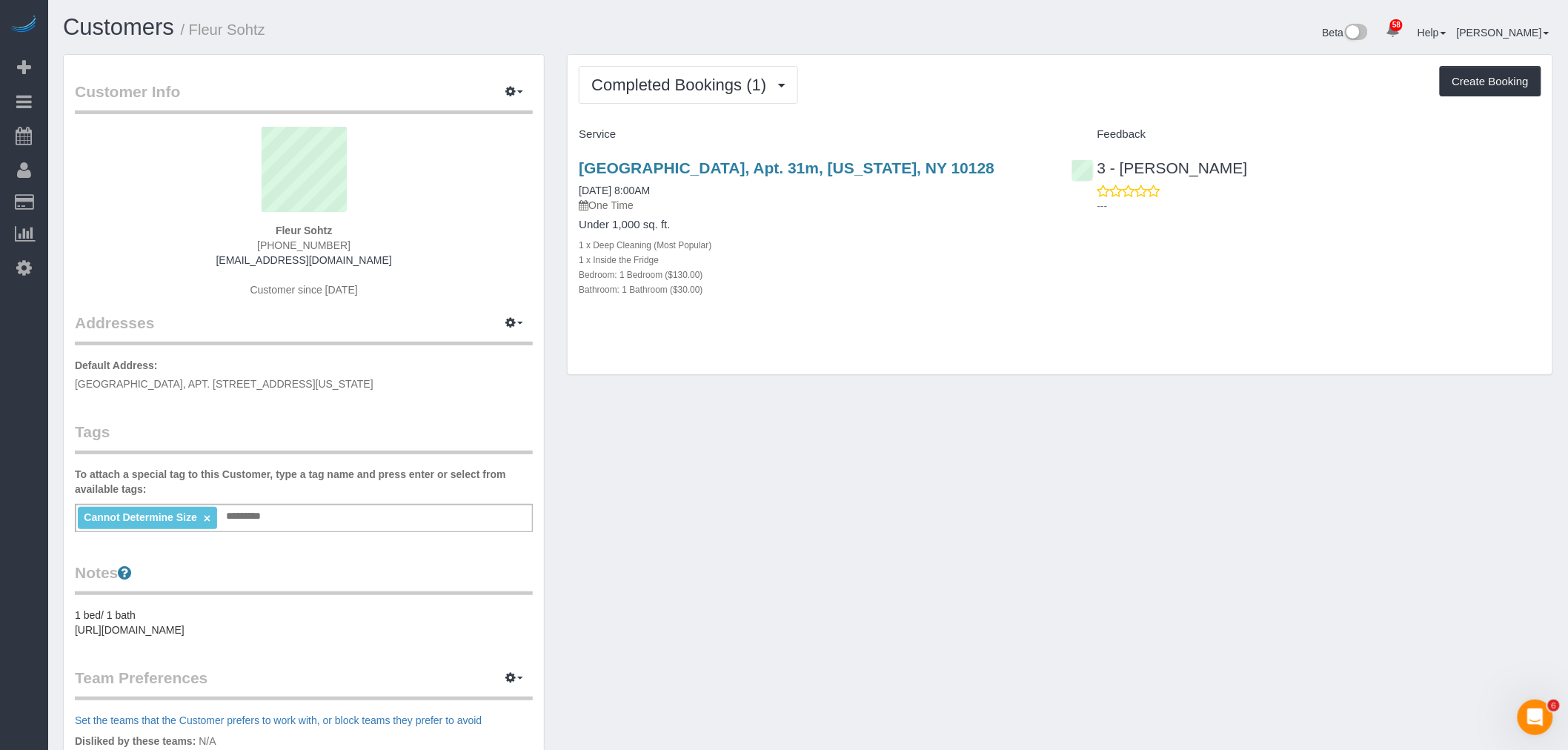 select on "NY" 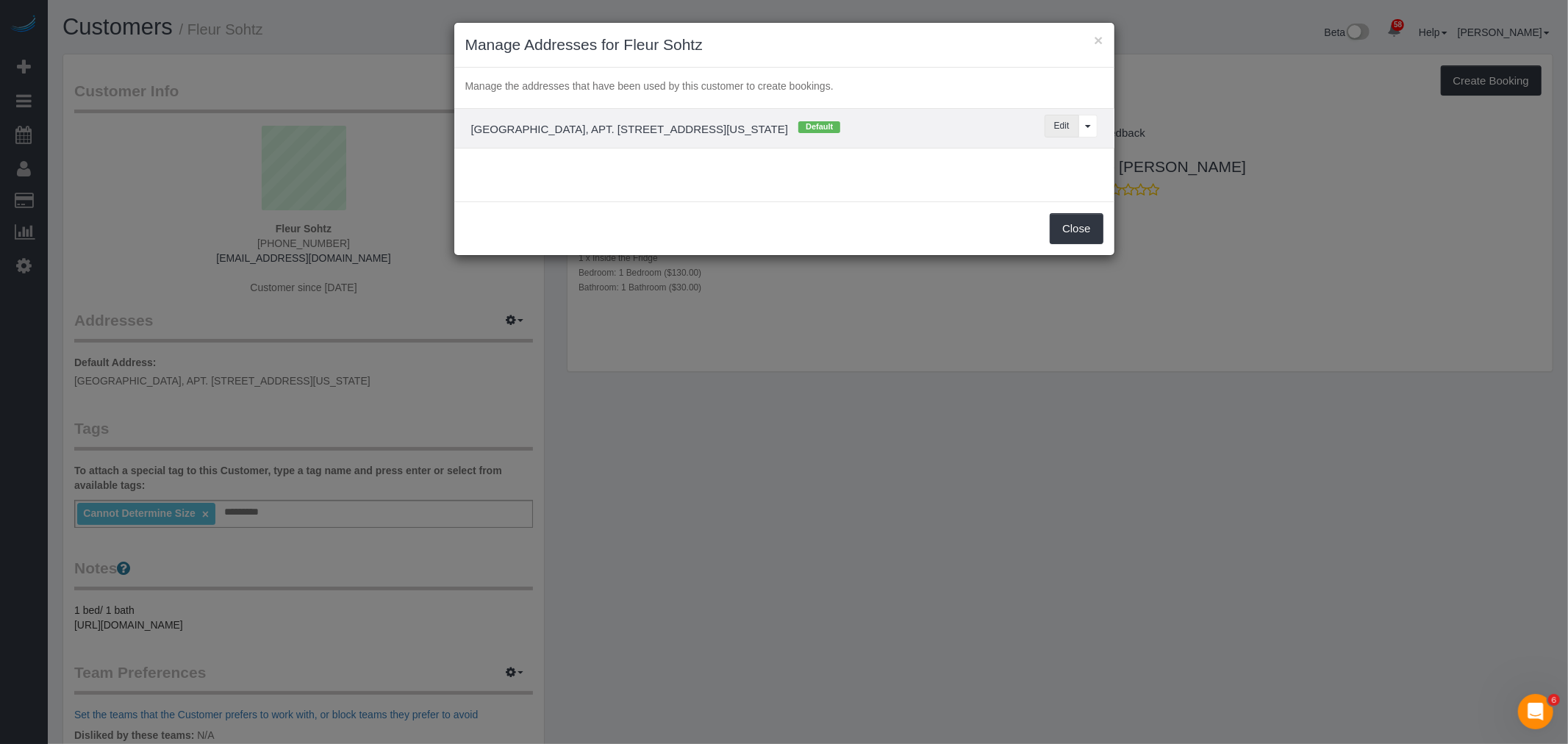 click on "Edit" at bounding box center [1062, 126] 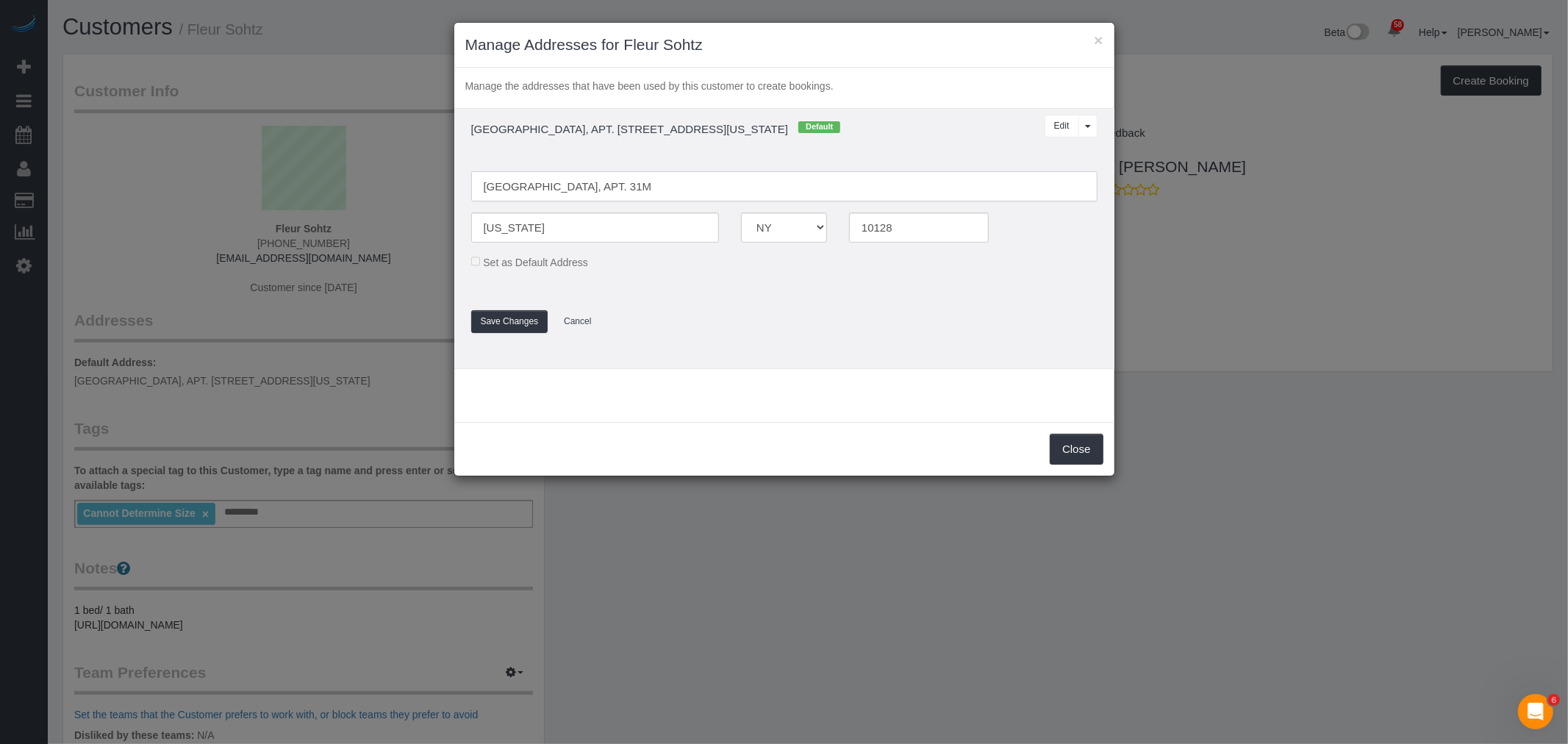 click on "1675 YORK AVENUE, APT. 31M" at bounding box center (784, 186) 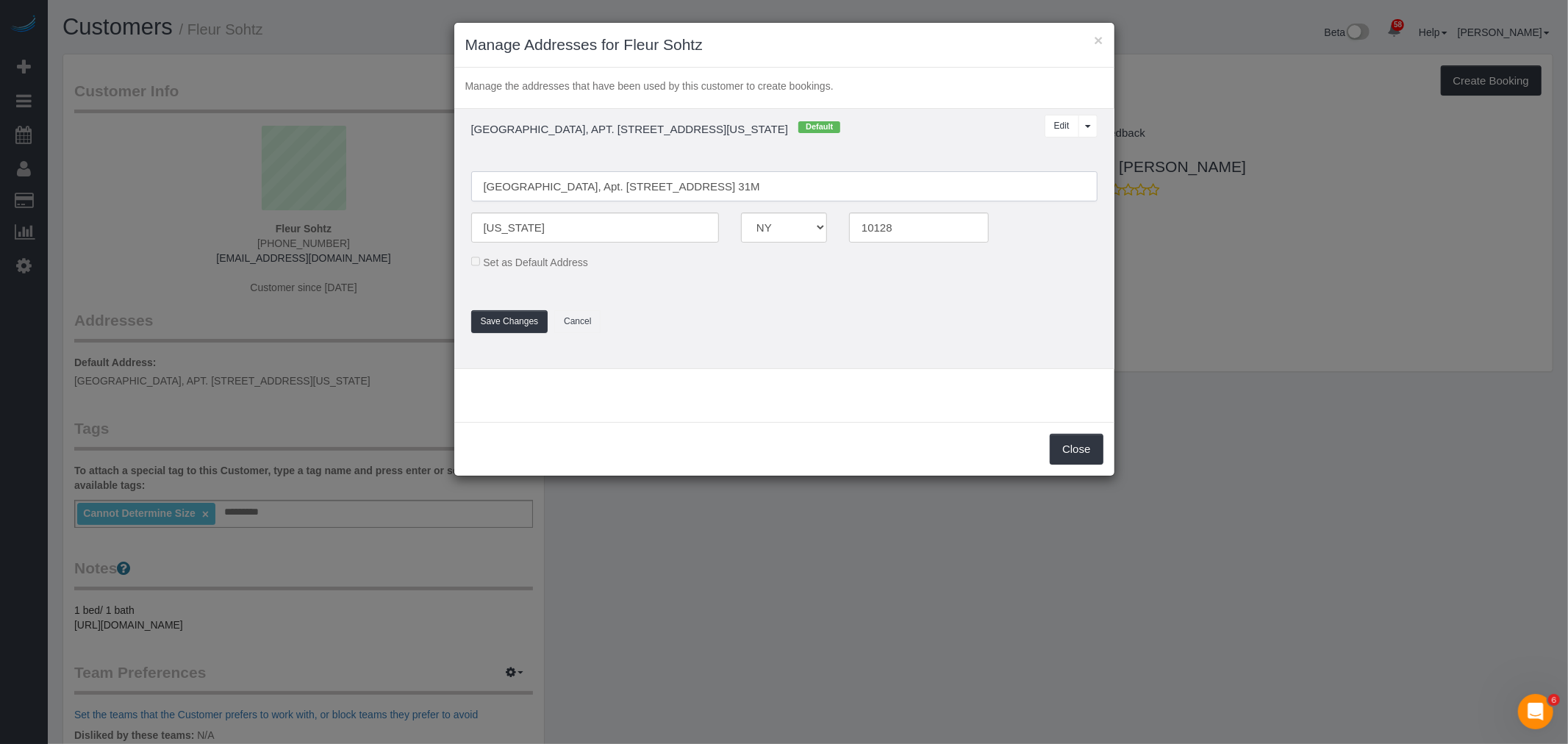 click on "1675 York Avenue, Apt. 31MYORK AVENUE, APT. 31M" at bounding box center (784, 186) 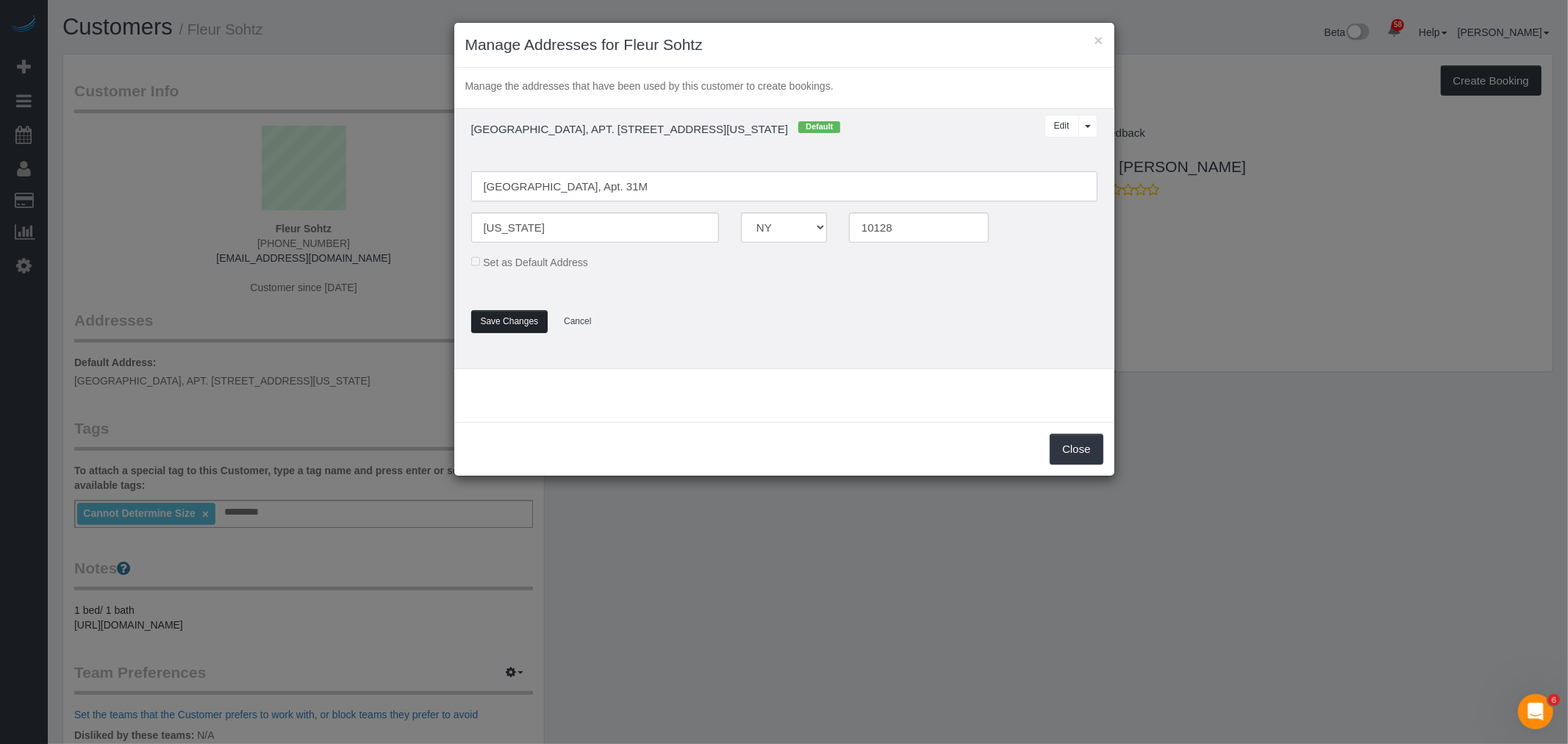 type on "1675 York Avenue, Apt. 31M" 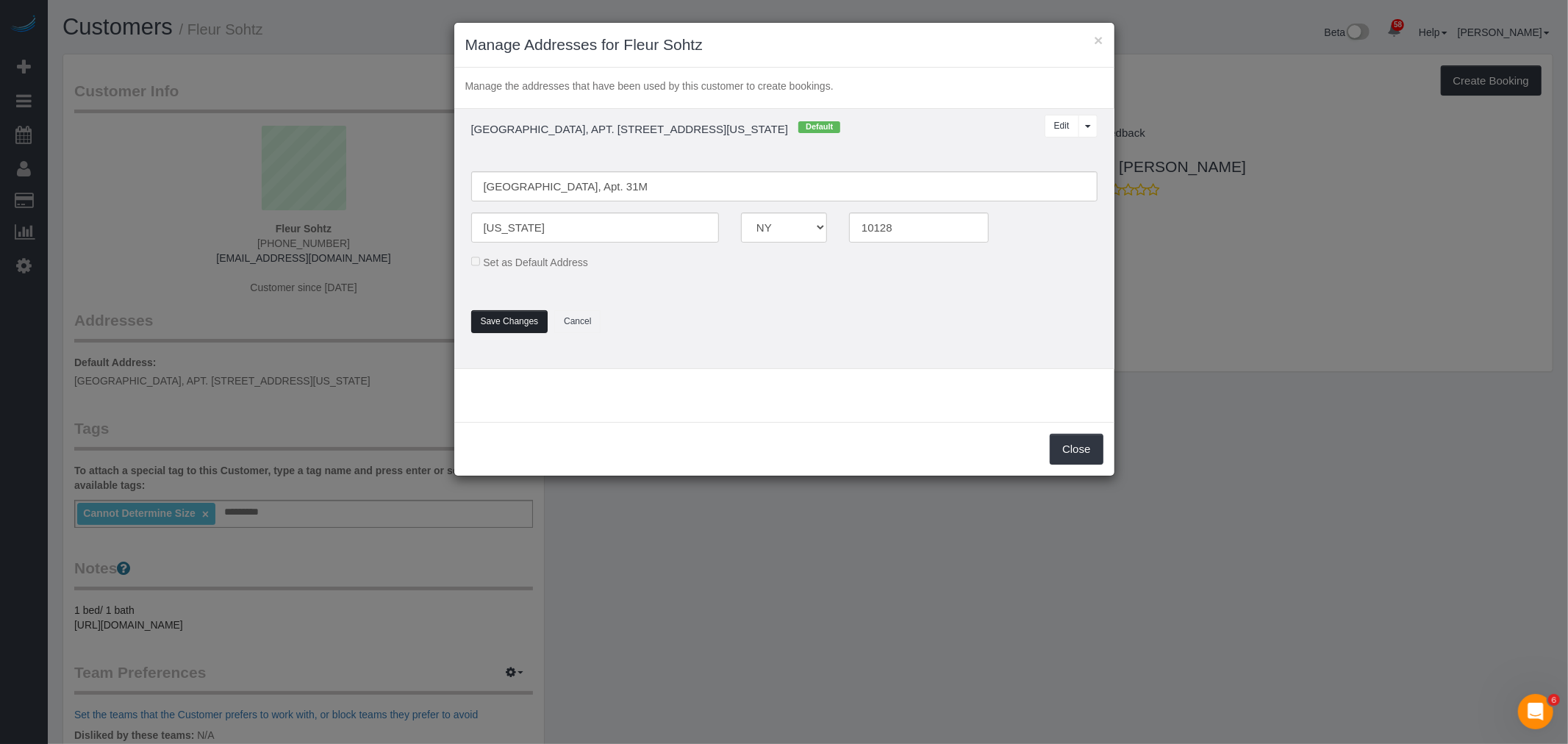 click on "Save Changes" at bounding box center (509, 321) 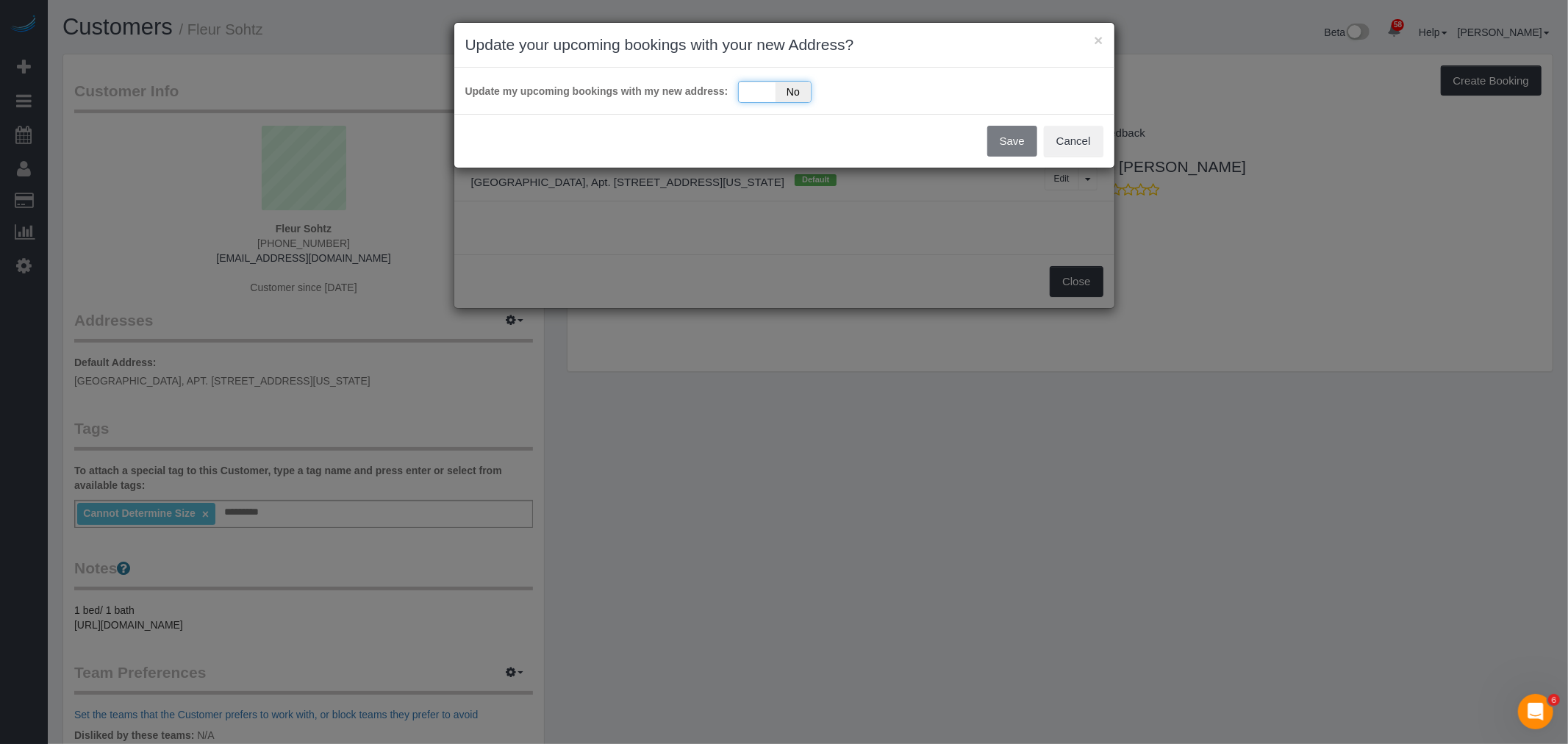 click on "Yes   No" at bounding box center (775, 92) 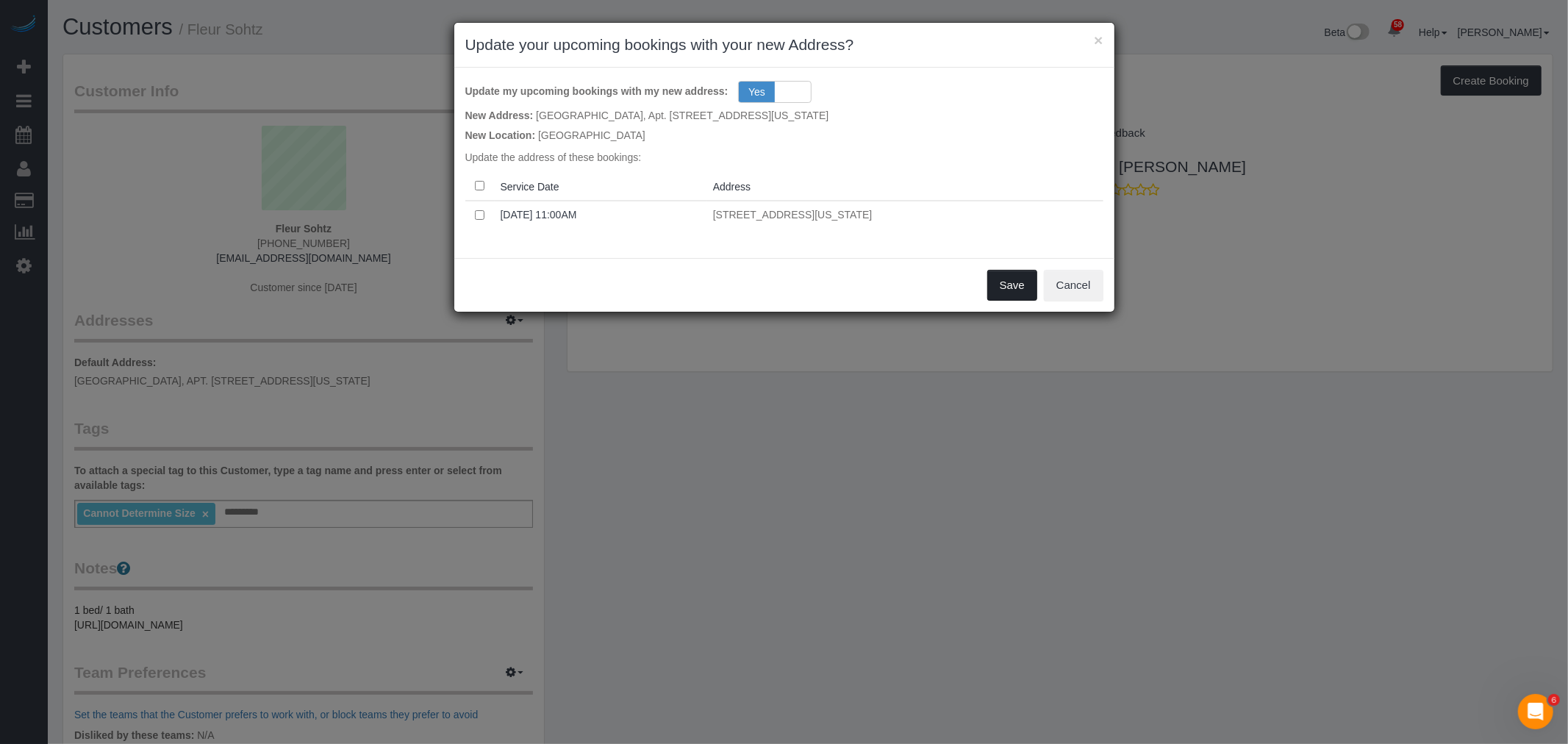 click on "Save" at bounding box center [1012, 285] 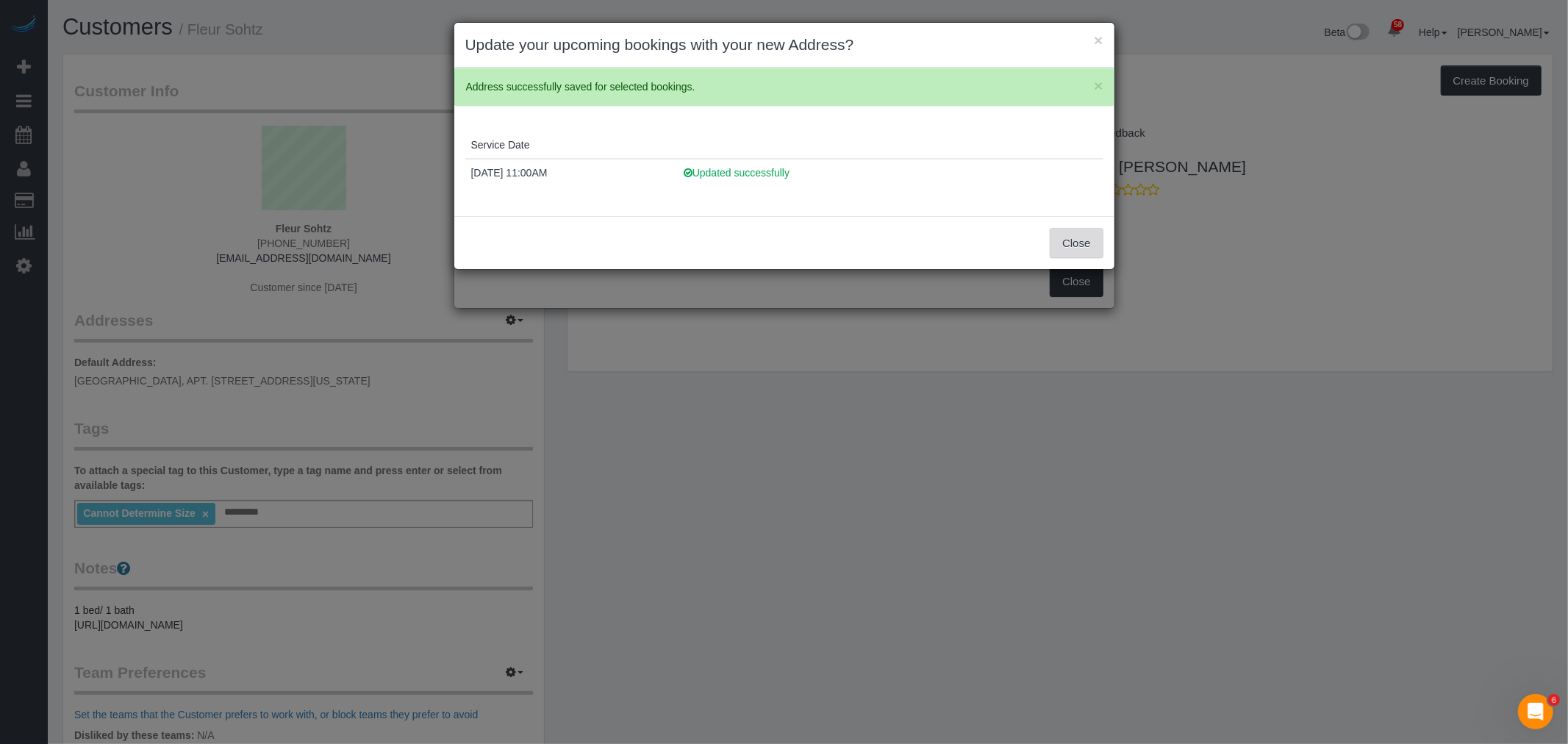 click on "Close" at bounding box center (1076, 243) 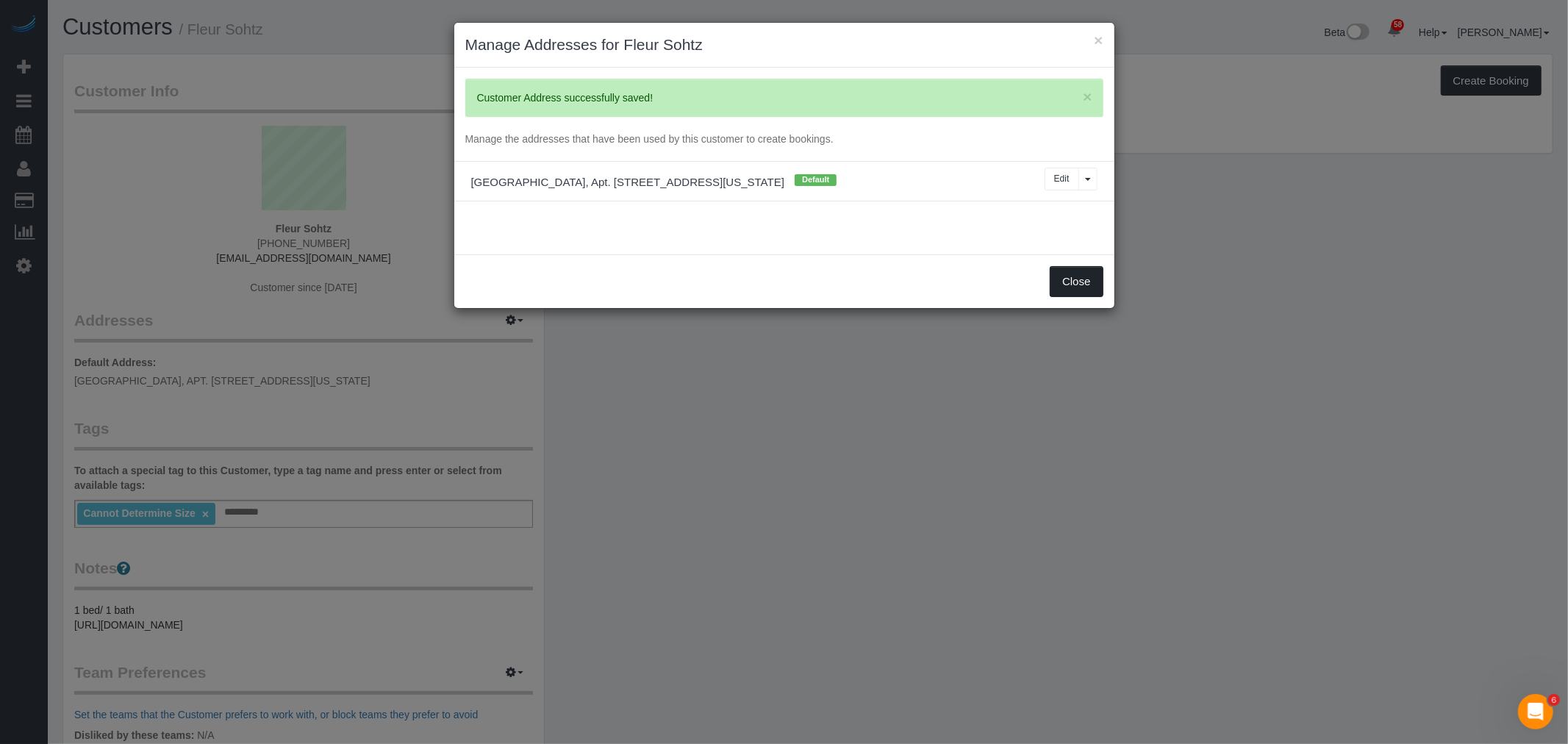 click on "Close" at bounding box center (1076, 282) 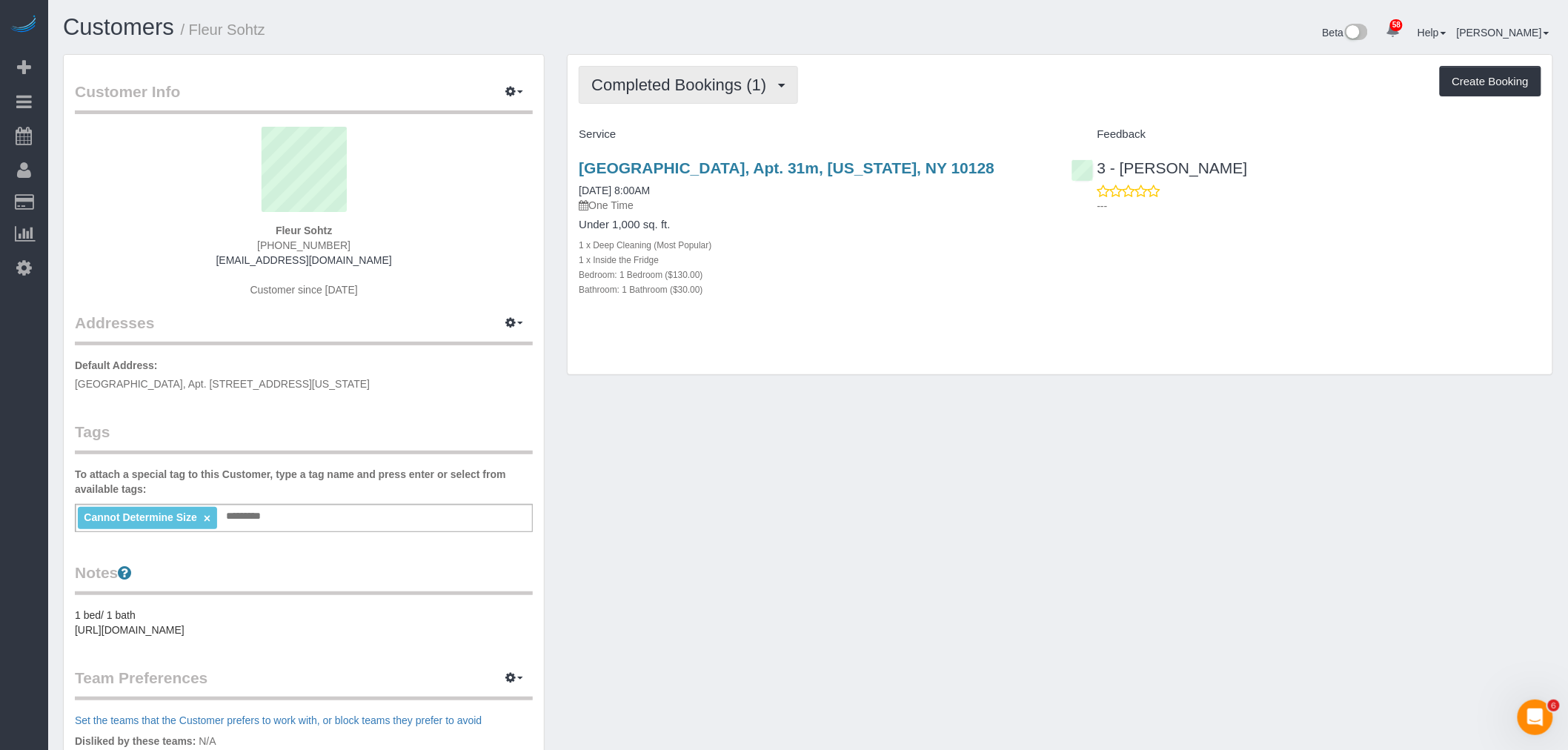 click on "Completed Bookings (1)" at bounding box center [682, 84] 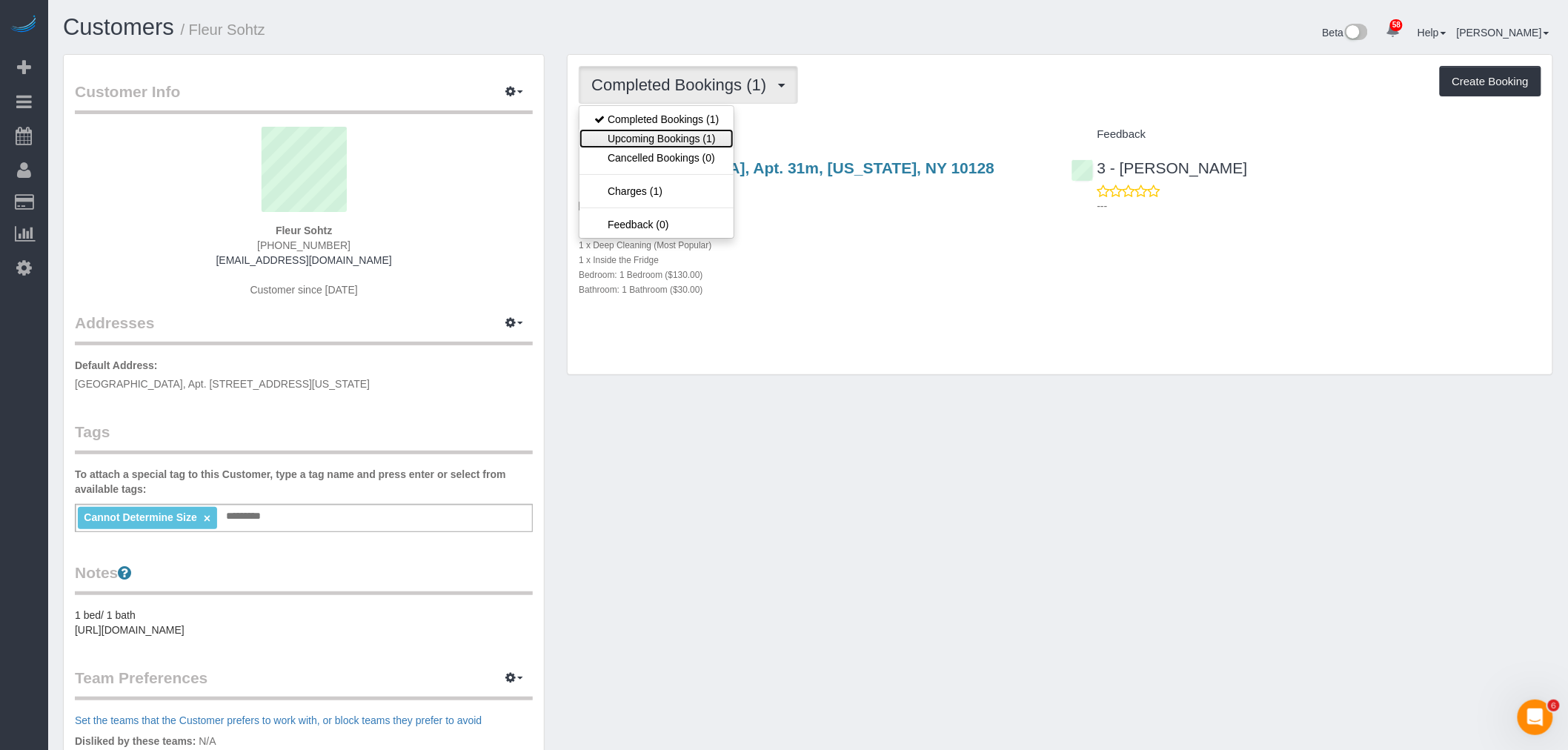 click on "Upcoming Bookings (1)" at bounding box center (657, 139) 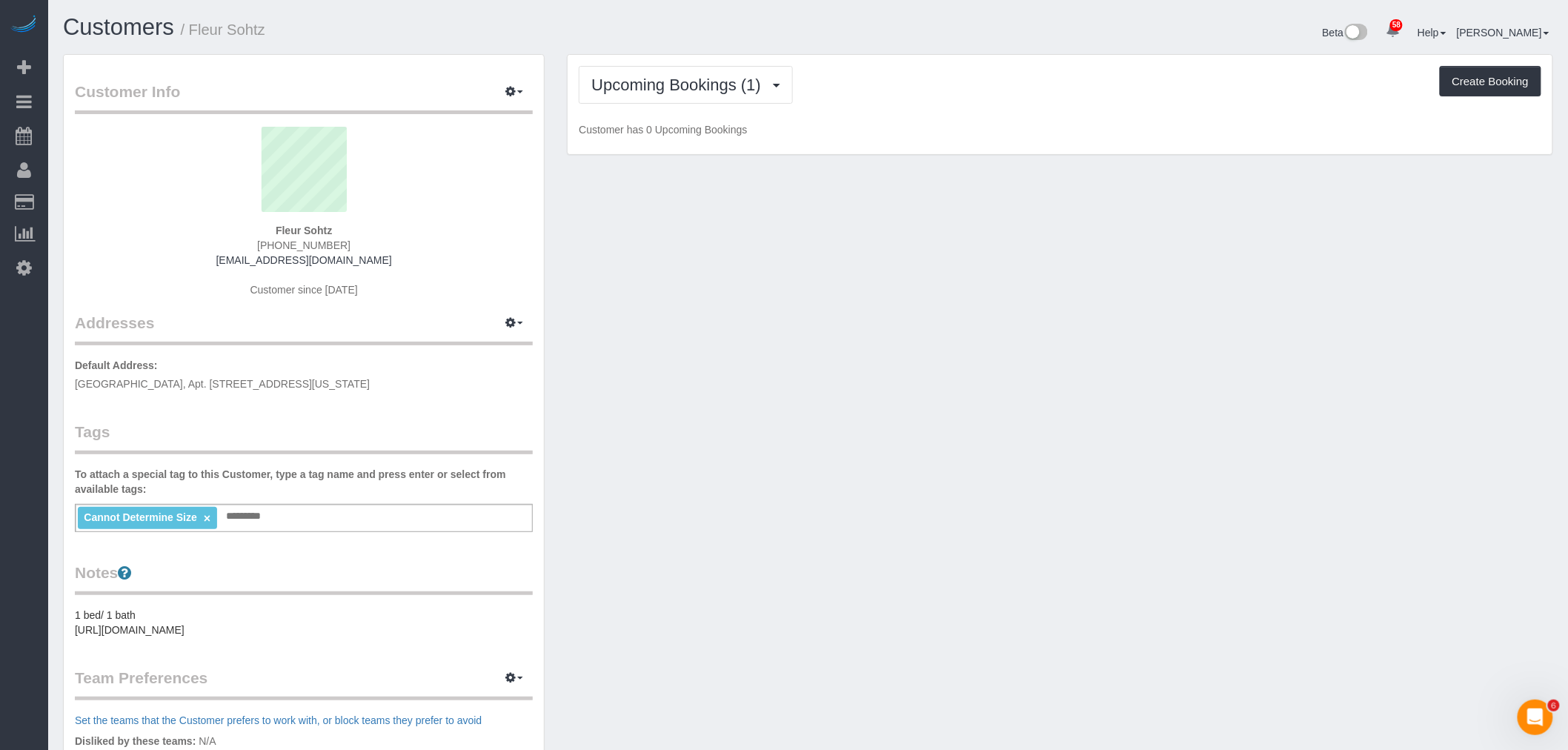 click on "Upcoming Bookings (1)
Completed Bookings (1)
Upcoming Bookings (1)
Cancelled Bookings (0)
Charges (1)
Feedback (0)
Create Booking
Customer has 0 Upcoming Bookings" at bounding box center (1060, 104) 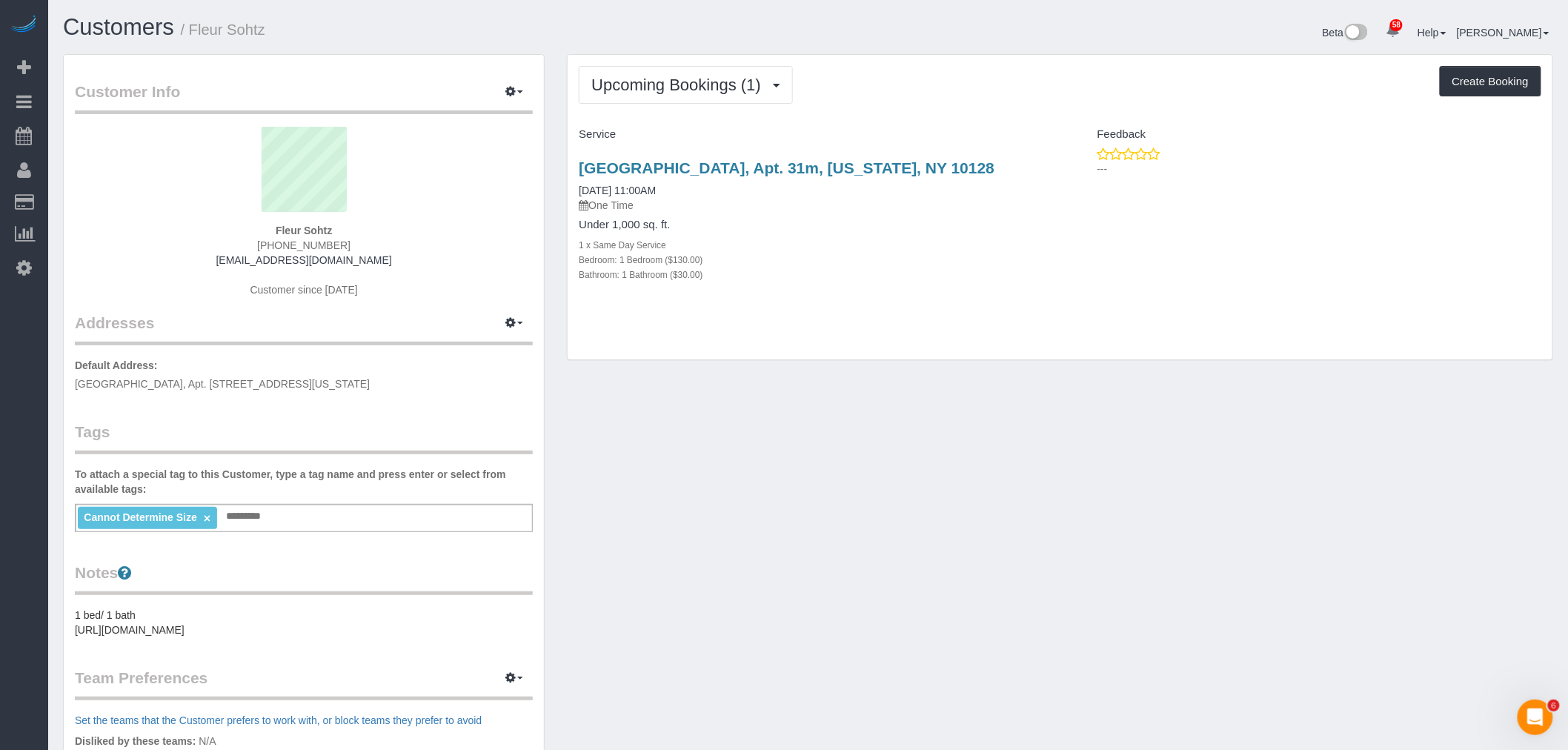 click on "Upcoming Bookings (1)
Completed Bookings (1)
Upcoming Bookings (1)
Cancelled Bookings (0)
Charges (1)
Feedback (0)
Create Booking" at bounding box center (1060, 84) 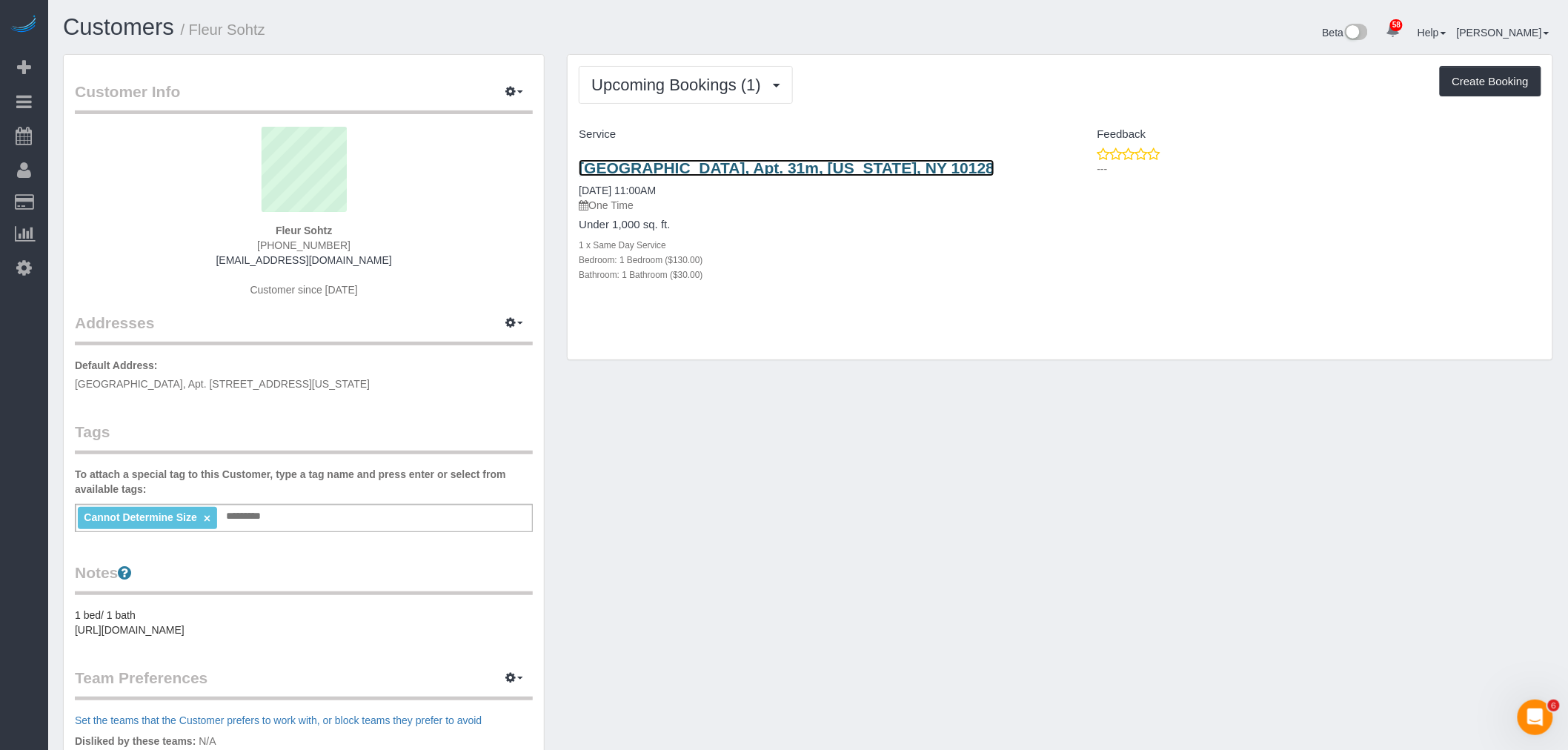 click on "1675 York Avenue, Apt. 31m, New York, NY 10128" at bounding box center [786, 167] 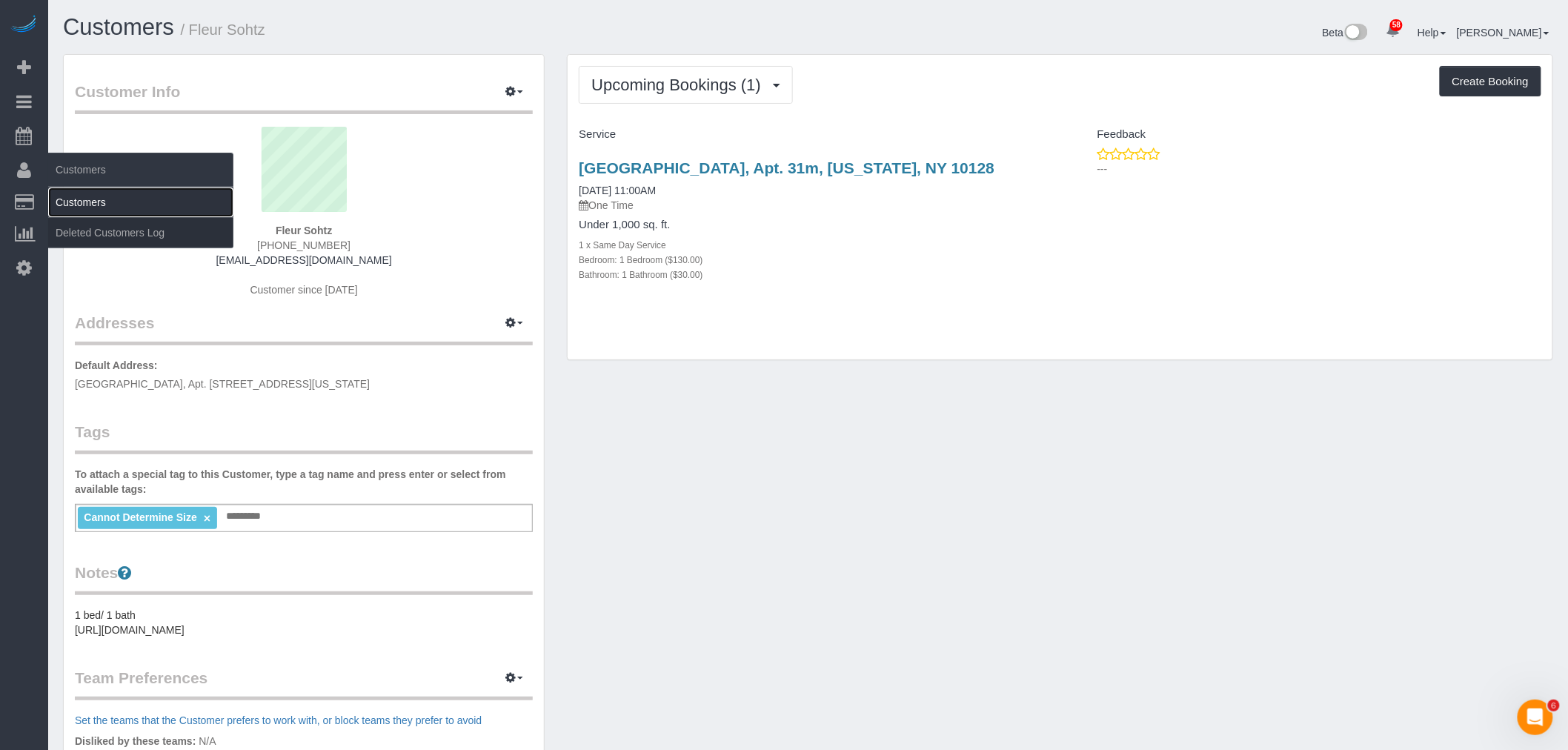 click on "Customers" at bounding box center [141, 202] 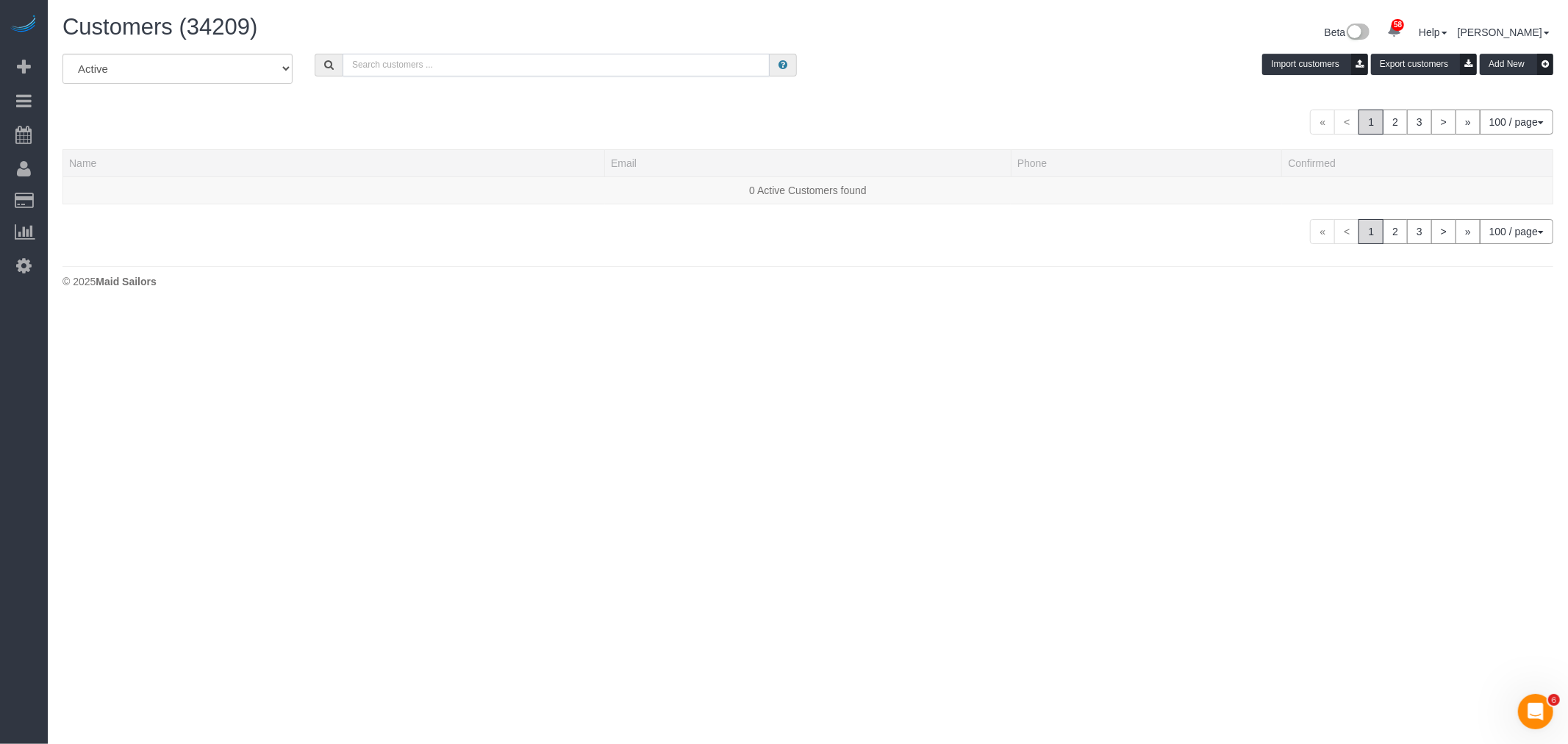 click at bounding box center (556, 65) 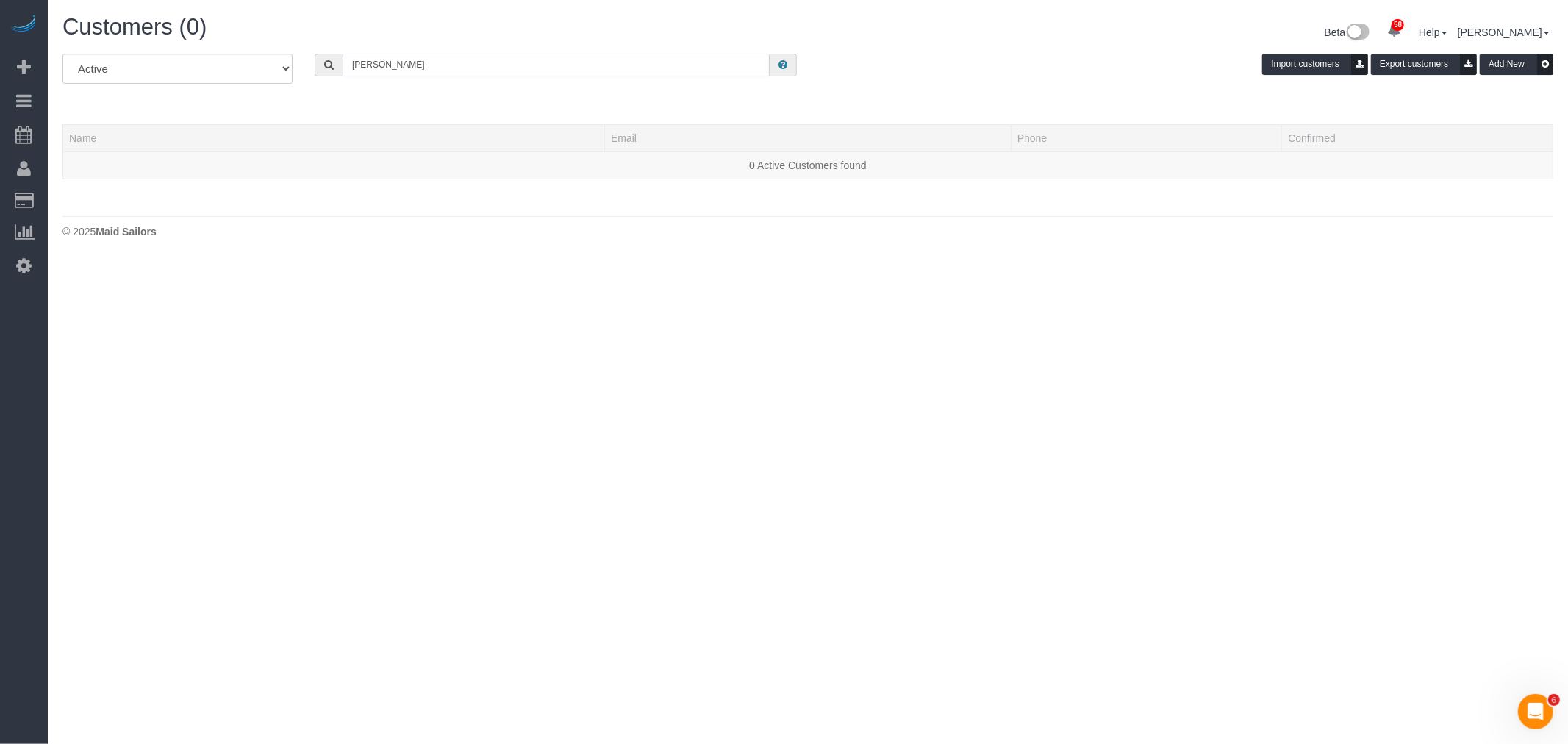 click on "Alisa Wong" at bounding box center [556, 65] 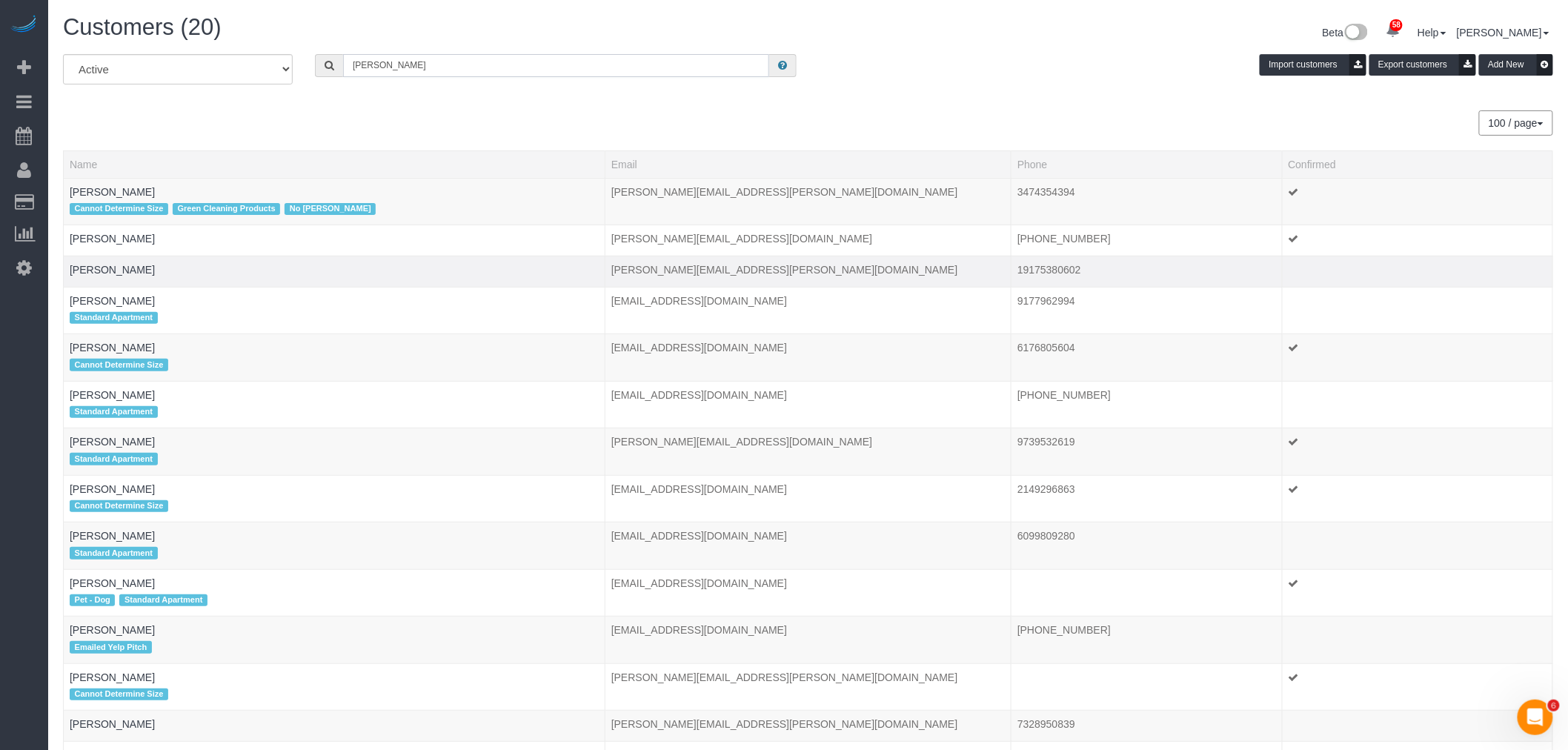 type on "Alisa" 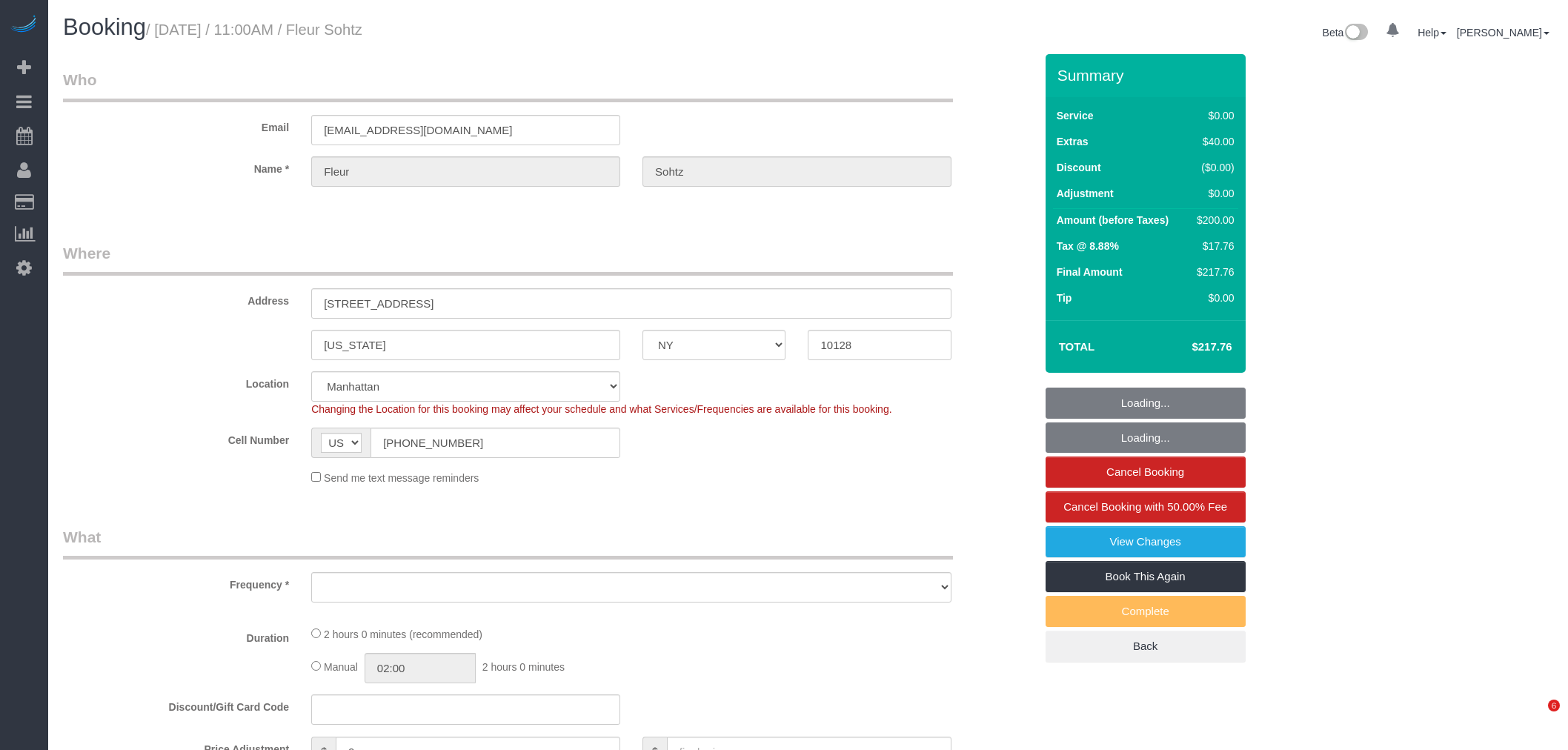 select on "NY" 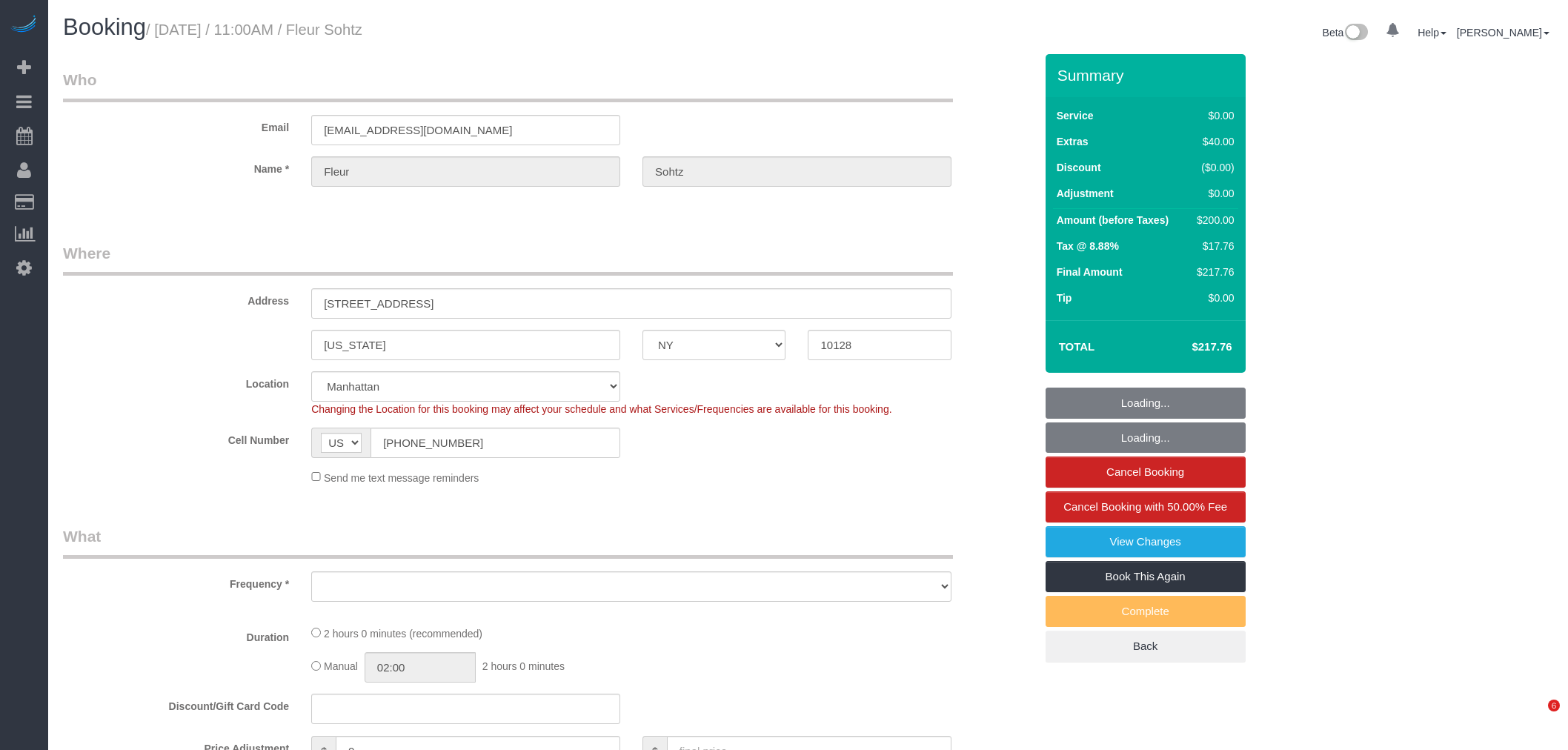 scroll, scrollTop: 0, scrollLeft: 0, axis: both 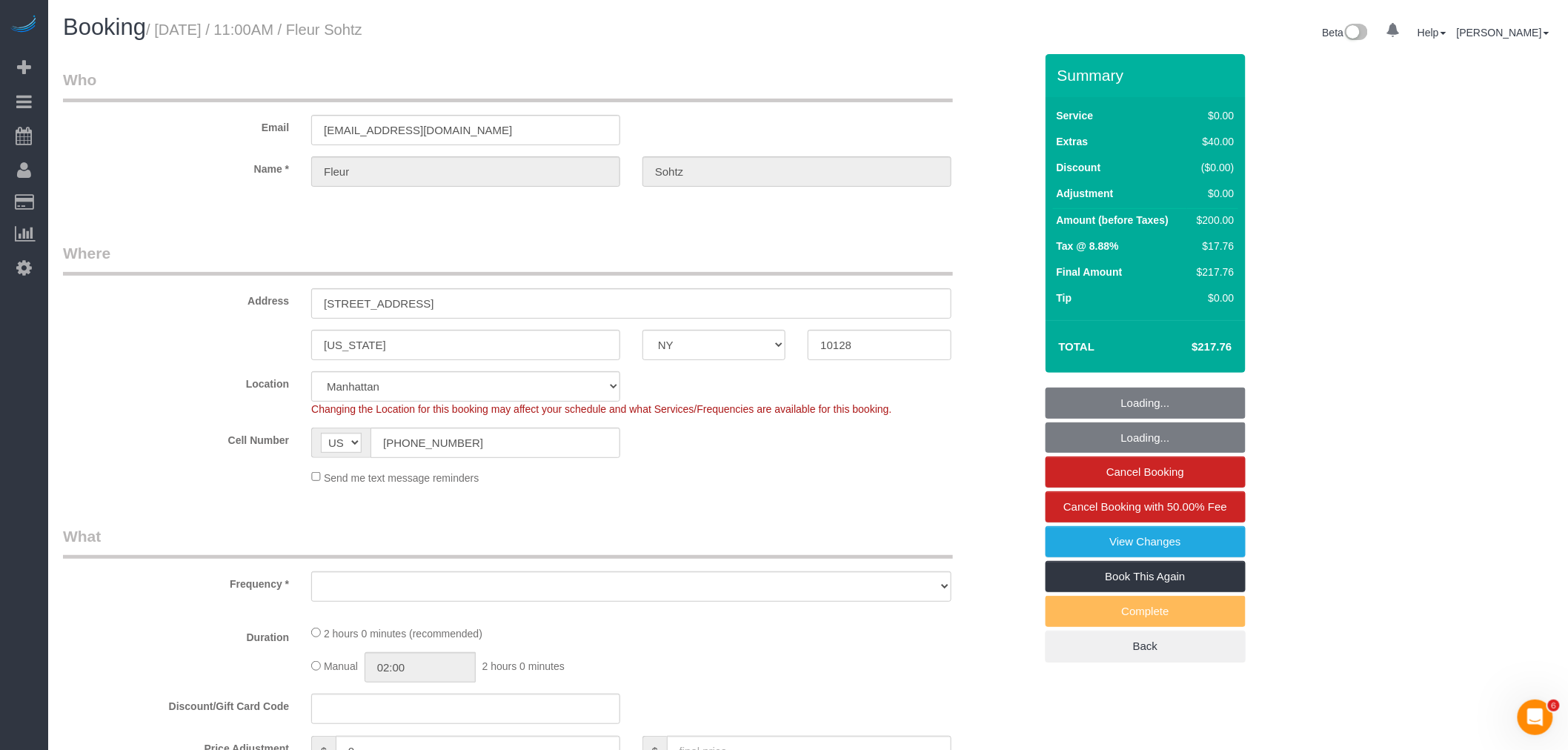 select on "object:806" 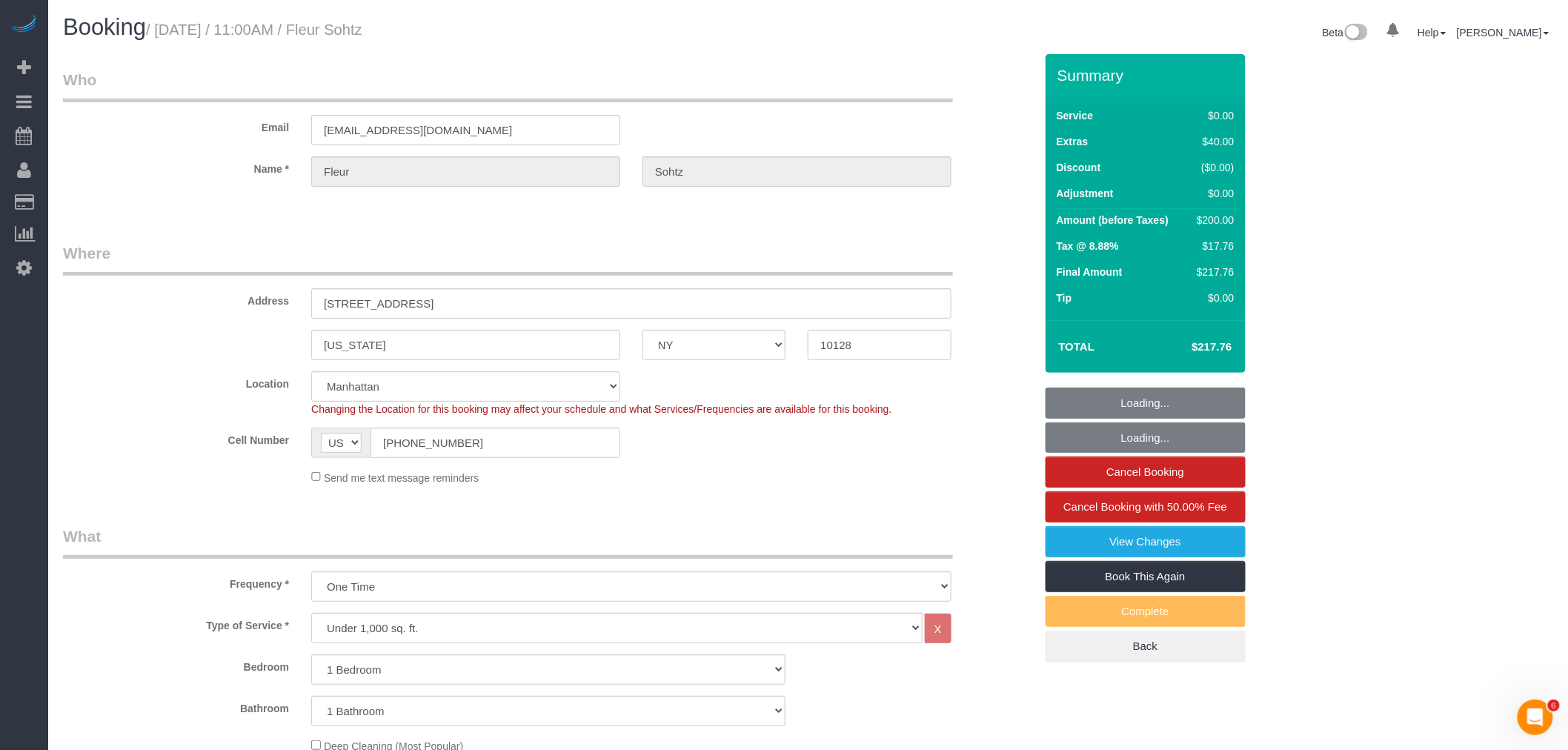 select on "object:913" 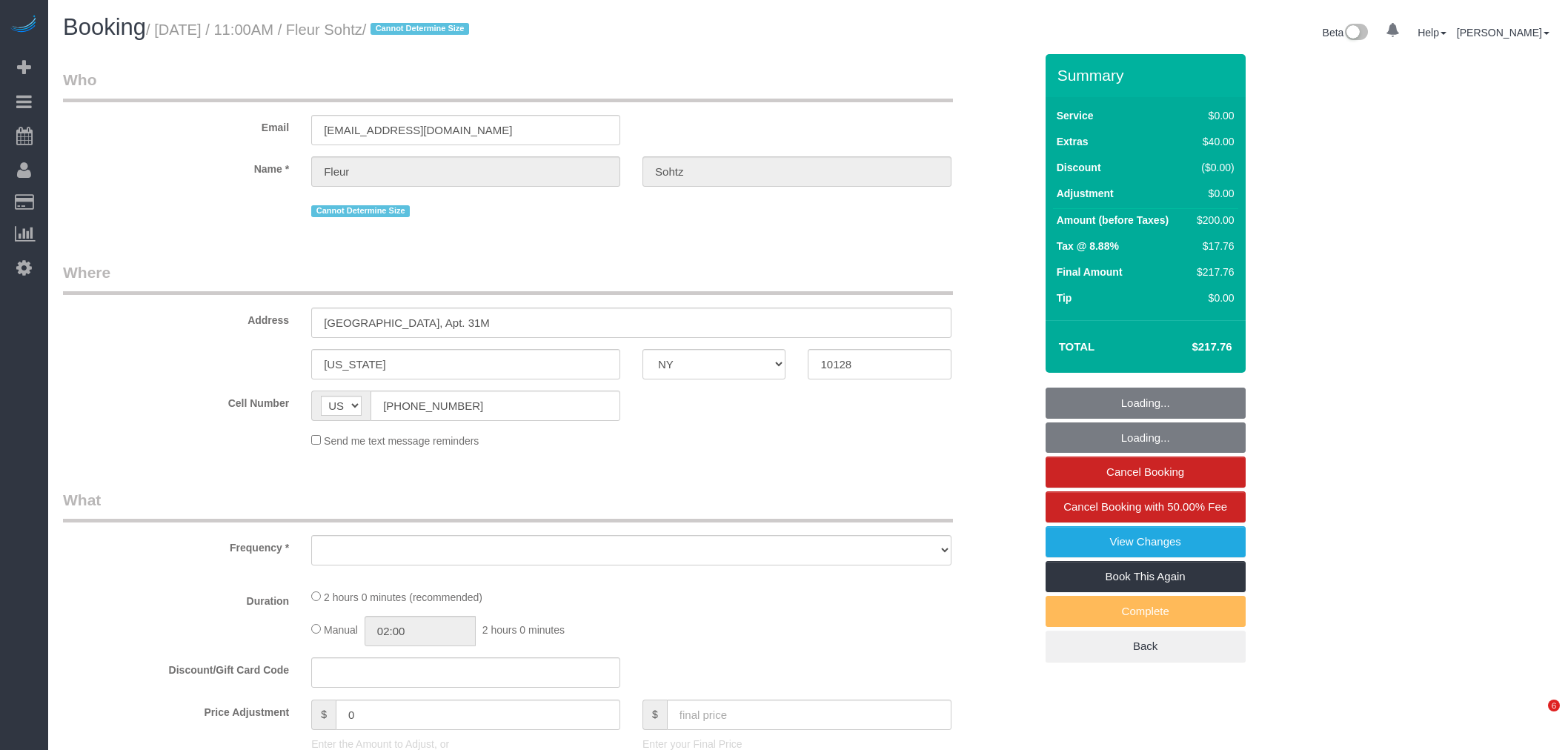 select on "NY" 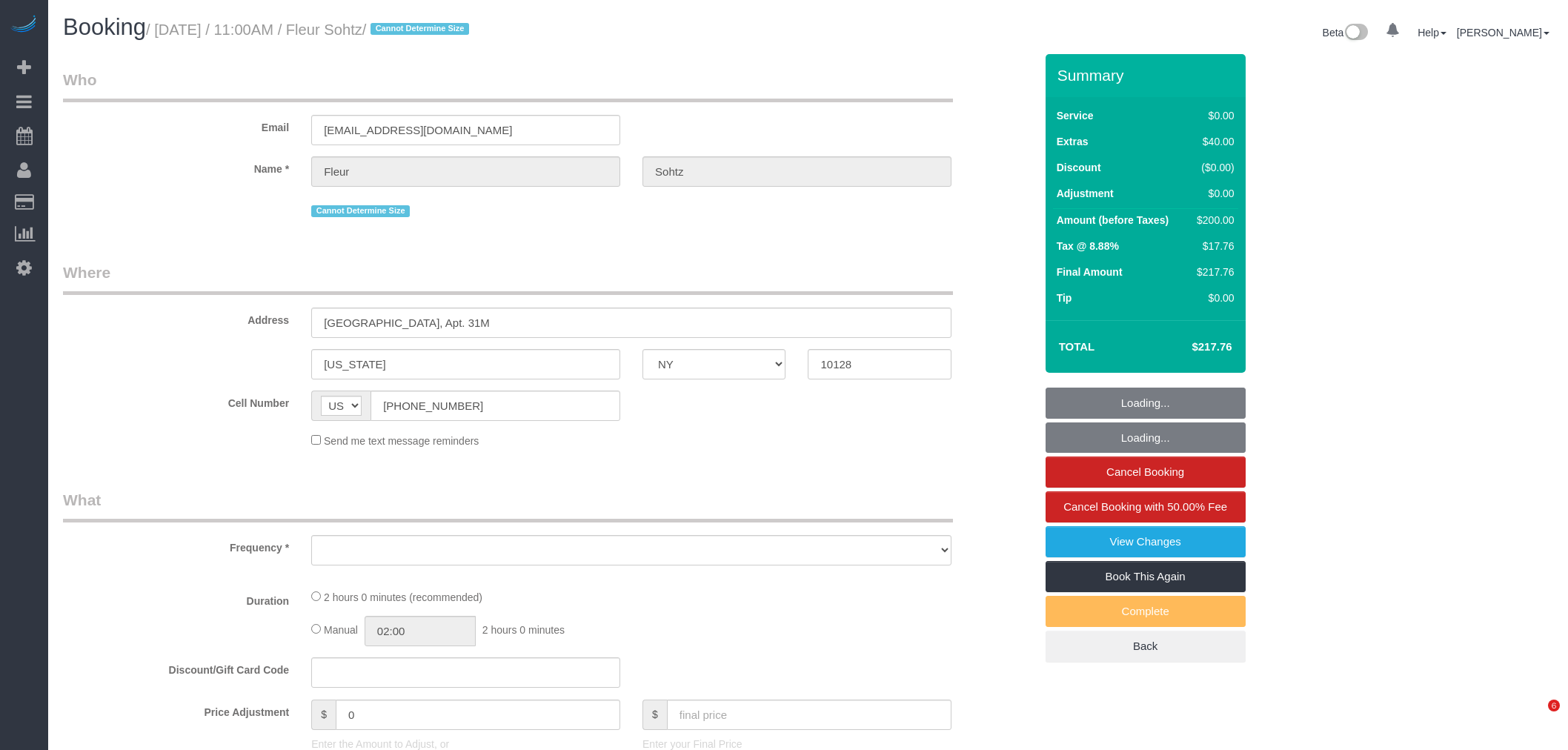 scroll, scrollTop: 0, scrollLeft: 0, axis: both 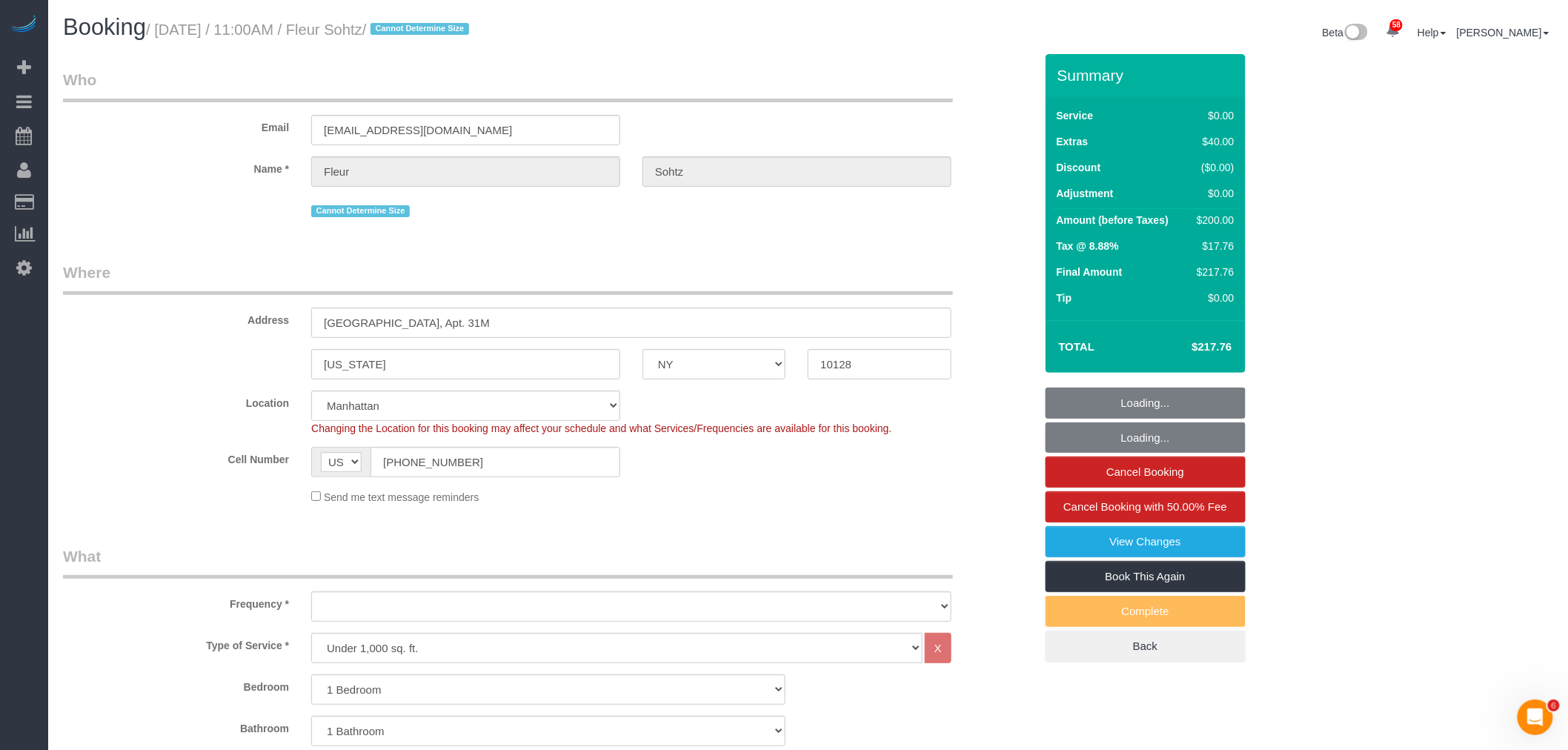 select on "string:stripe-pm_1RgZtF4VGloSiKo79TgYCyAU" 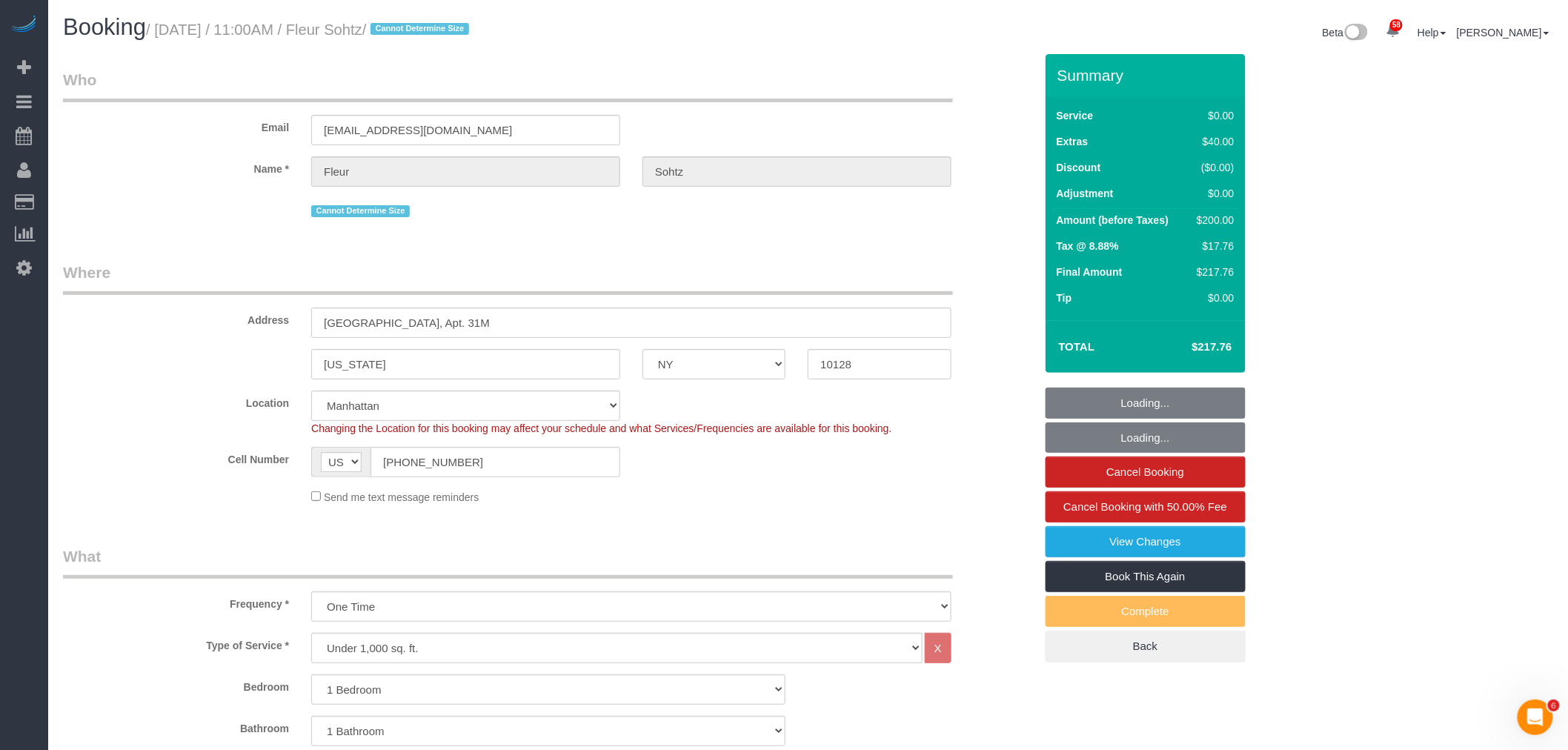 select on "spot1" 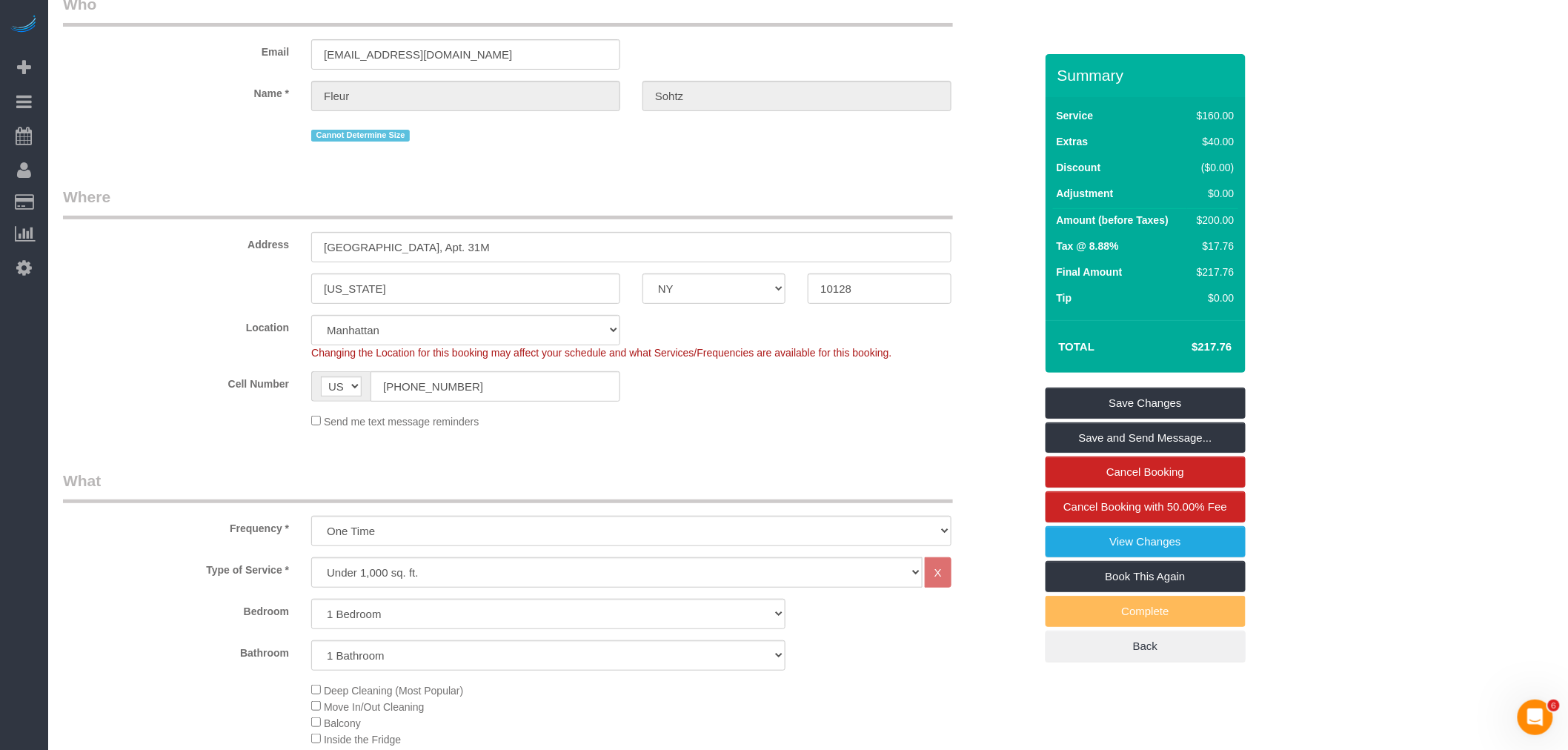 scroll, scrollTop: 0, scrollLeft: 0, axis: both 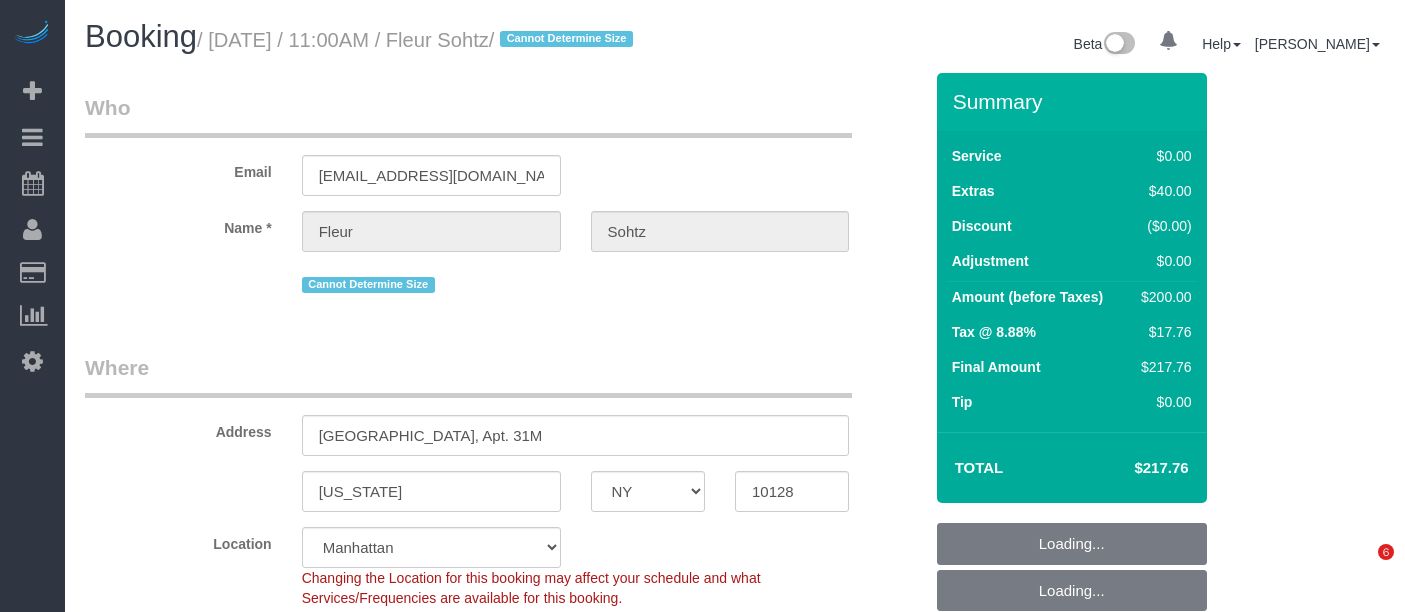 select on "NY" 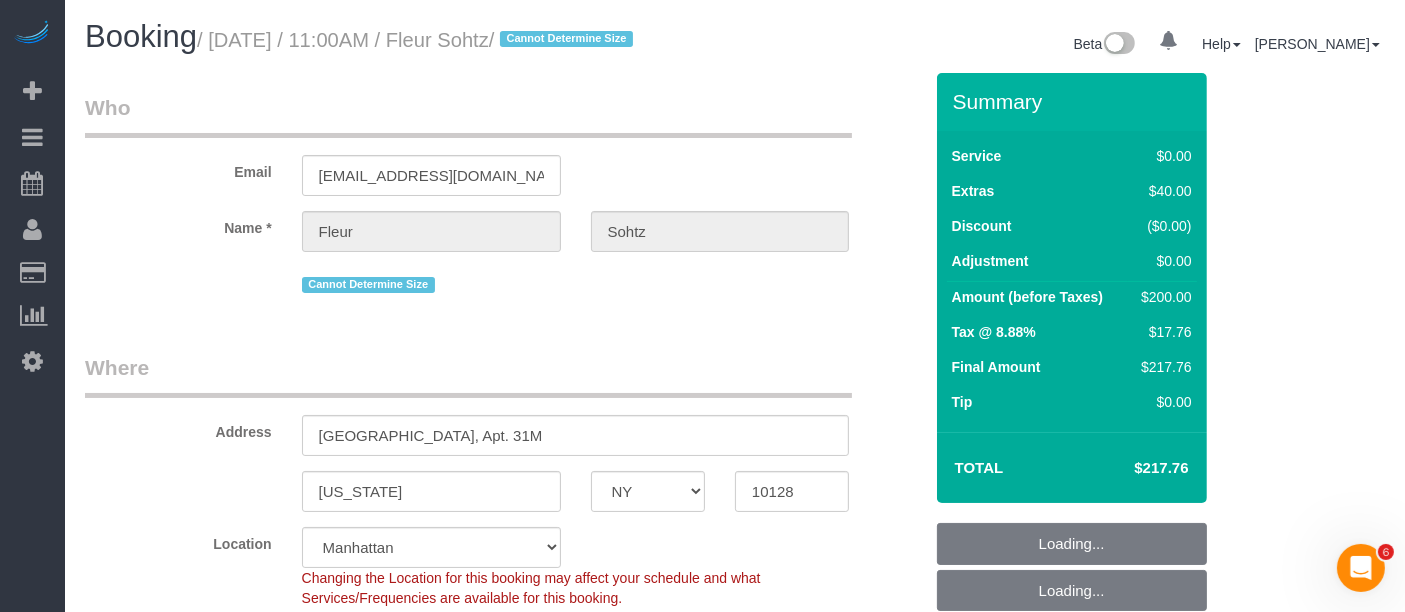 scroll, scrollTop: 0, scrollLeft: 0, axis: both 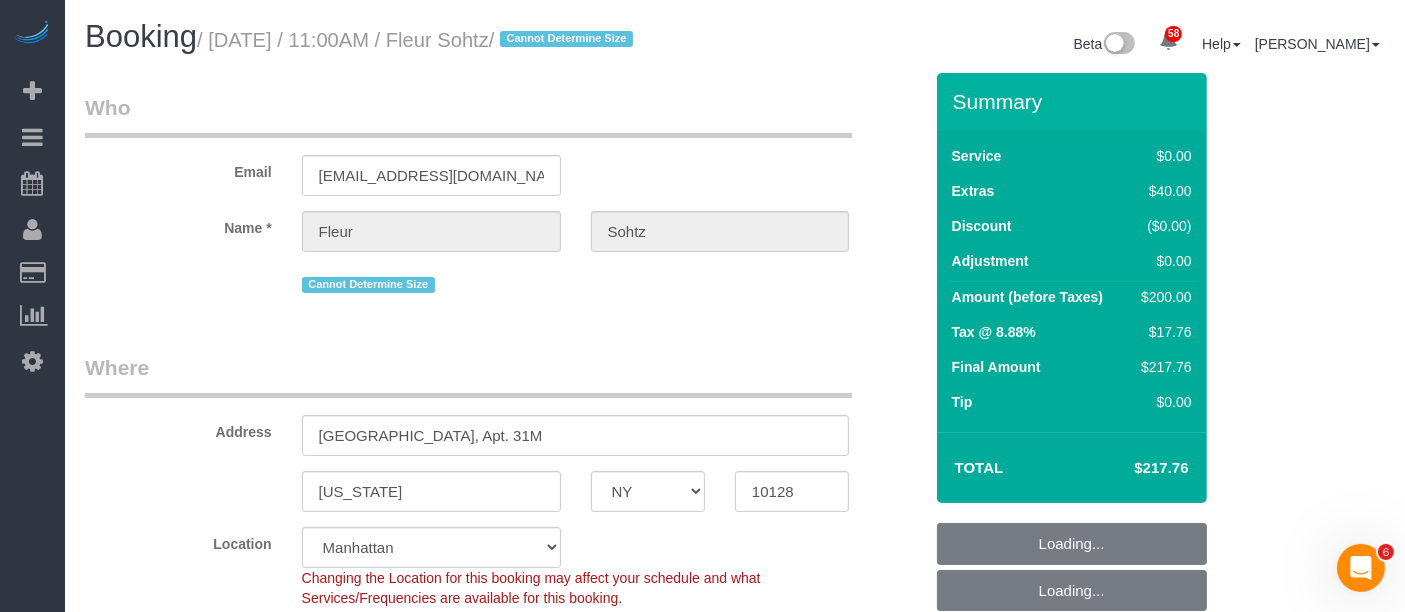 select on "string:US" 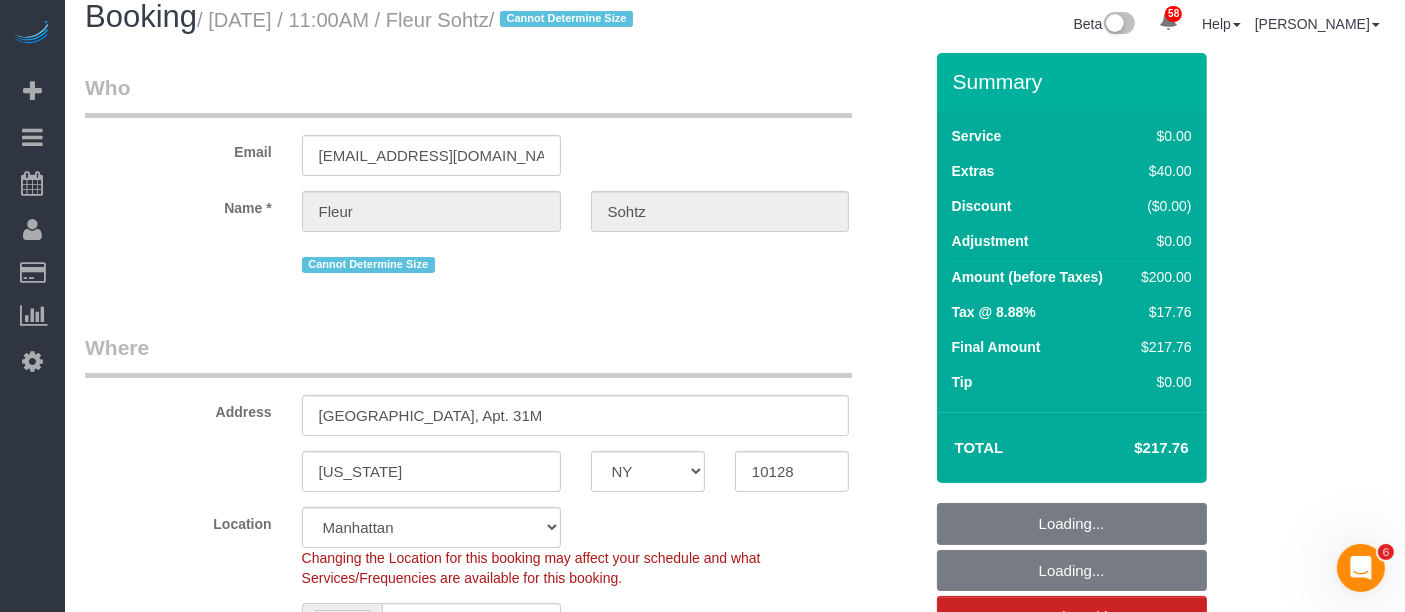select on "object:1469" 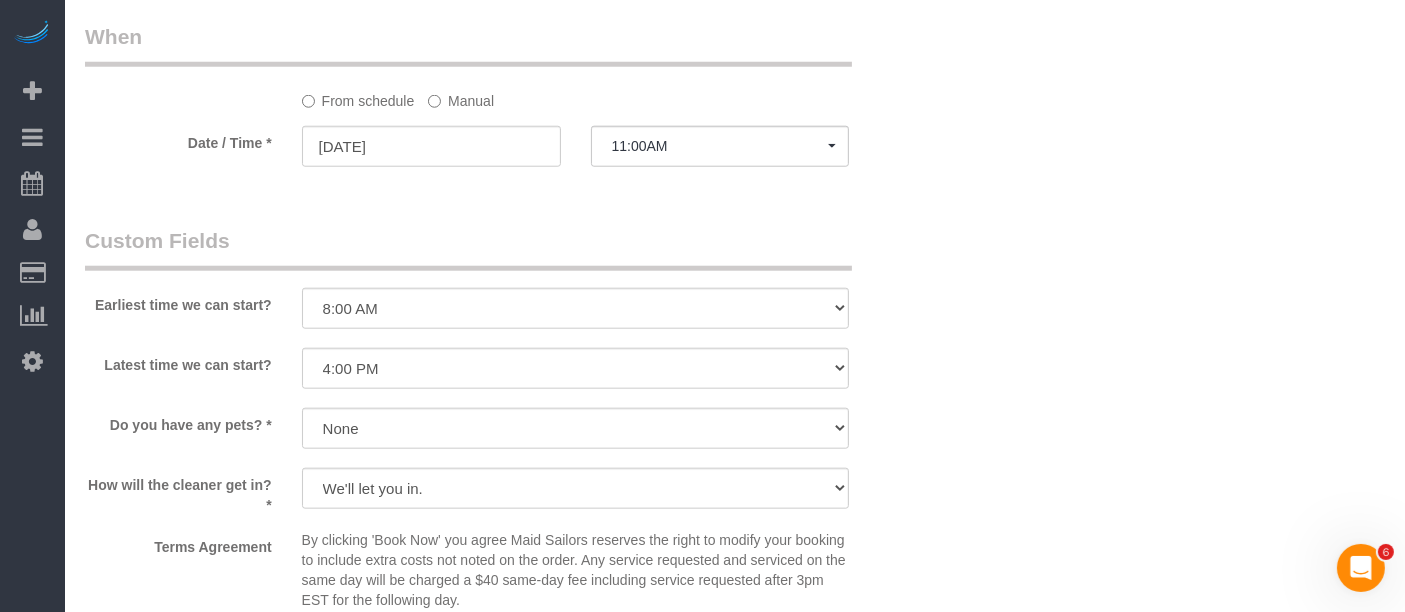 scroll, scrollTop: 2000, scrollLeft: 0, axis: vertical 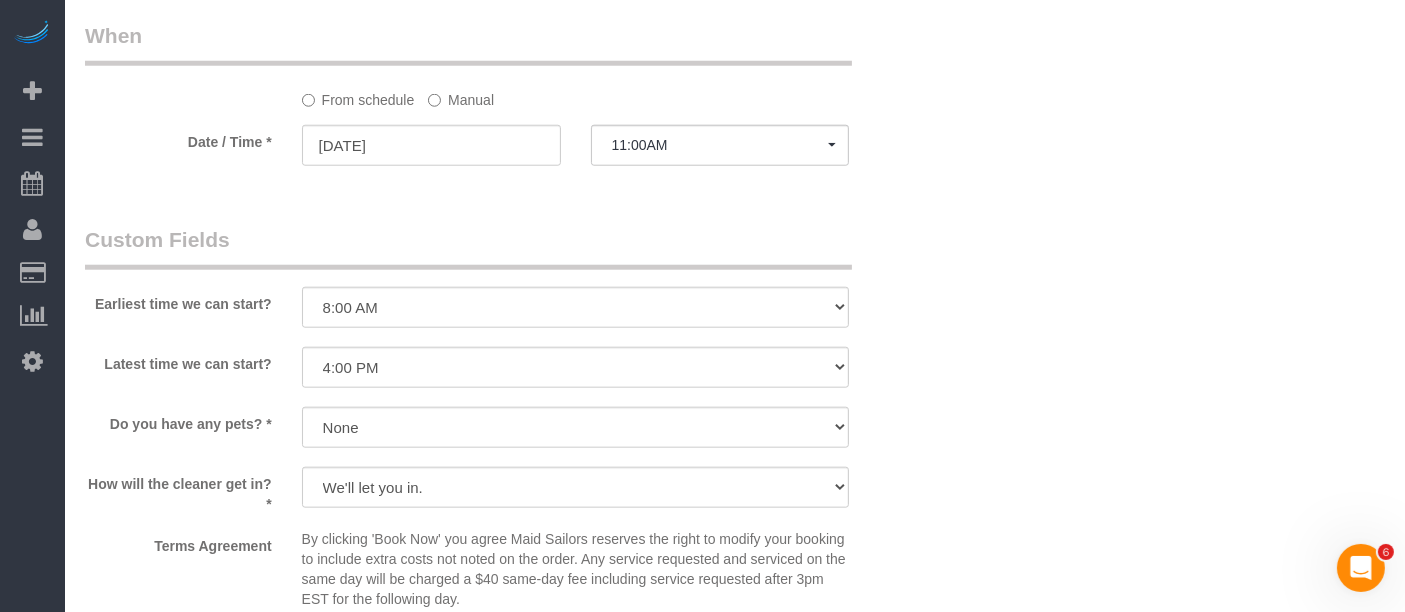 click on "Manual" 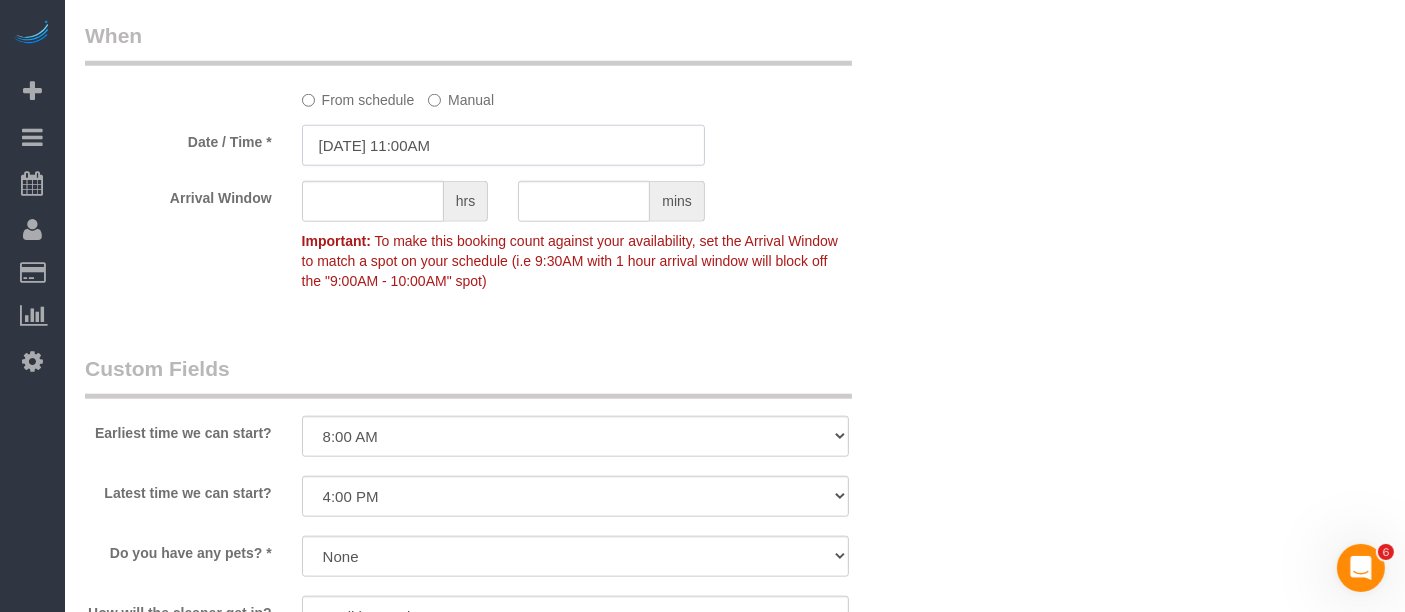 click on "07/03/2025 11:00AM" at bounding box center [503, 145] 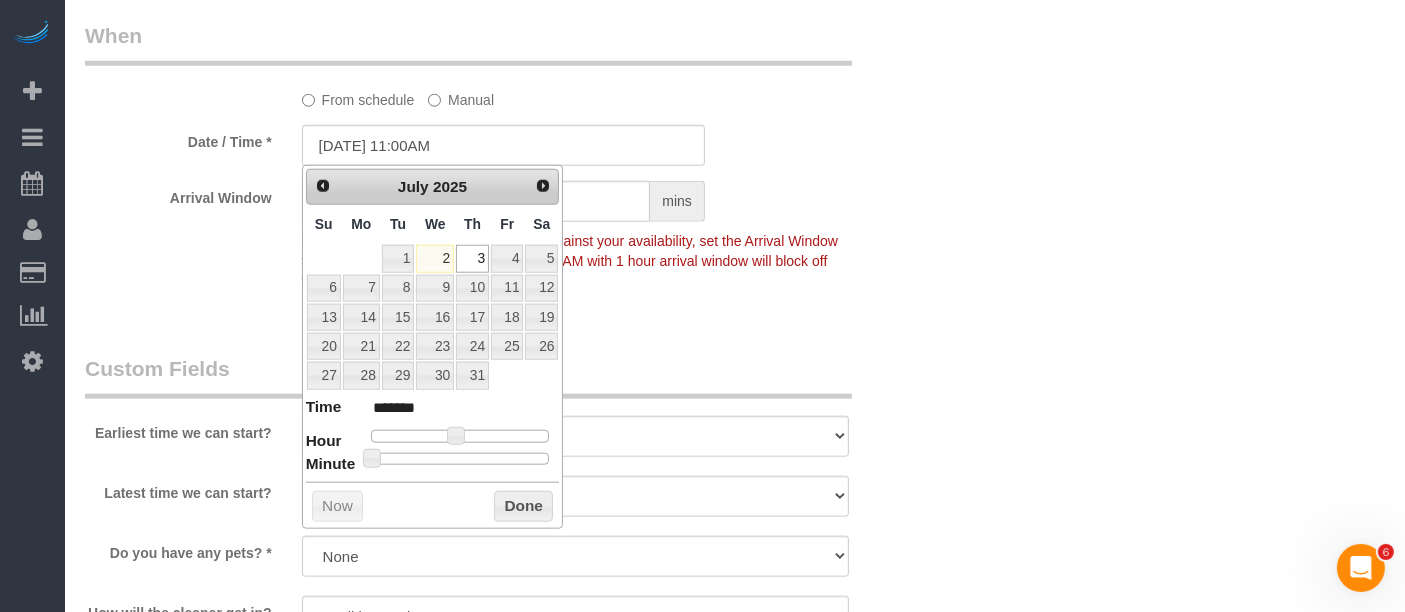 type on "07/03/2025 4:00PM" 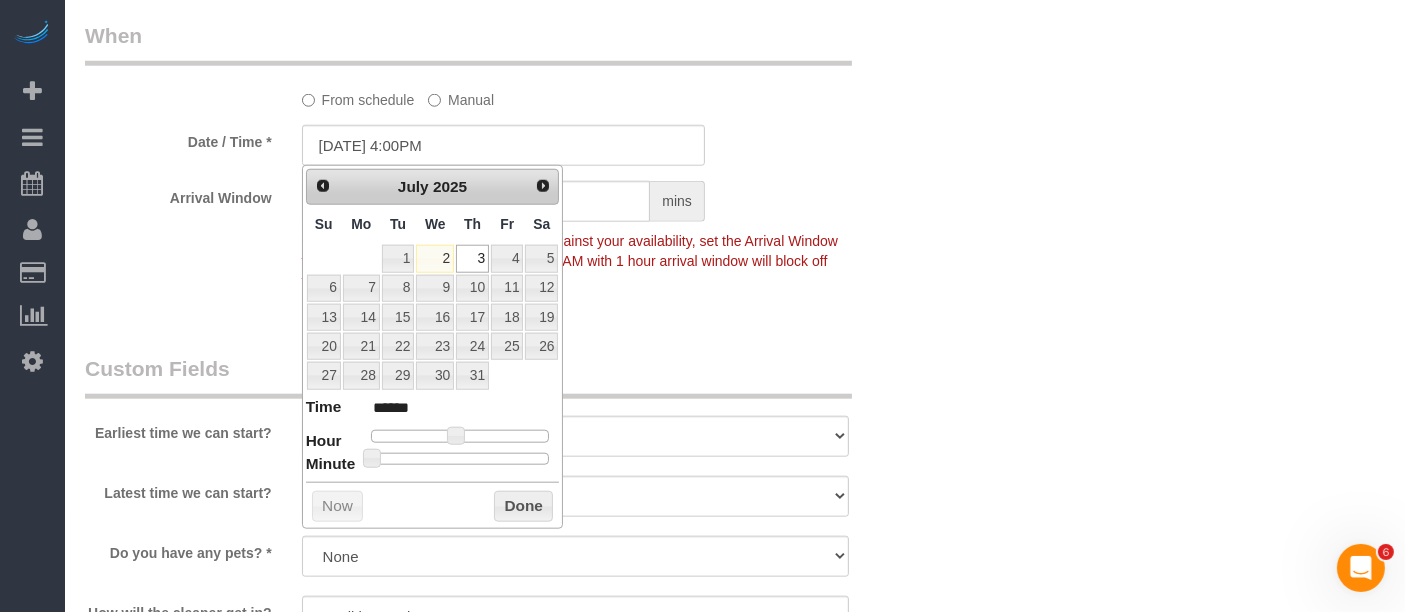 click at bounding box center [460, 436] 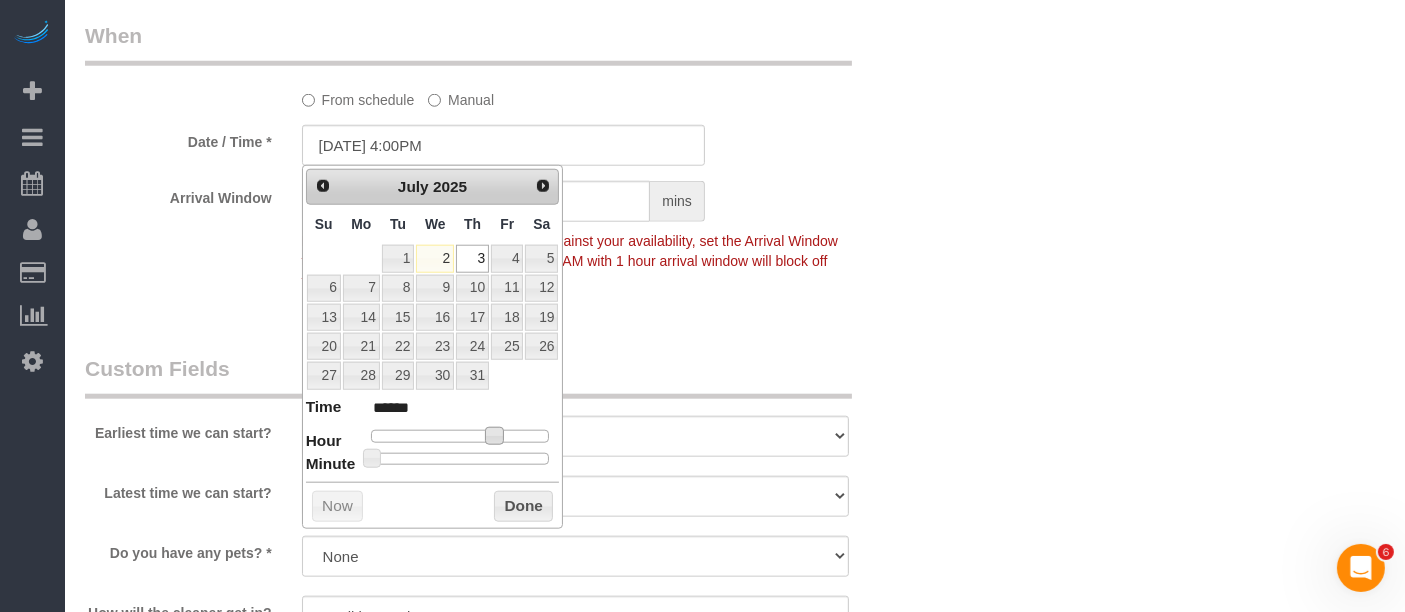 type on "07/03/2025 3:00PM" 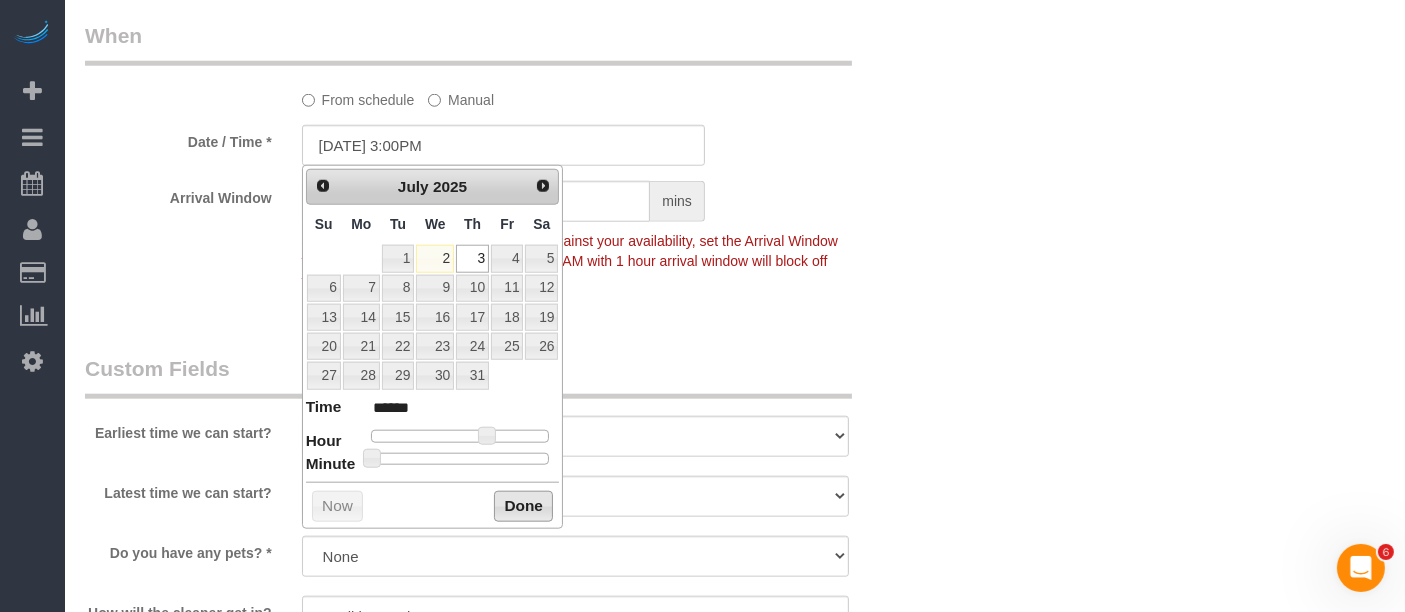 click on "Done" at bounding box center (523, 507) 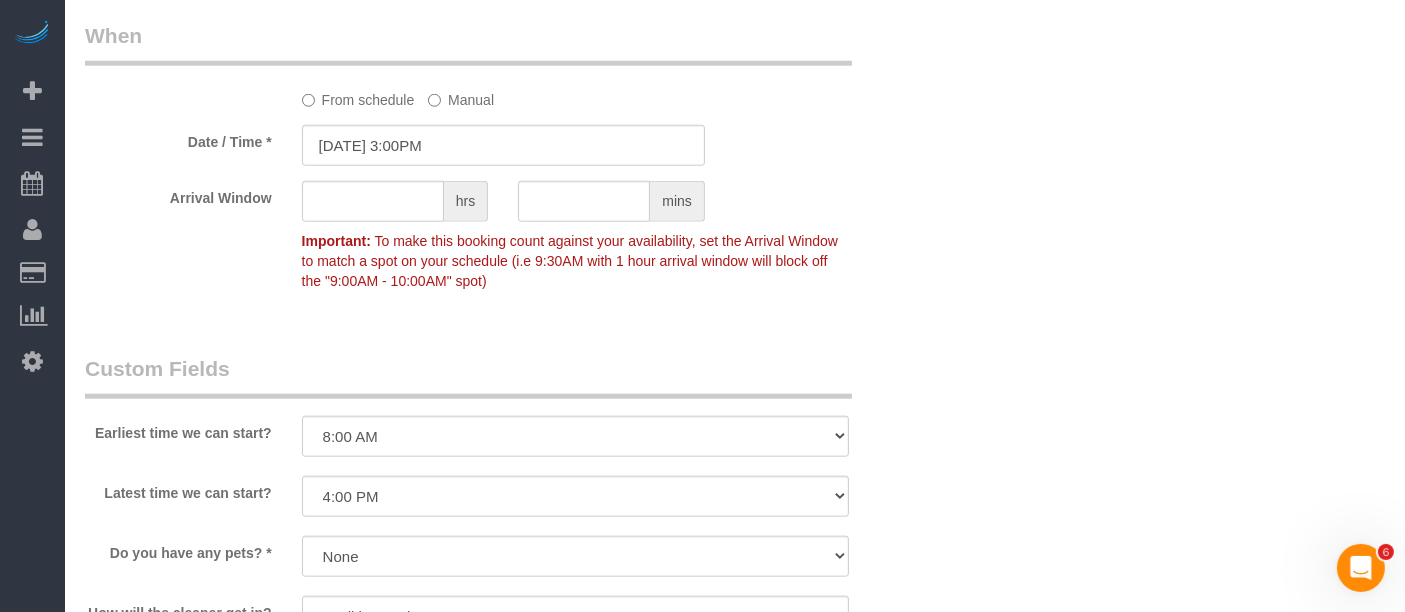 click on "Custom Fields" at bounding box center (468, 376) 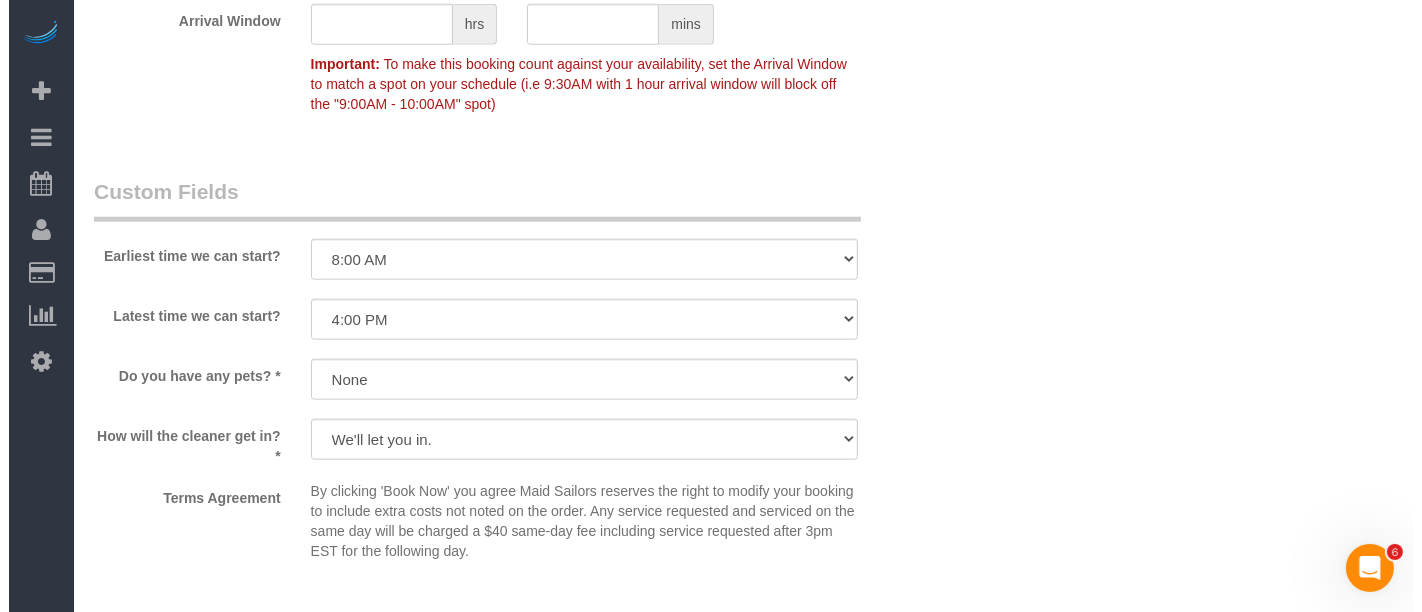 scroll, scrollTop: 2333, scrollLeft: 0, axis: vertical 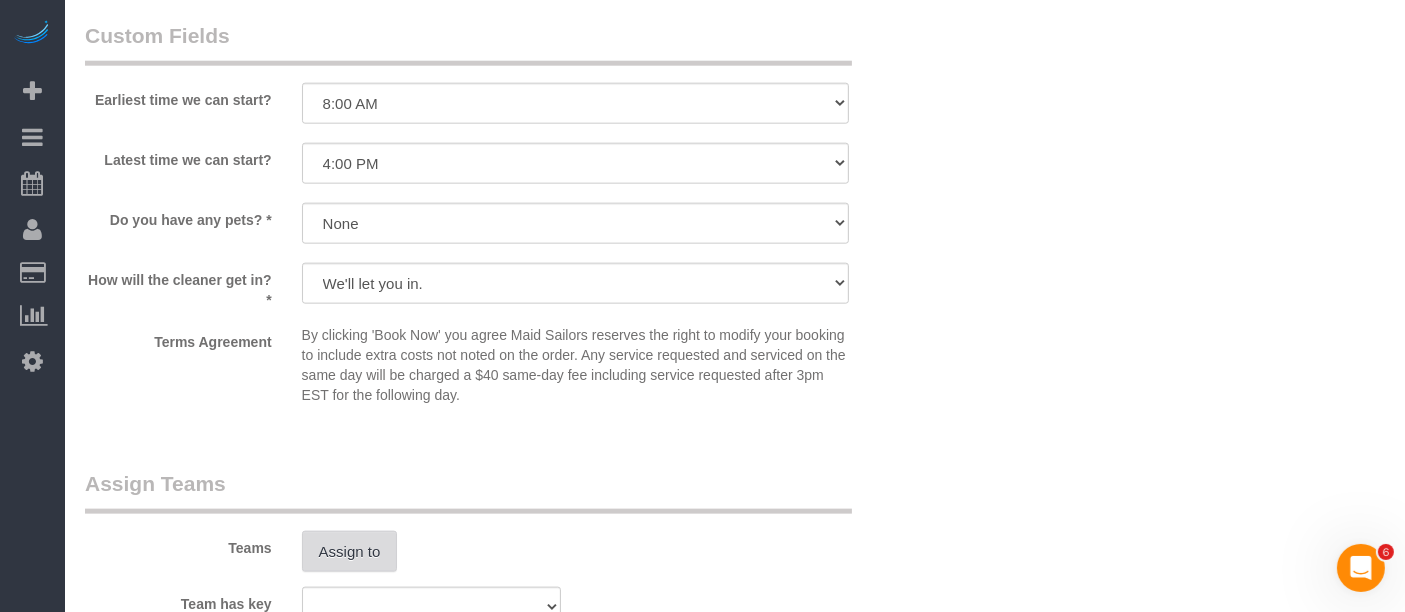click on "Assign to" at bounding box center [350, 552] 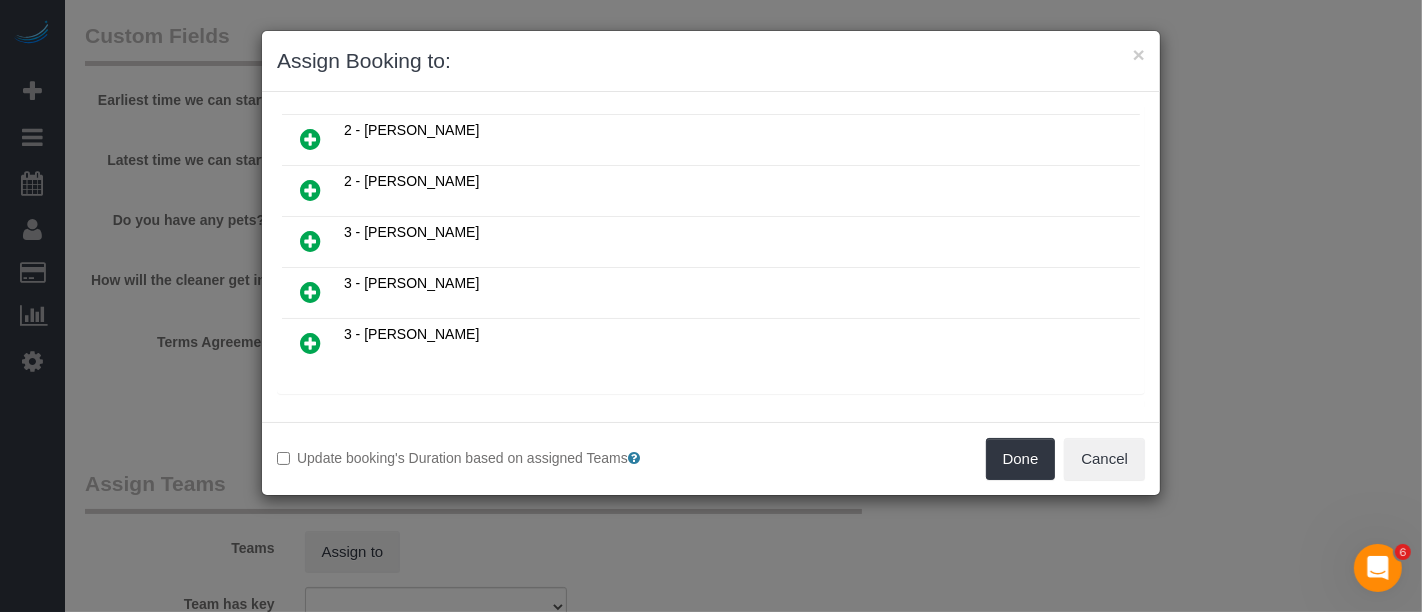 scroll, scrollTop: 555, scrollLeft: 0, axis: vertical 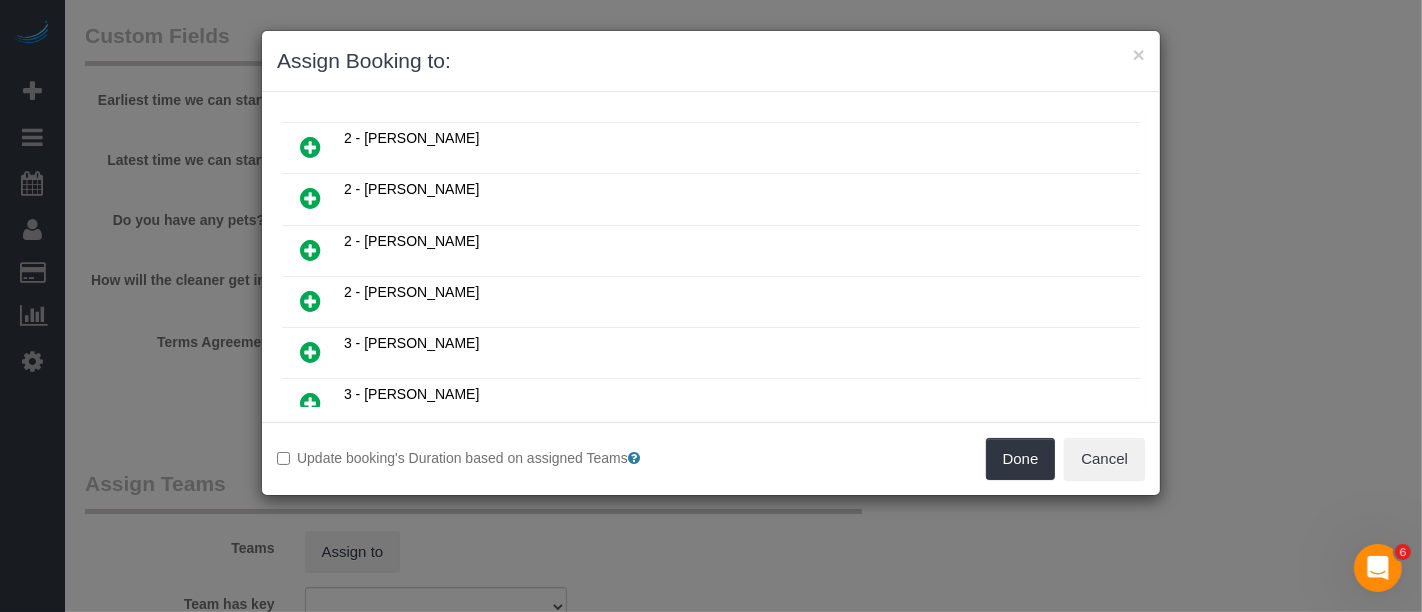 click at bounding box center [310, 352] 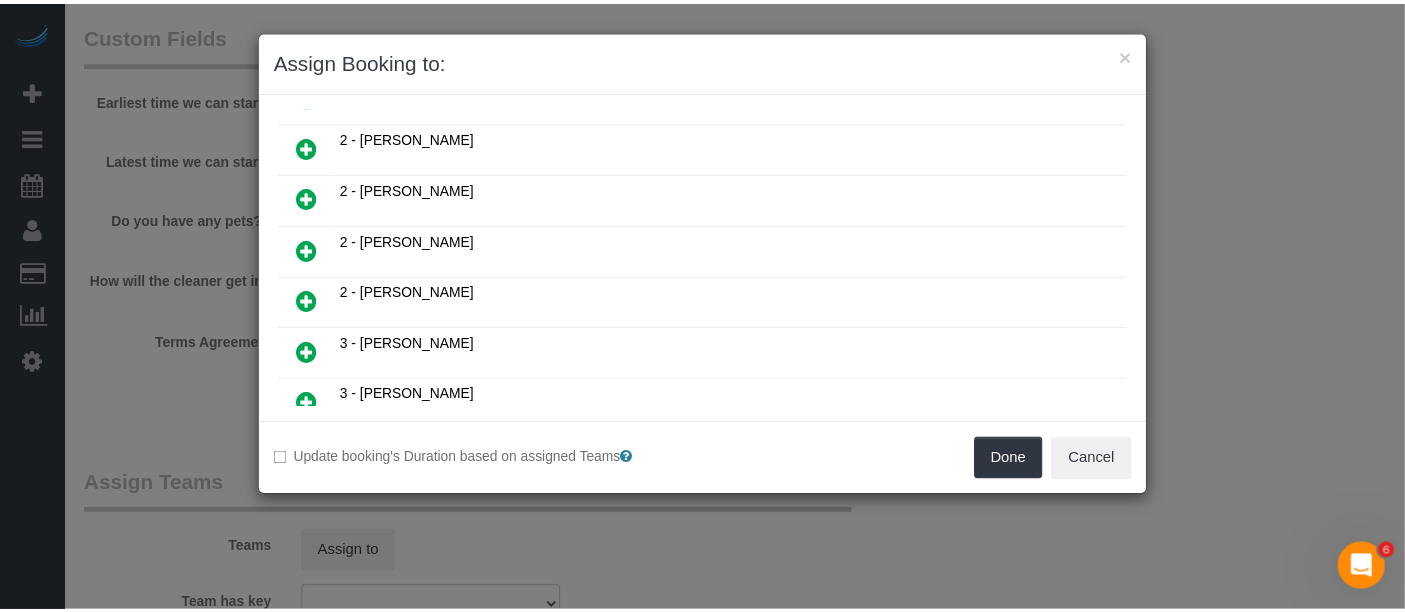 scroll, scrollTop: 600, scrollLeft: 0, axis: vertical 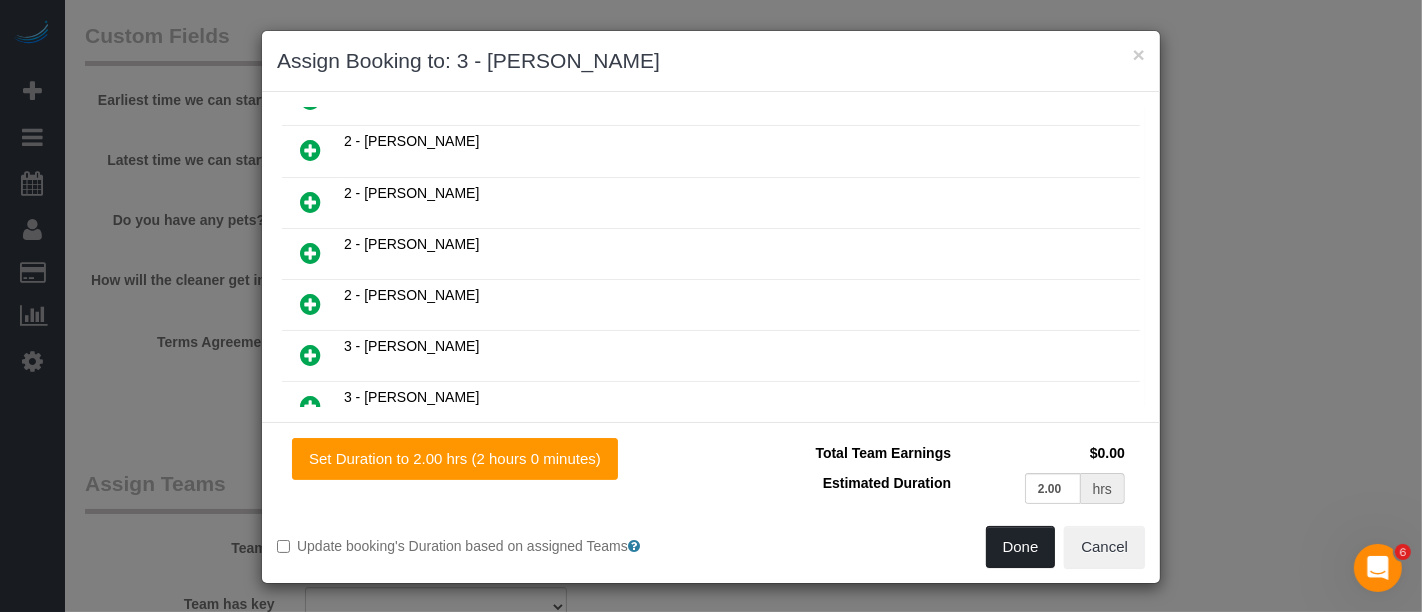 click on "Done" at bounding box center [1021, 547] 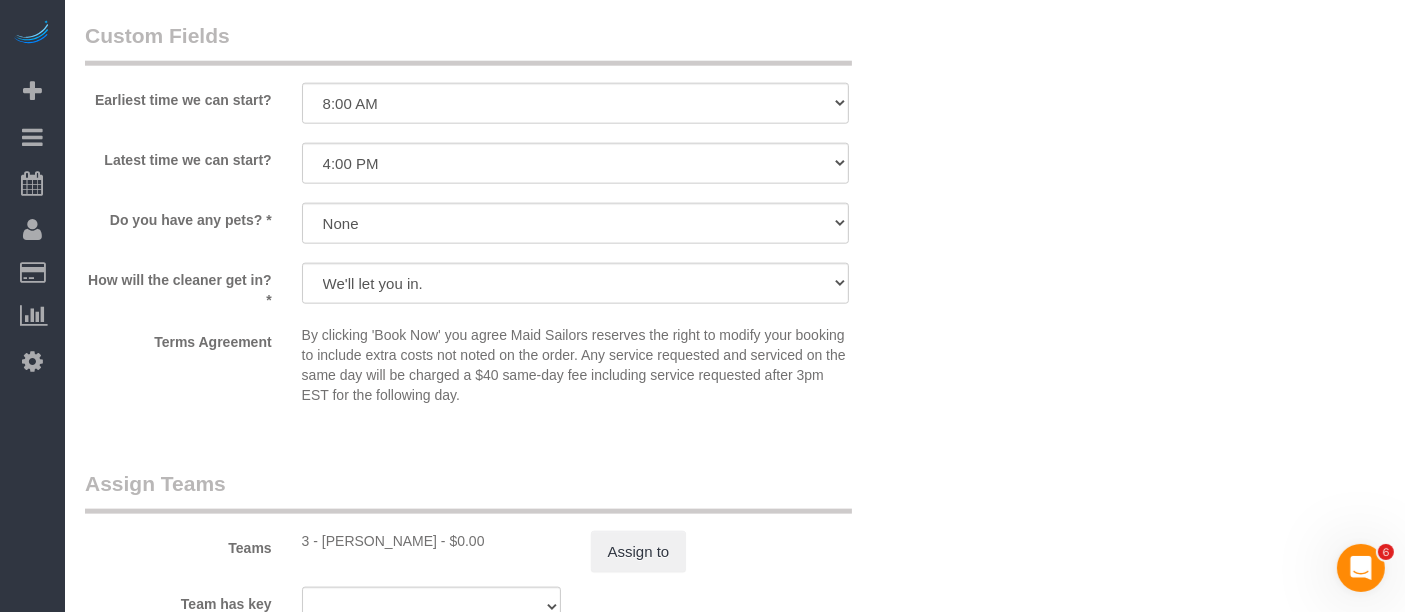 click on "Who
Email
fleurssohtz@gmail.com
Name *
Fleur
Sohtz
Cannot Determine Size
Where
Address
1675 York Avenue, Apt. 31M
New York
AK
AL
AR
AZ
CA
CO
CT
DC
DE
FL
GA
HI
IA
ID
IL
IN
KS
KY
LA
MA
MD
ME
MI
MN
MO
MS
MT
NC" at bounding box center [735, -512] 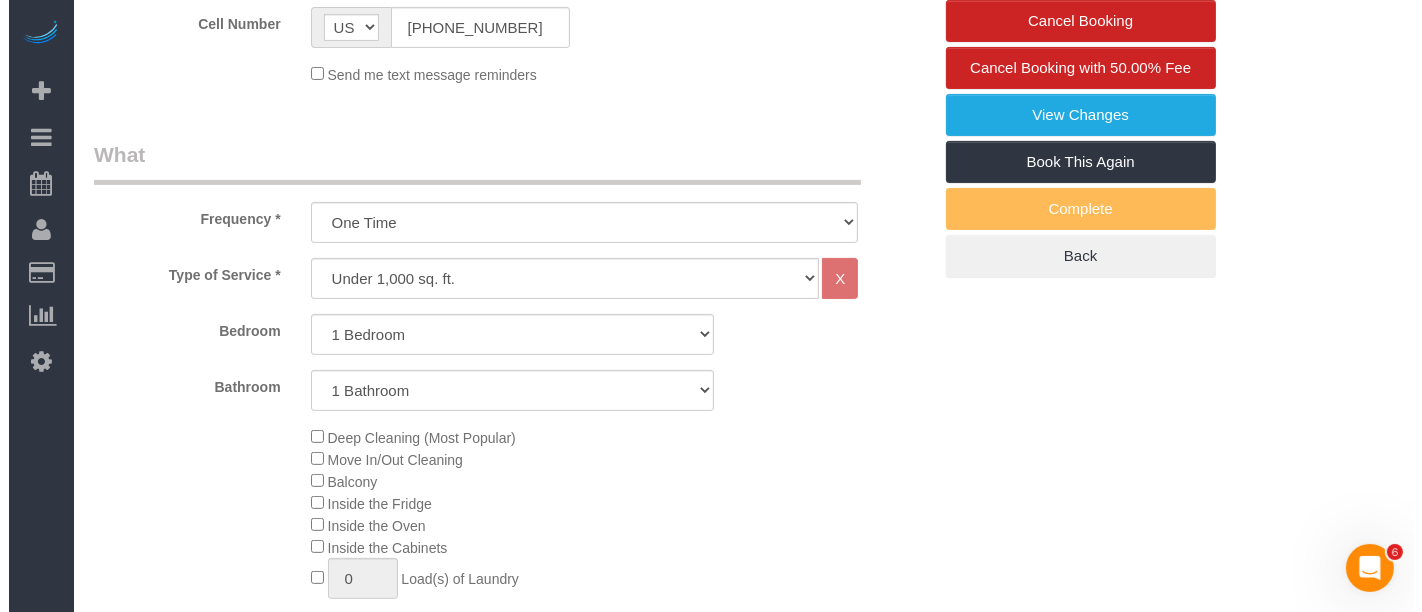 scroll, scrollTop: 395, scrollLeft: 0, axis: vertical 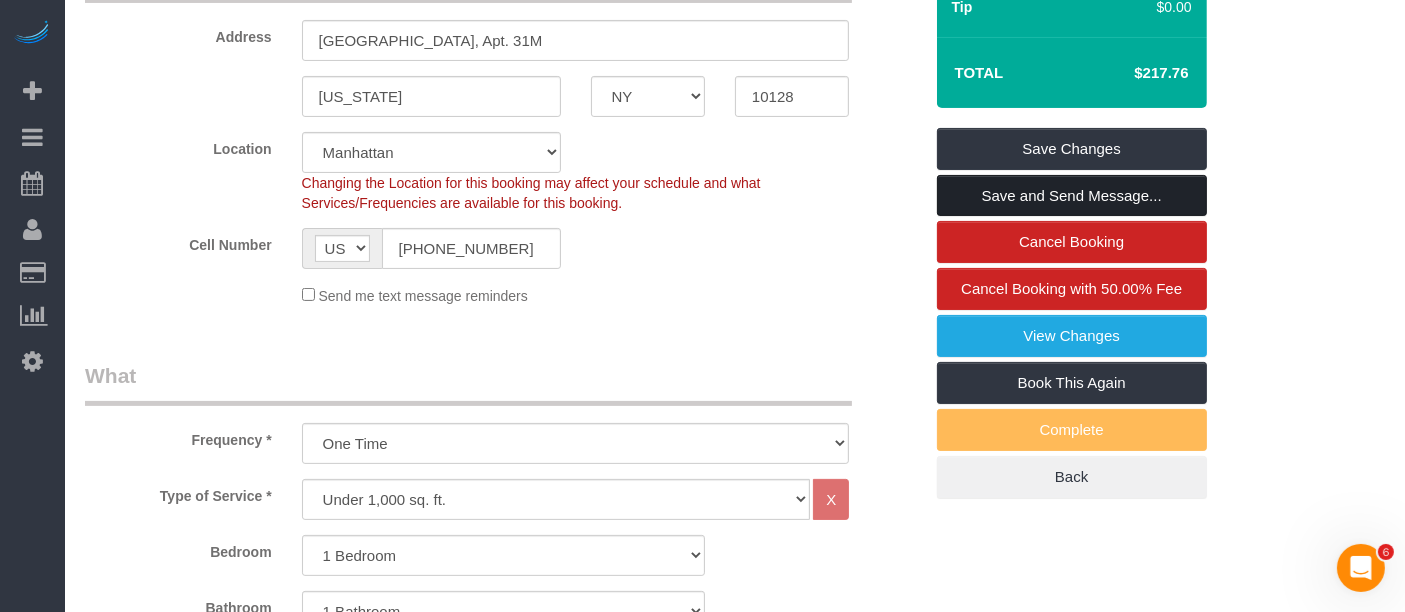 click on "Save and Send Message..." at bounding box center (1072, 196) 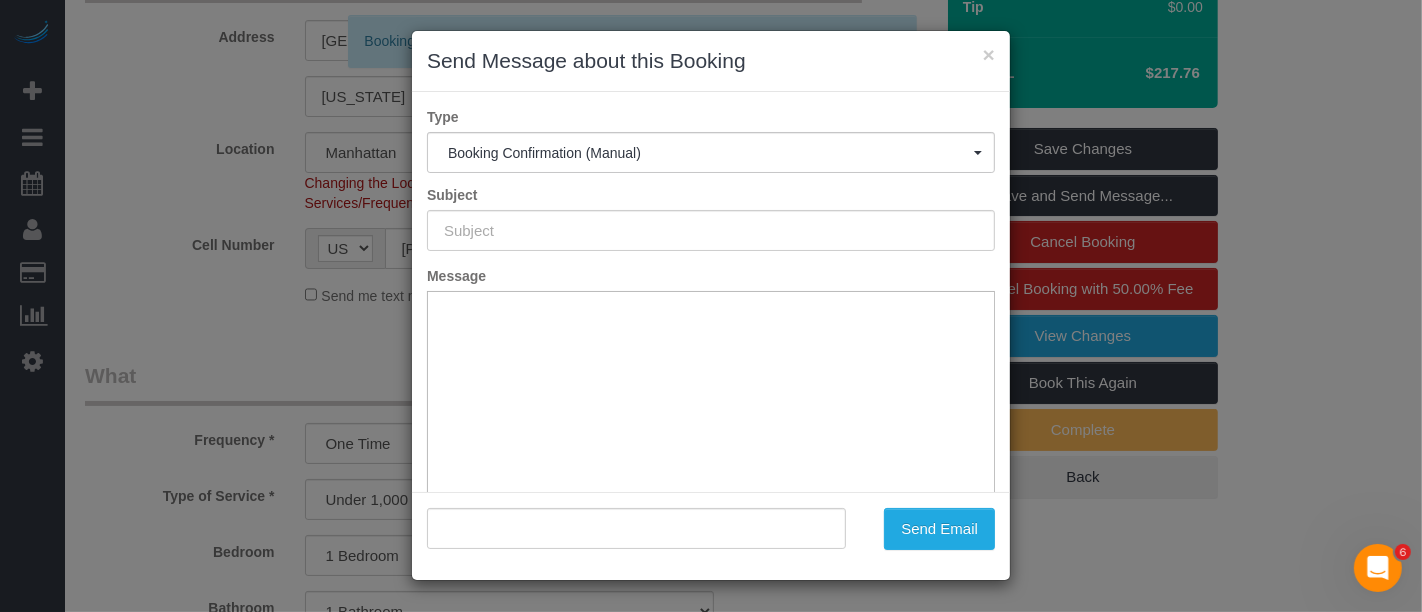 type on "Cleaning Confirmed for 07/03/2025 at 3:00pm" 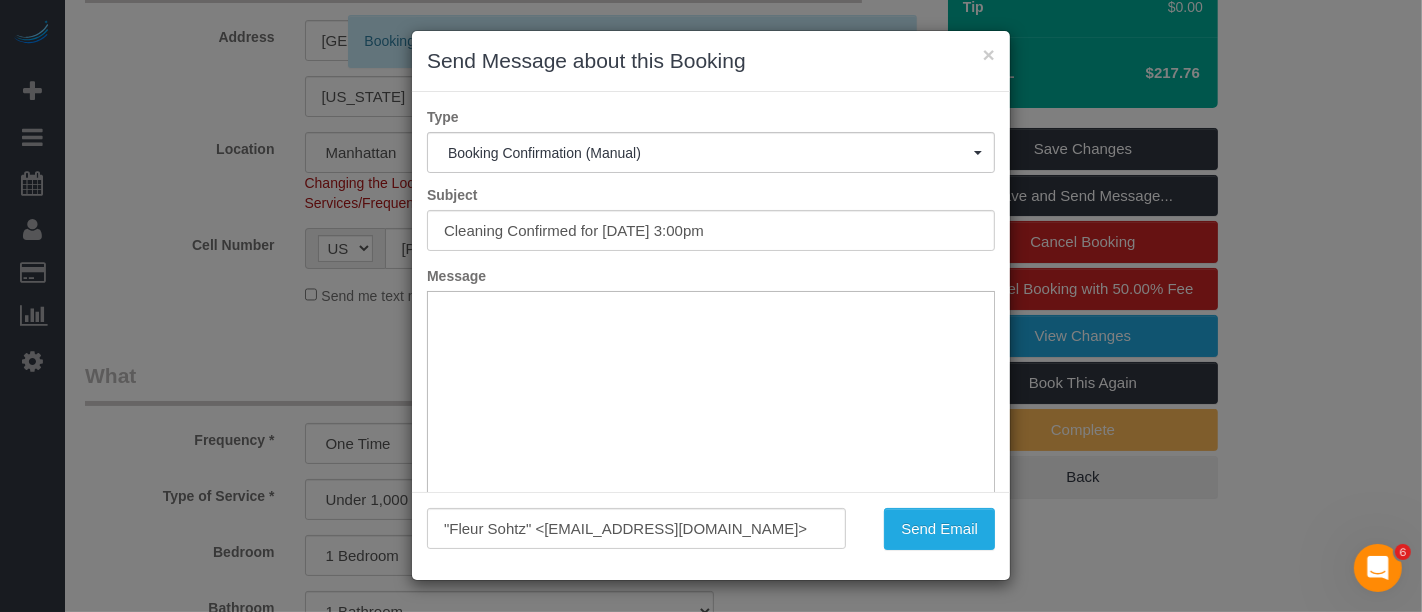 scroll, scrollTop: 0, scrollLeft: 0, axis: both 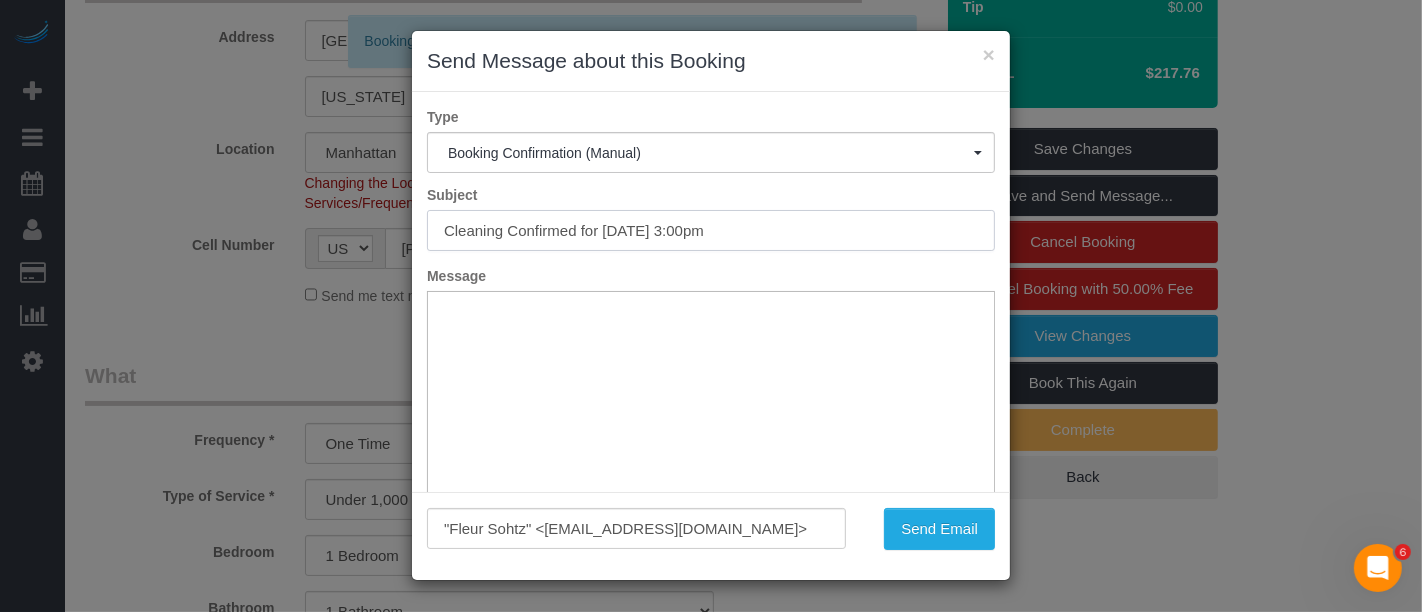 drag, startPoint x: 840, startPoint y: 232, endPoint x: 277, endPoint y: 231, distance: 563.0009 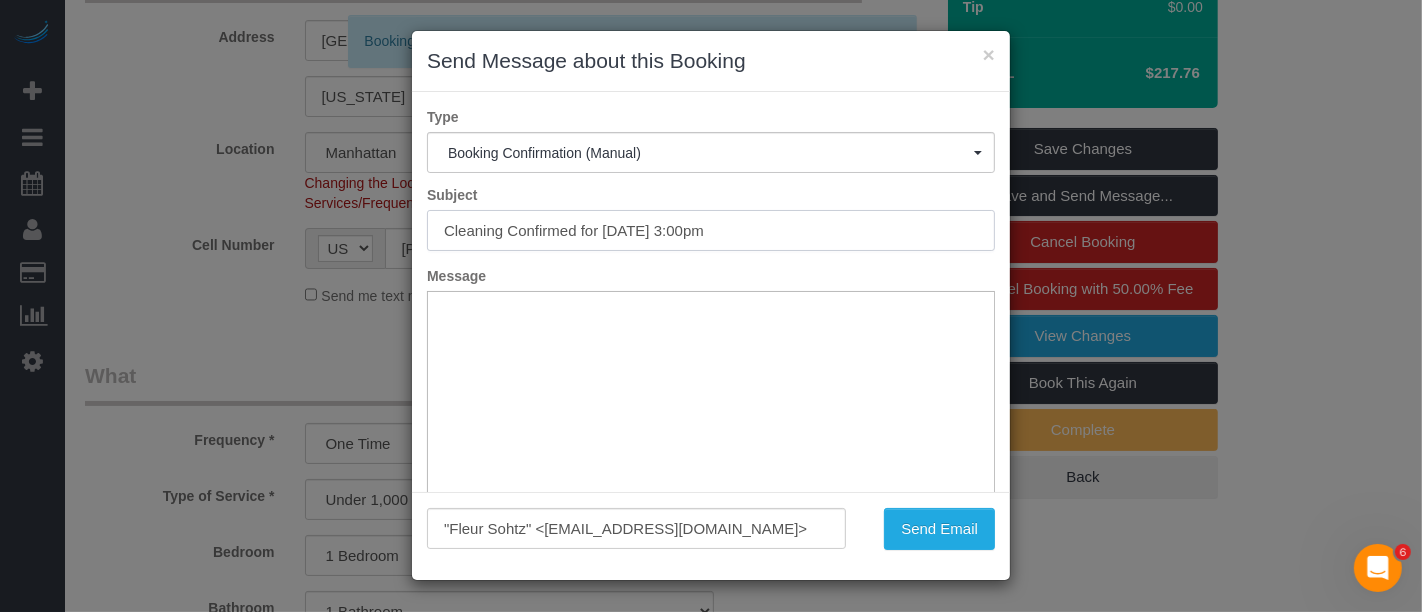 click on "×
Send Message about this Booking
Type
Booking Confirmation (Manual)
Booking Confirmation (Manual)
Reminder Booking 1 Day Reminder Booking 3 Days Reminder Feedback Booking Rating Happy Rating Follow Up Charges Invoice charged Non Credit Card Booking Invoice
Booking Confirmation (Manual)
Subject
Cleaning Confirmed for 07/03/2025 at 3:00pm
Message
Rich Text Editor, editor1 Press ALT 0 for help
"Fleur Sohtz" <fleurssohtz@gmail.com>" at bounding box center [711, 306] 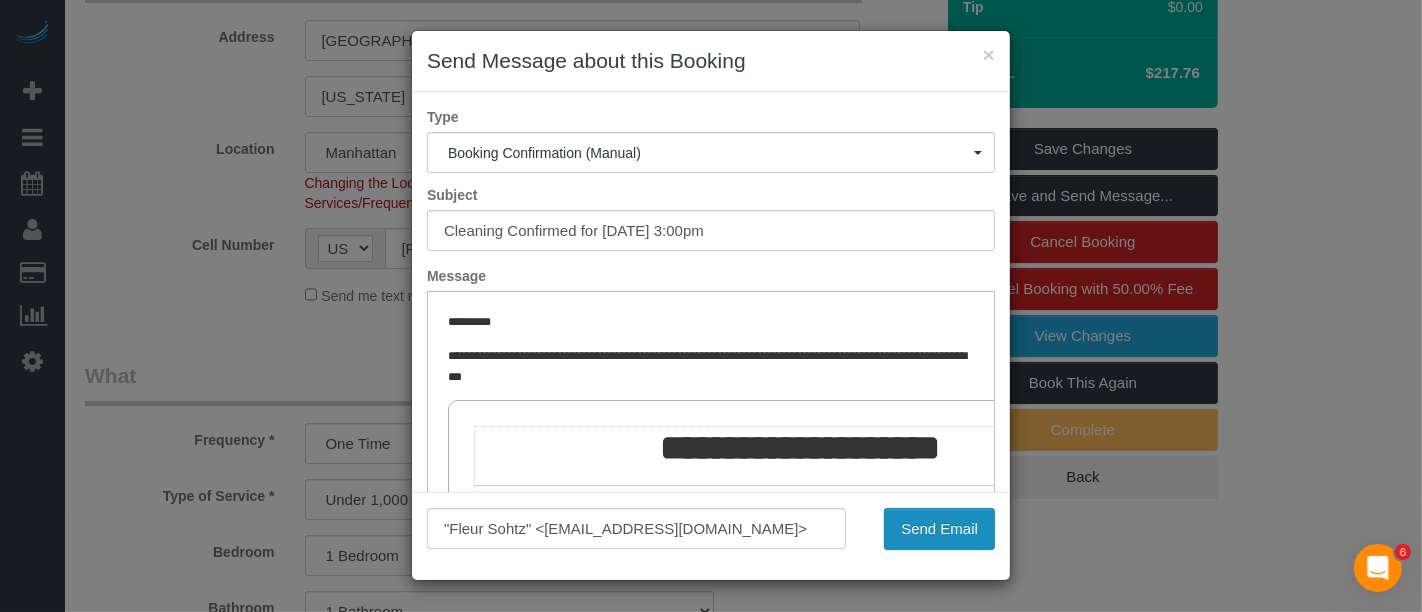 click on "Send Email" at bounding box center [939, 529] 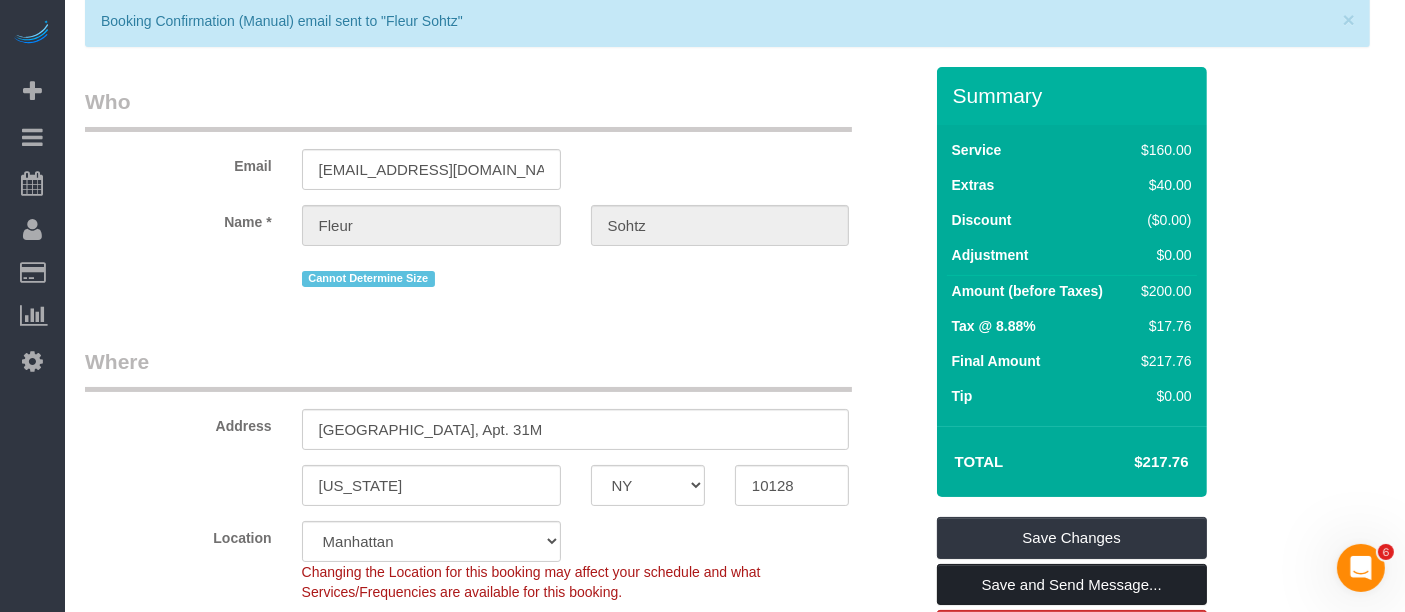 scroll, scrollTop: 0, scrollLeft: 0, axis: both 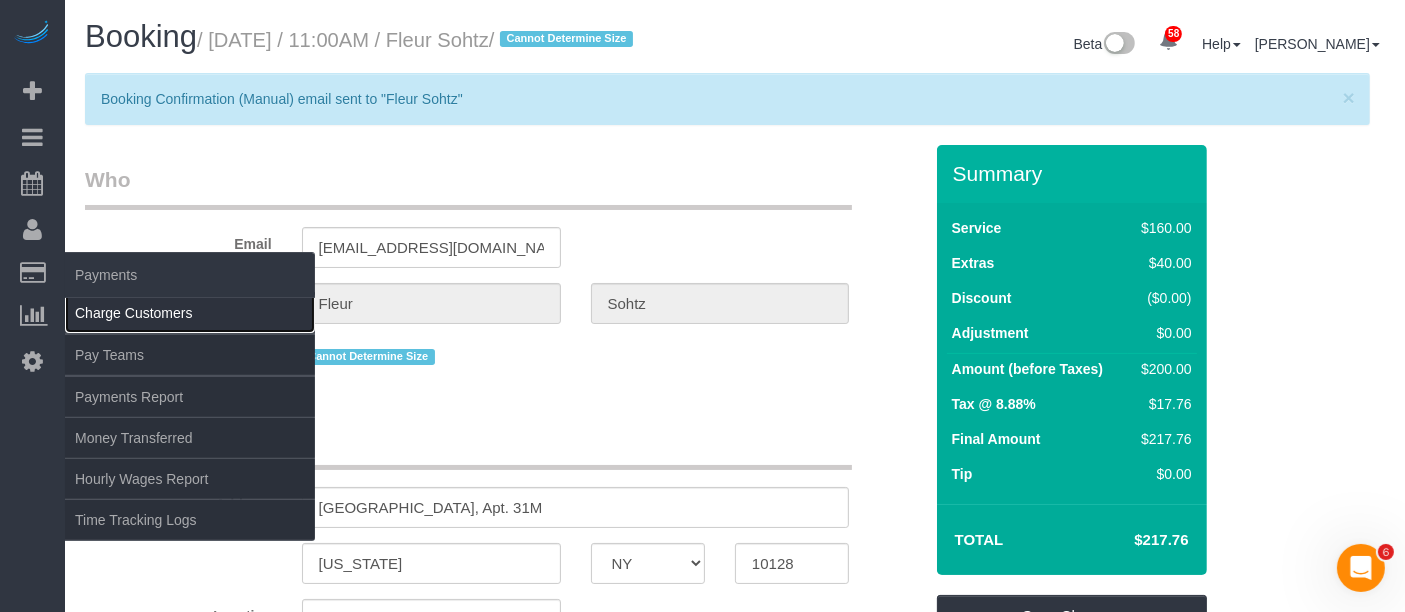 click on "Charge Customers" at bounding box center [190, 313] 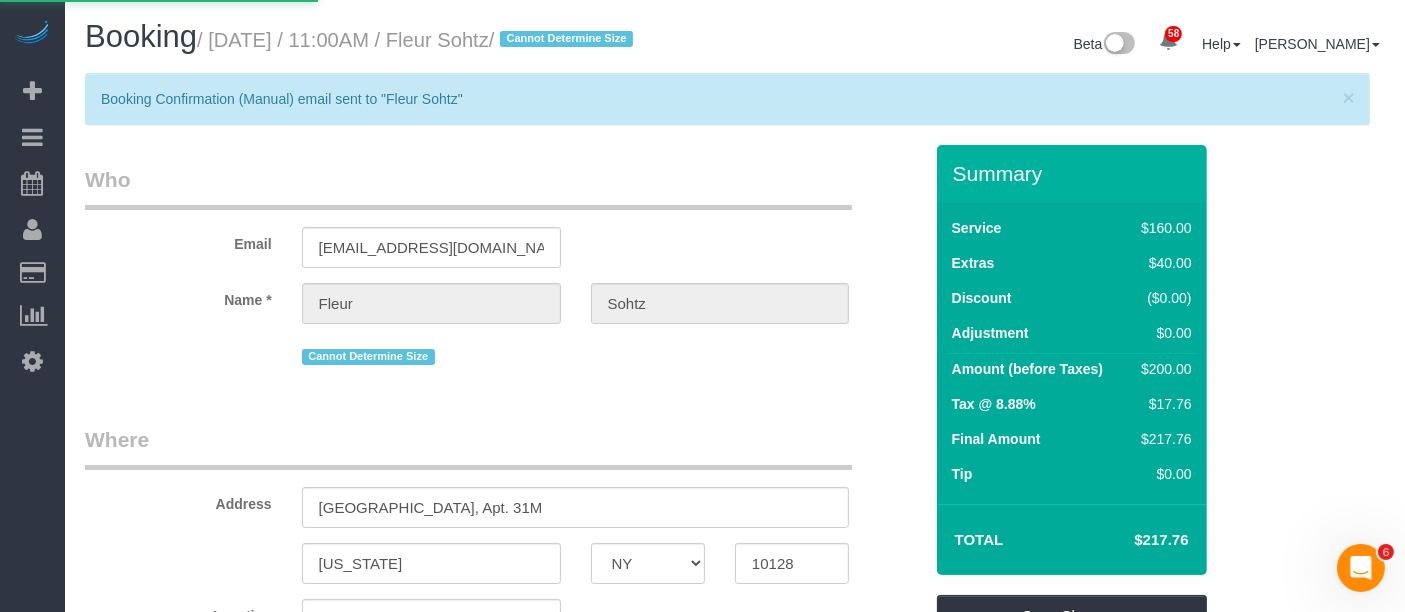 select 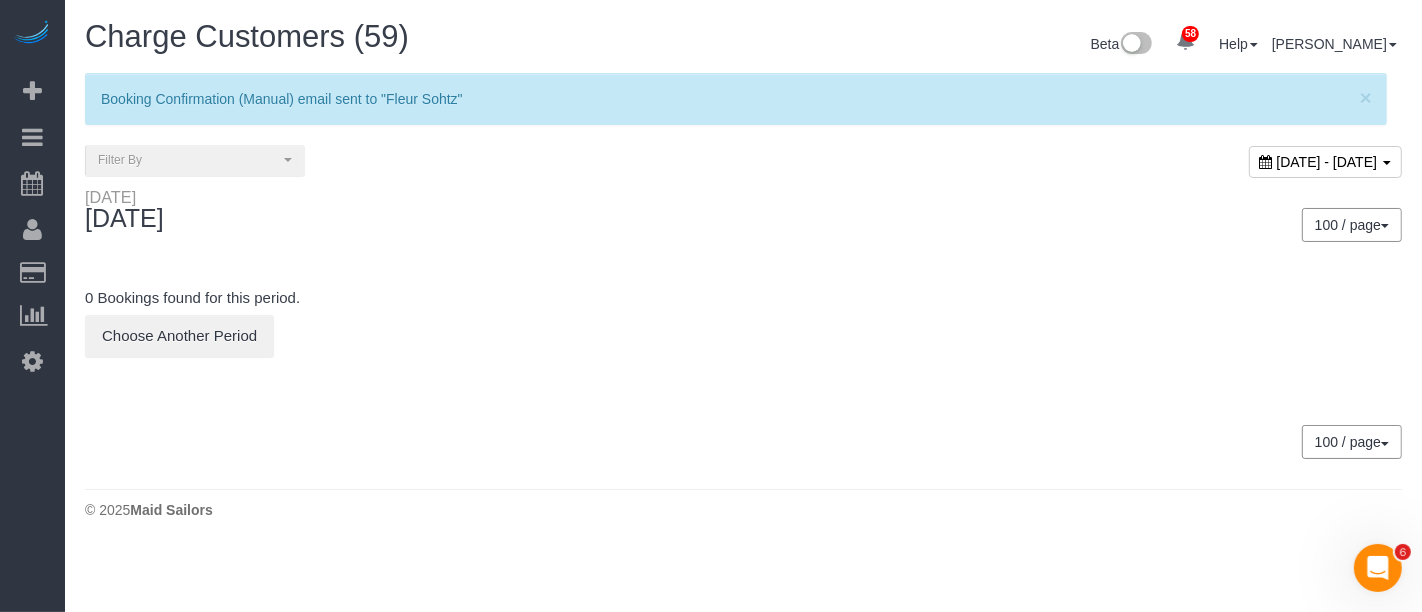 click on "July 02, 2025 - July 02, 2025" at bounding box center [1327, 162] 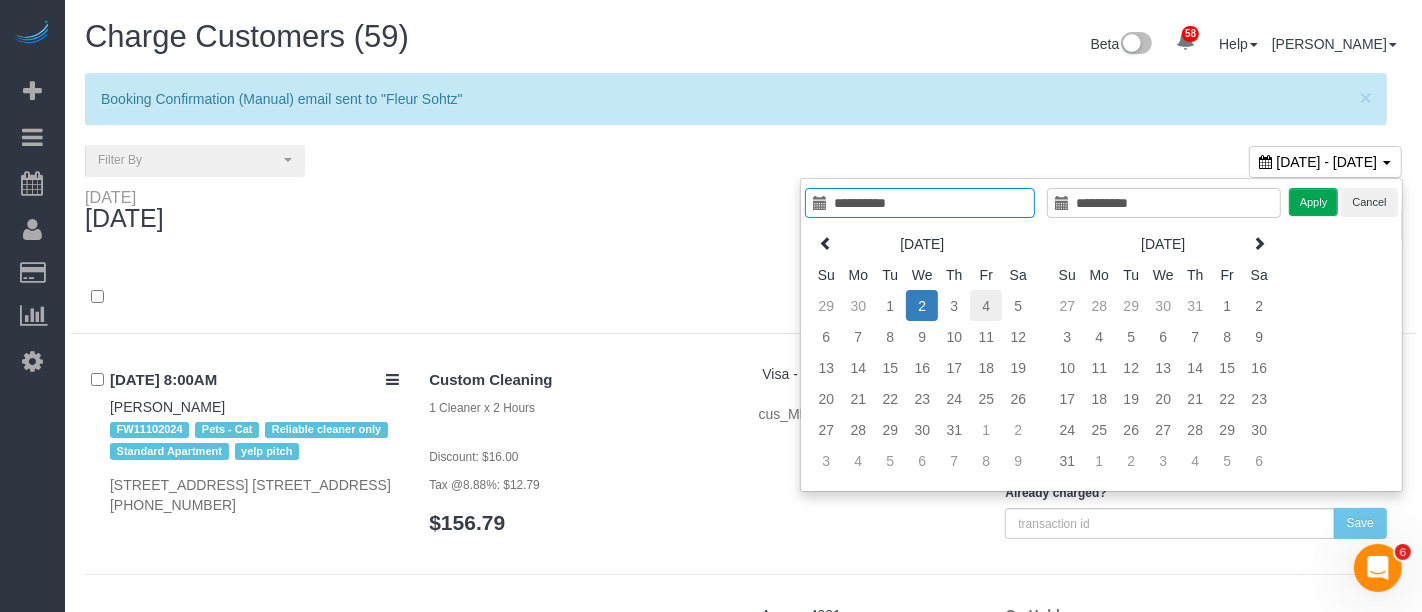 type on "**********" 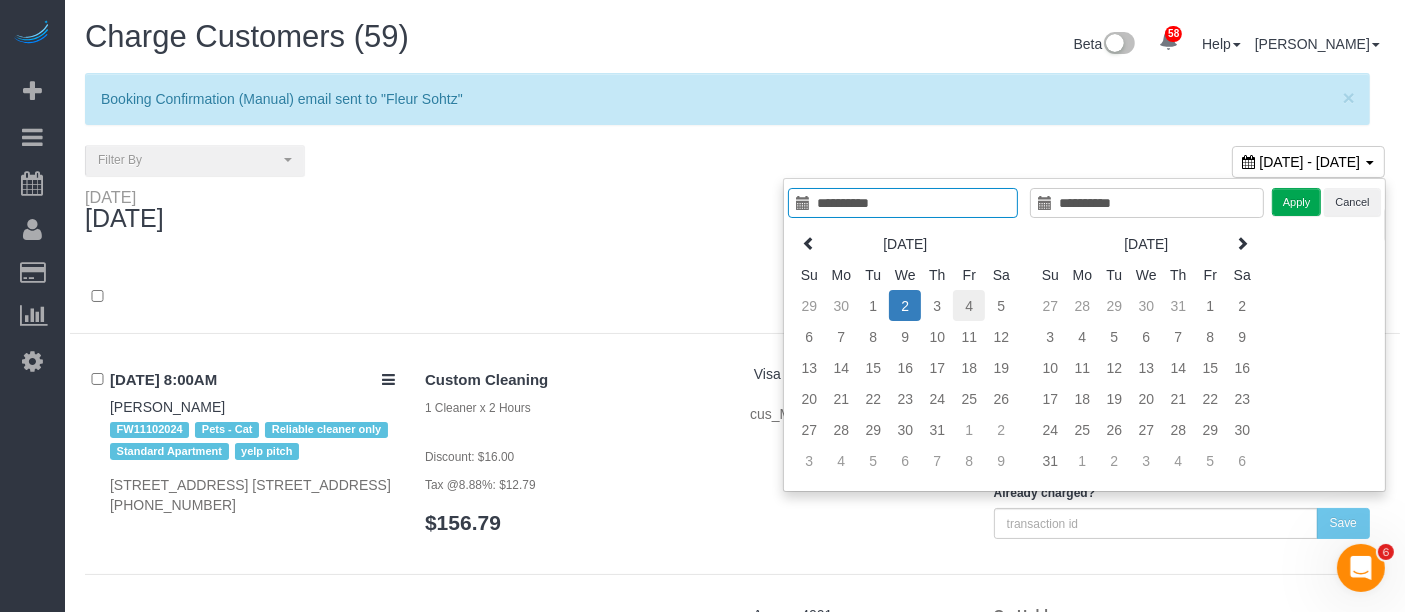click on "4" at bounding box center [969, 305] 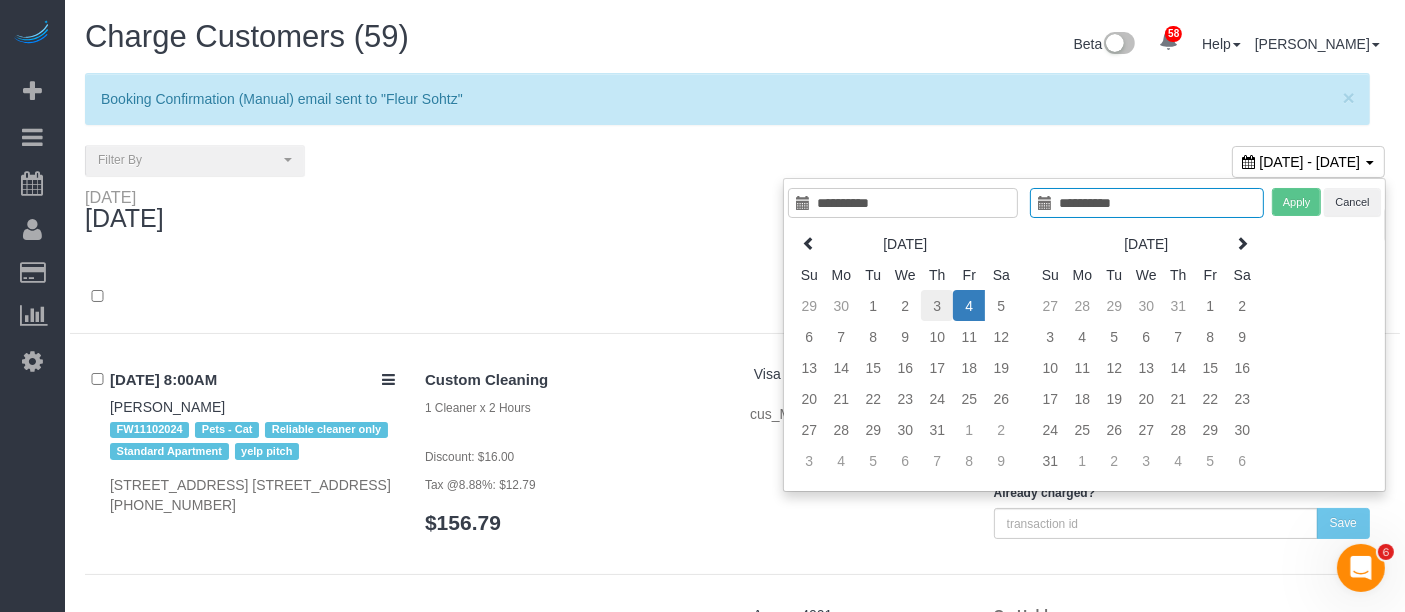 type on "**********" 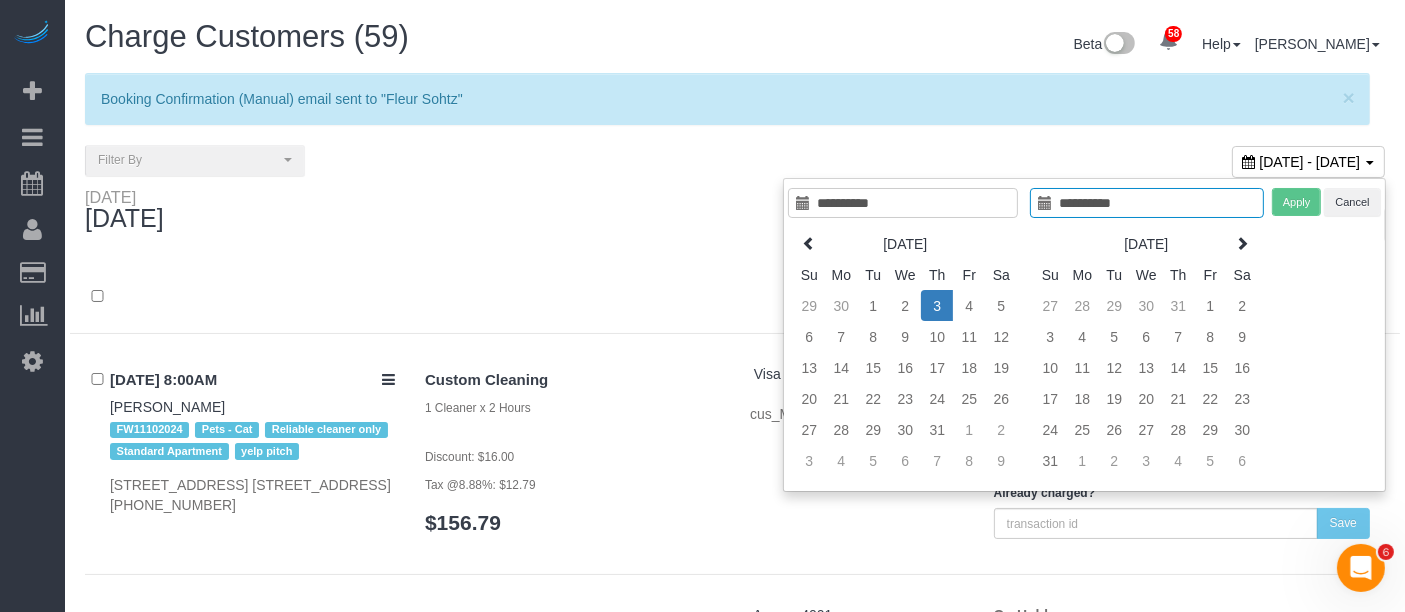 click on "3" at bounding box center [937, 305] 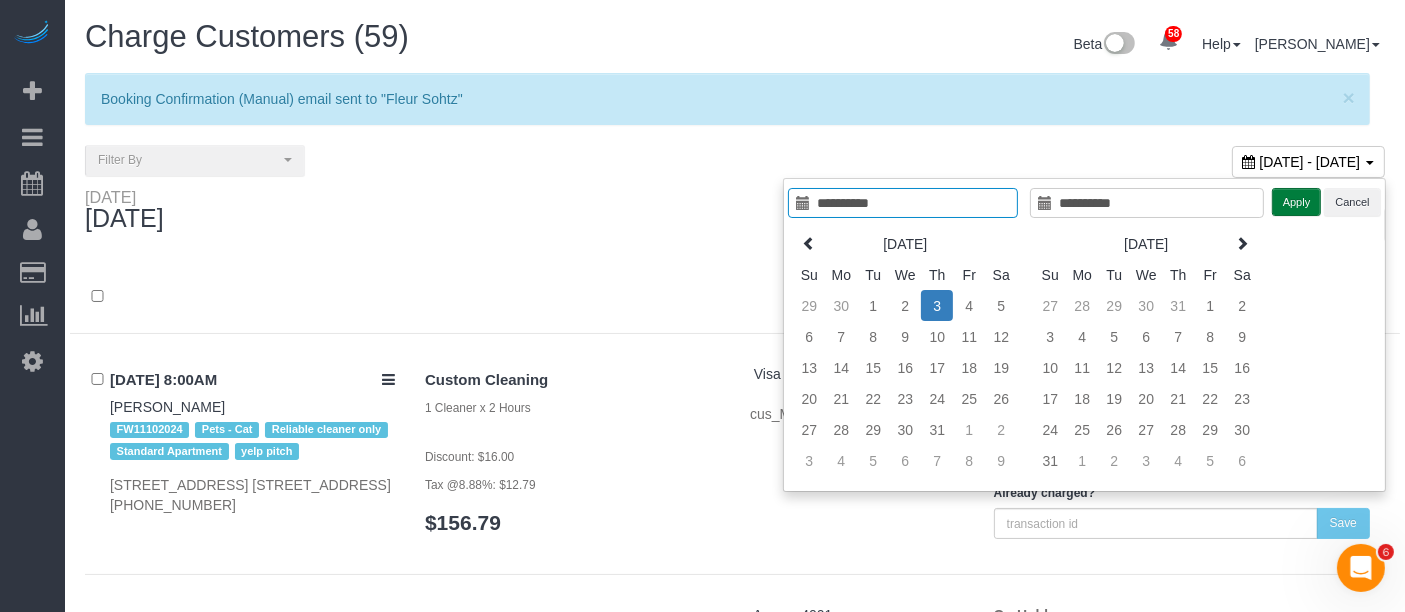 click on "Apply" at bounding box center (1297, 202) 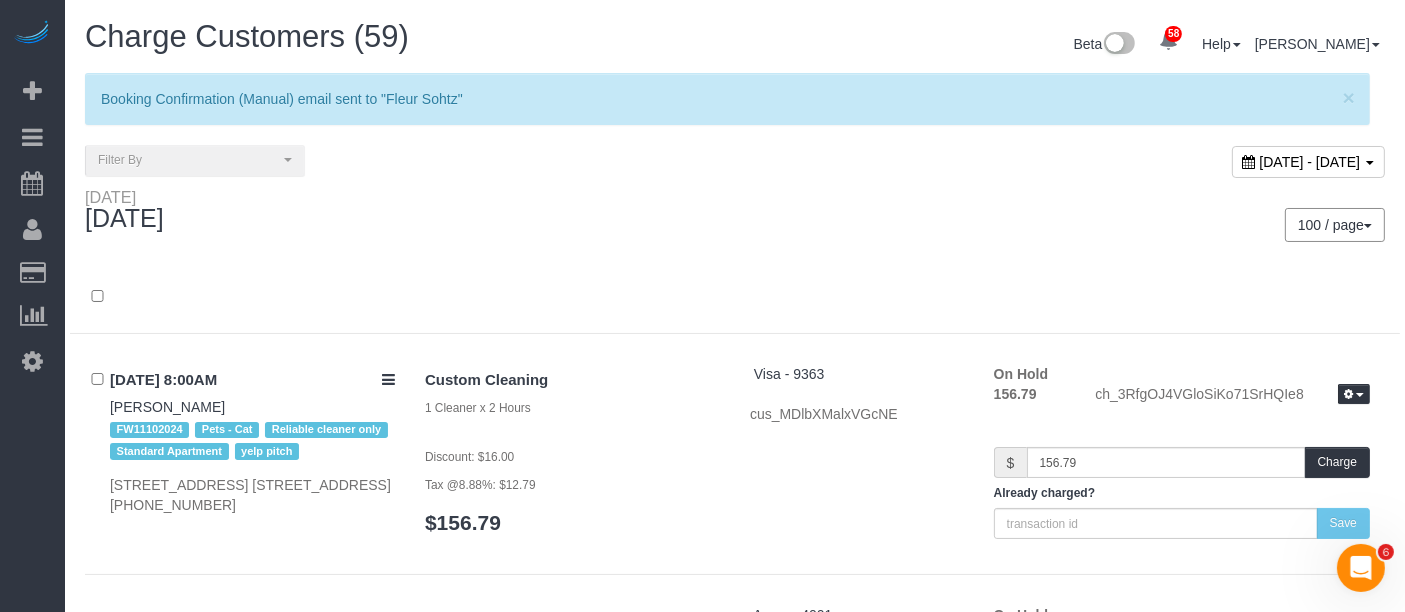 click at bounding box center [735, 298] 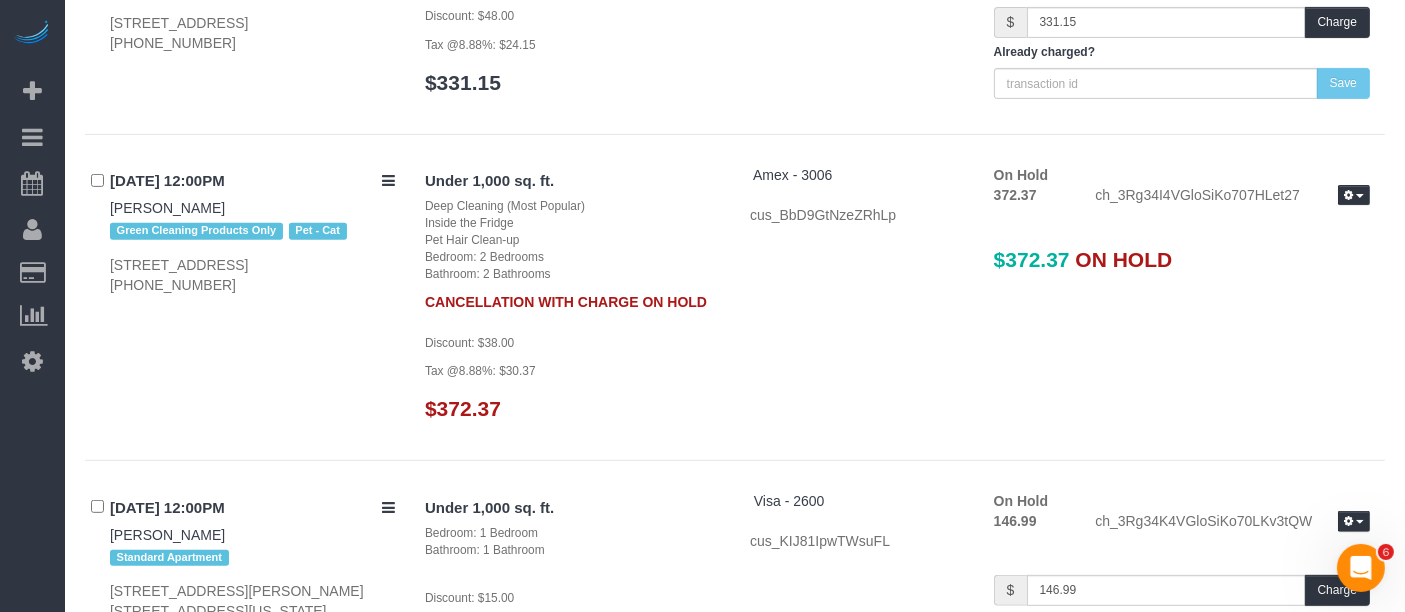 scroll, scrollTop: 8222, scrollLeft: 0, axis: vertical 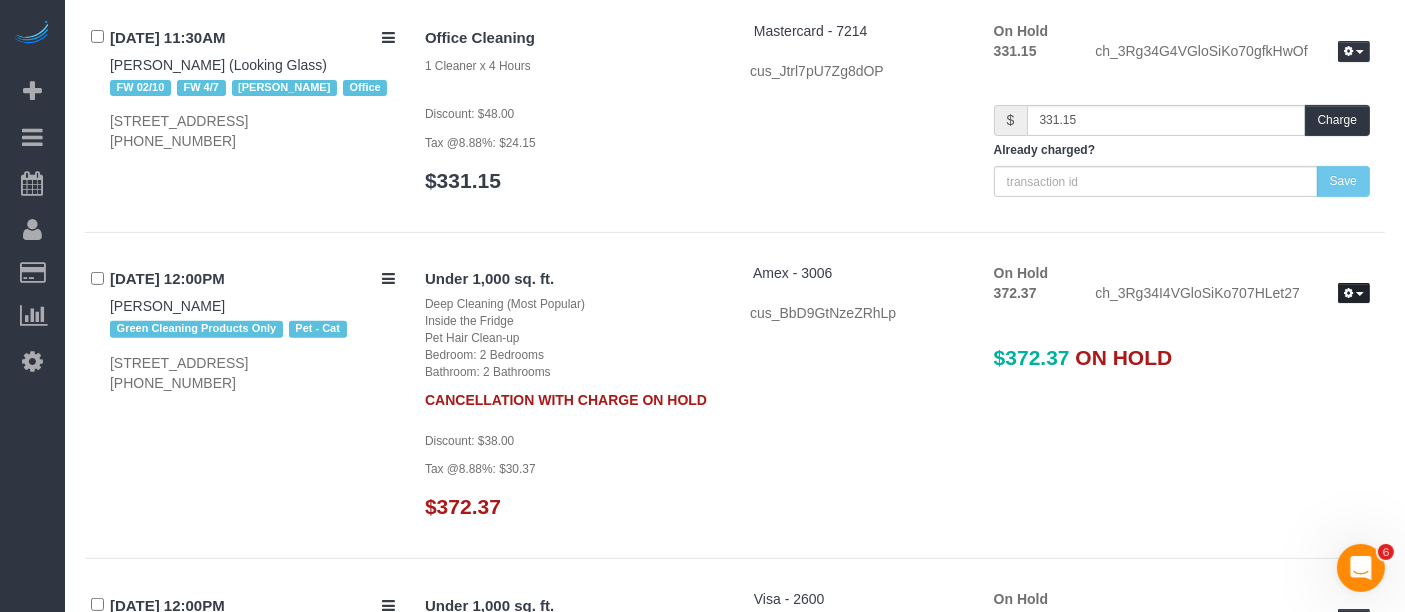 click at bounding box center (1354, 293) 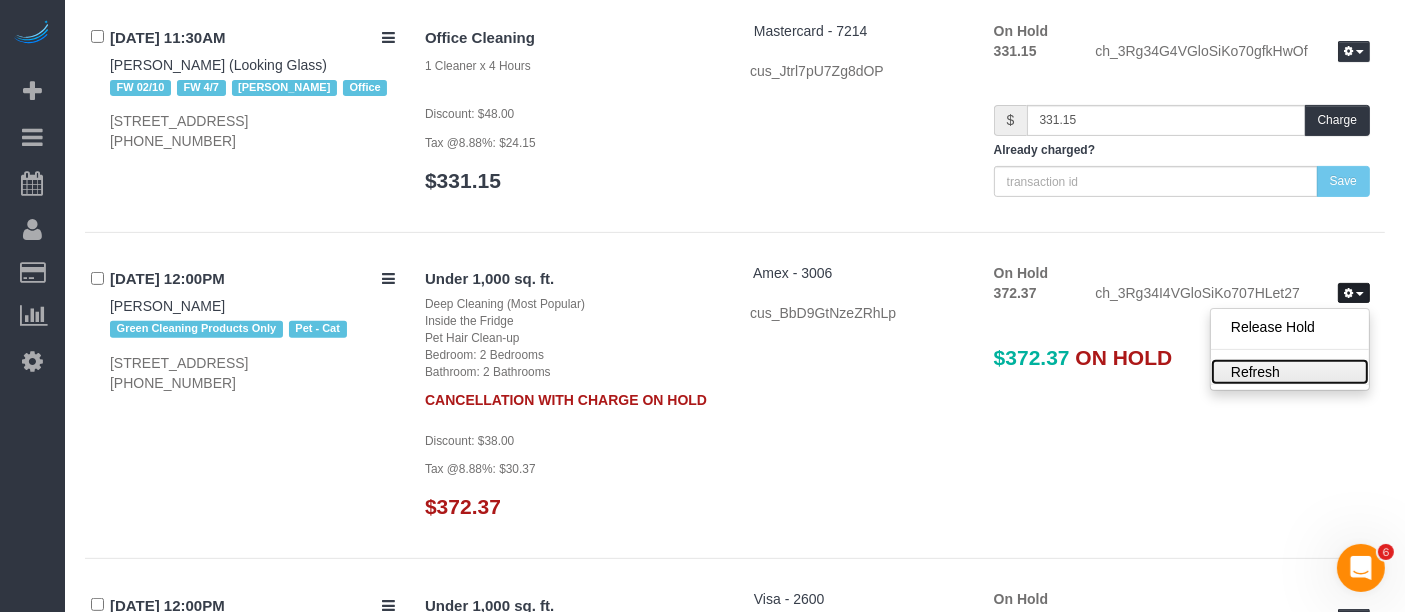 click on "Refresh" at bounding box center [1290, 372] 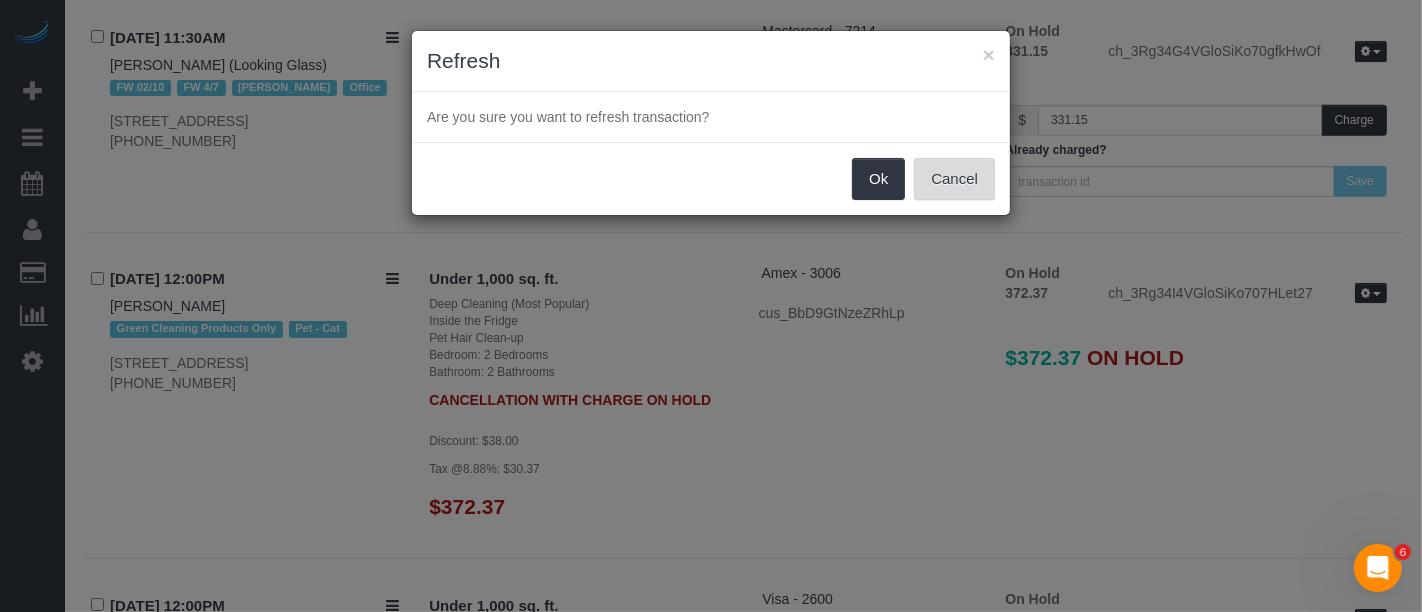 click on "Cancel" at bounding box center (954, 179) 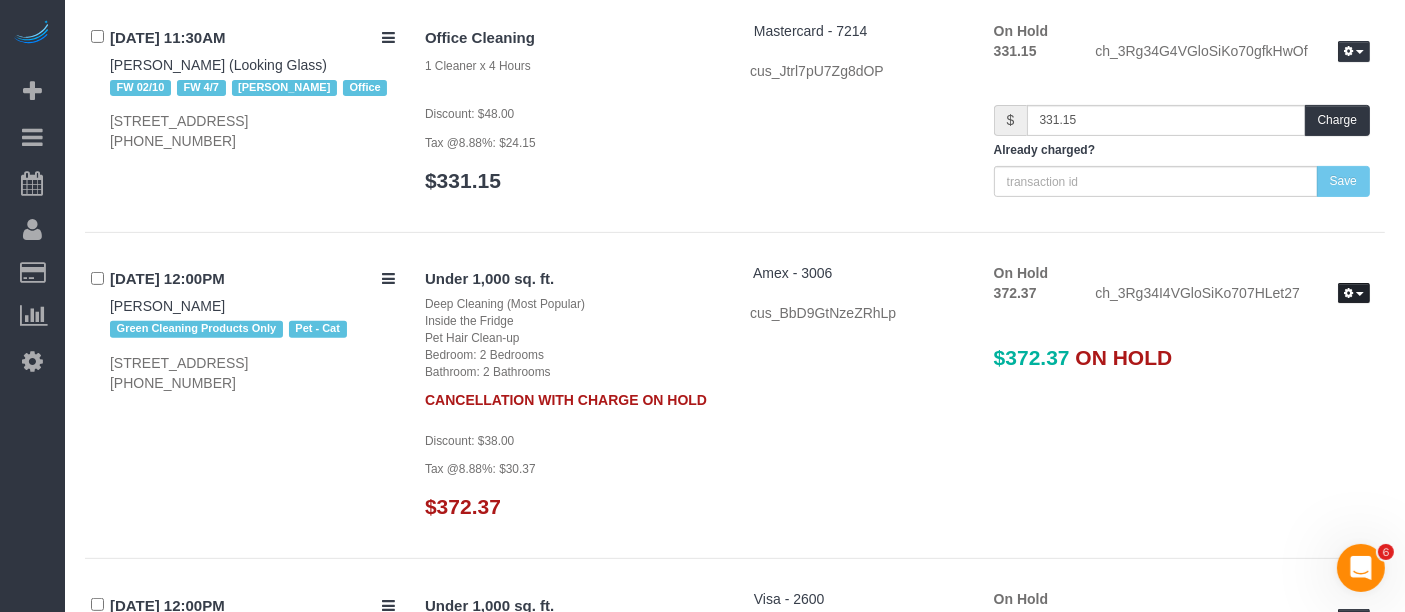 click at bounding box center (1348, 293) 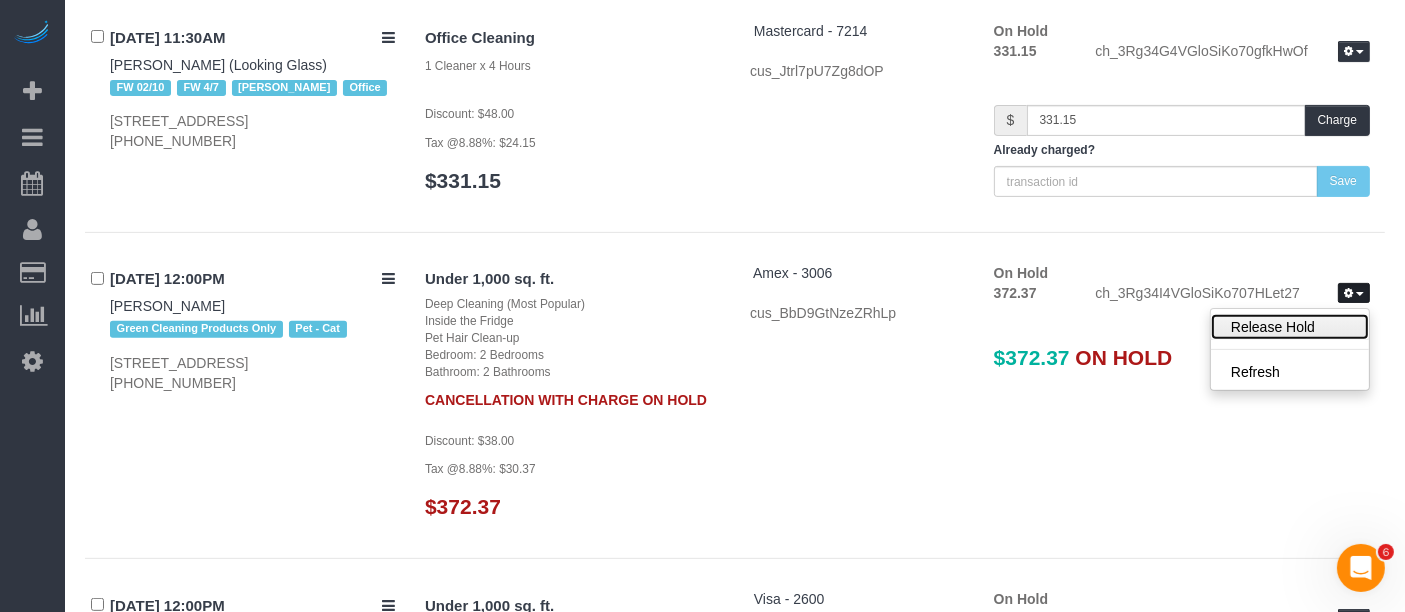 click on "Release Hold" at bounding box center (1290, 327) 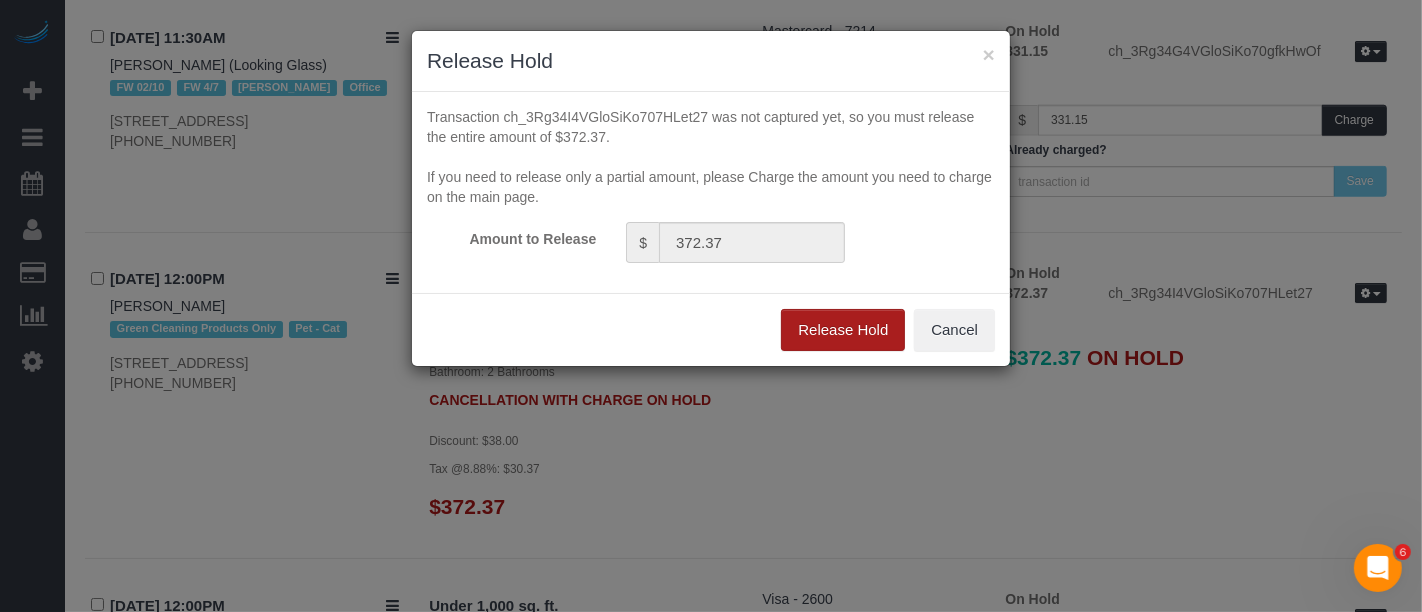 click on "Release Hold" at bounding box center (843, 330) 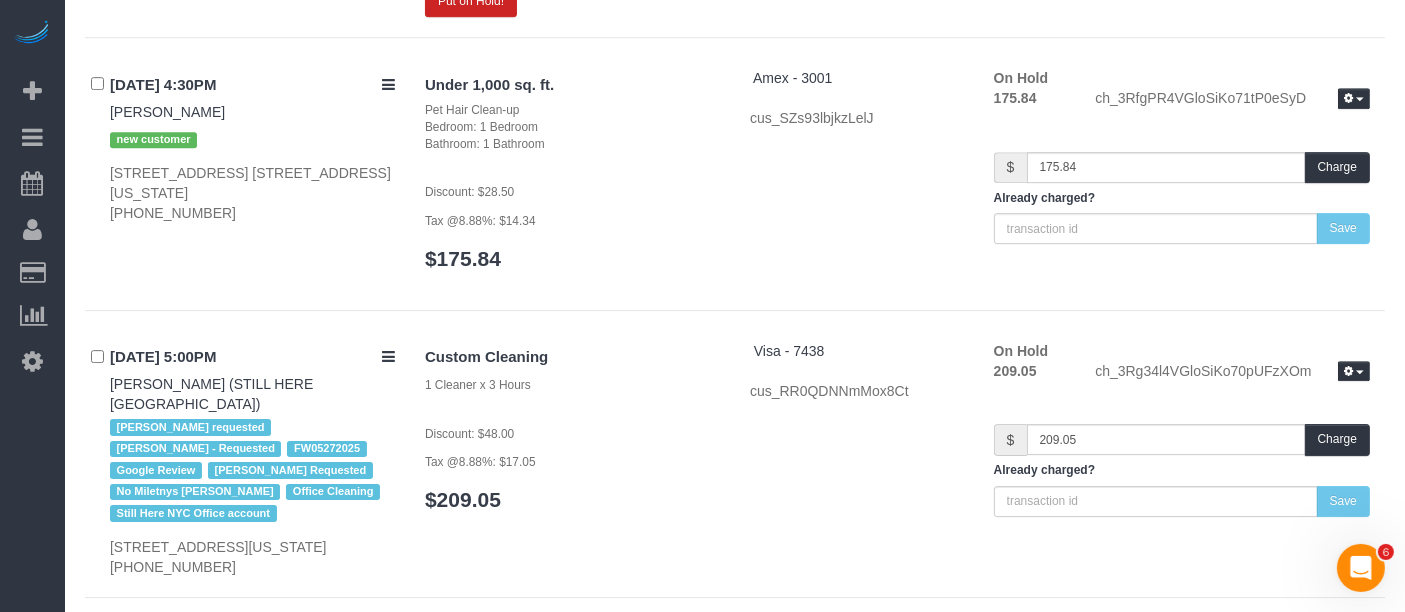 scroll, scrollTop: 13373, scrollLeft: 0, axis: vertical 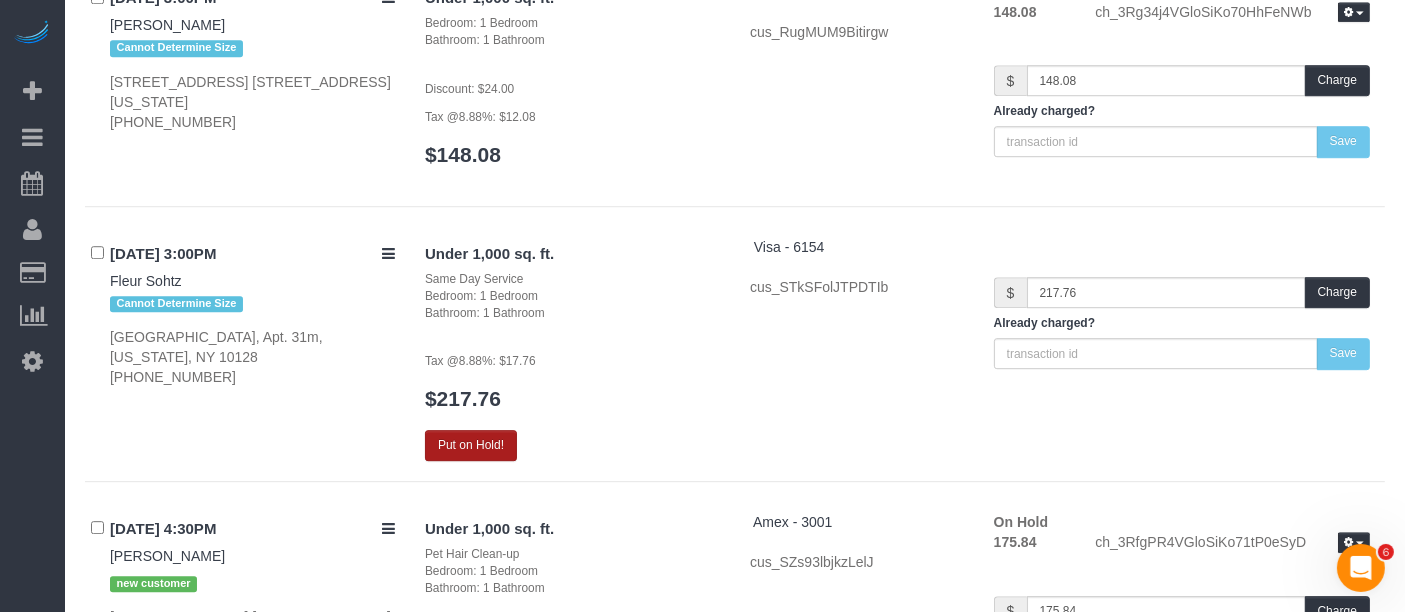 click on "Put on Hold!" at bounding box center [471, 445] 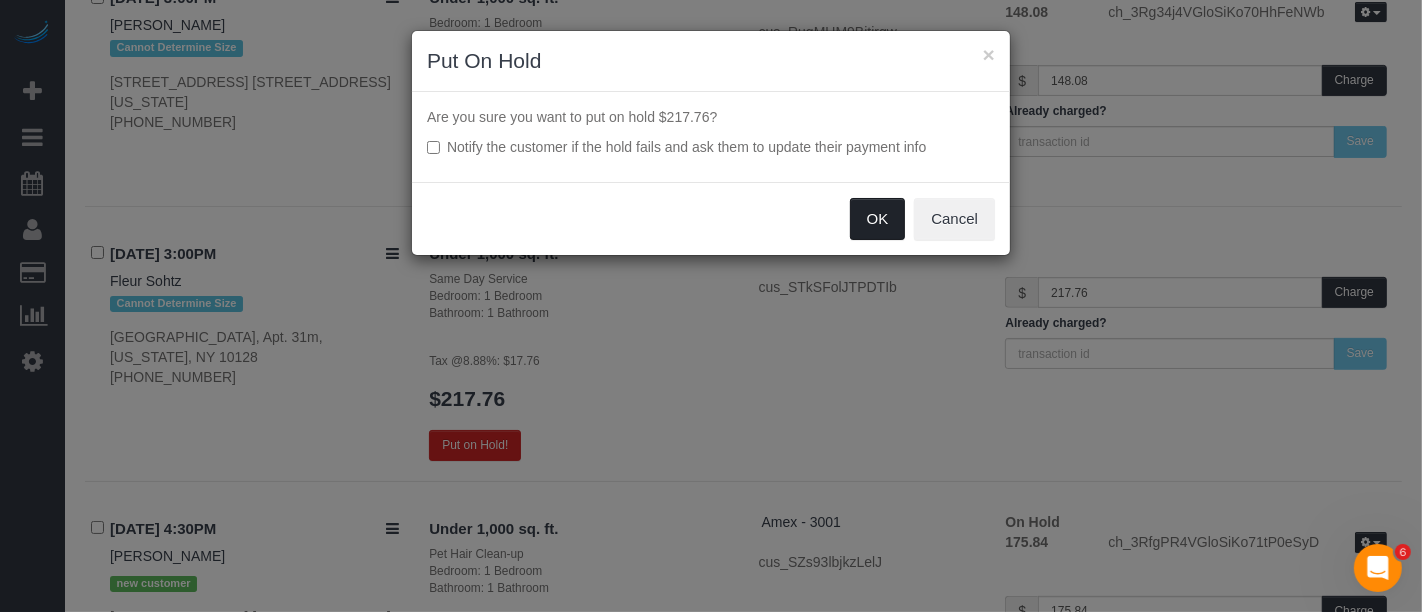 click on "OK" at bounding box center [878, 219] 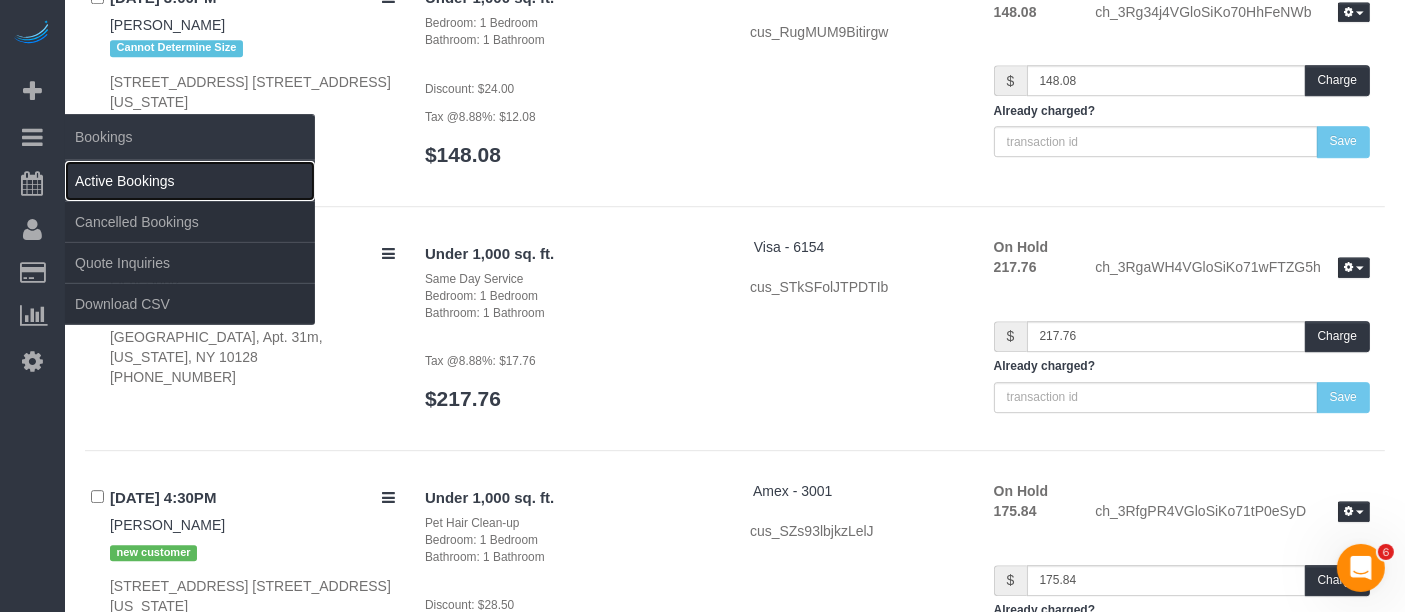click on "Active Bookings" at bounding box center (190, 181) 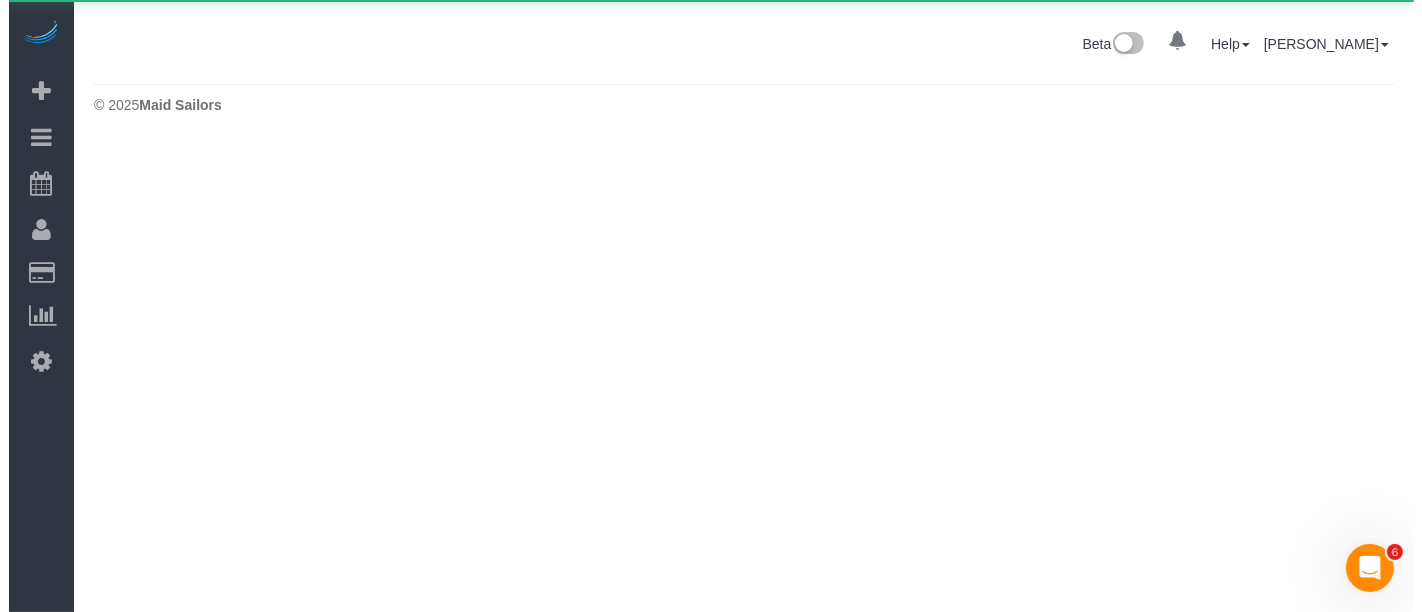 scroll, scrollTop: 0, scrollLeft: 0, axis: both 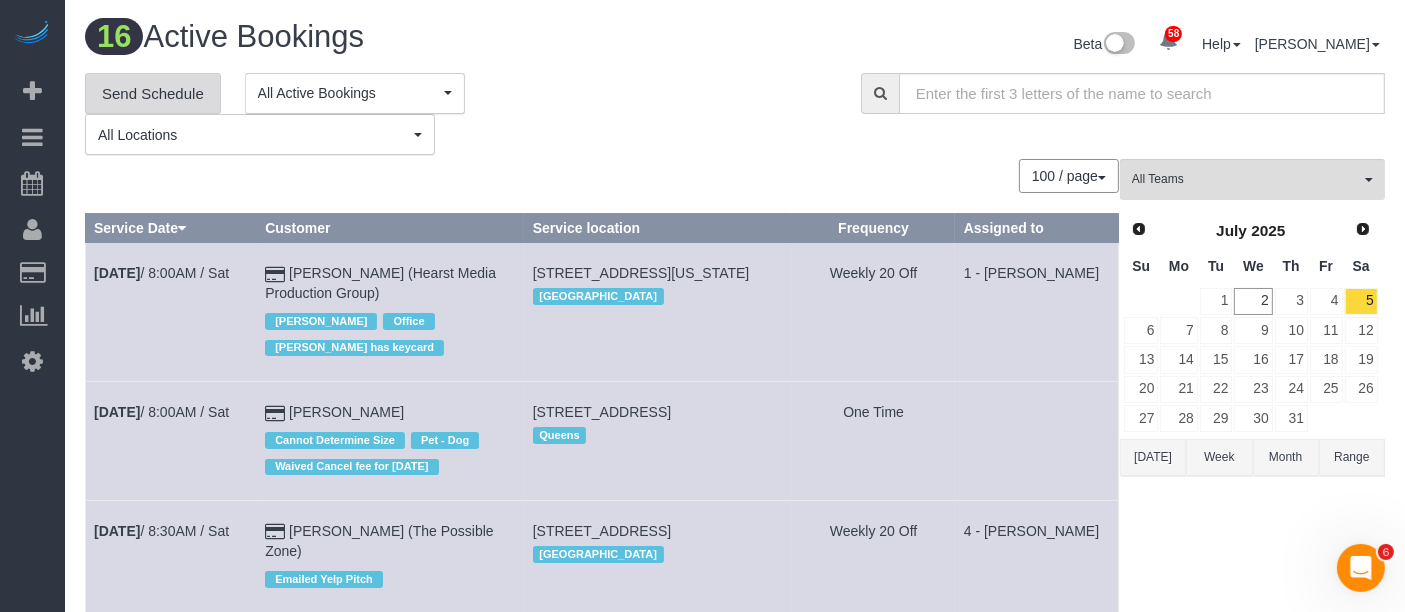 click on "Send Schedule" at bounding box center [153, 94] 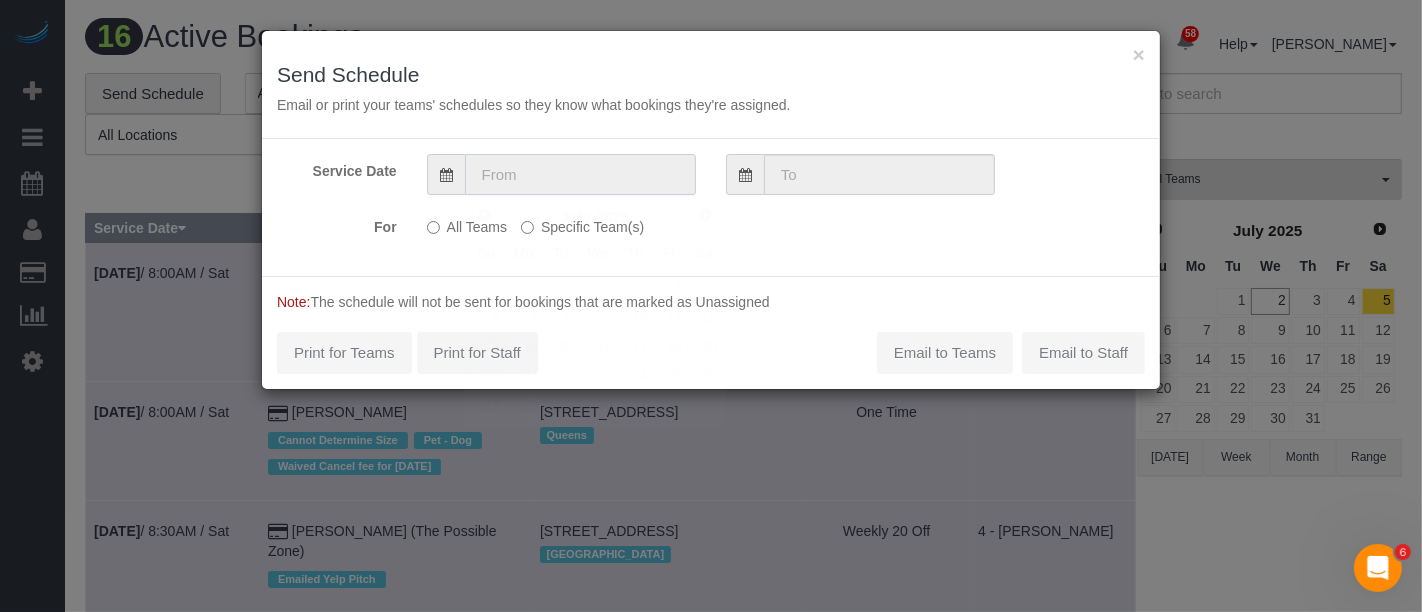 click at bounding box center (580, 174) 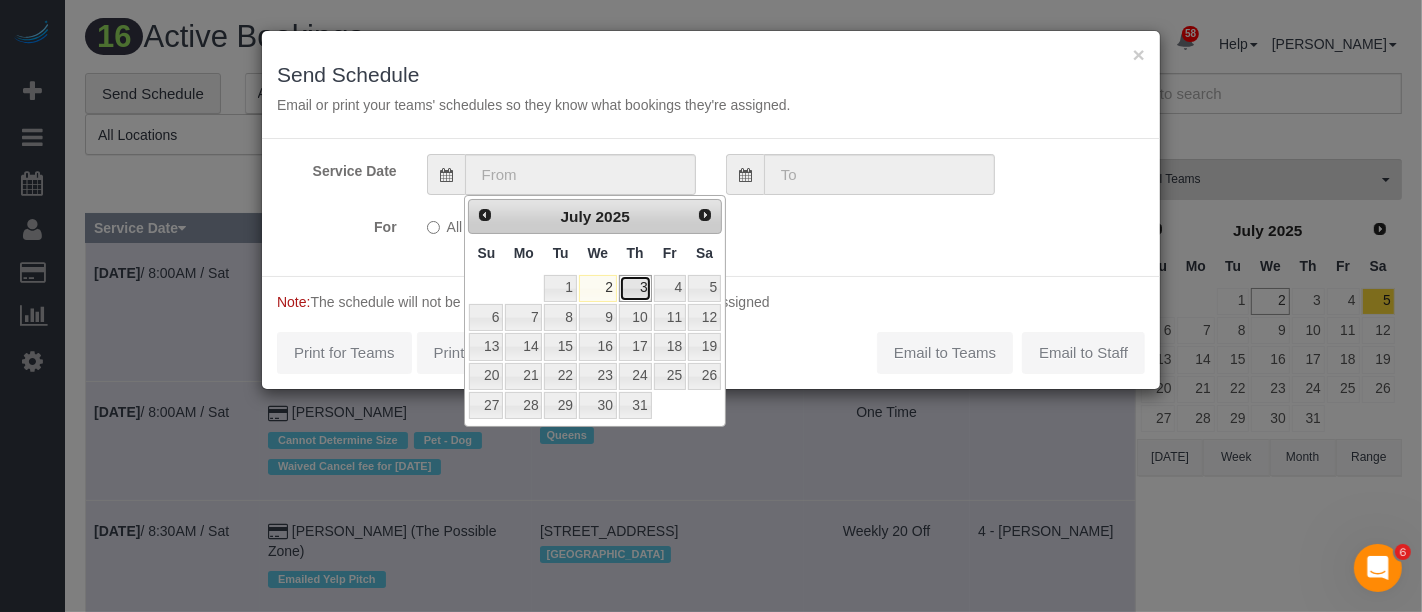click on "3" at bounding box center (635, 288) 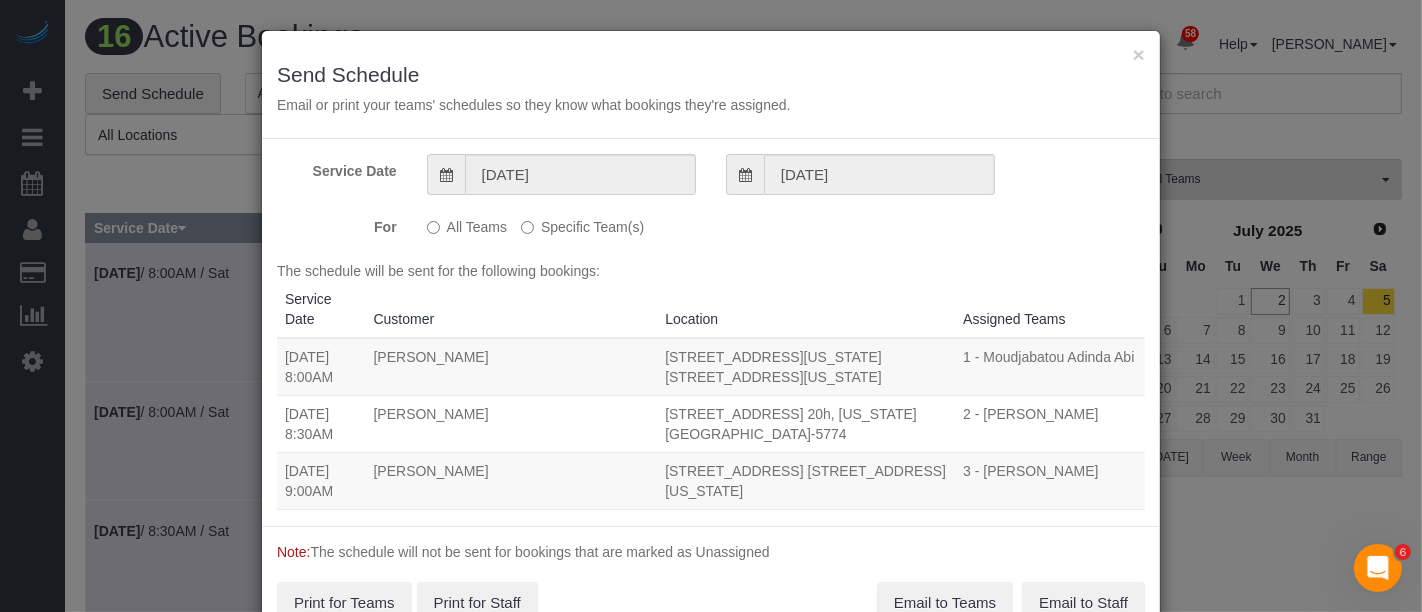 click on "Specific Team(s)" at bounding box center [582, 223] 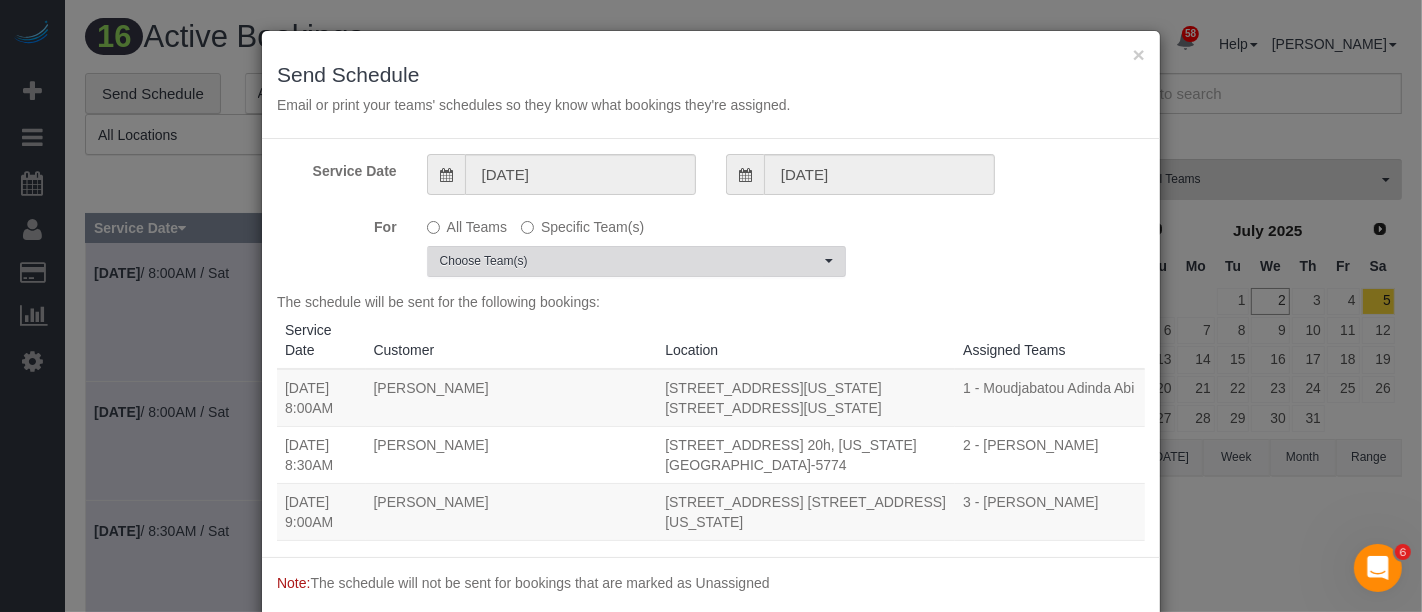 click on "Choose Team(s)" at bounding box center [630, 261] 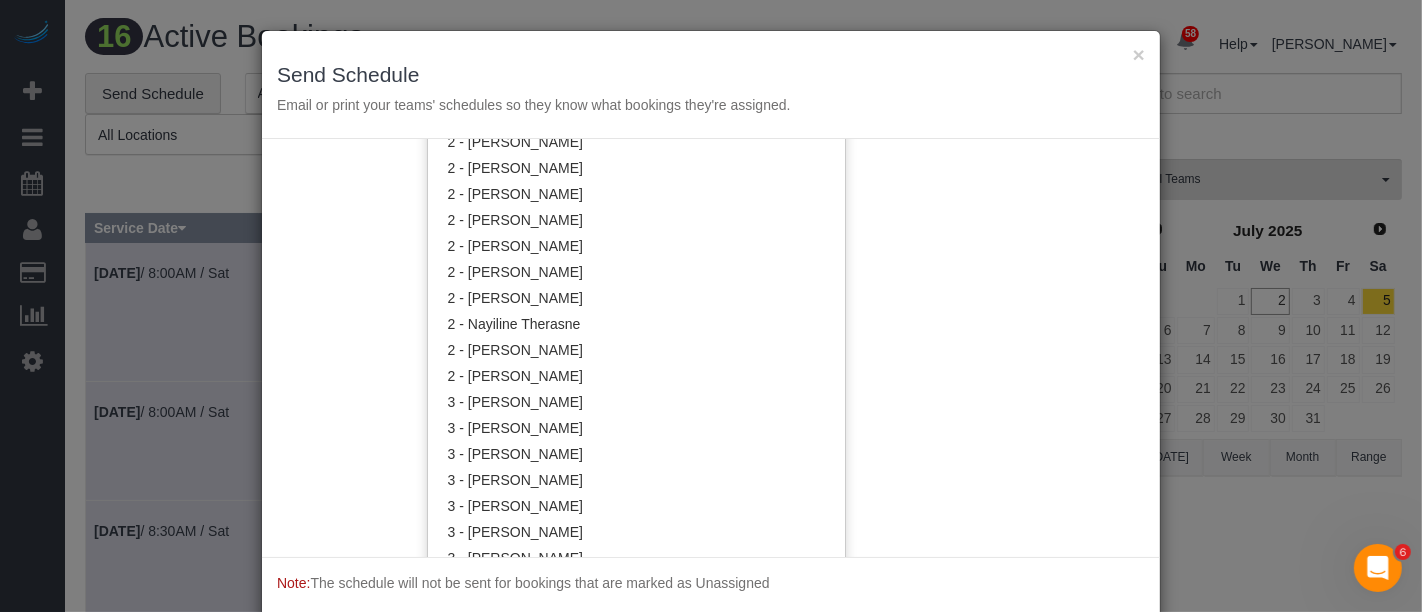 scroll, scrollTop: 1333, scrollLeft: 0, axis: vertical 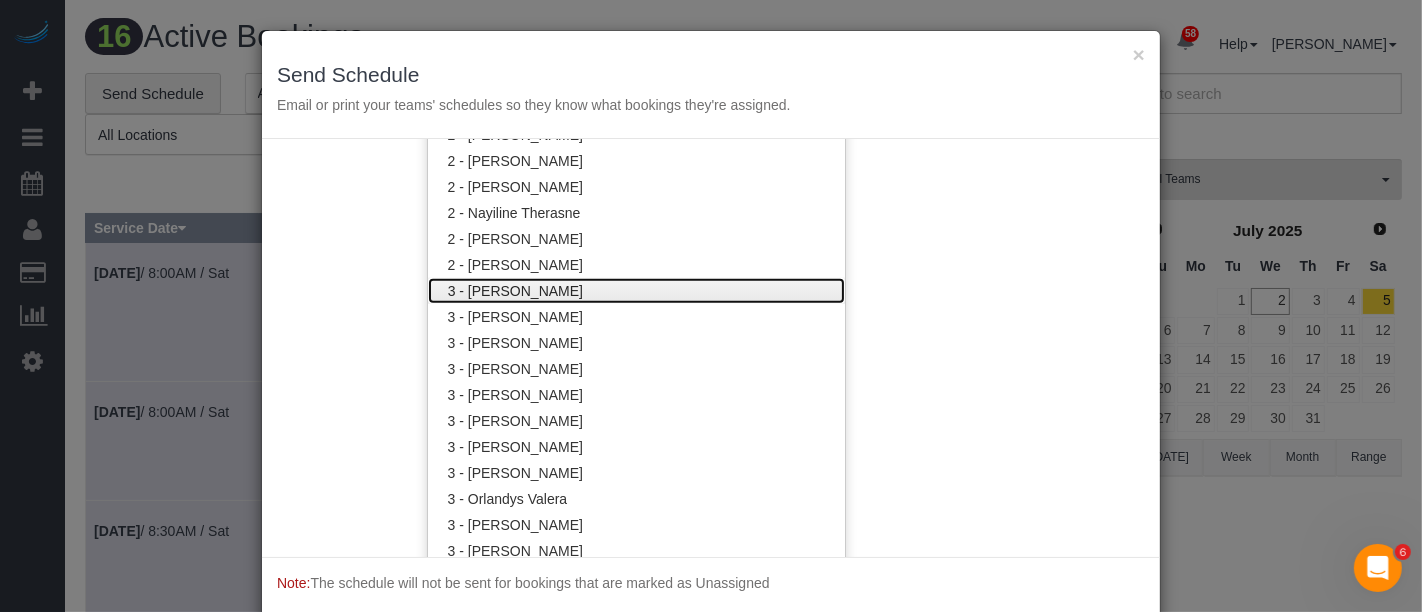 click on "3 - [PERSON_NAME]" at bounding box center [636, 291] 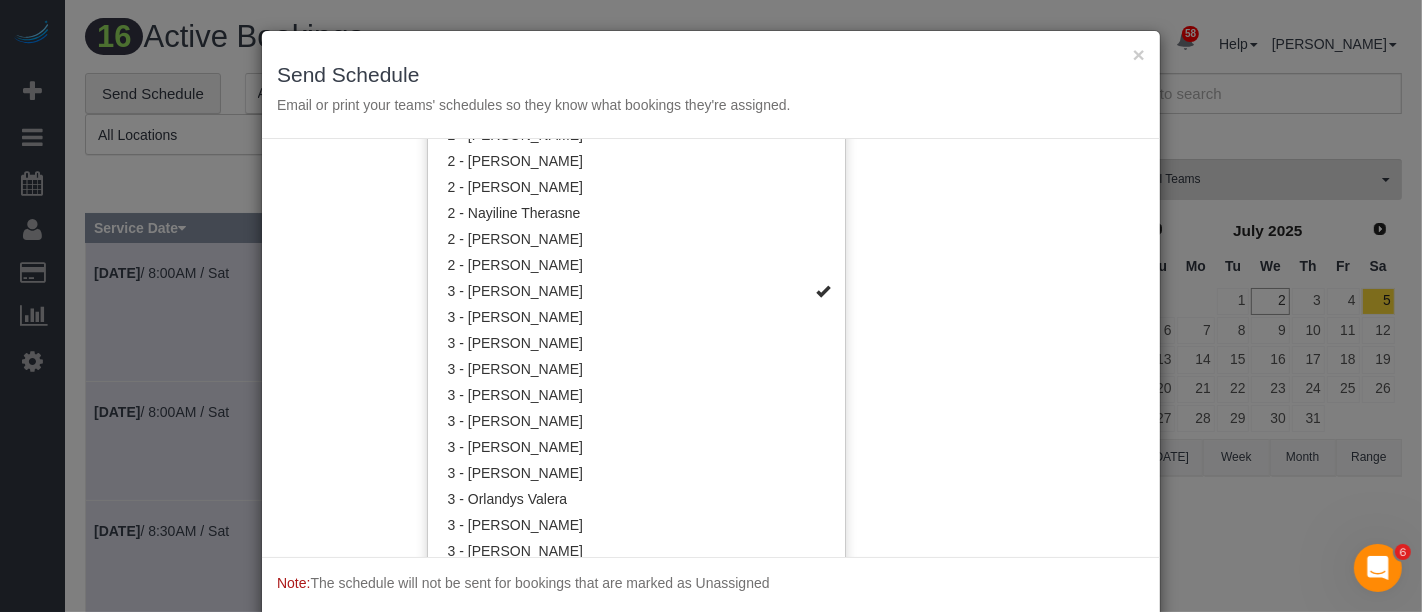 click on "Service Date
07/03/2025
07/03/2025
For
All Teams
Specific Team(s)
3 - Ana Araujo
Choose Team(s)
* - K.J.
*Irene Flores - Test
0 - Angelis Taveras
000 - Partnerships" at bounding box center [711, 348] 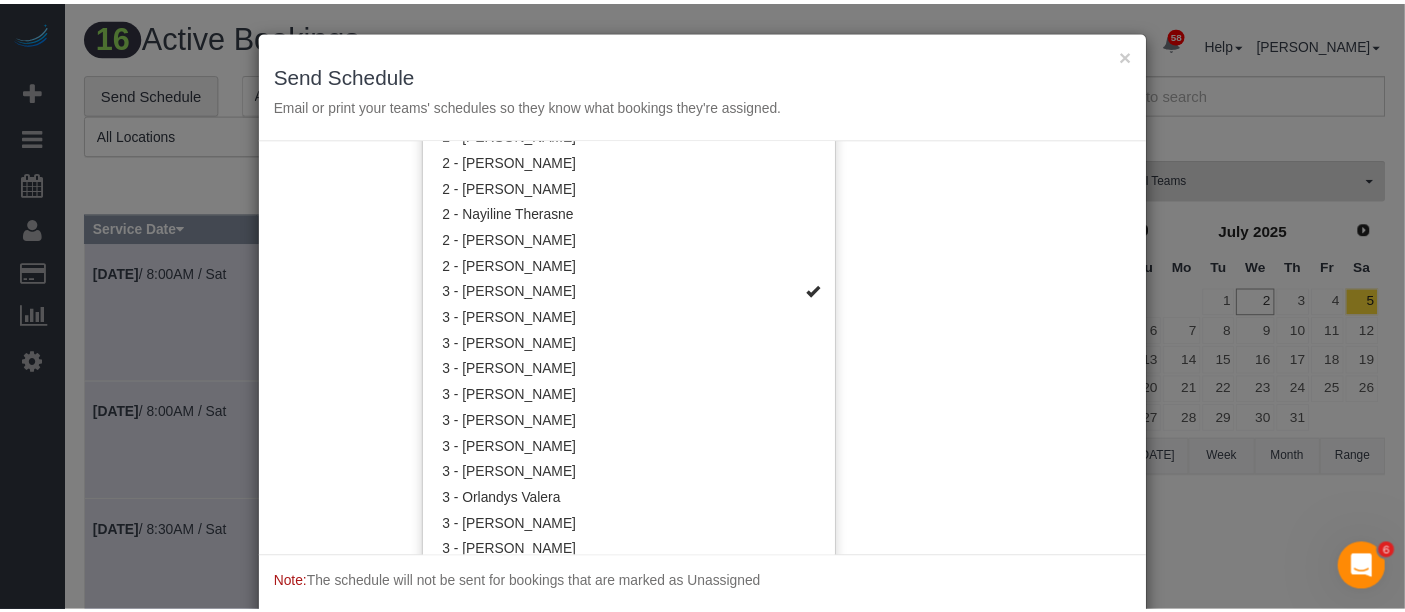 scroll, scrollTop: 0, scrollLeft: 0, axis: both 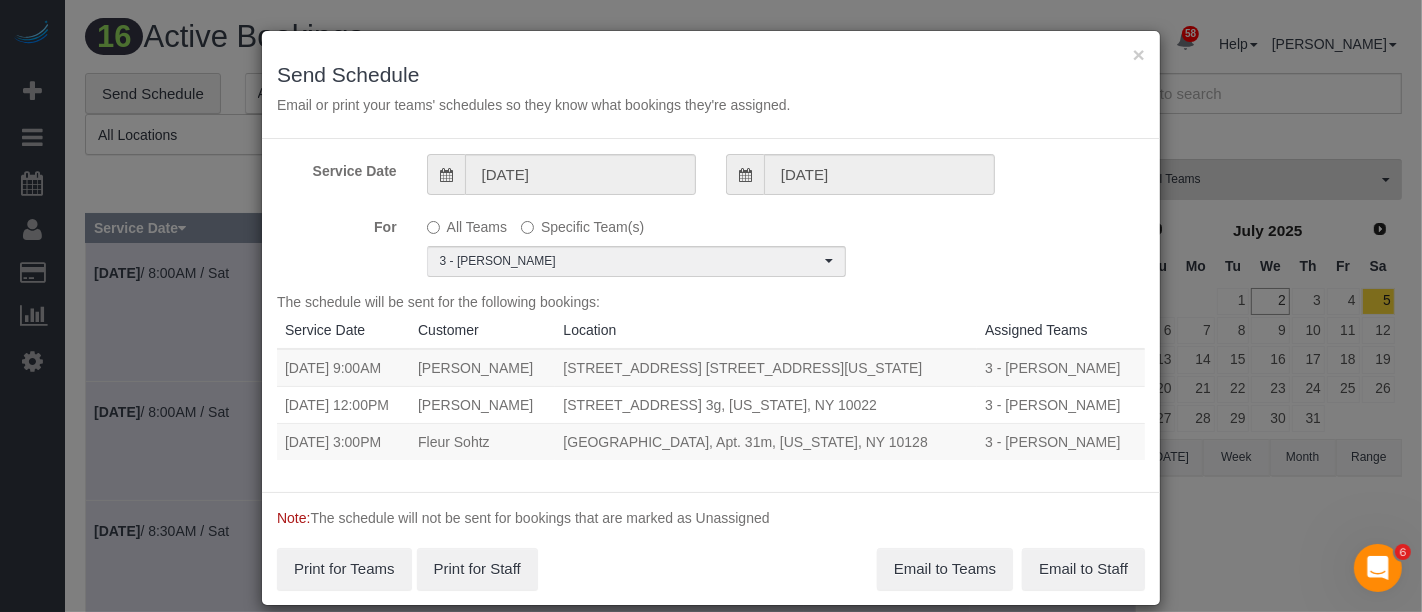 drag, startPoint x: 273, startPoint y: 438, endPoint x: 934, endPoint y: 442, distance: 661.0121 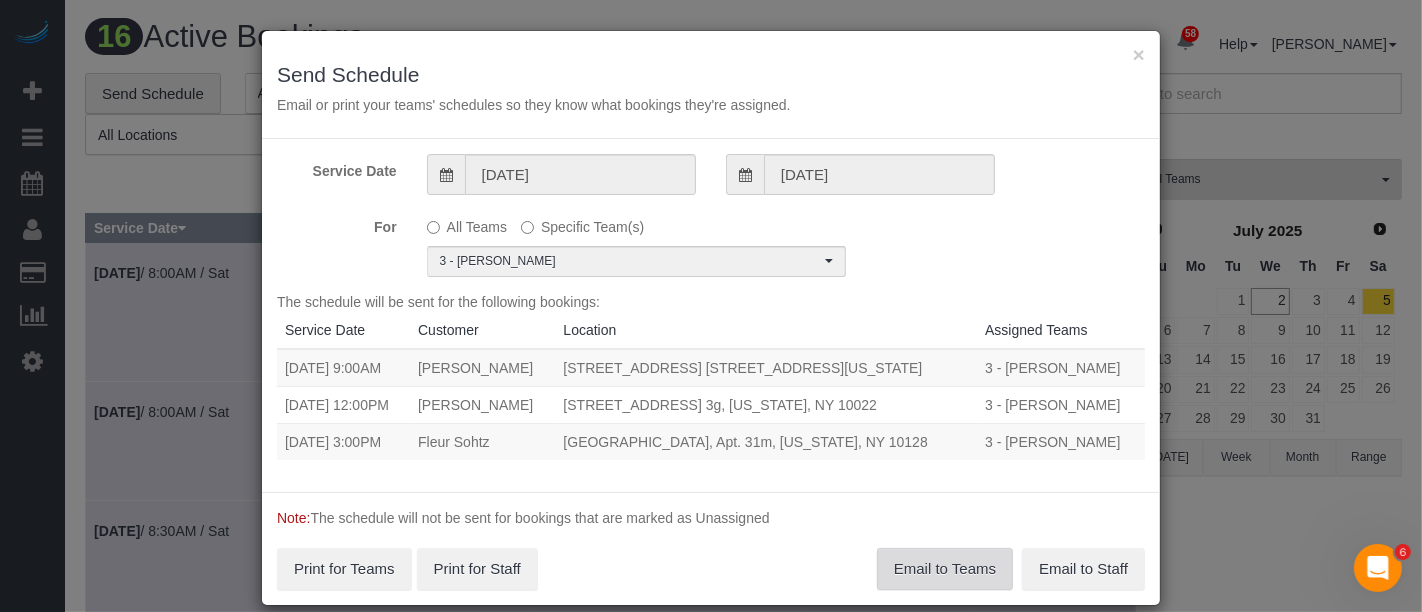 click on "Email to Teams" at bounding box center (945, 569) 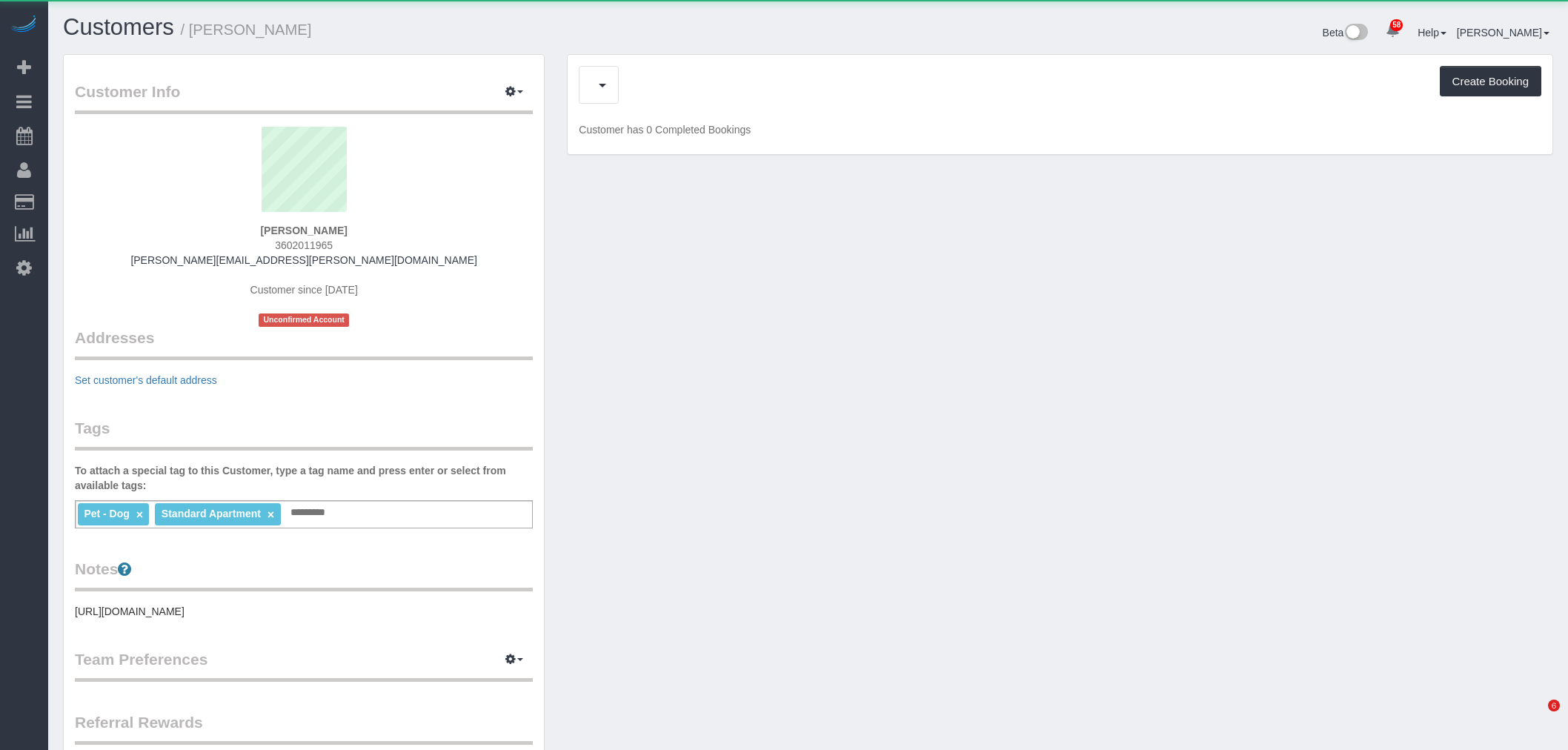 scroll, scrollTop: 0, scrollLeft: 0, axis: both 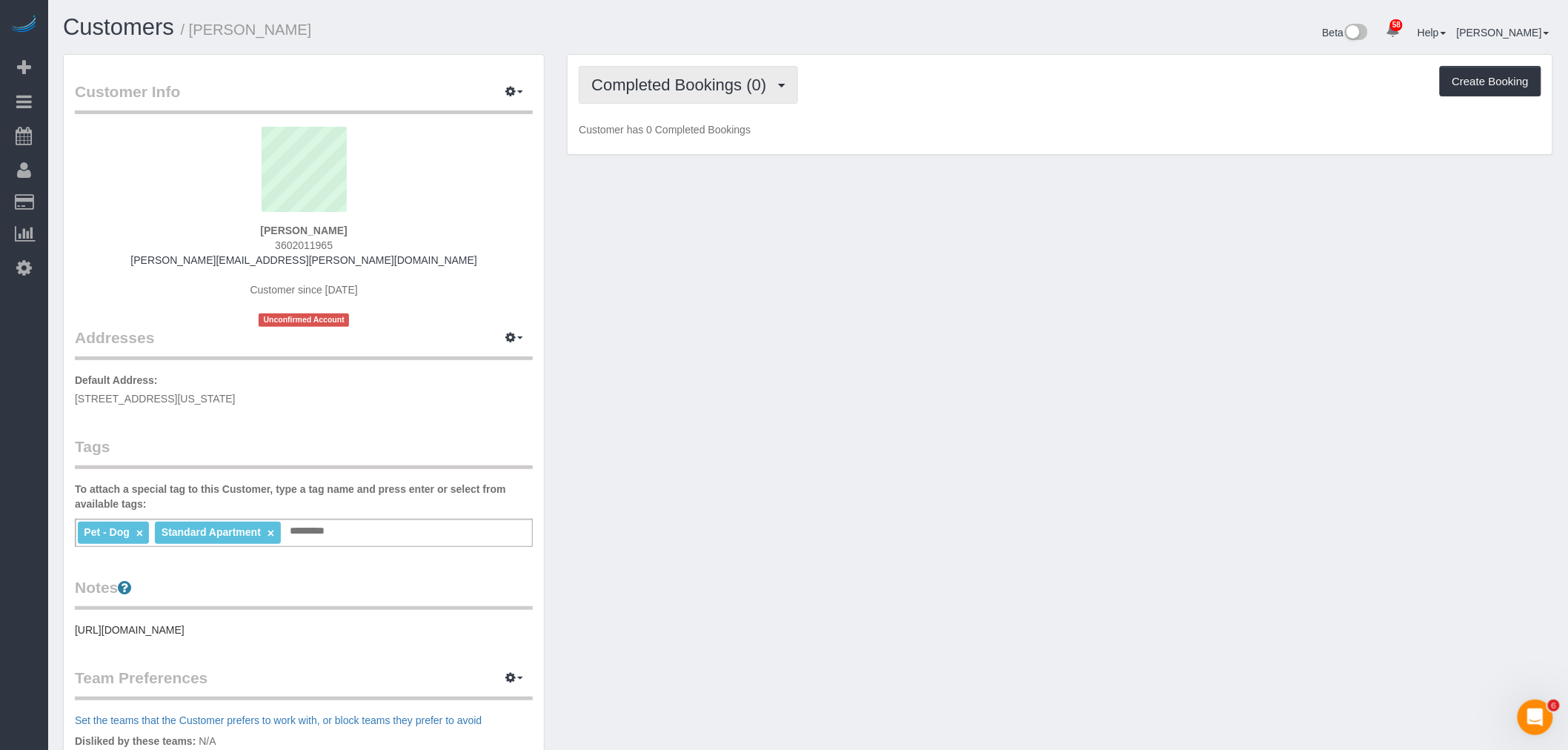 click on "Completed Bookings (0)" at bounding box center (682, 84) 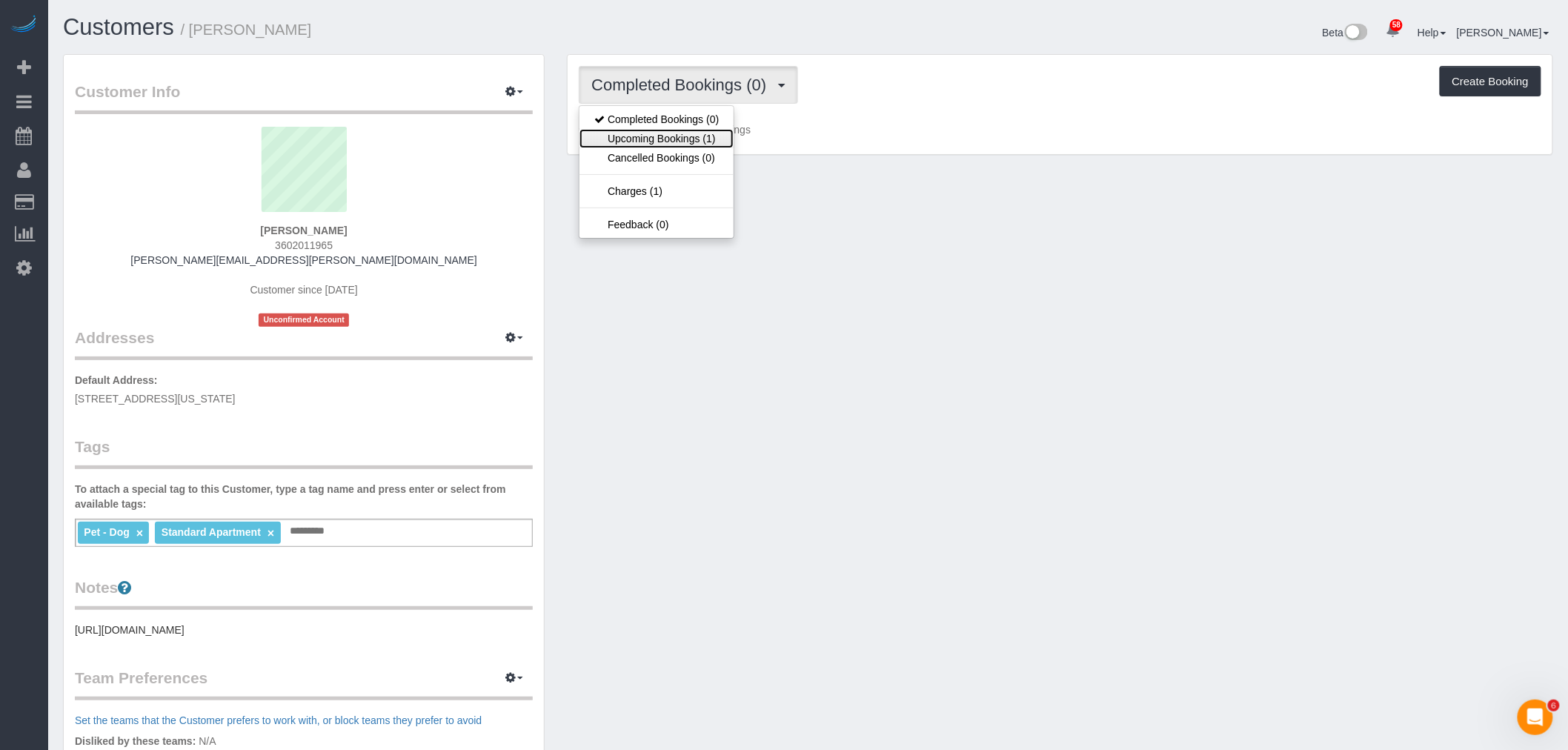click on "Upcoming Bookings (1)" at bounding box center (657, 139) 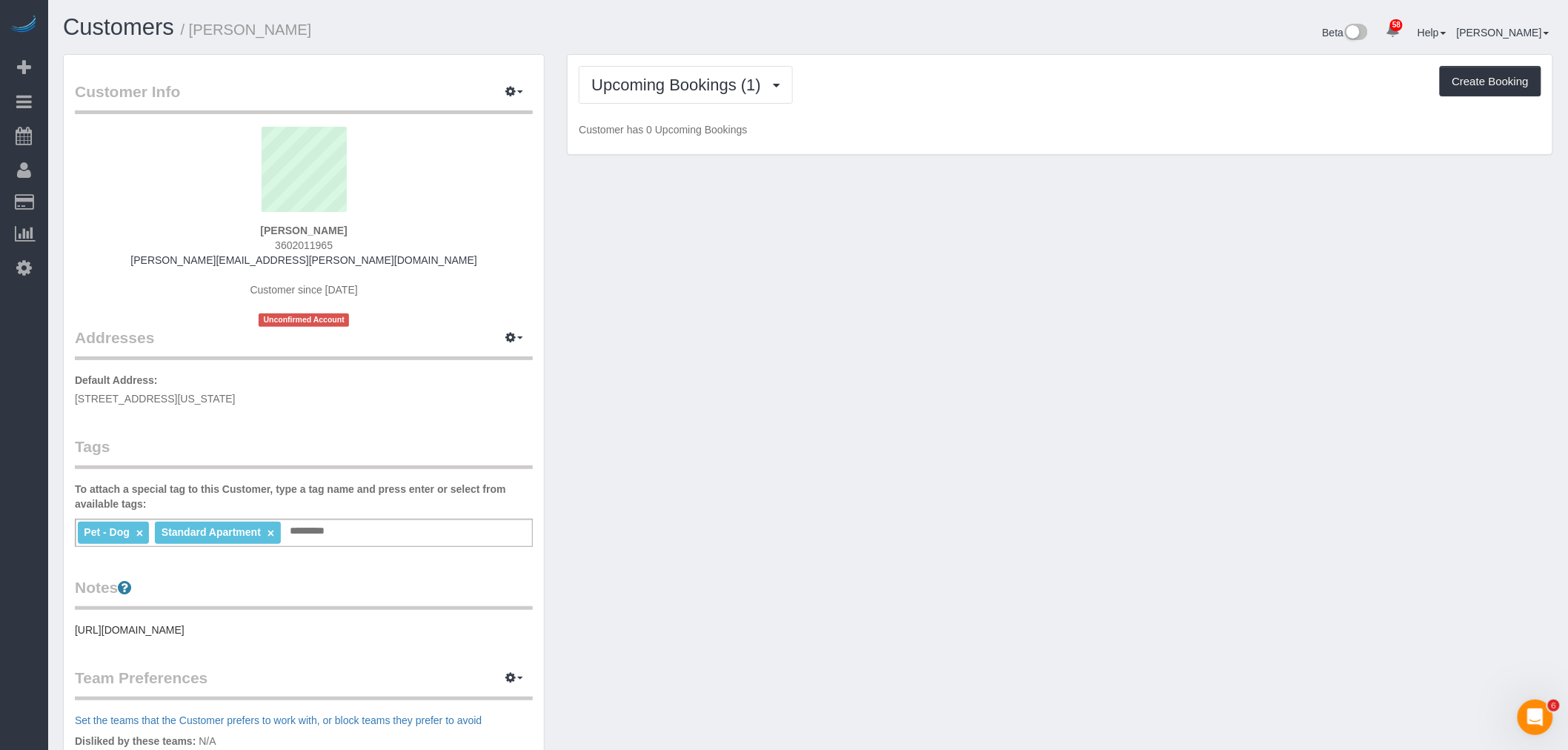click on "Upcoming Bookings (1)
Completed Bookings (0)
Upcoming Bookings (1)
Cancelled Bookings (0)
Charges (1)
Feedback (0)
Create Booking
Customer has 0 Upcoming Bookings" at bounding box center (1060, 104) 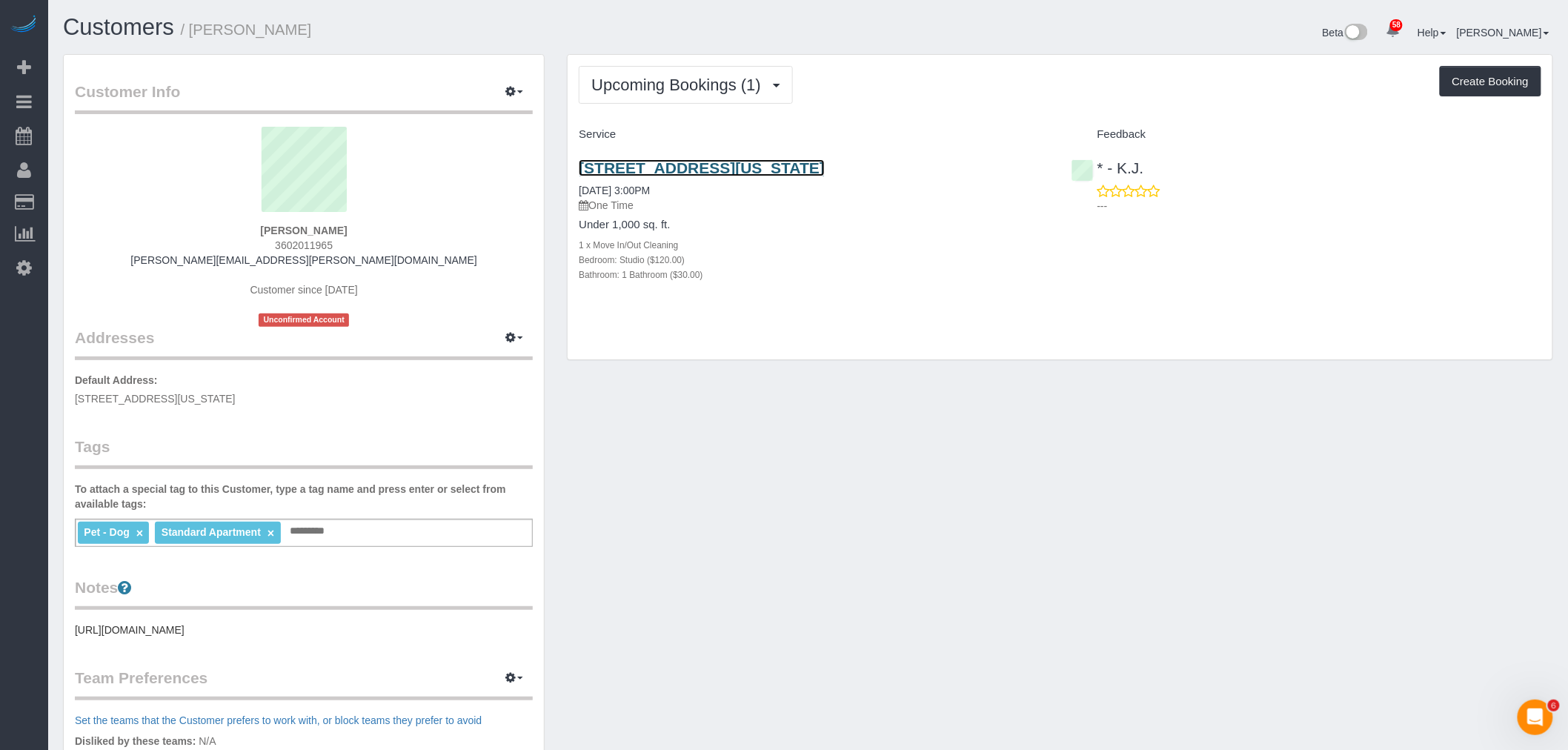 click on "95 Wall Street, Apt. 724, New York, NY 10005" at bounding box center [702, 167] 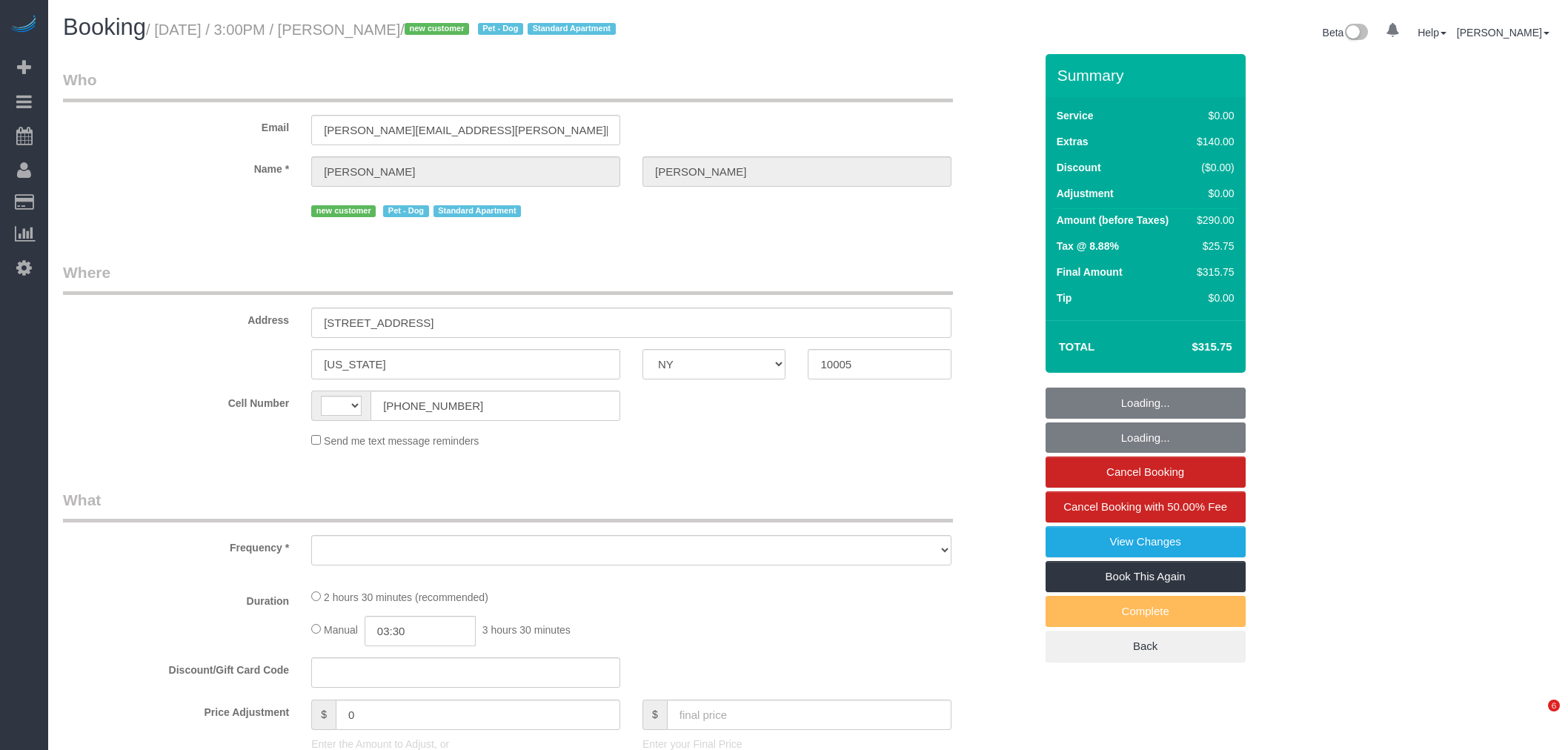 select on "NY" 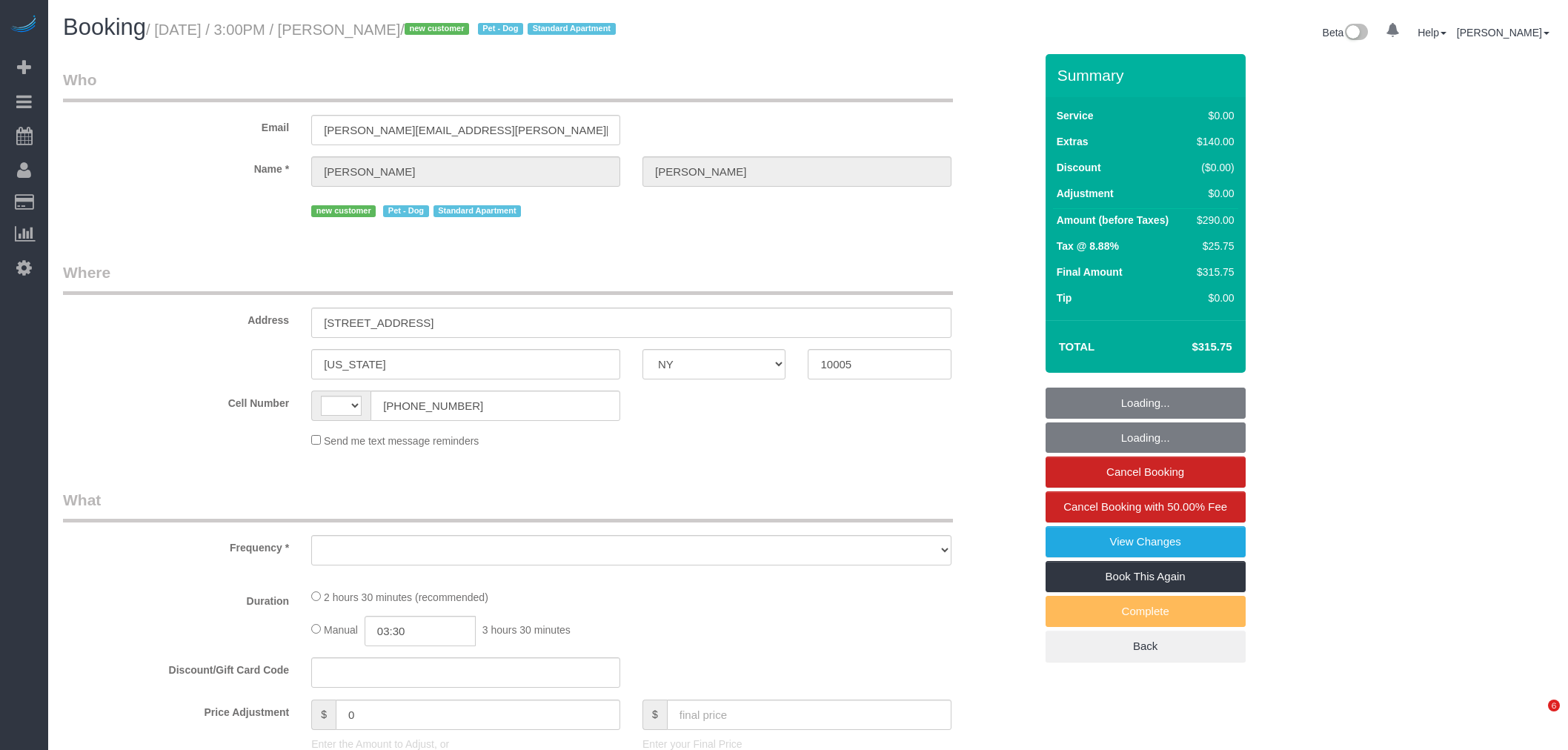 scroll, scrollTop: 0, scrollLeft: 0, axis: both 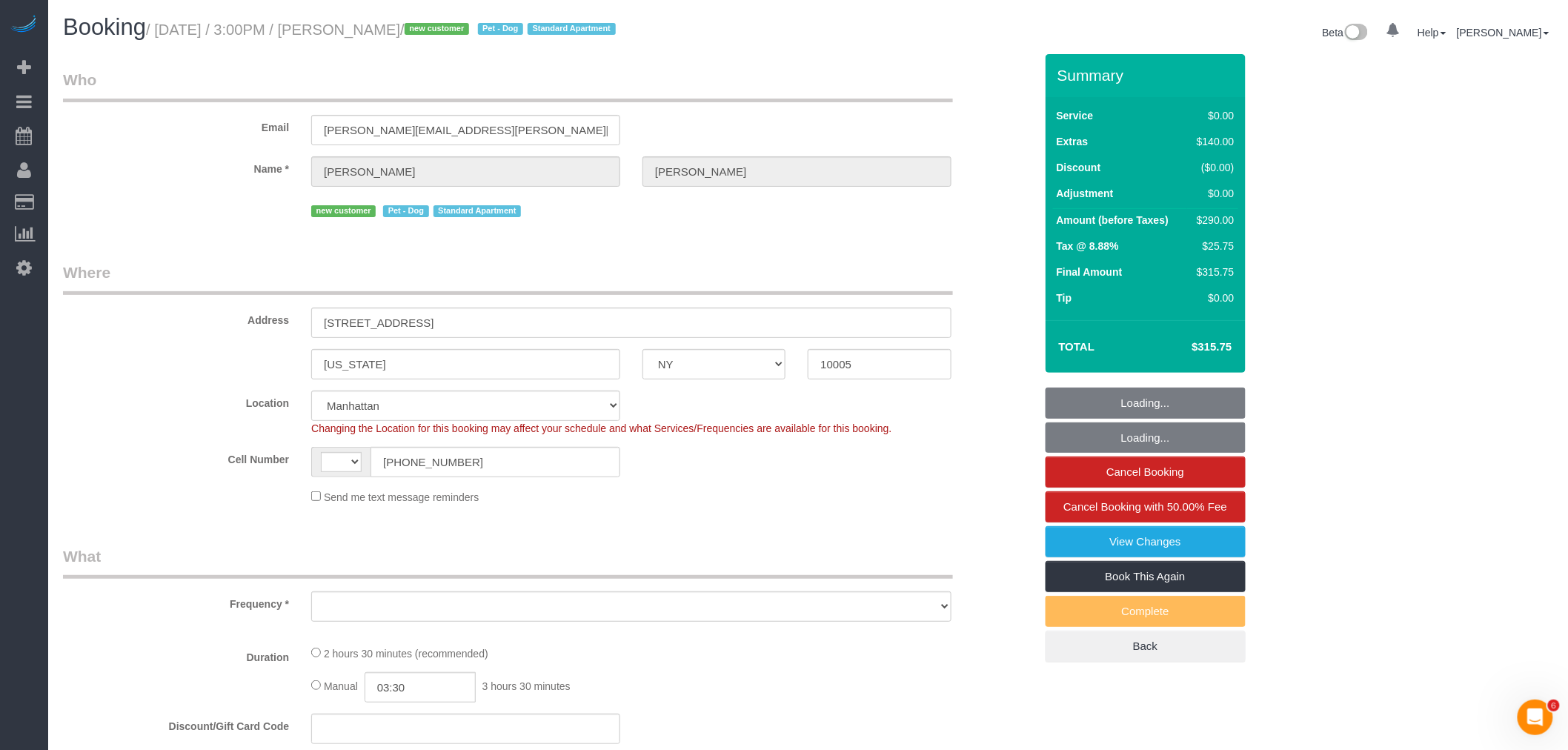 select on "string:[GEOGRAPHIC_DATA]" 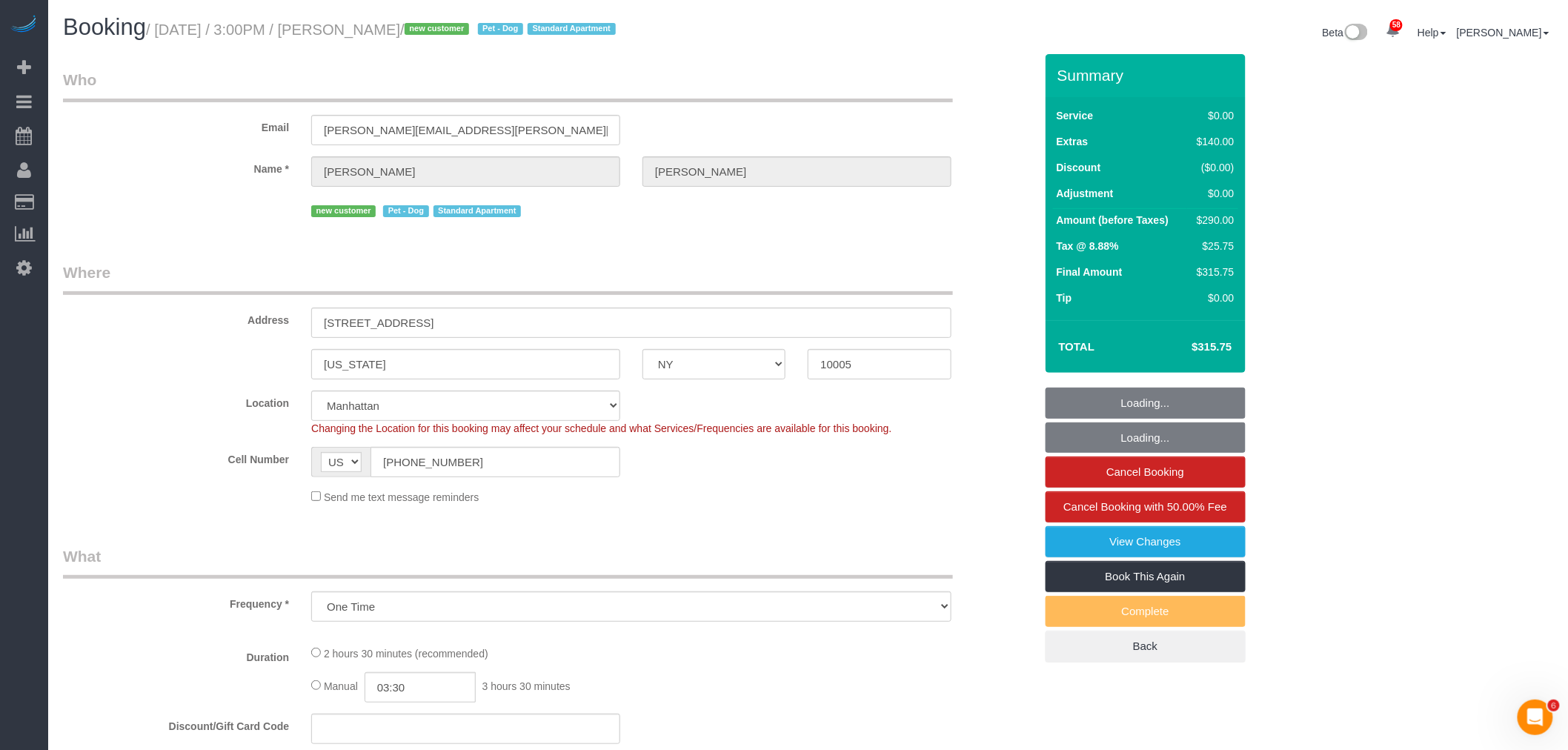 select on "string:stripe-pm_1Rfho44VGloSiKo7uq1JmFUO" 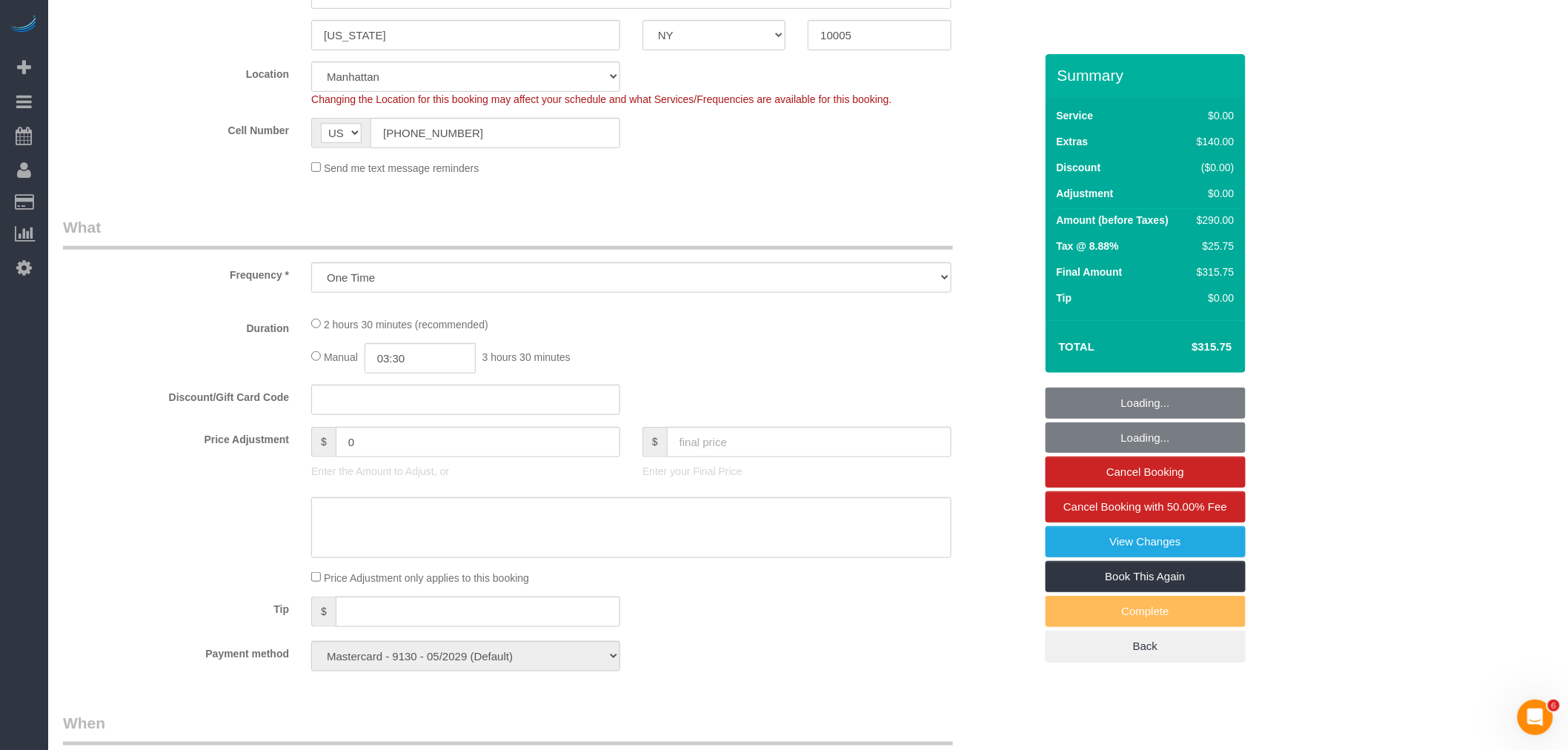 select on "number:57" 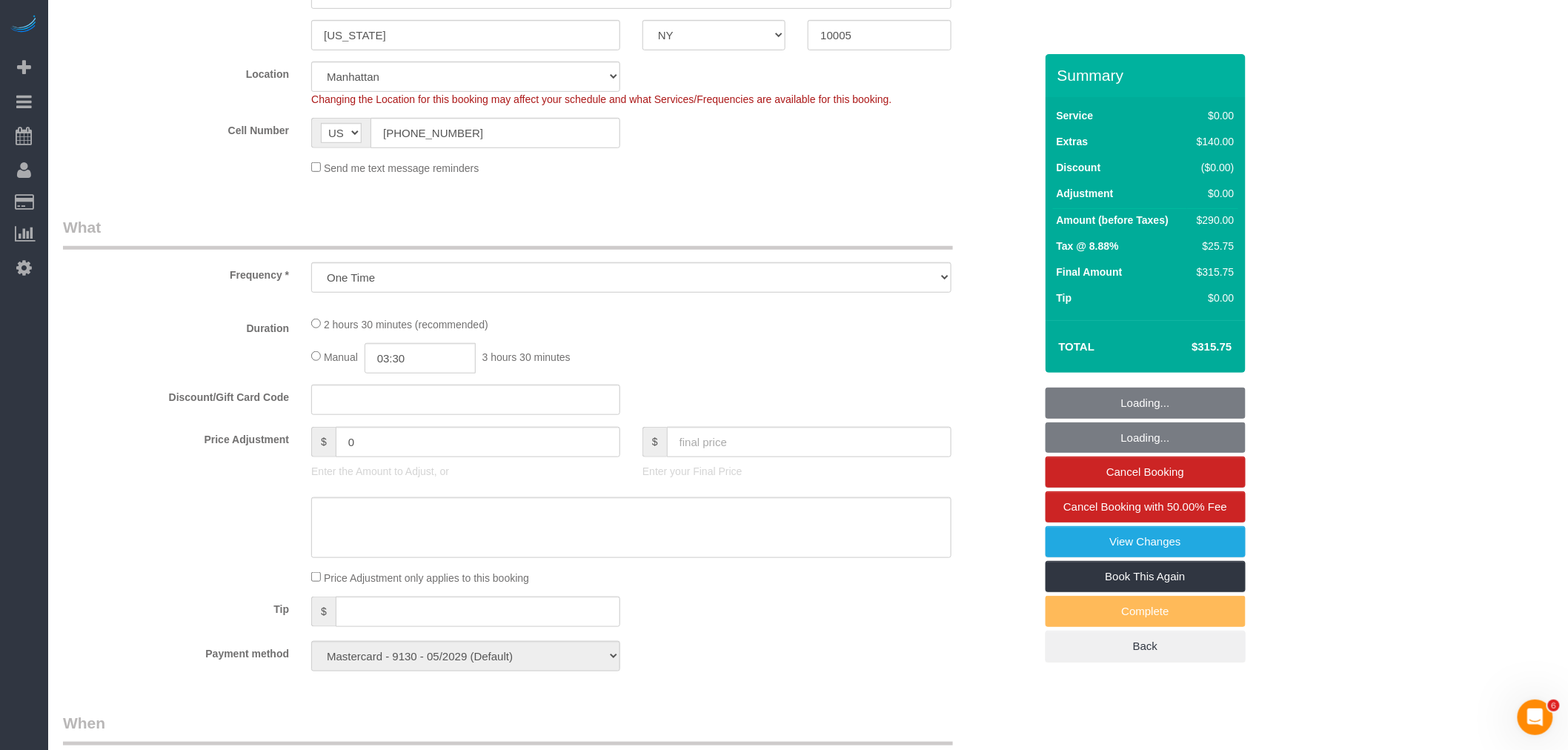 select on "number:90" 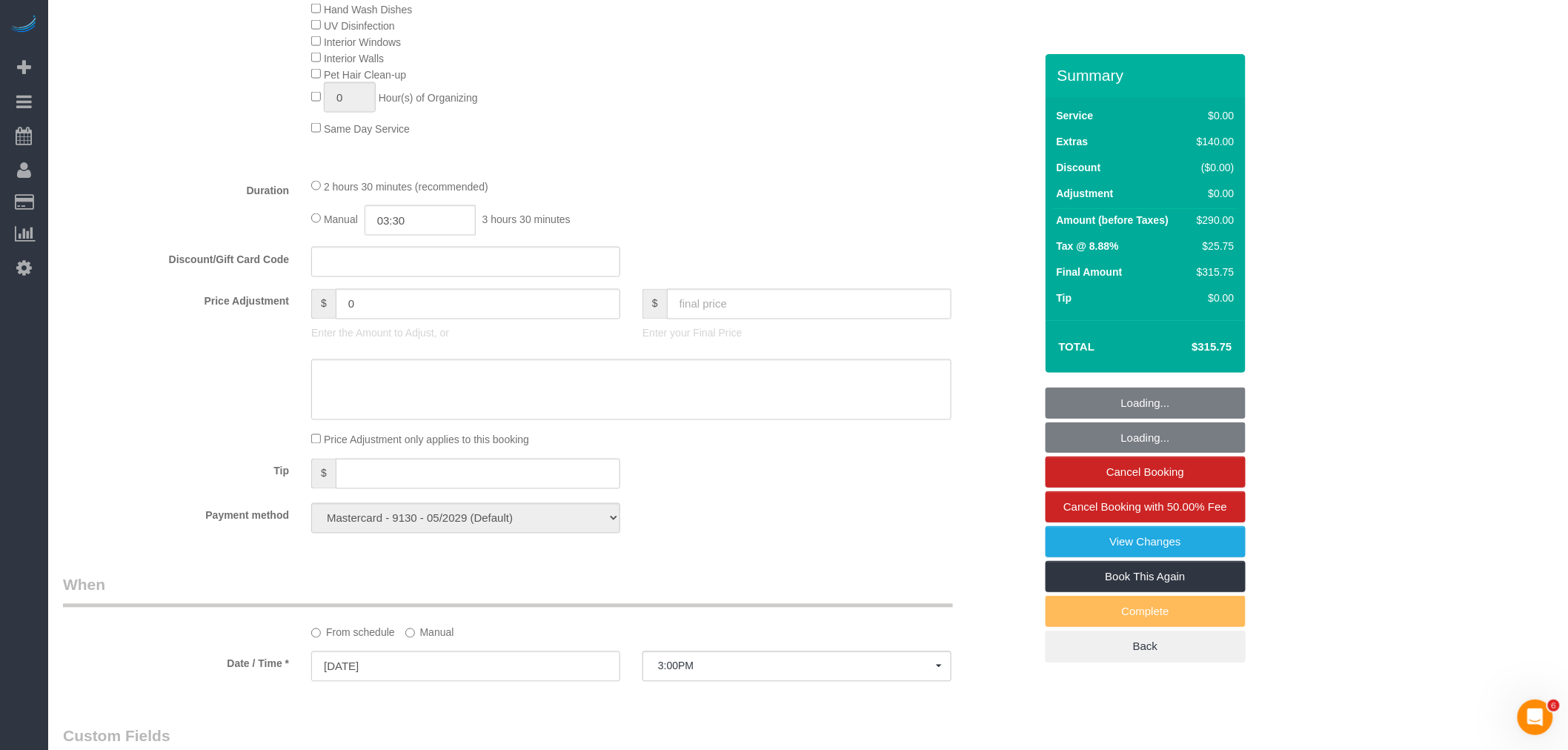 select on "object:1449" 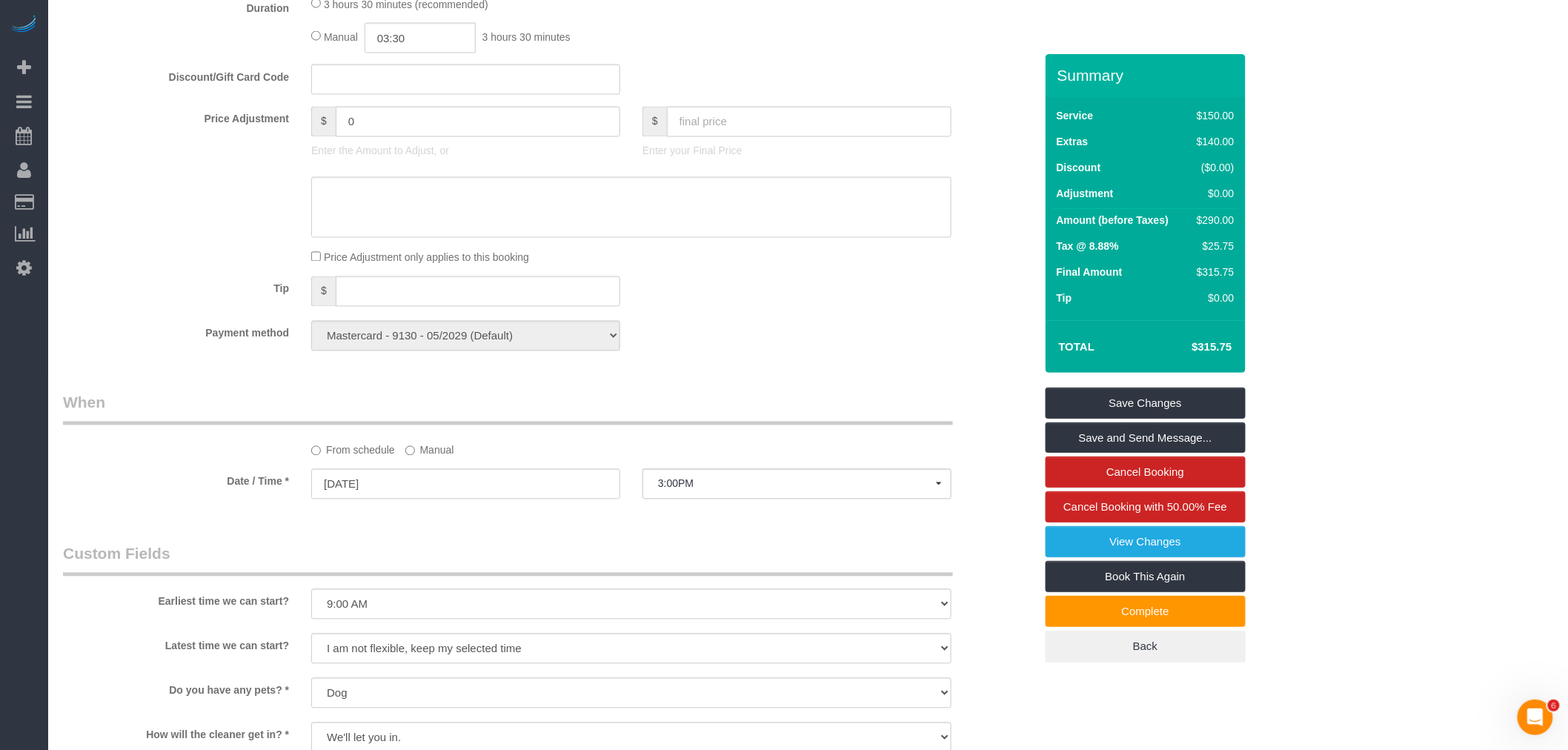 scroll, scrollTop: 1070, scrollLeft: 0, axis: vertical 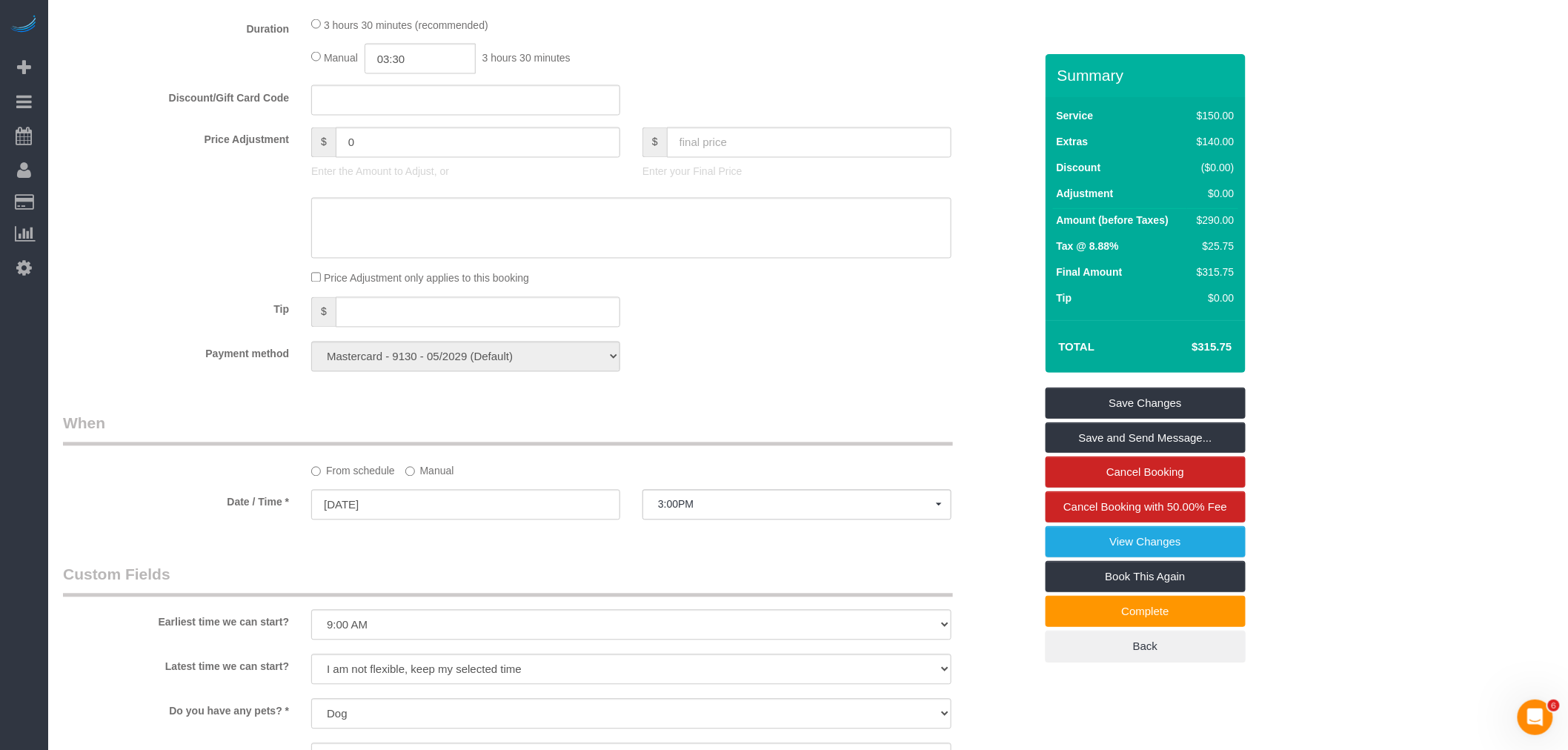 click on "Who
Email
[PERSON_NAME][EMAIL_ADDRESS][PERSON_NAME][DOMAIN_NAME]
Name *
[PERSON_NAME][GEOGRAPHIC_DATA]
new customer
Pet - Dog
Standard Apartment
Where
Address
[STREET_ADDRESS]
[US_STATE]
AK
AL
AR
AZ
CA
CO
CT
DC
DE
[GEOGRAPHIC_DATA]
[GEOGRAPHIC_DATA]
HI
IA
ID
IL
IN
KS
[GEOGRAPHIC_DATA]
LA
MA
MD
ME
MI
[GEOGRAPHIC_DATA]
[GEOGRAPHIC_DATA]" at bounding box center [548, 209] 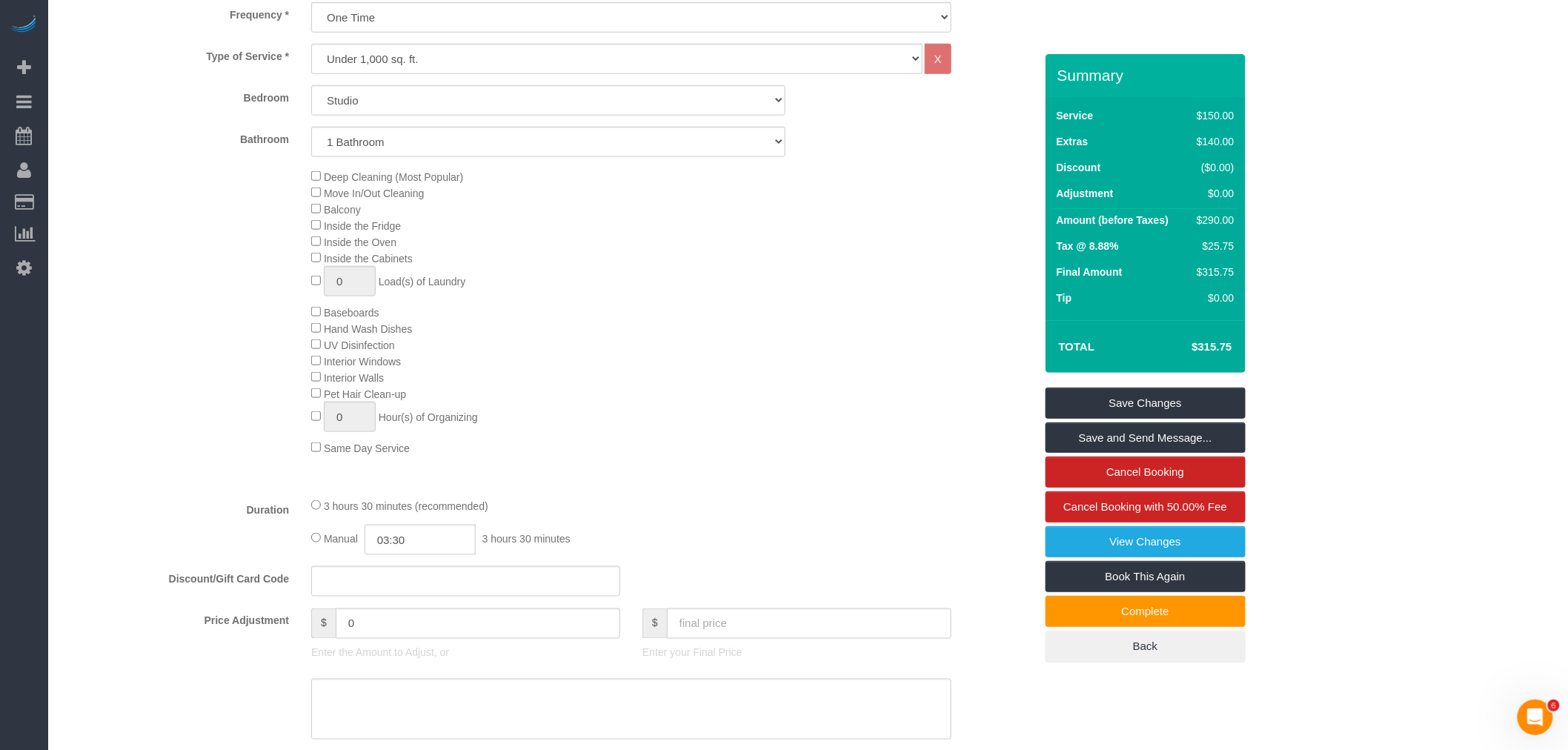 scroll, scrollTop: 576, scrollLeft: 0, axis: vertical 